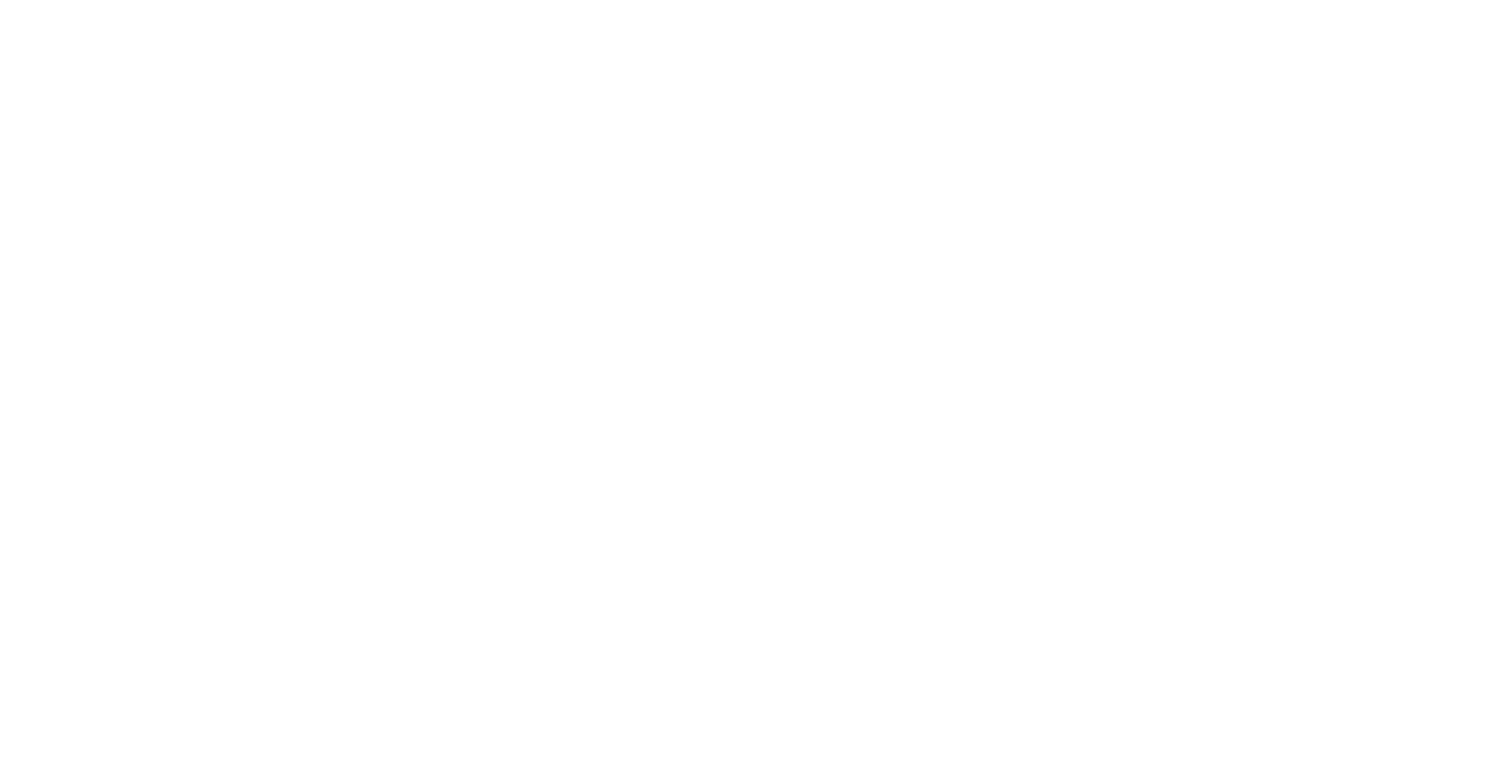 scroll, scrollTop: 0, scrollLeft: 0, axis: both 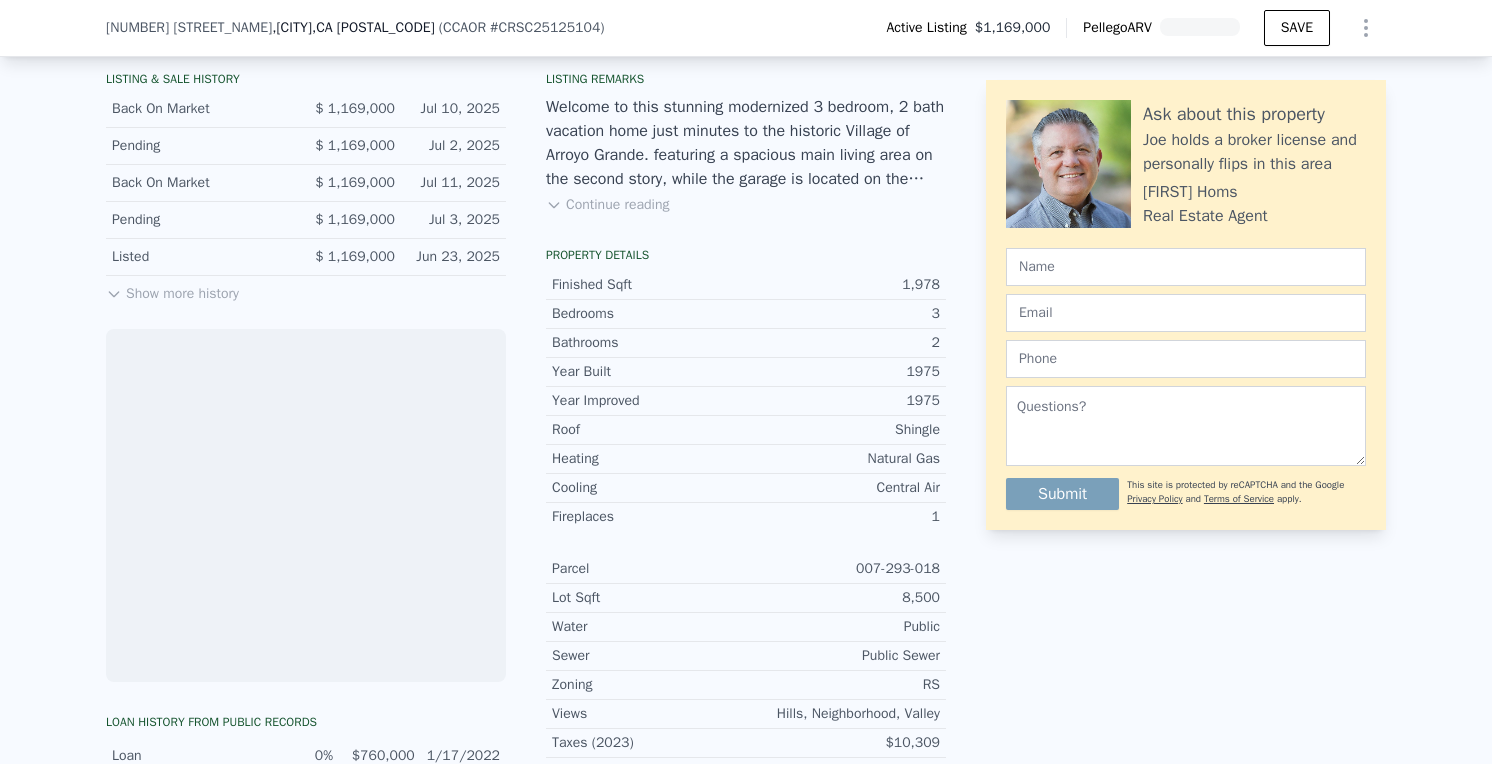 click on "Show more history" at bounding box center [172, 290] 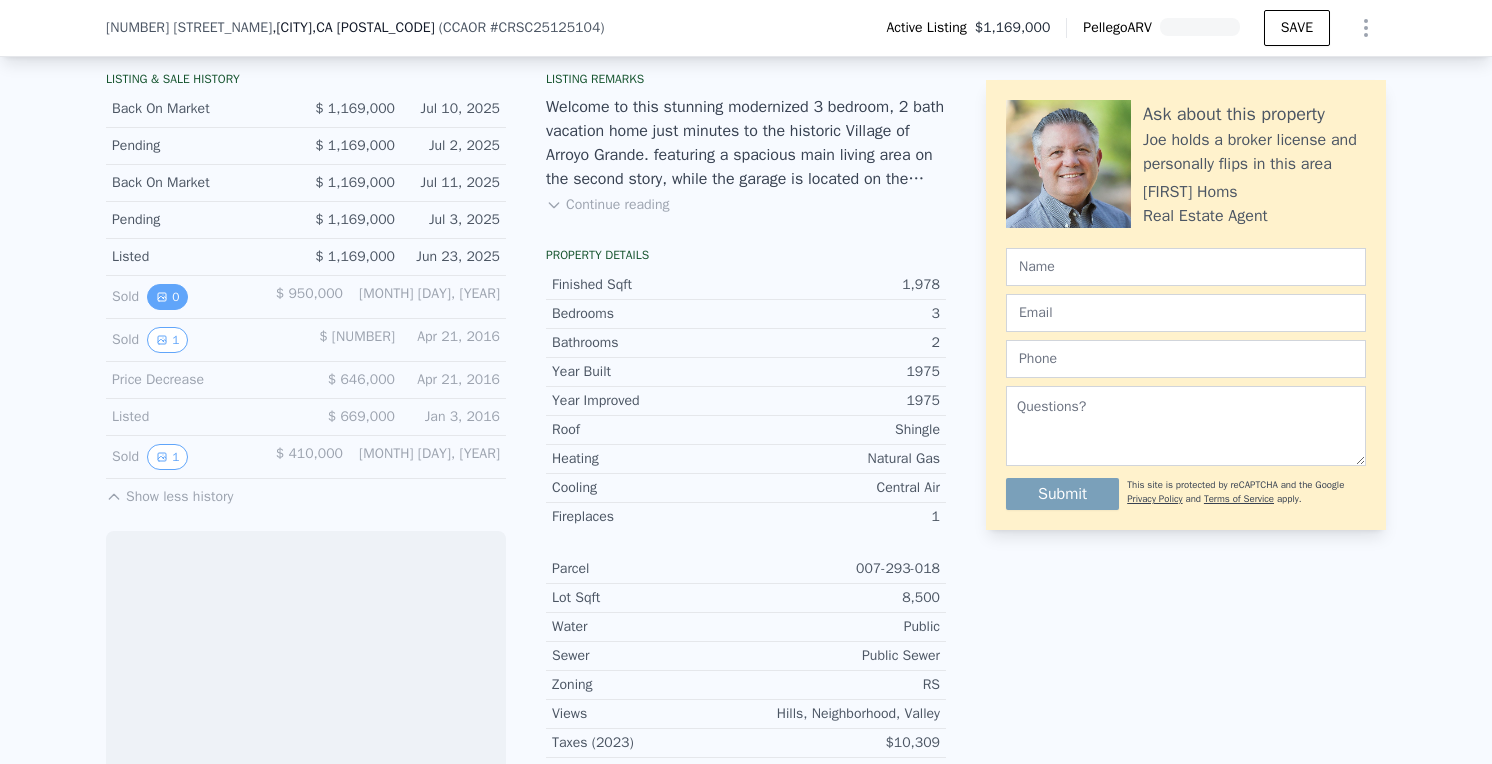 click on "0" at bounding box center [167, 297] 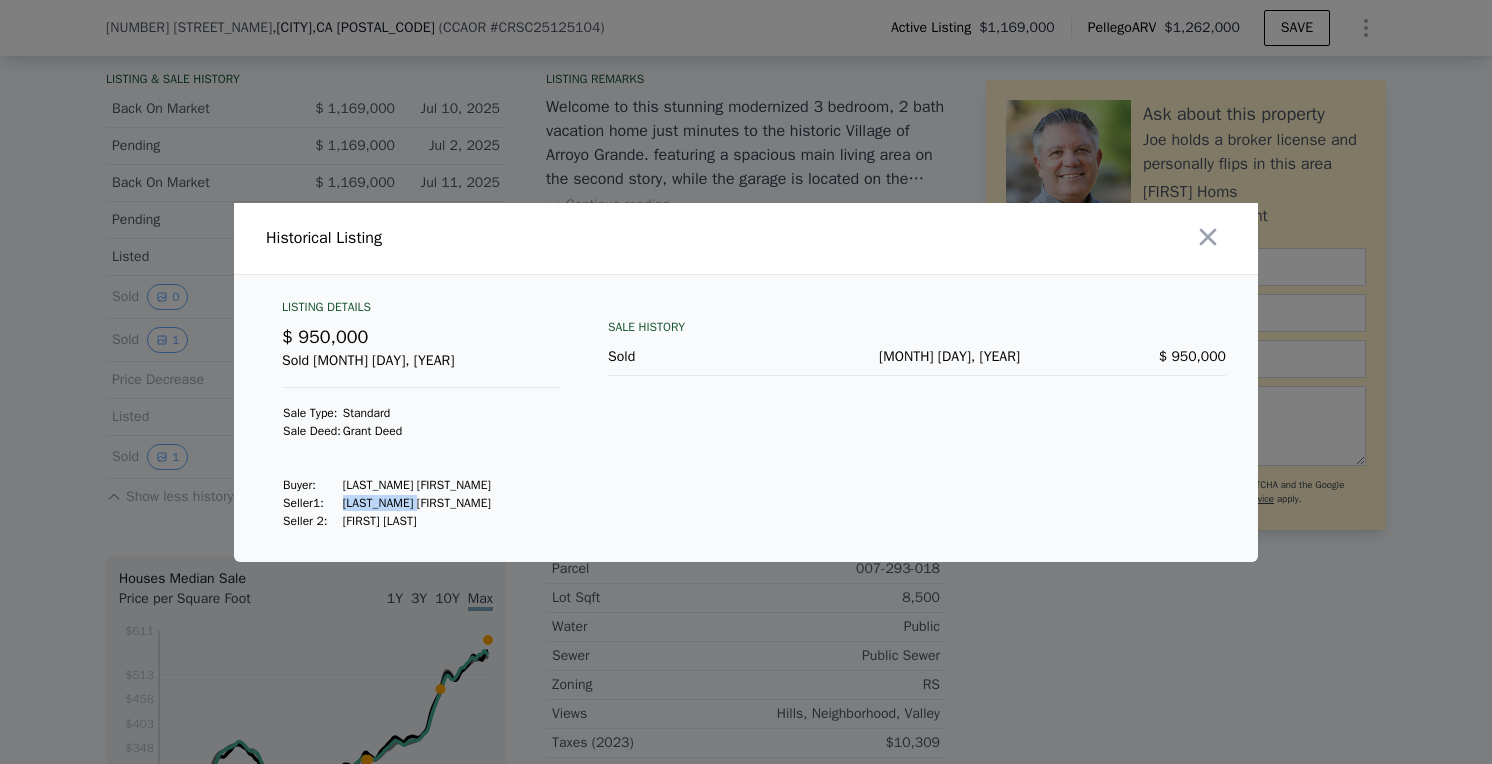 drag, startPoint x: 346, startPoint y: 505, endPoint x: 433, endPoint y: 503, distance: 87.02299 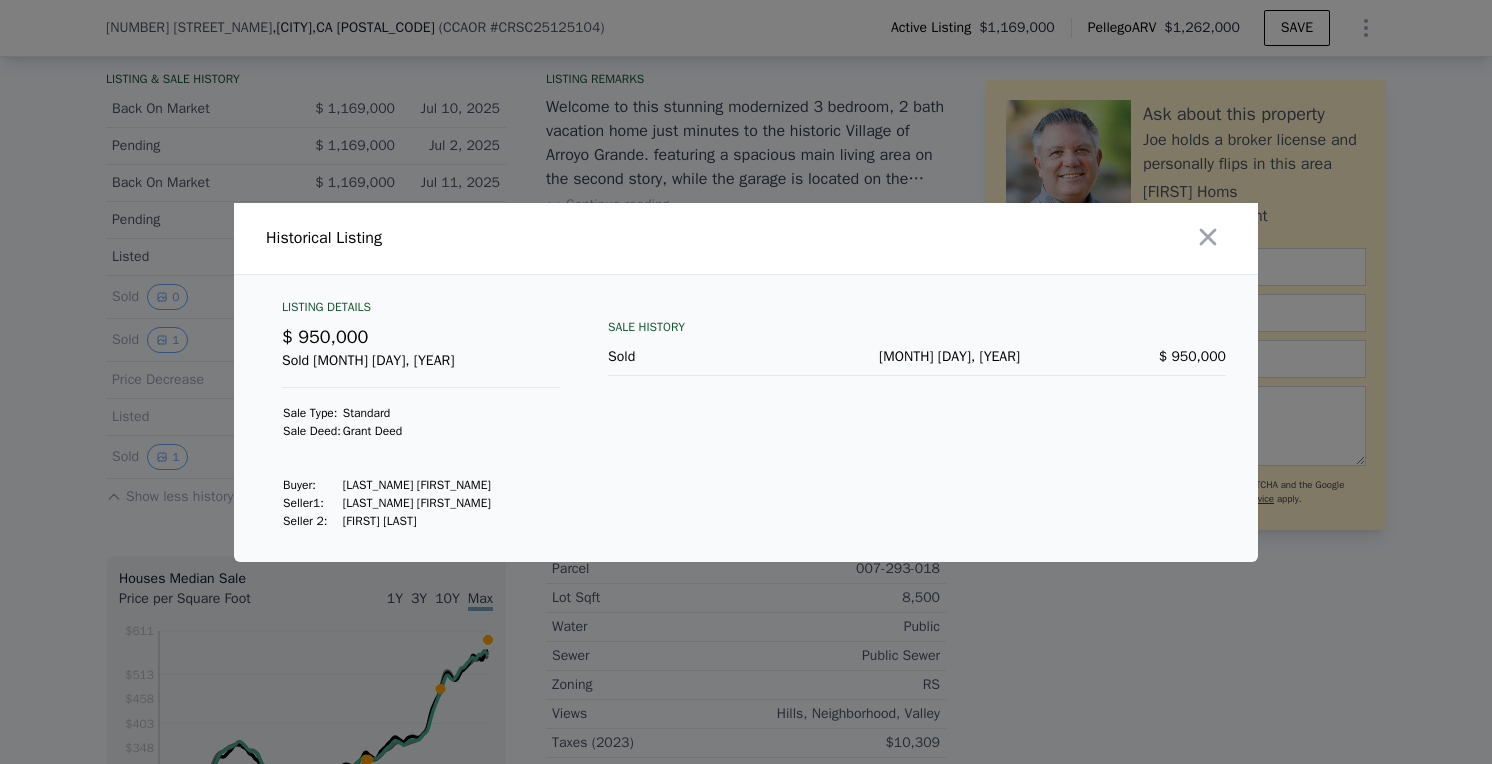 click at bounding box center (746, 382) 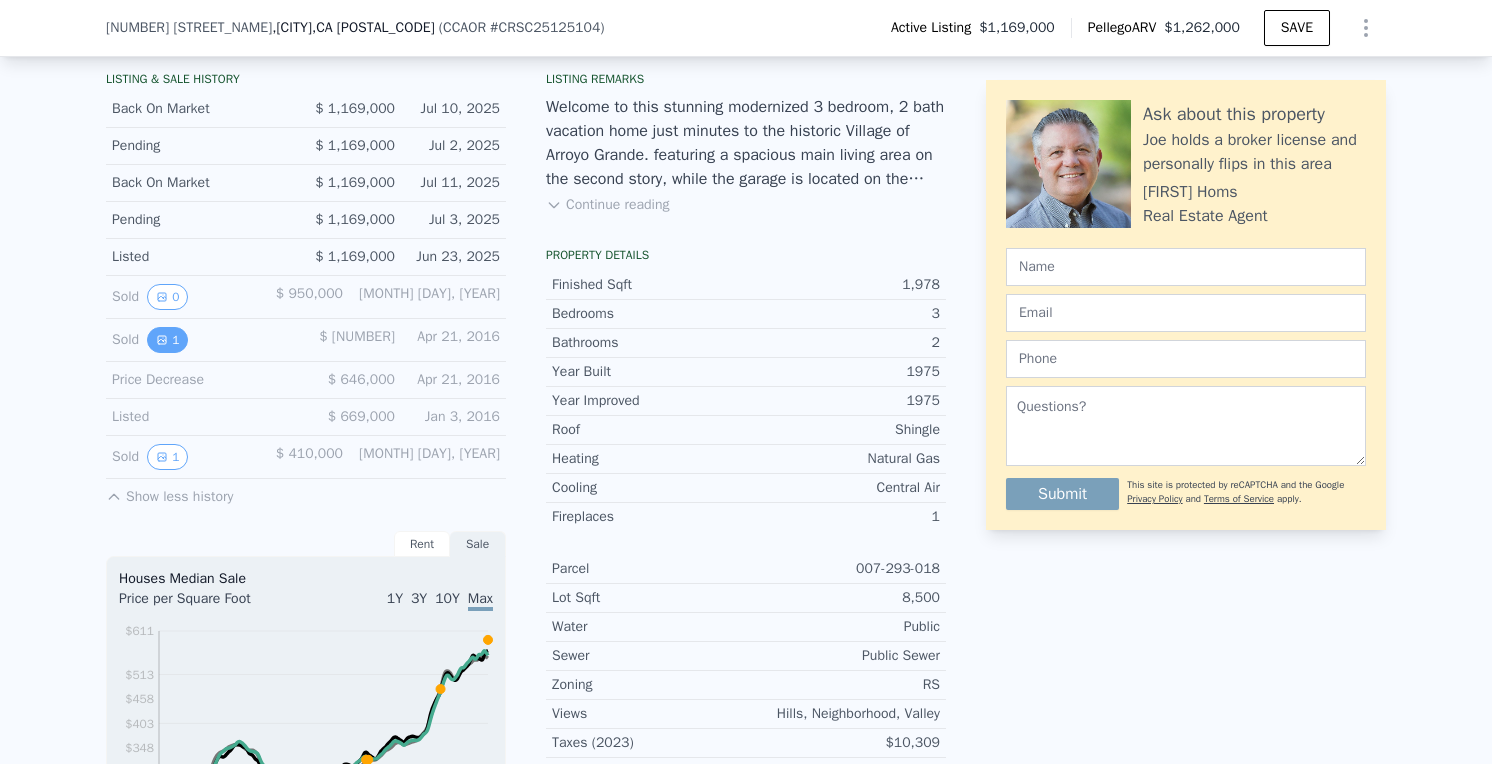 click on "1" at bounding box center [167, 340] 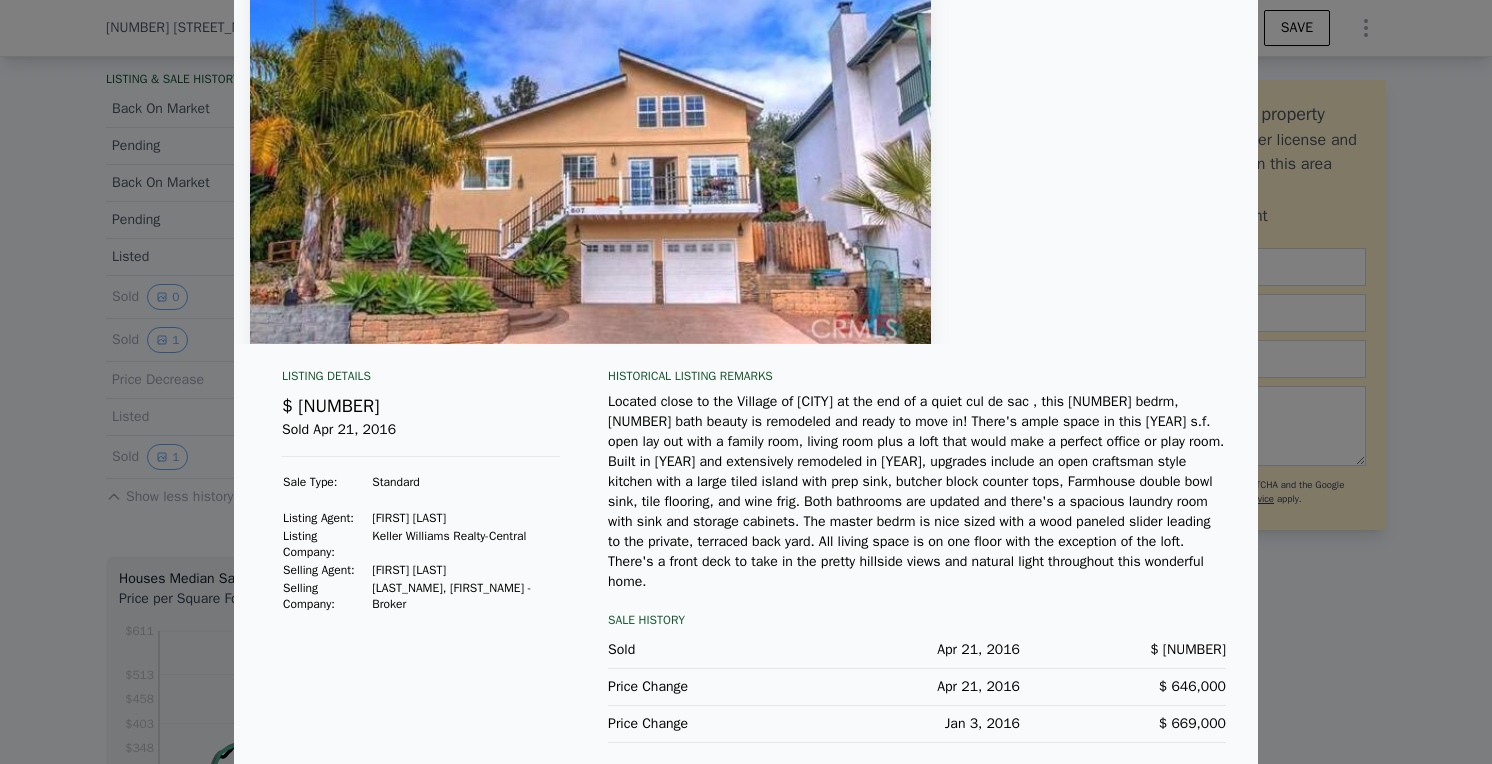 scroll, scrollTop: 122, scrollLeft: 0, axis: vertical 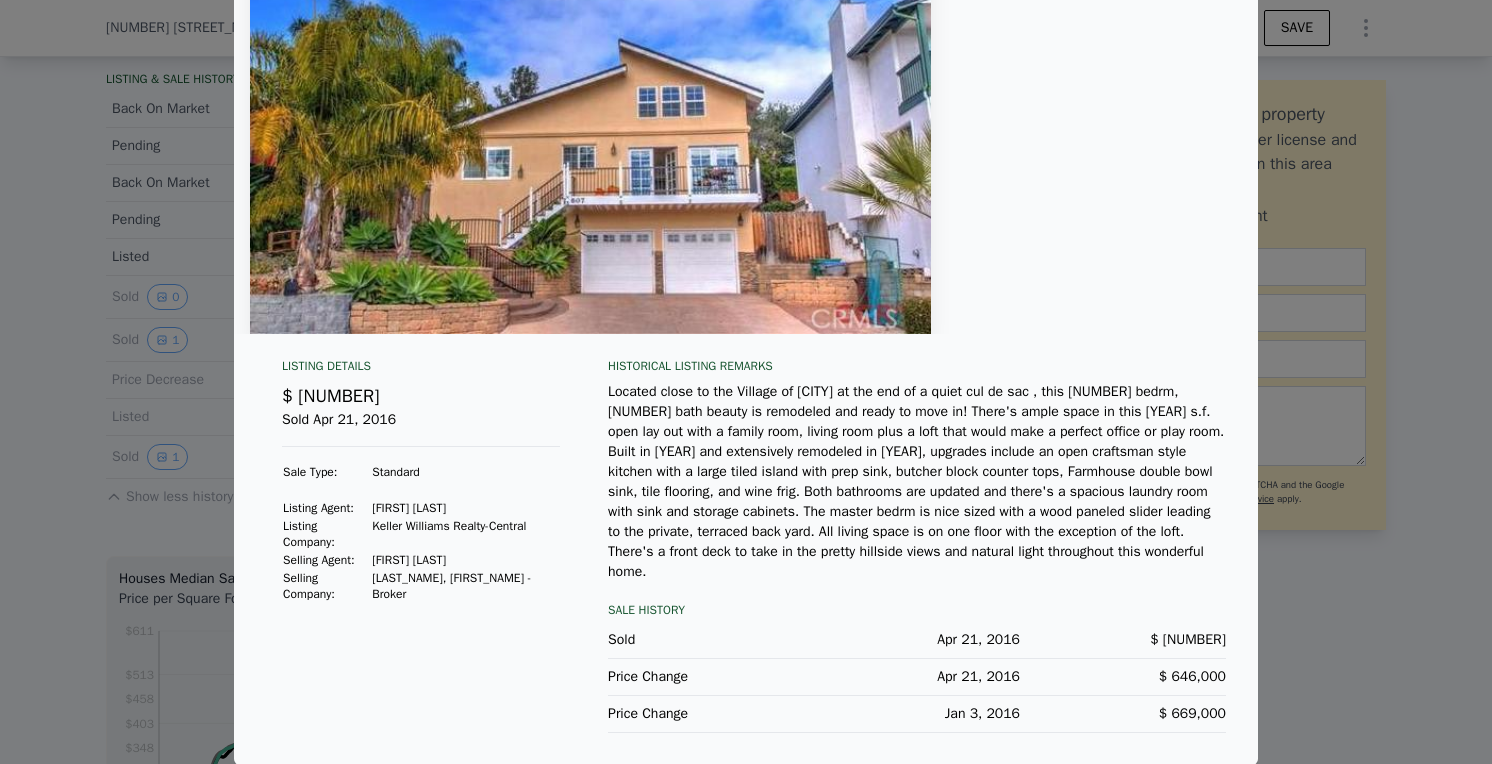 click at bounding box center [746, 382] 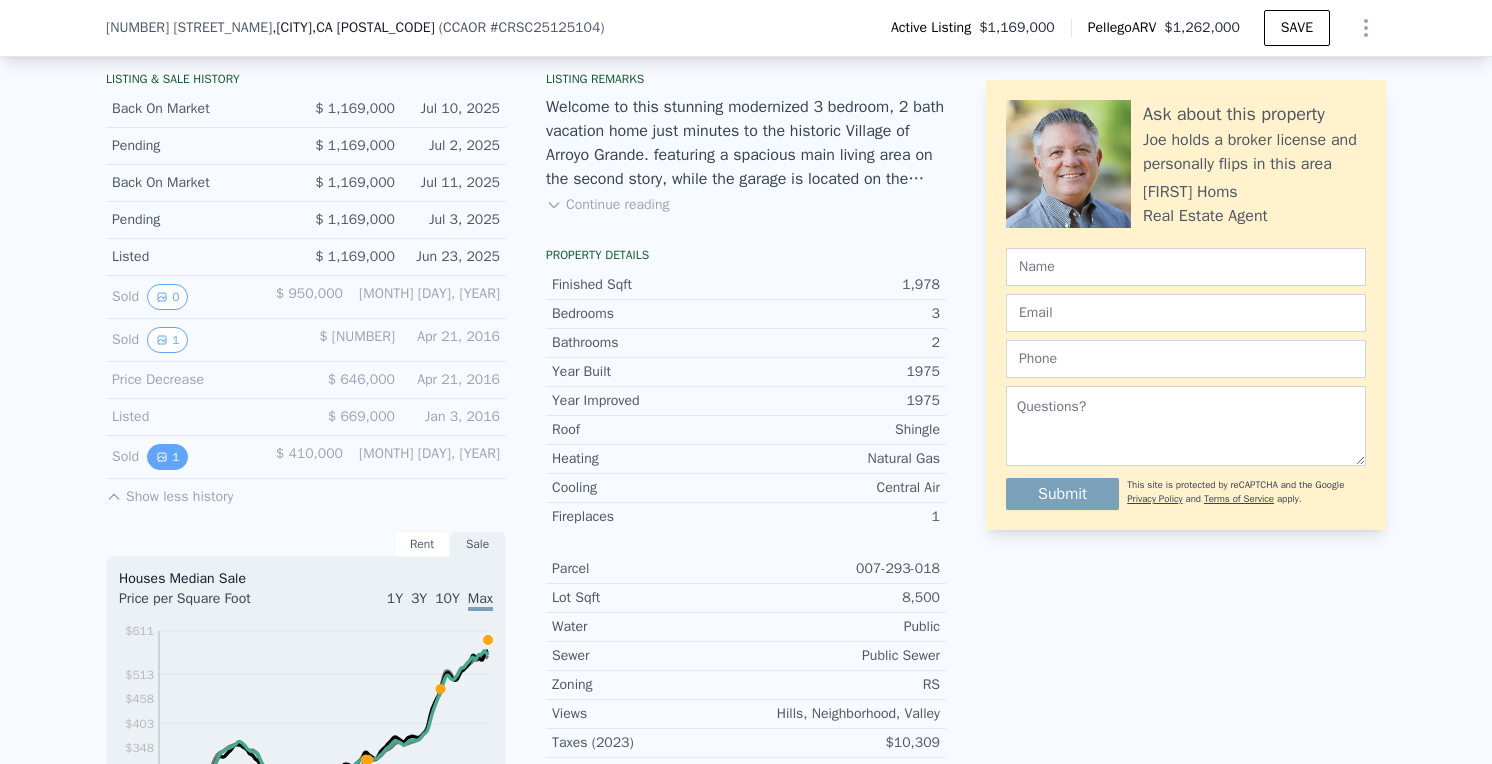 click on "1" at bounding box center (167, 457) 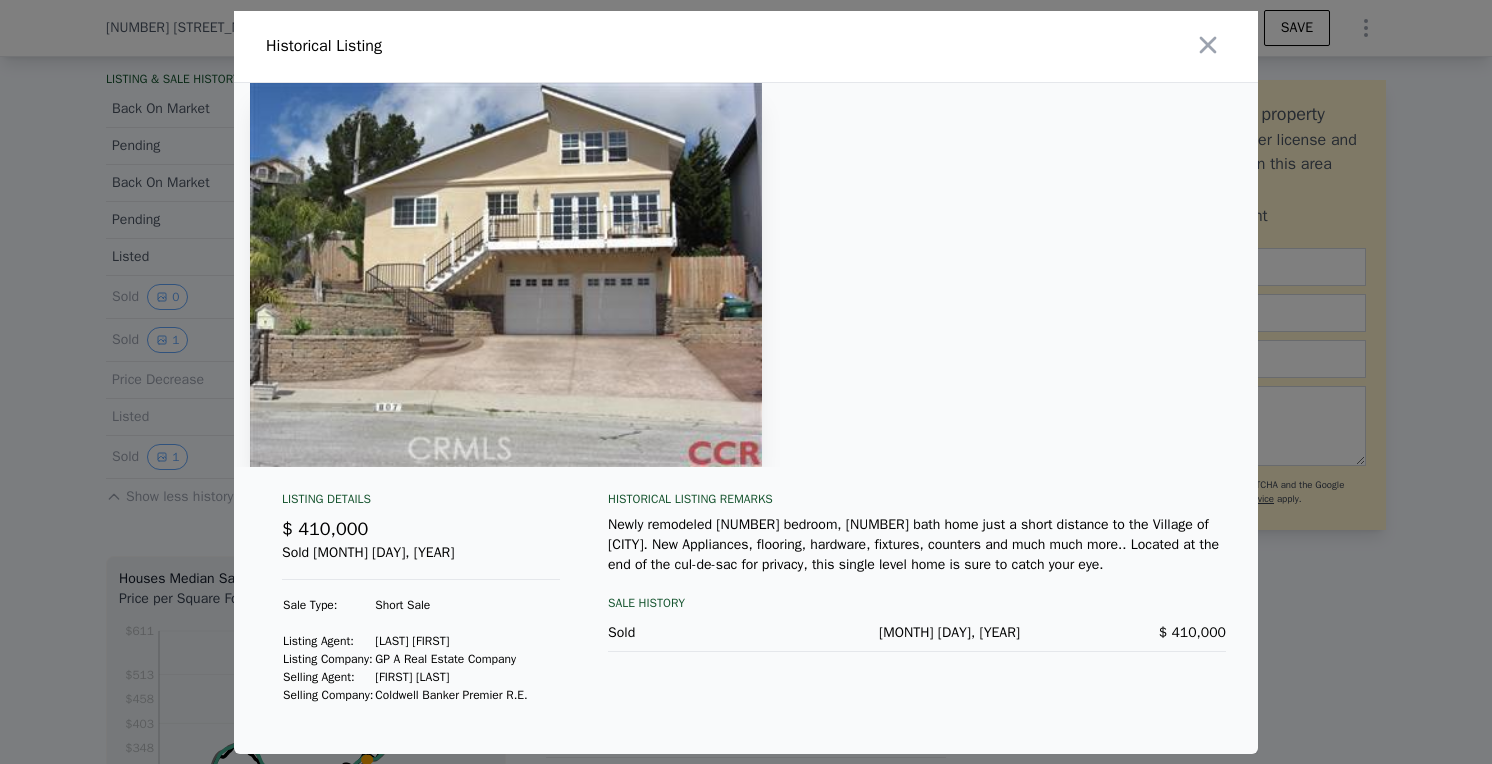 click at bounding box center [746, 382] 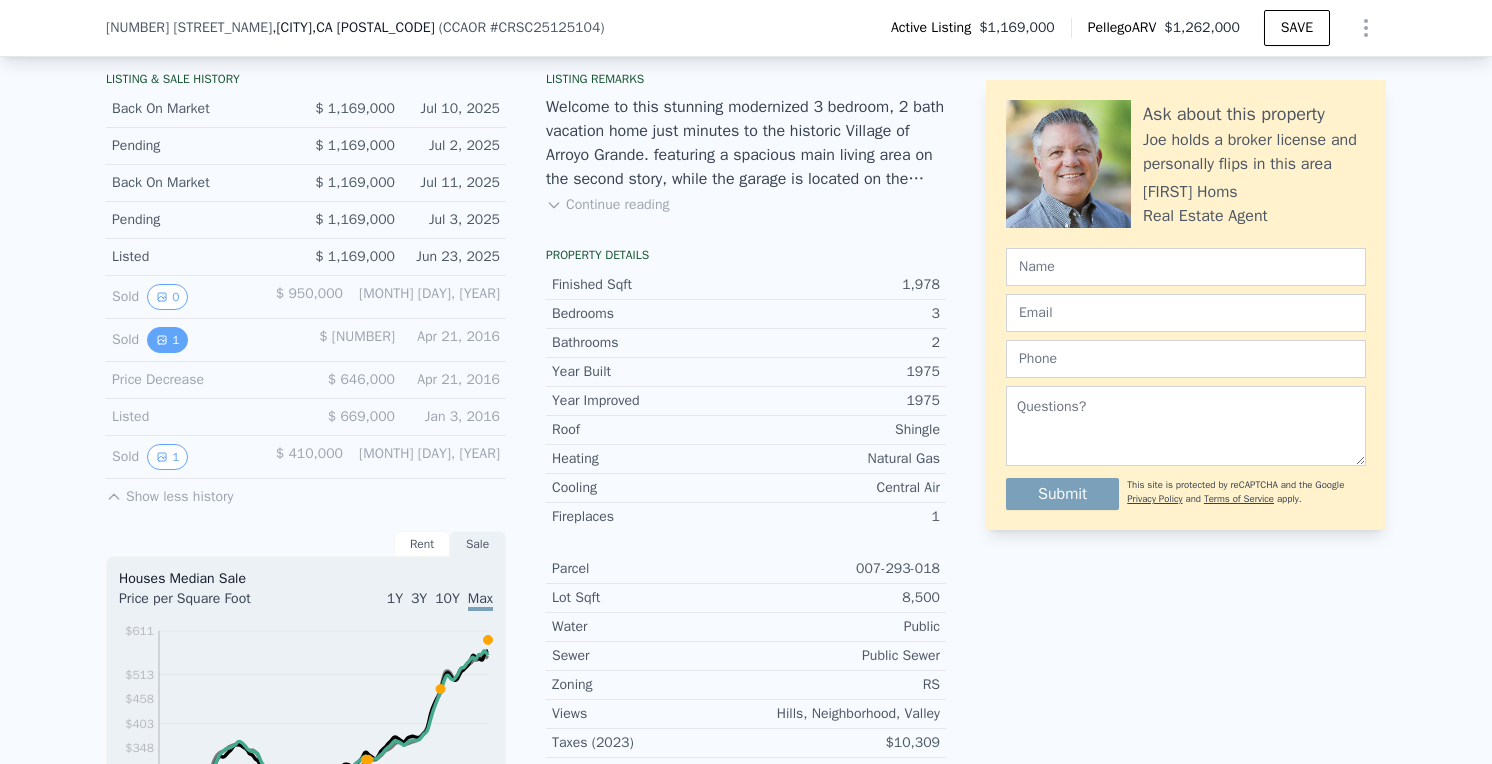 click on "1" at bounding box center (167, 340) 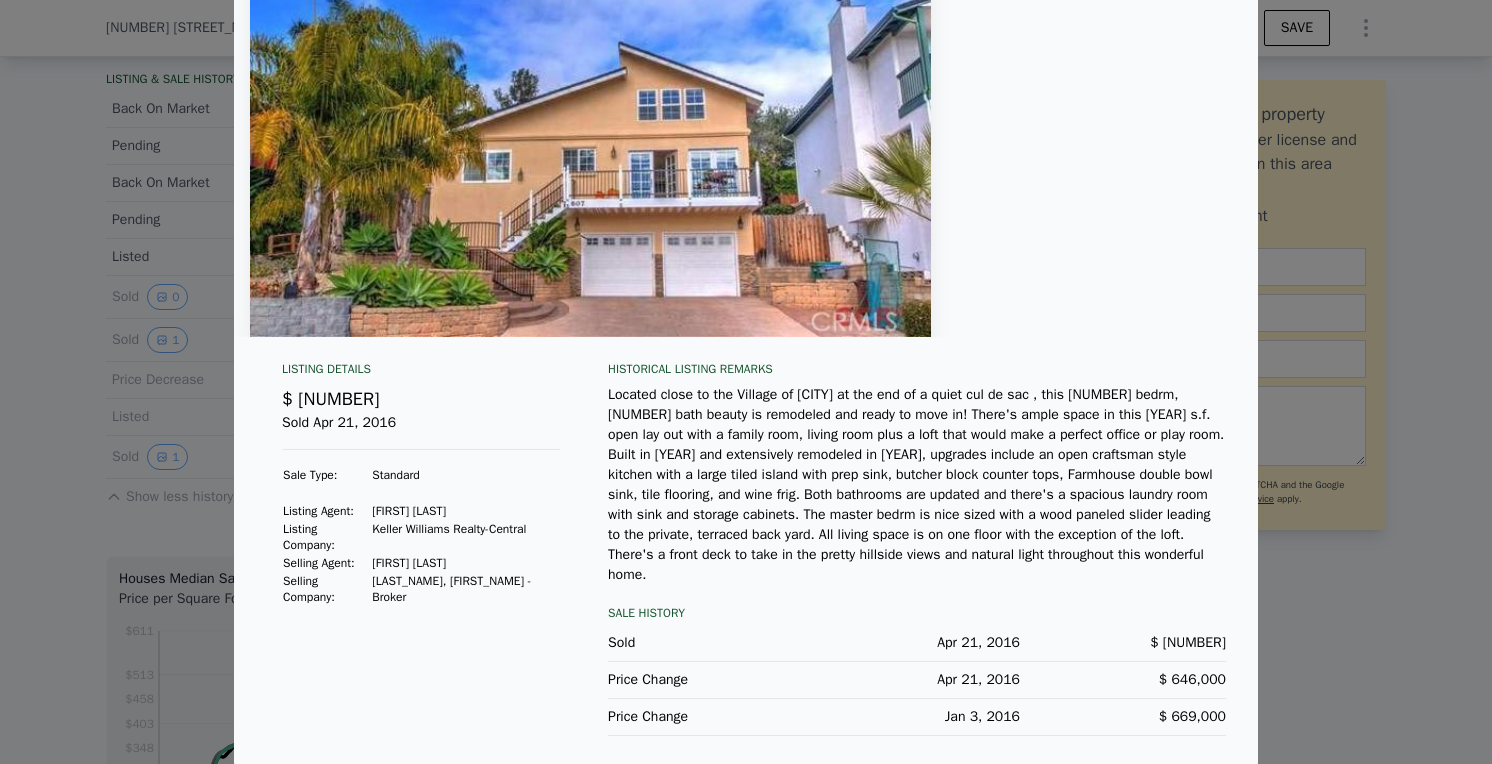 scroll, scrollTop: 118, scrollLeft: 0, axis: vertical 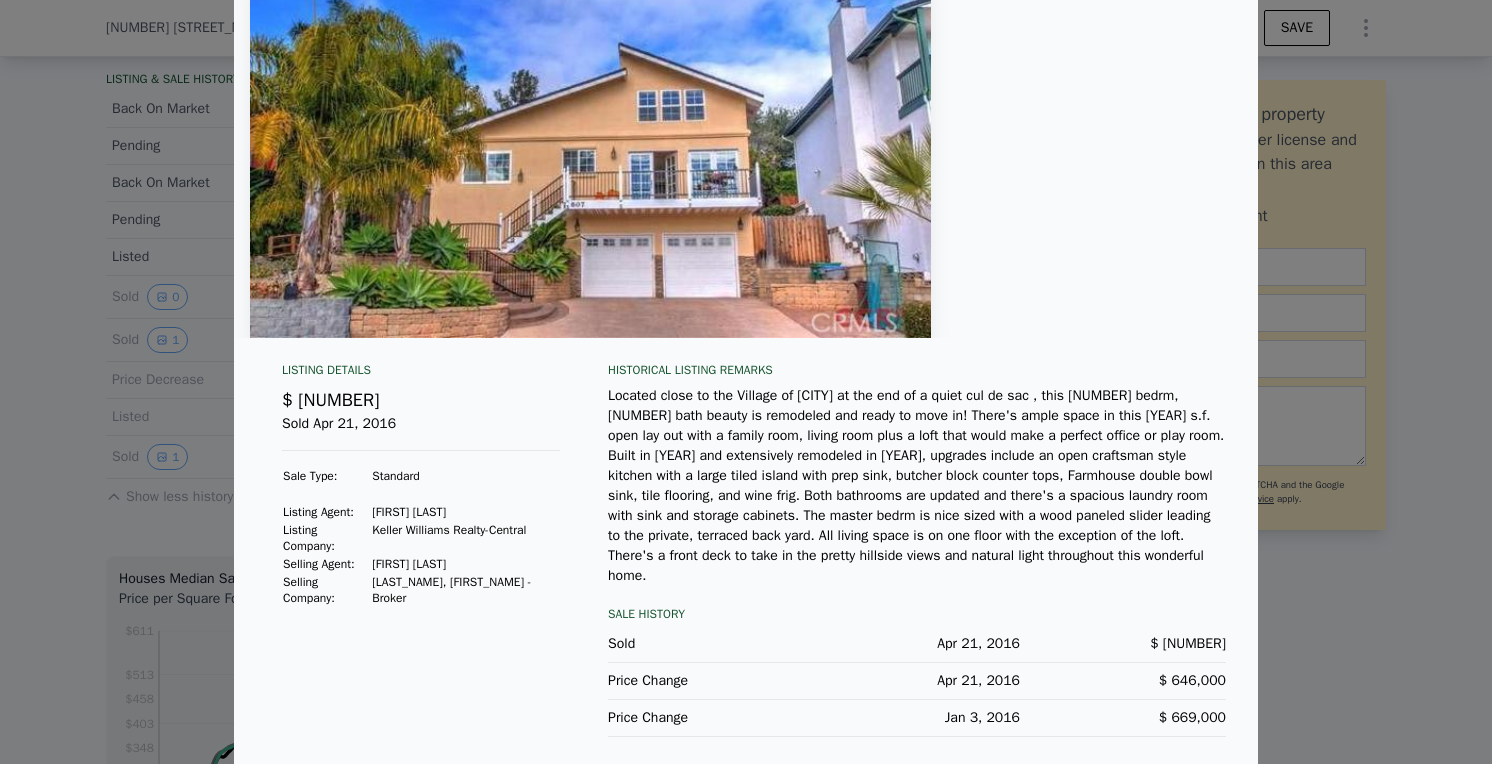 type 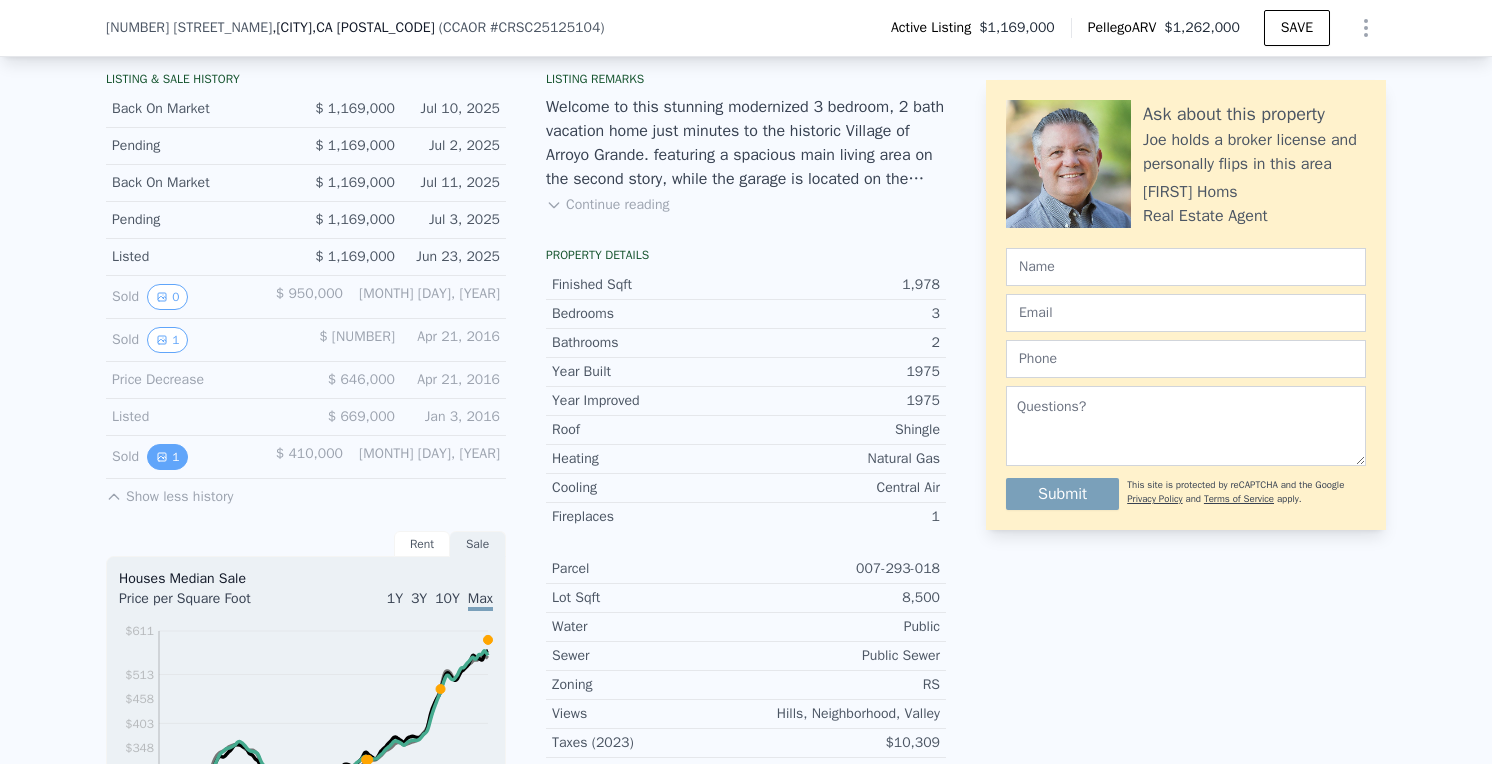 click on "1" at bounding box center (167, 457) 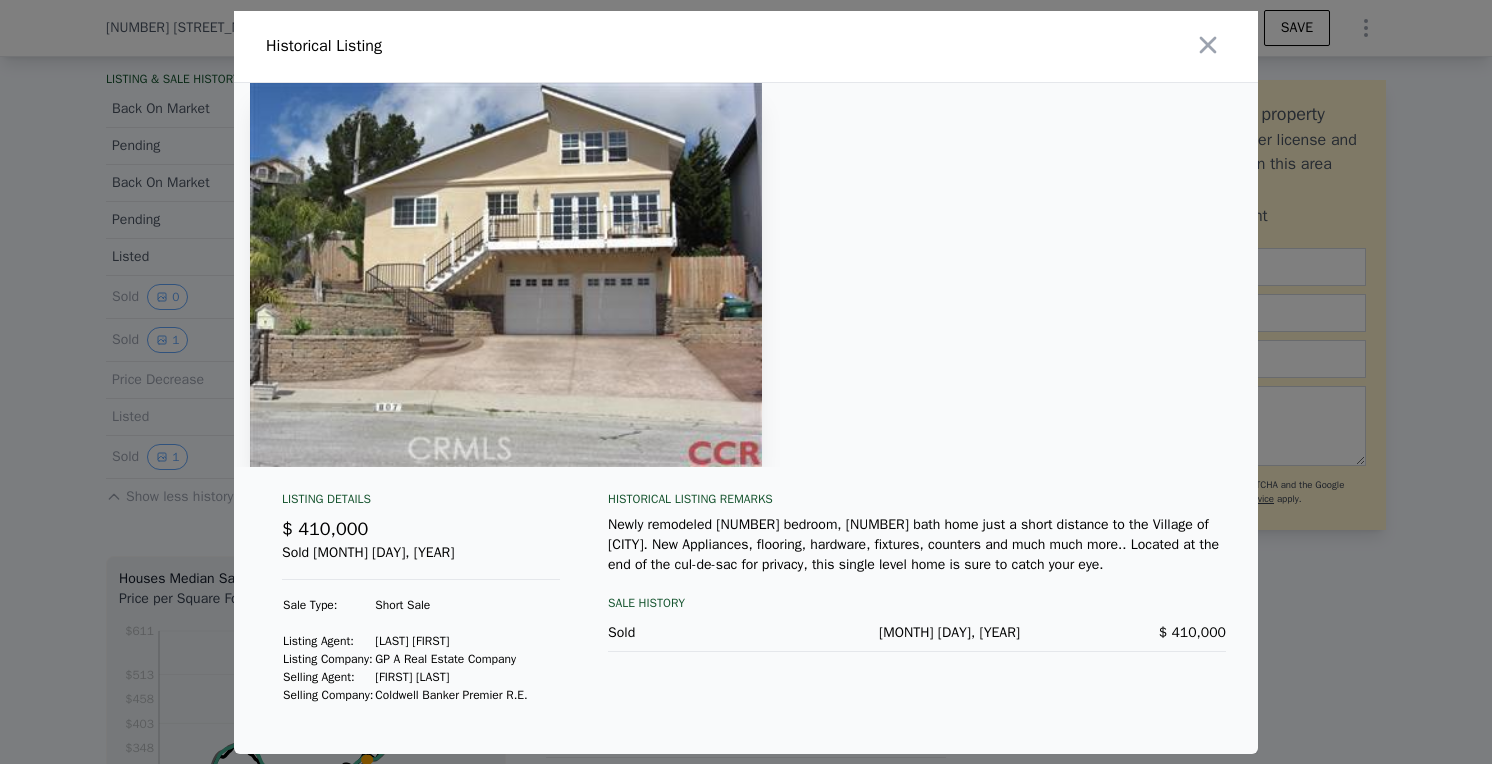 scroll, scrollTop: 10, scrollLeft: 0, axis: vertical 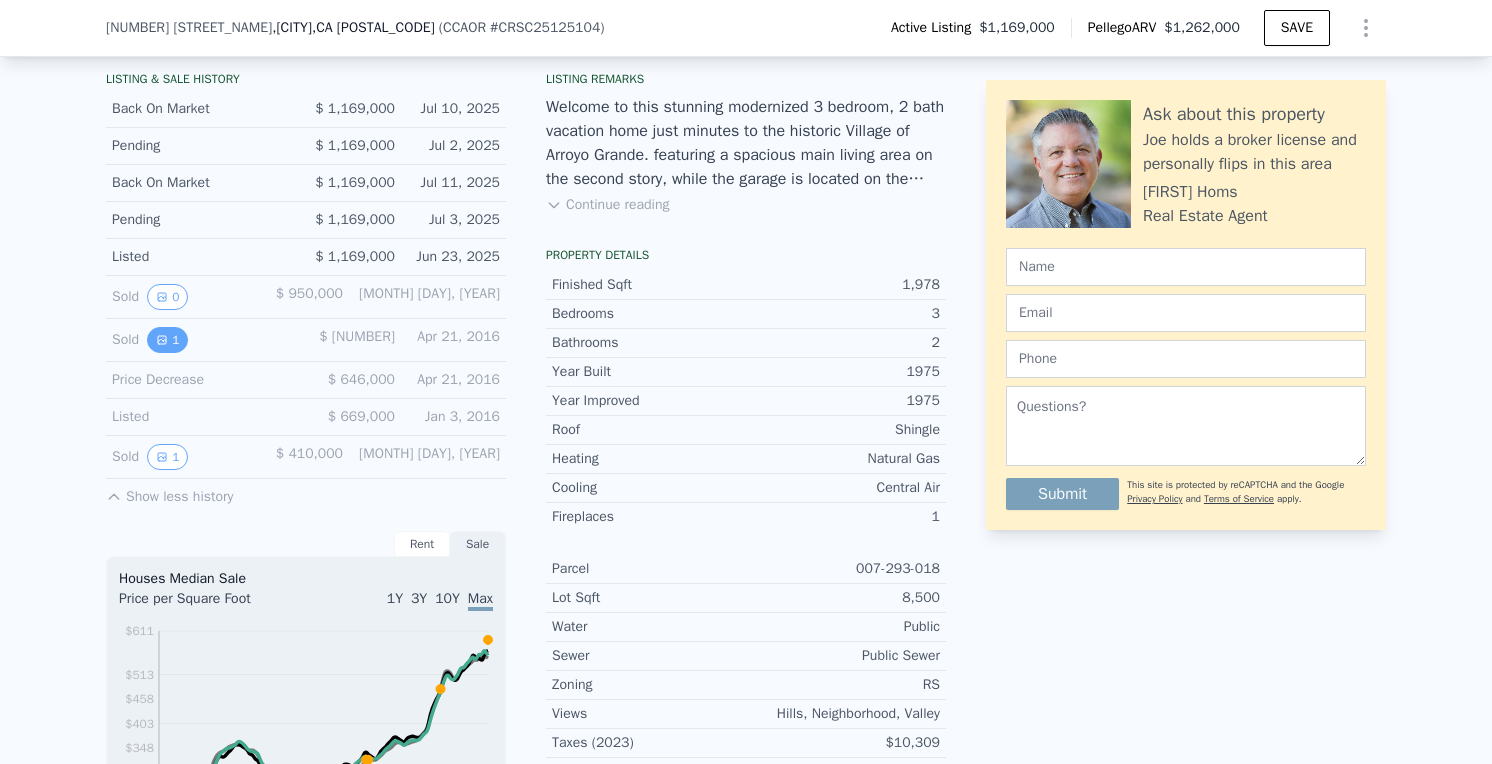click on "1" at bounding box center [167, 340] 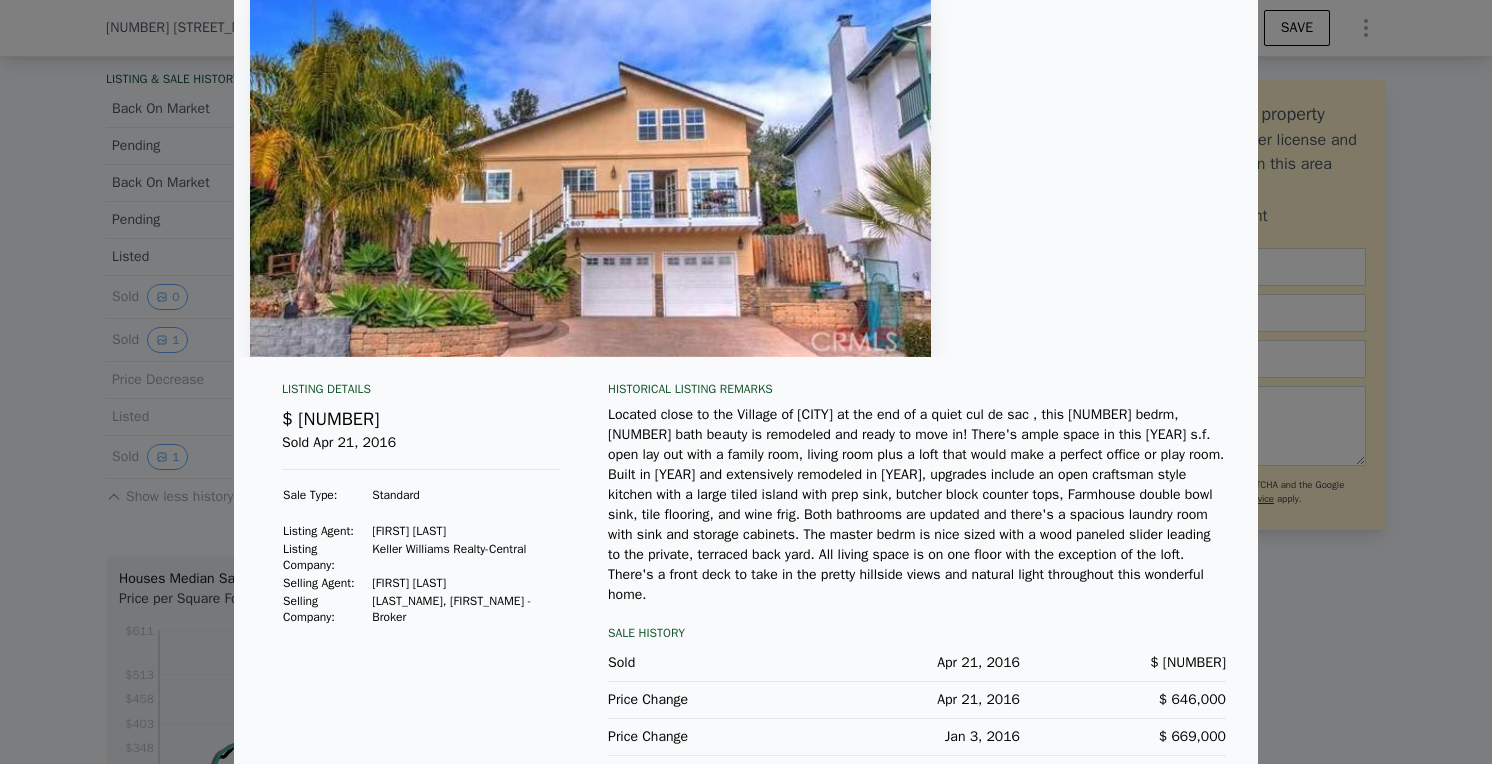 scroll, scrollTop: 122, scrollLeft: 0, axis: vertical 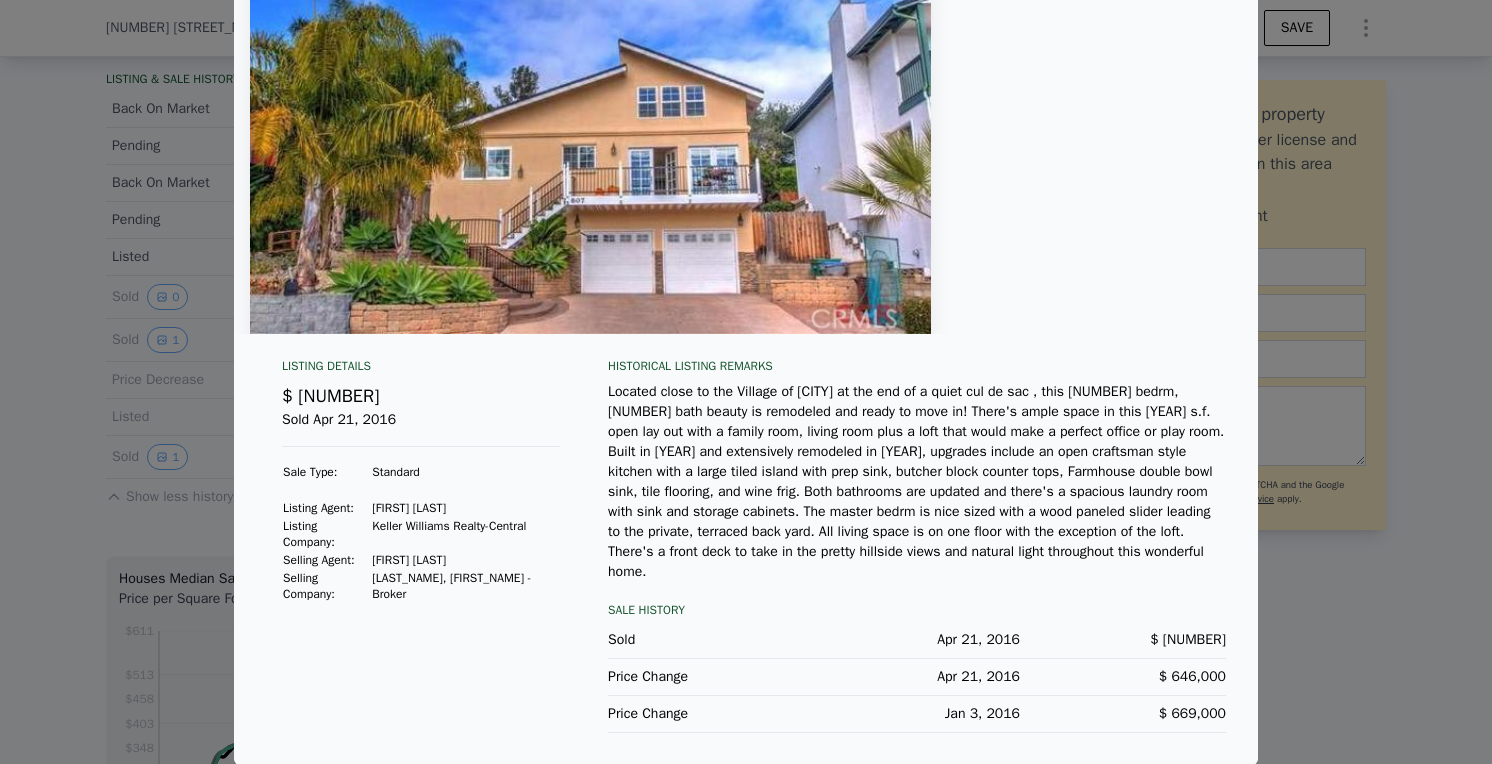 click at bounding box center [746, 382] 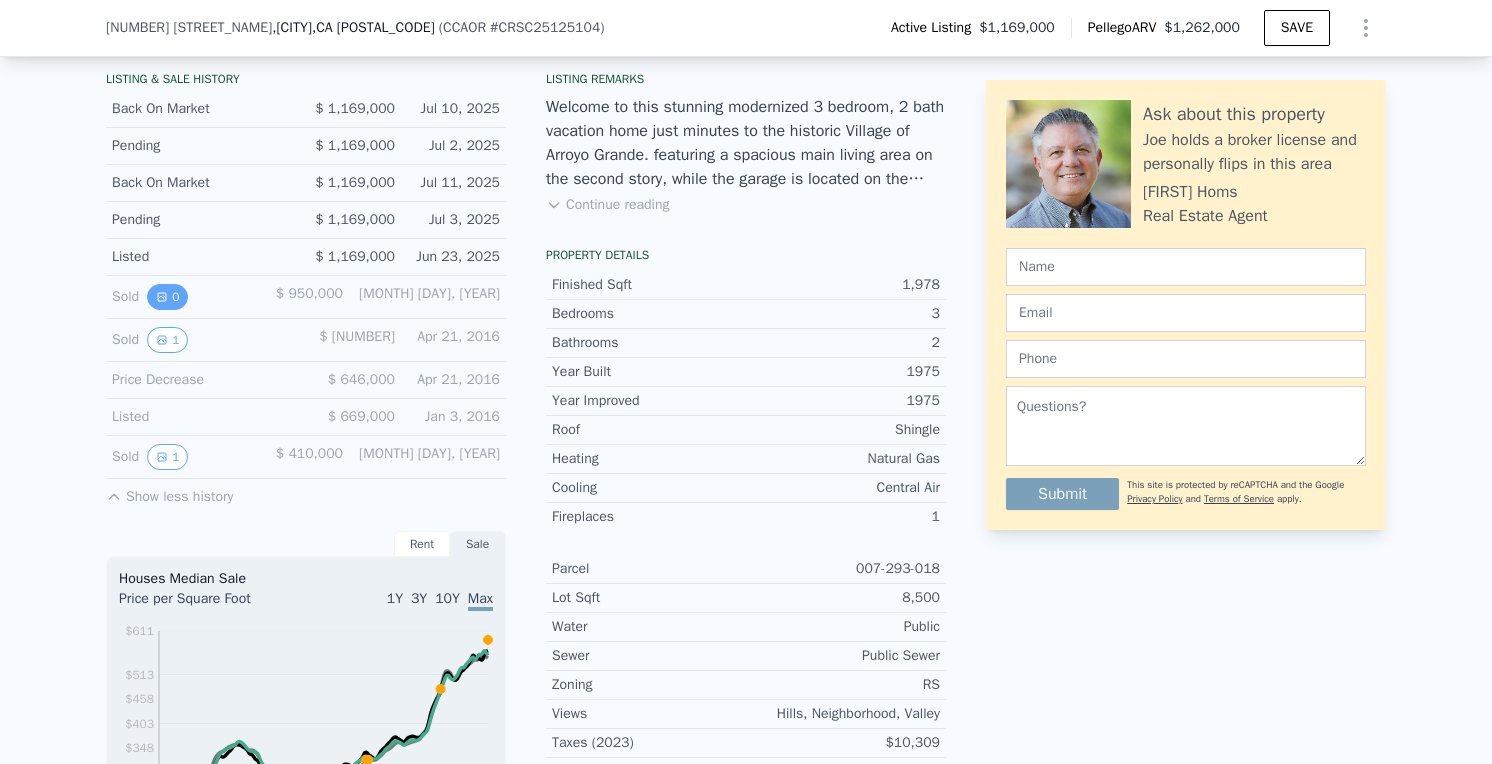 click on "0" at bounding box center [167, 297] 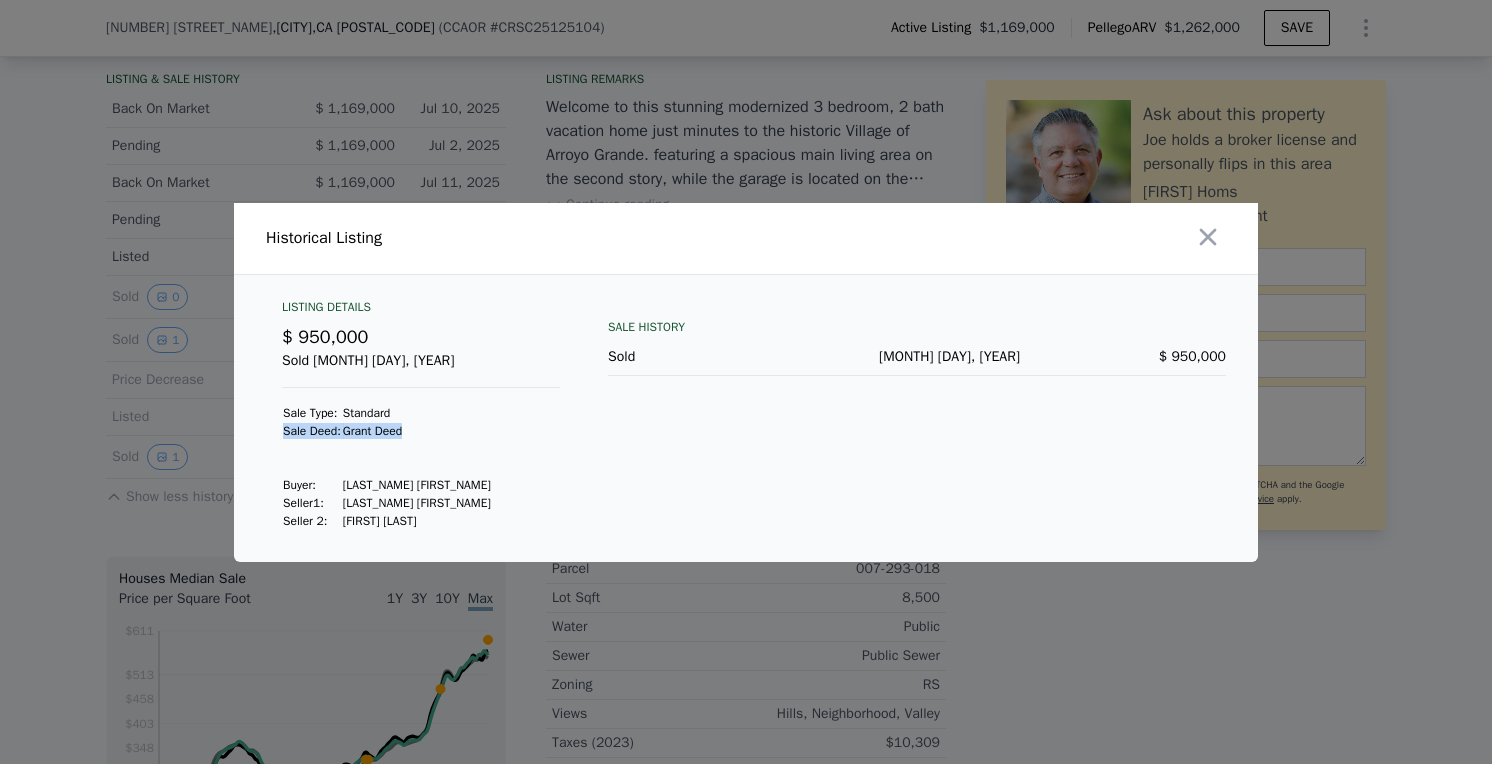 drag, startPoint x: 282, startPoint y: 430, endPoint x: 422, endPoint y: 432, distance: 140.01428 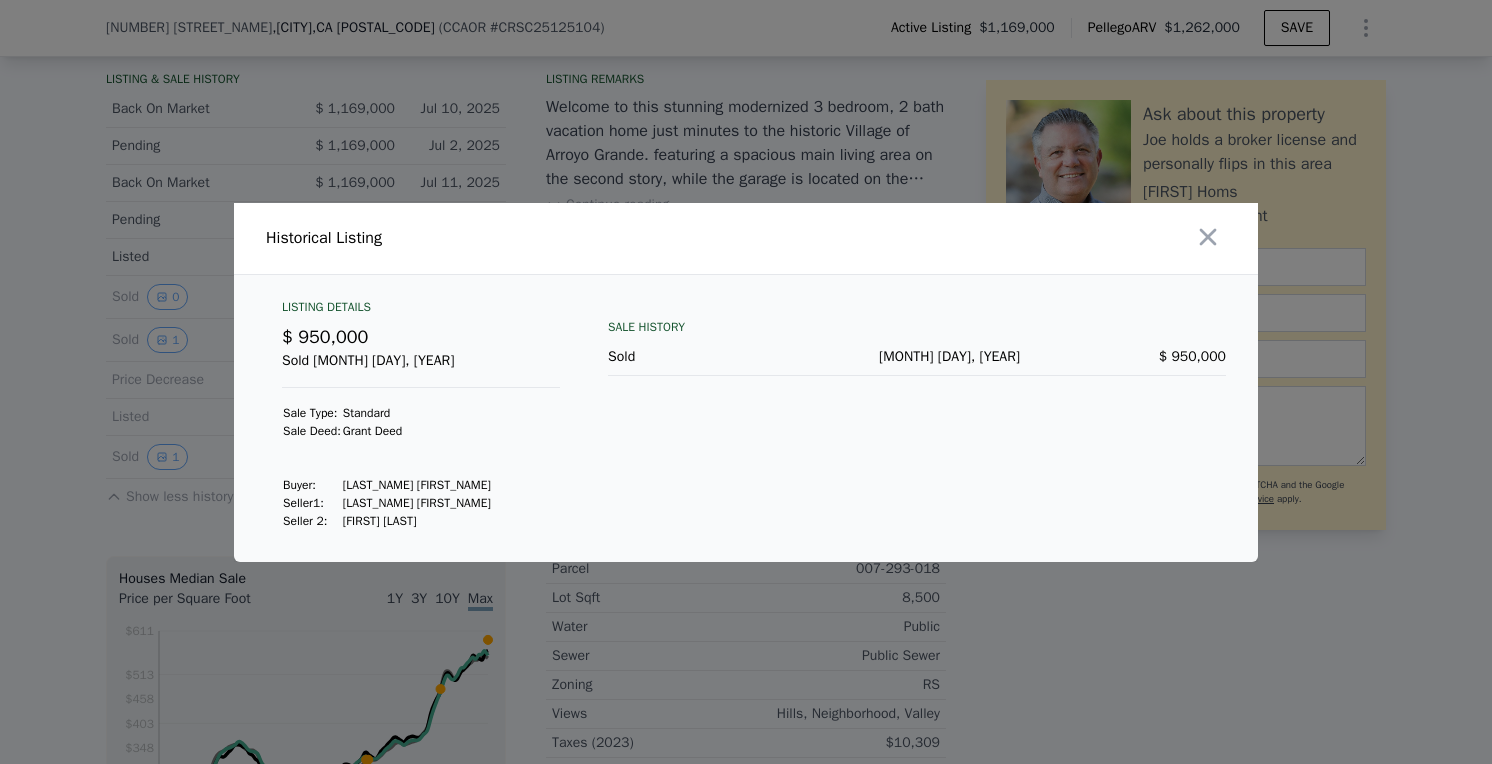 click at bounding box center (746, 382) 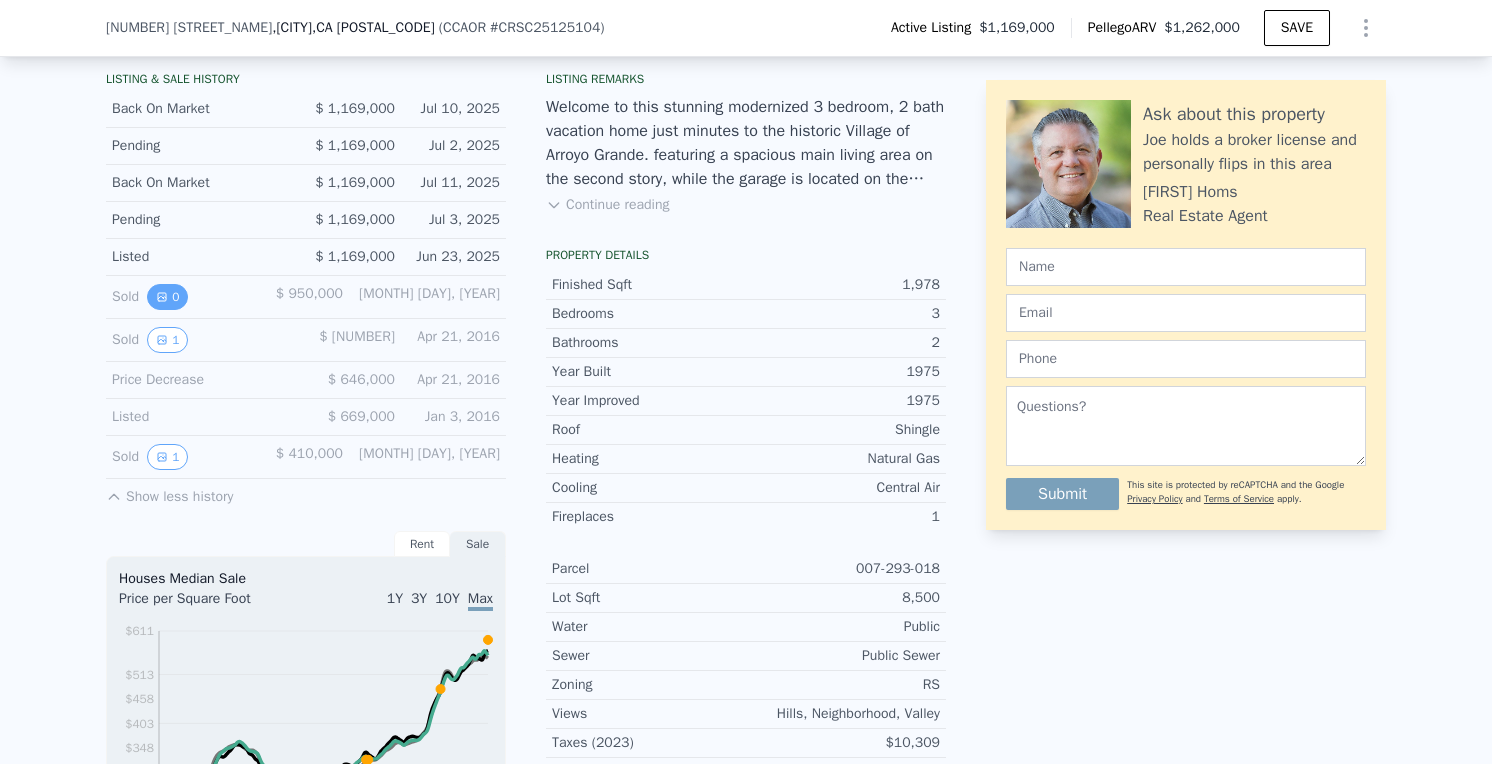 click on "0" at bounding box center (167, 297) 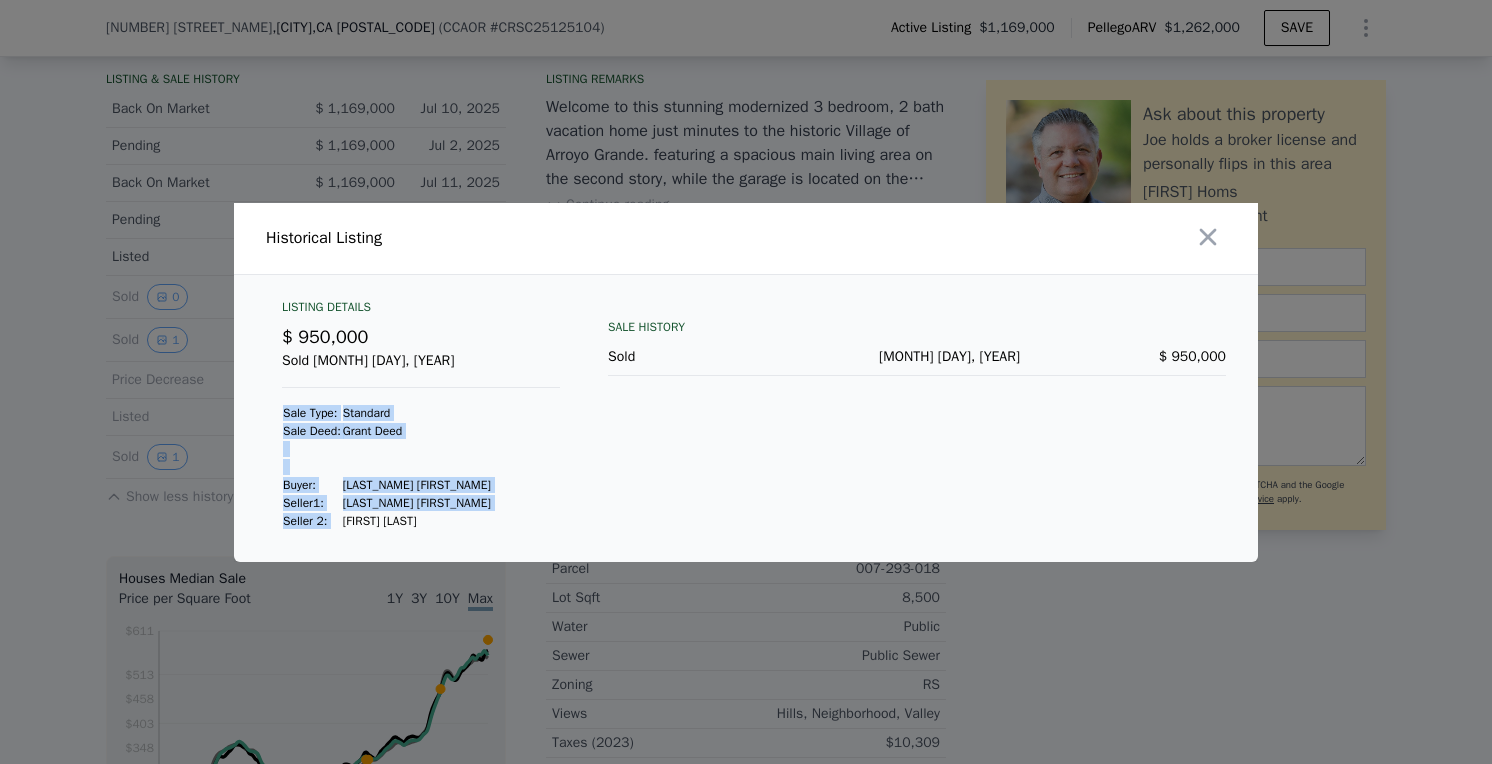 drag, startPoint x: 348, startPoint y: 518, endPoint x: 485, endPoint y: 521, distance: 137.03284 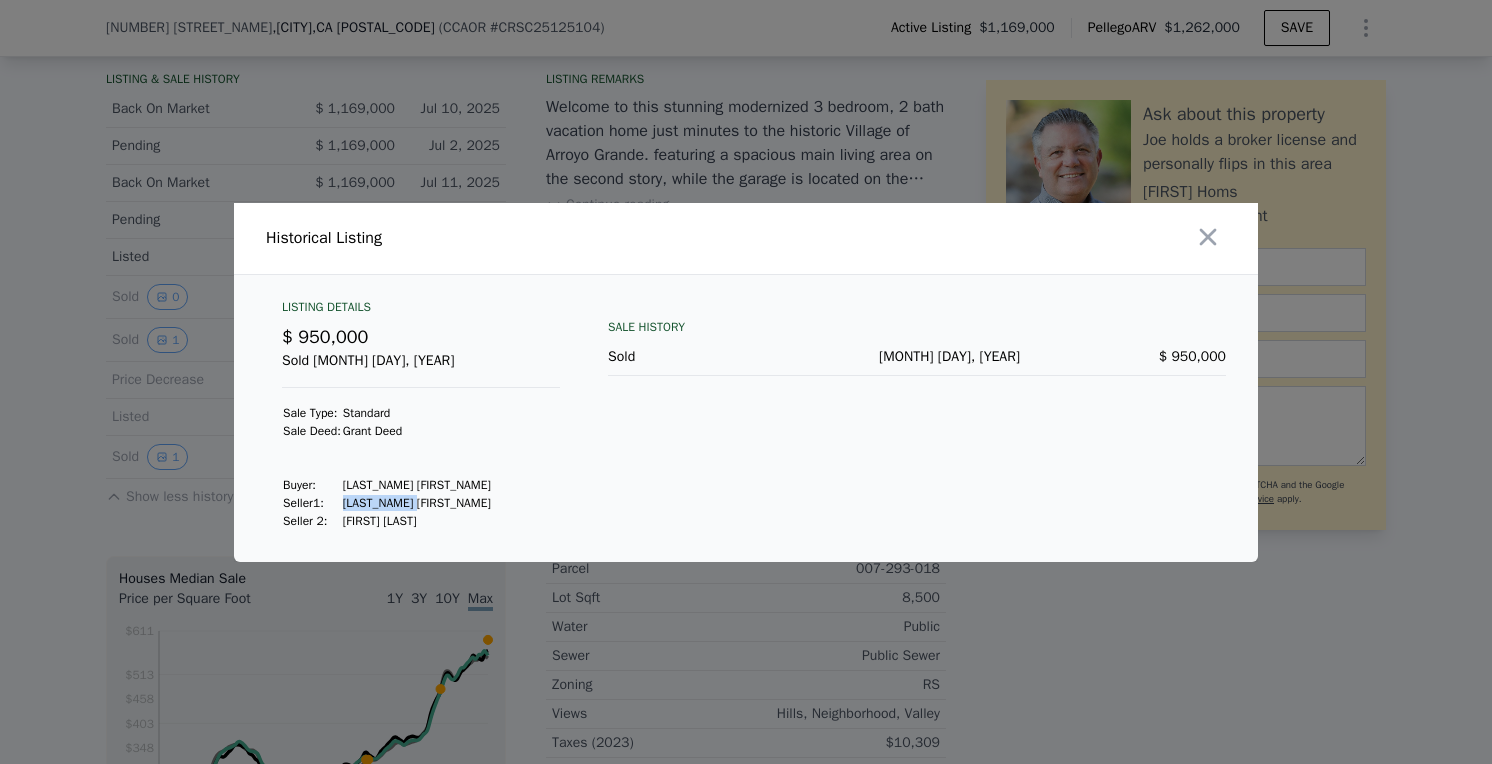 drag, startPoint x: 430, startPoint y: 502, endPoint x: 350, endPoint y: 508, distance: 80.224686 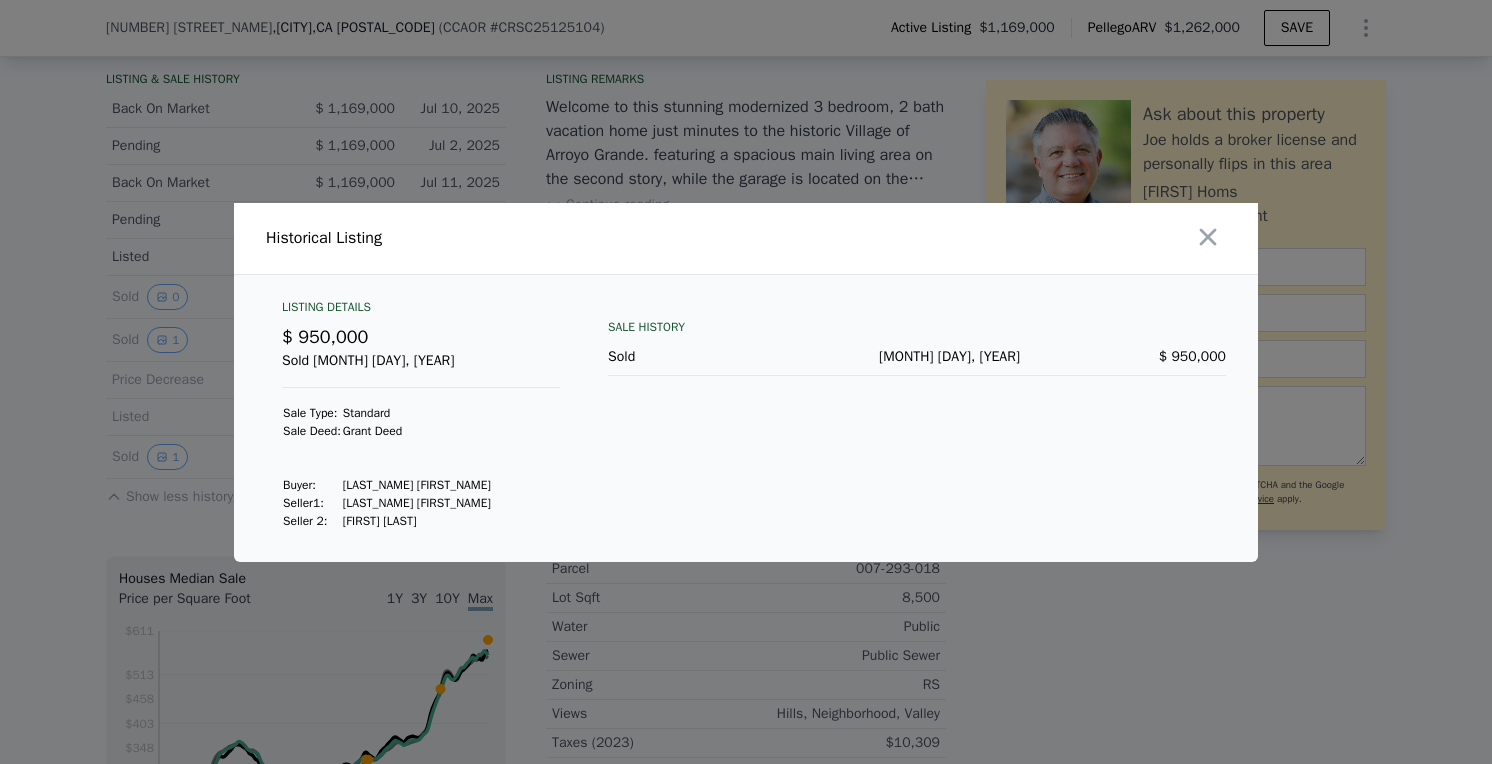 click at bounding box center [746, 382] 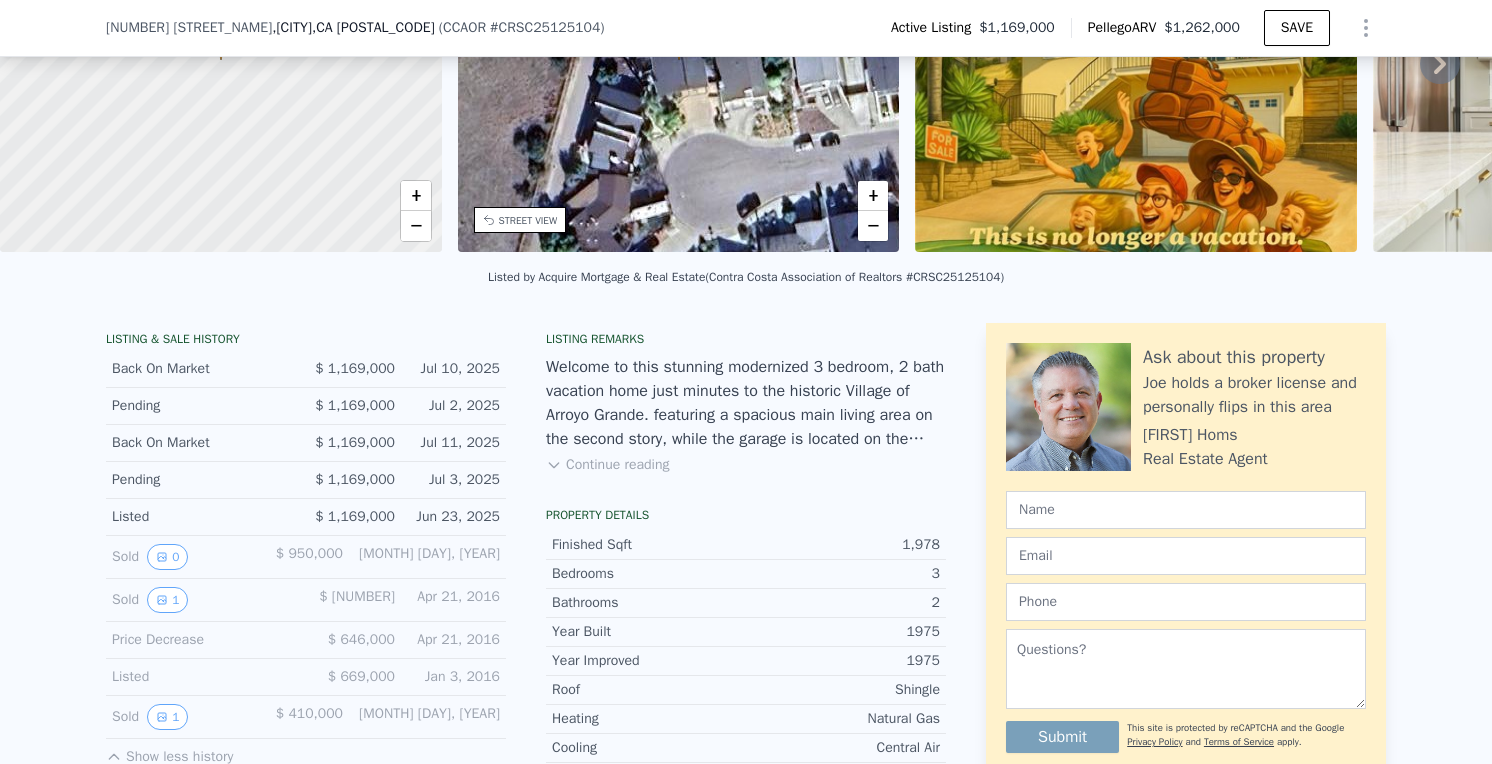 scroll, scrollTop: 247, scrollLeft: 0, axis: vertical 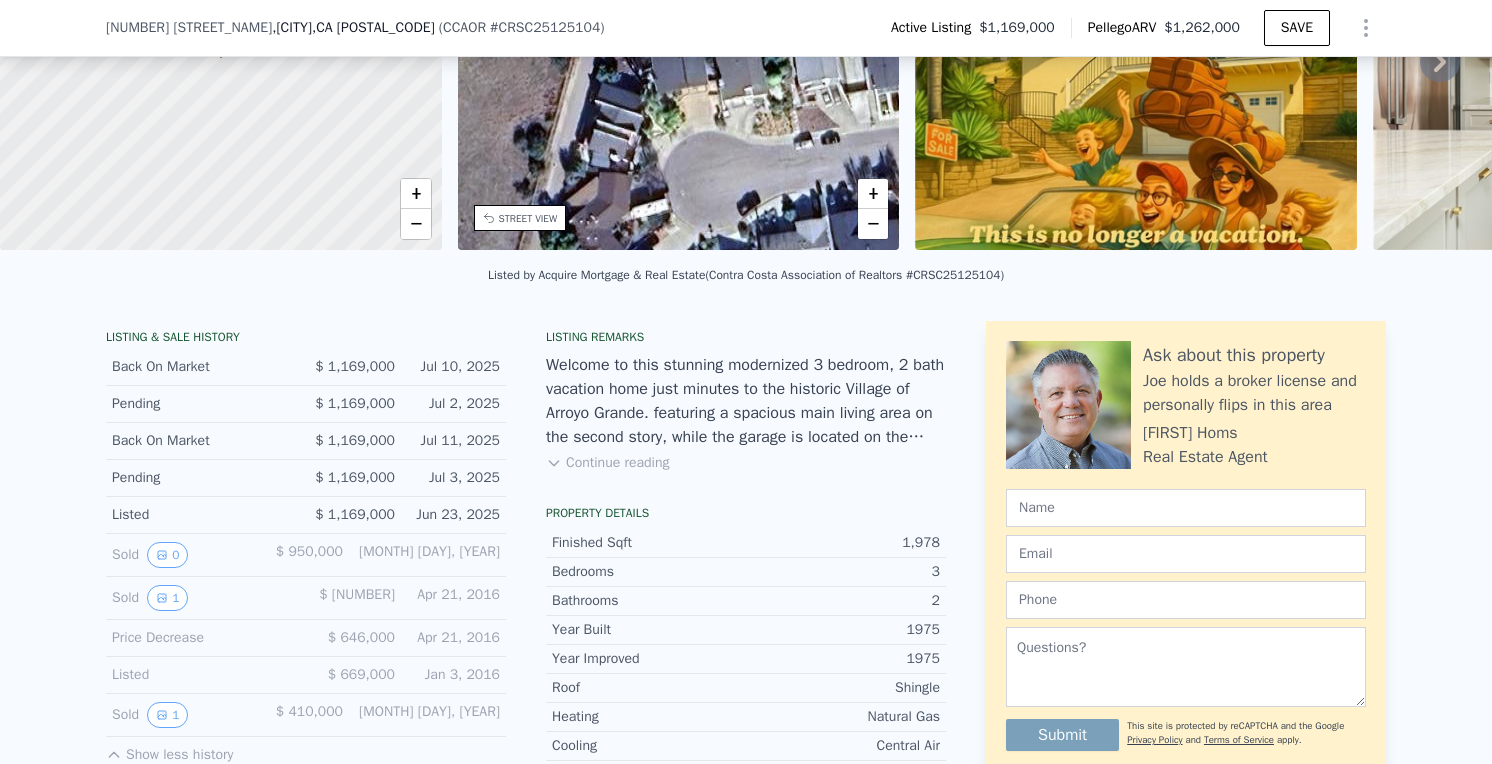 click on "Continue reading" at bounding box center [607, 463] 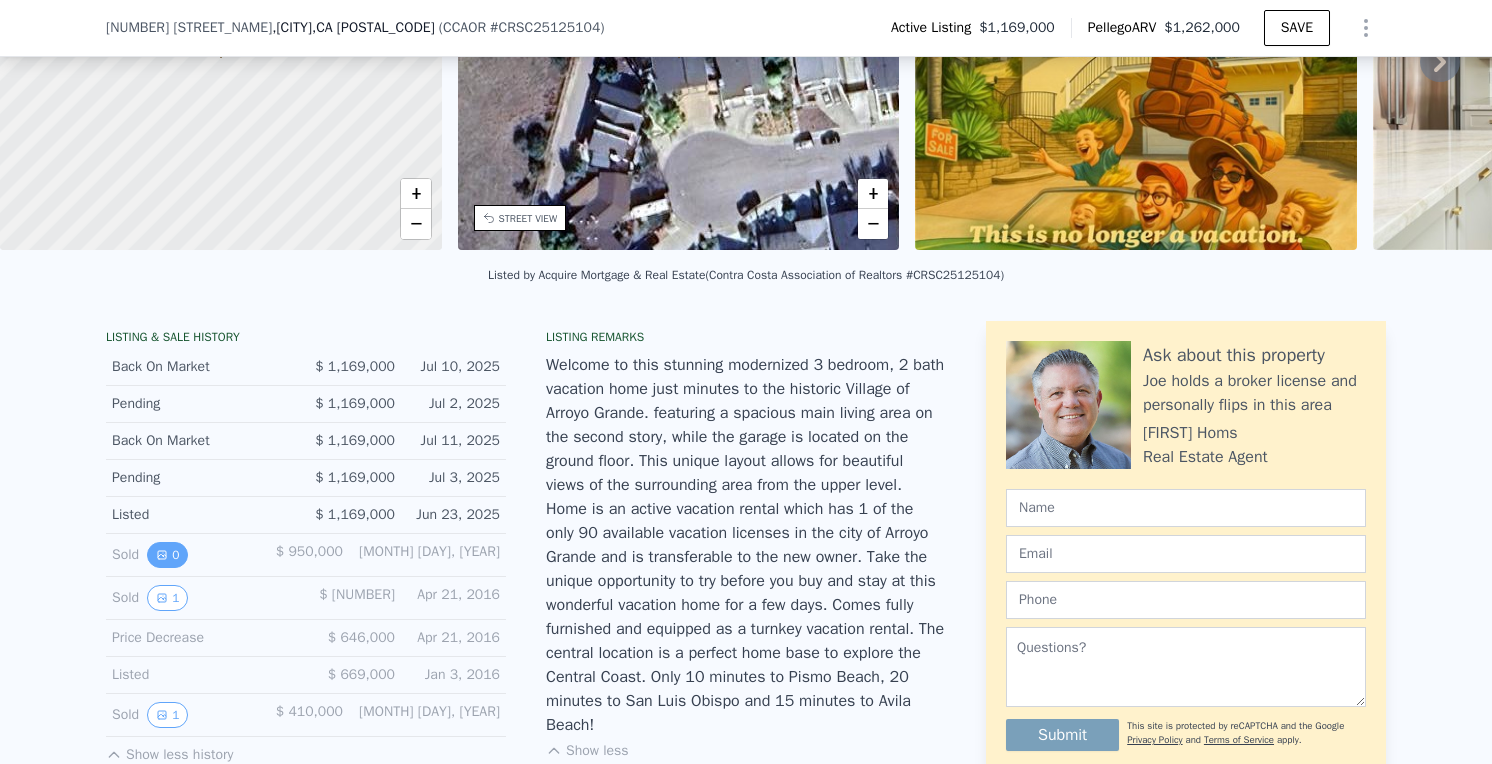 click on "0" at bounding box center [167, 555] 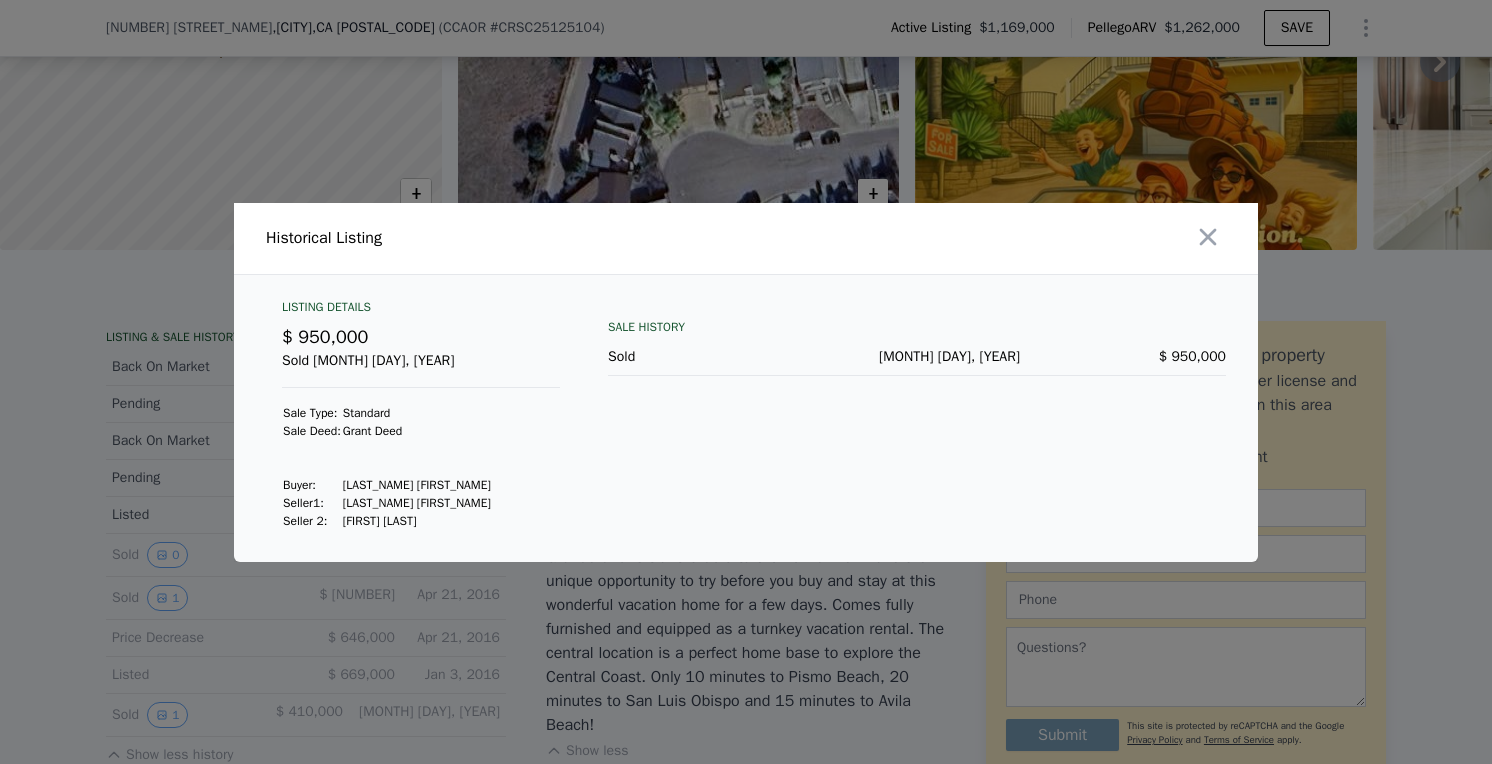 type 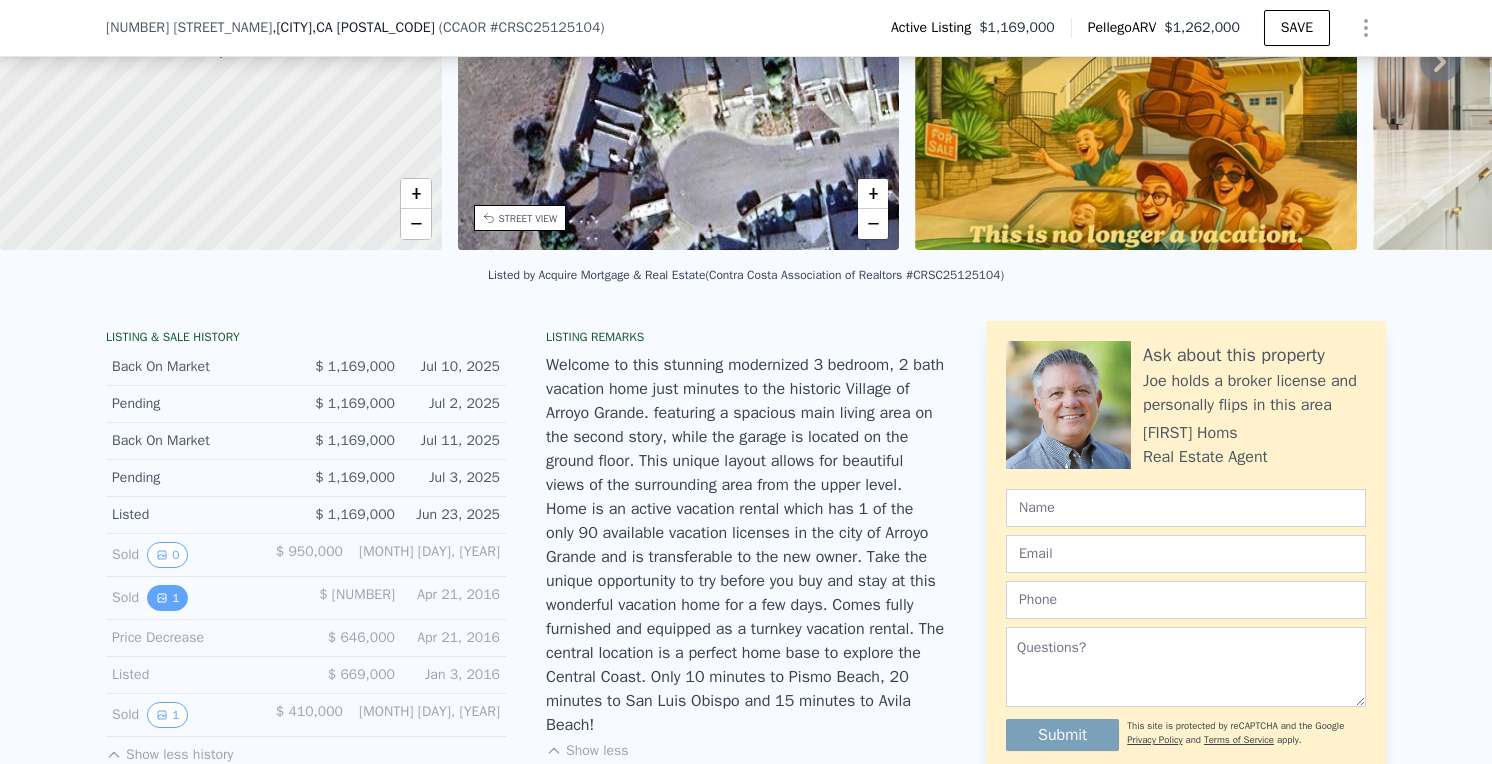 click on "1" at bounding box center [167, 598] 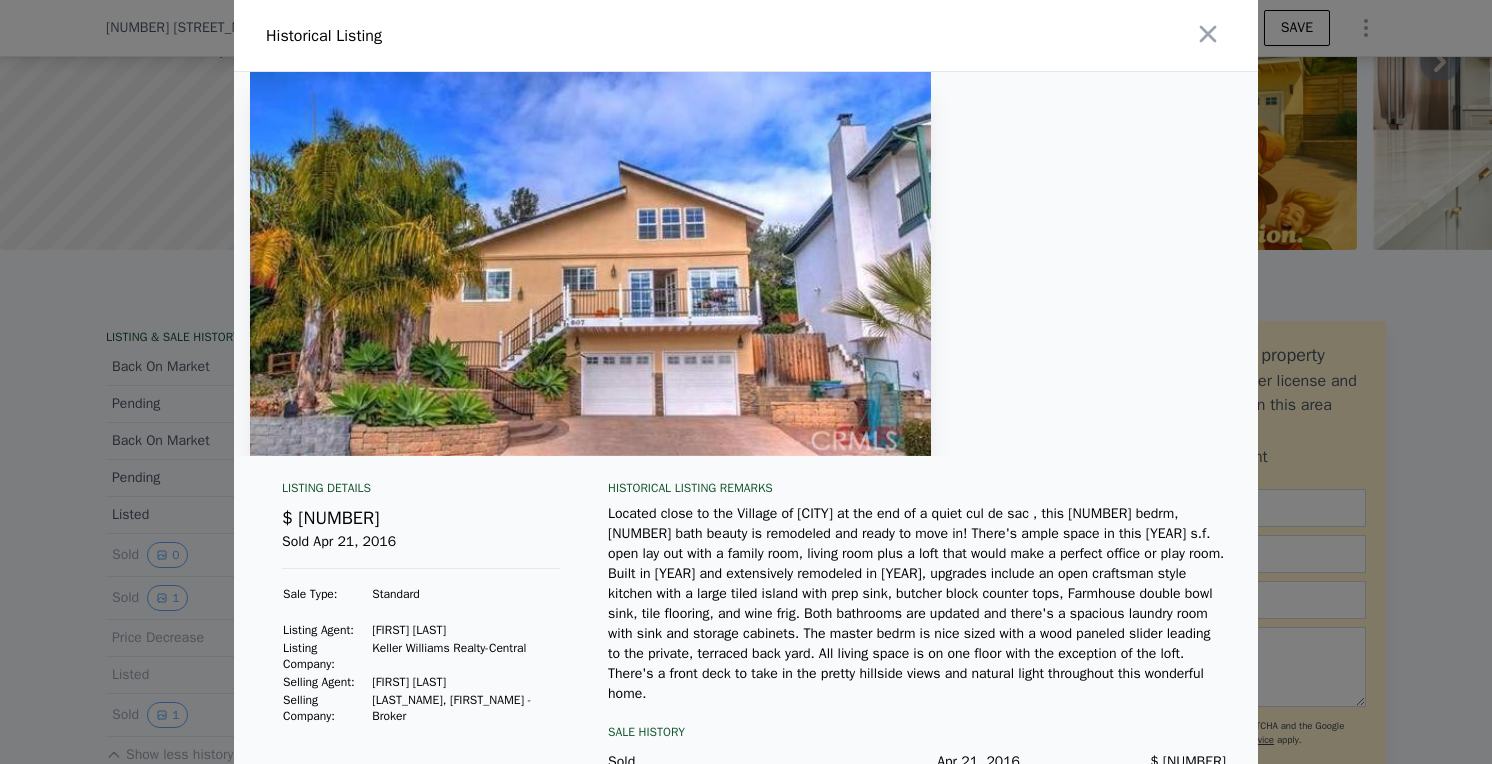 click at bounding box center [746, 382] 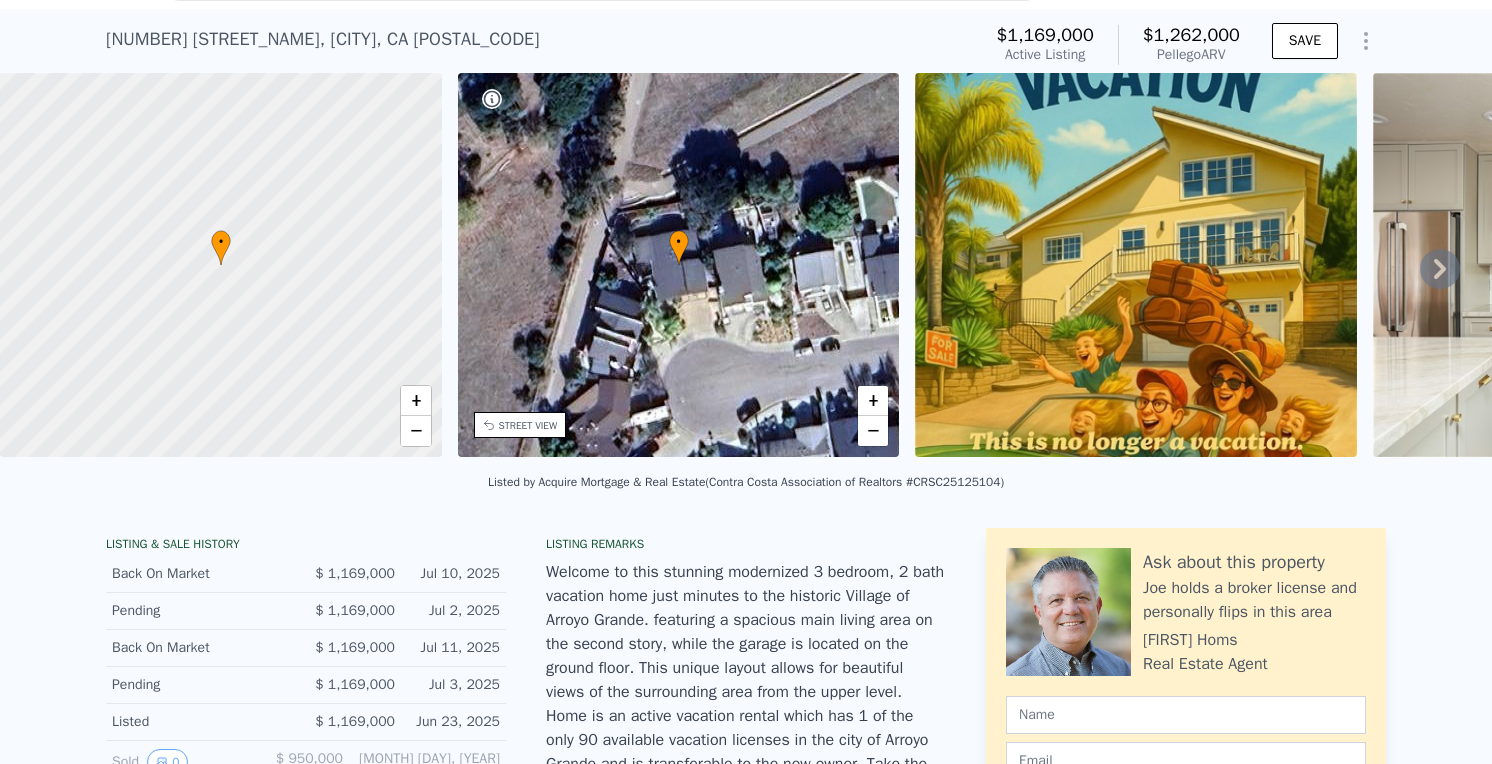 scroll, scrollTop: 285, scrollLeft: 0, axis: vertical 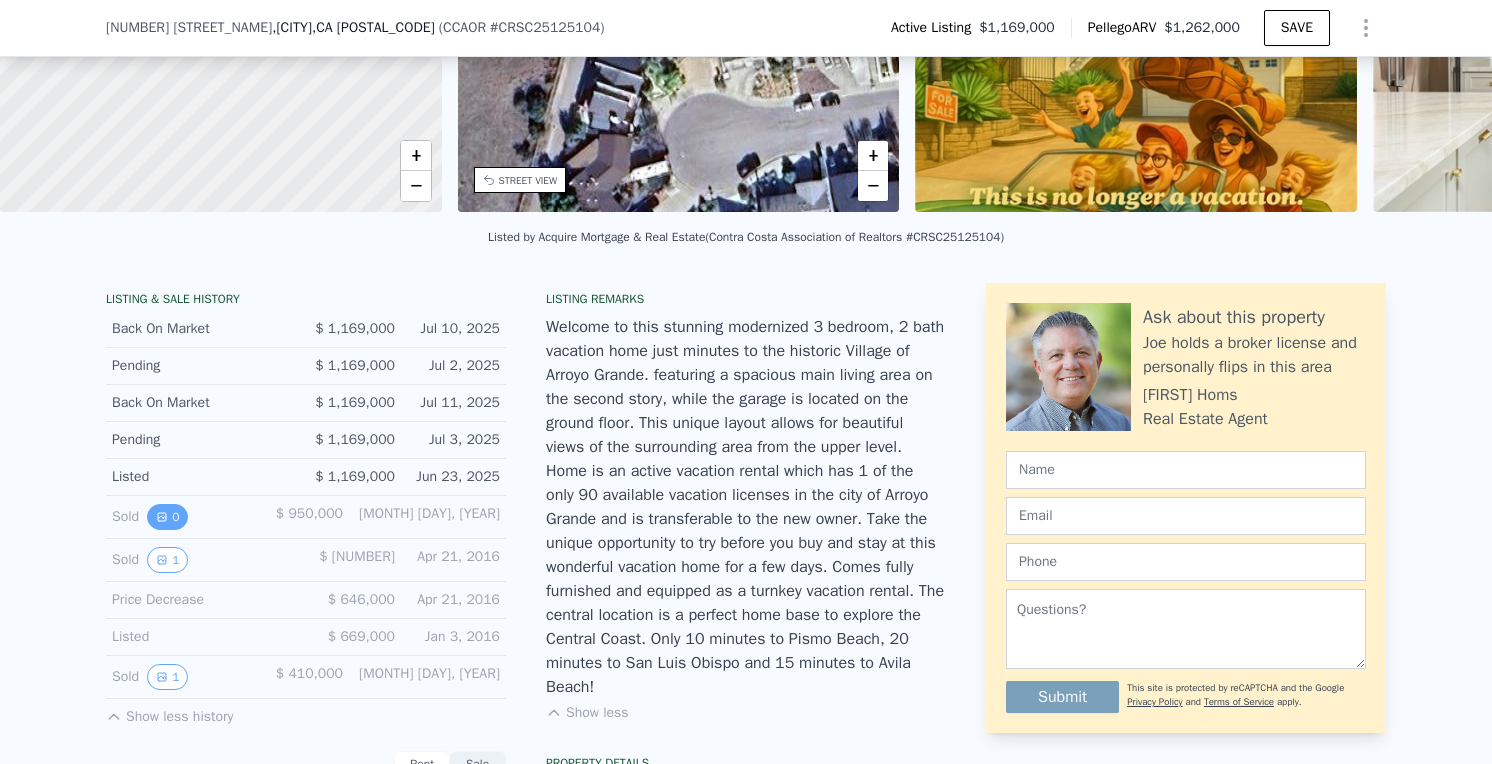 click 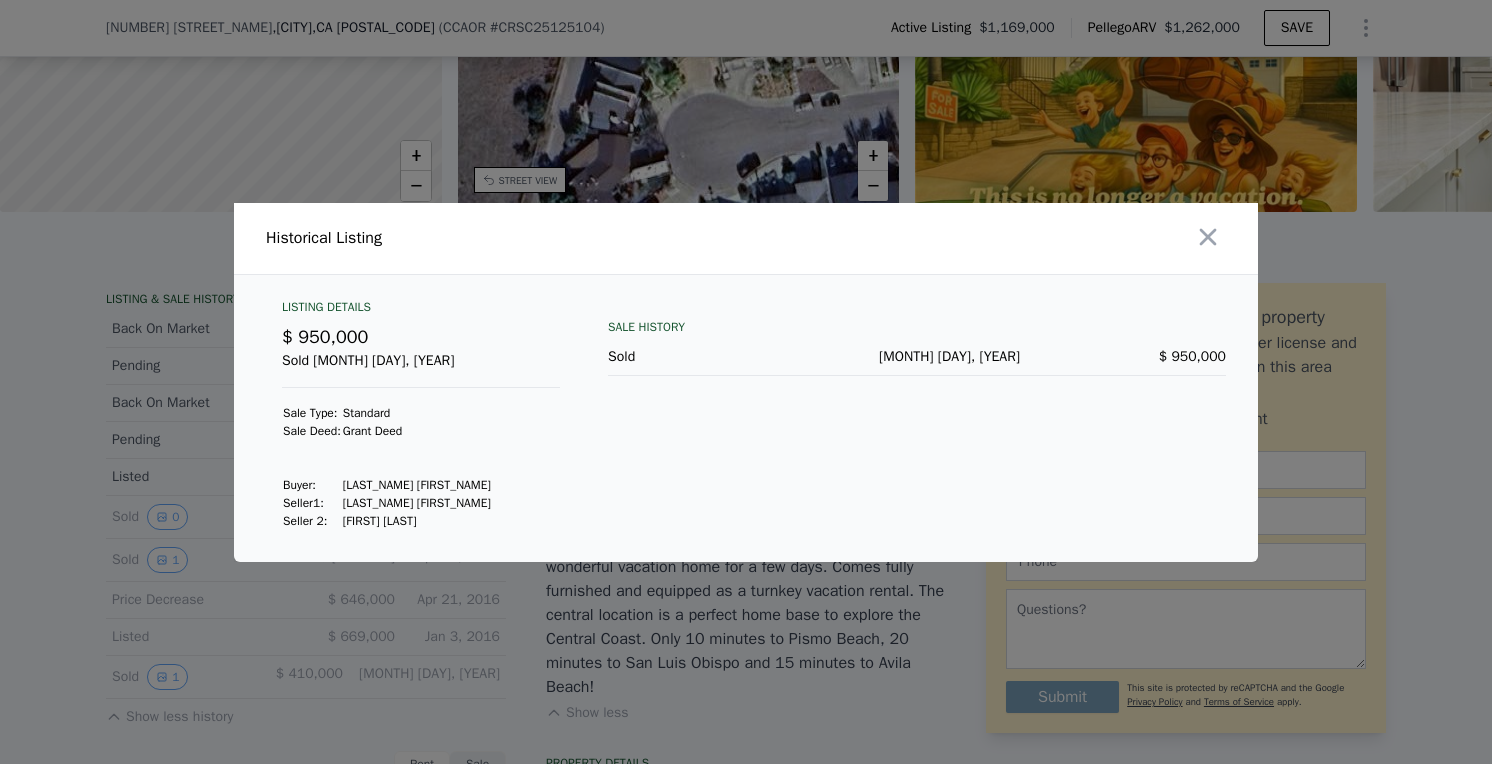 click at bounding box center [746, 382] 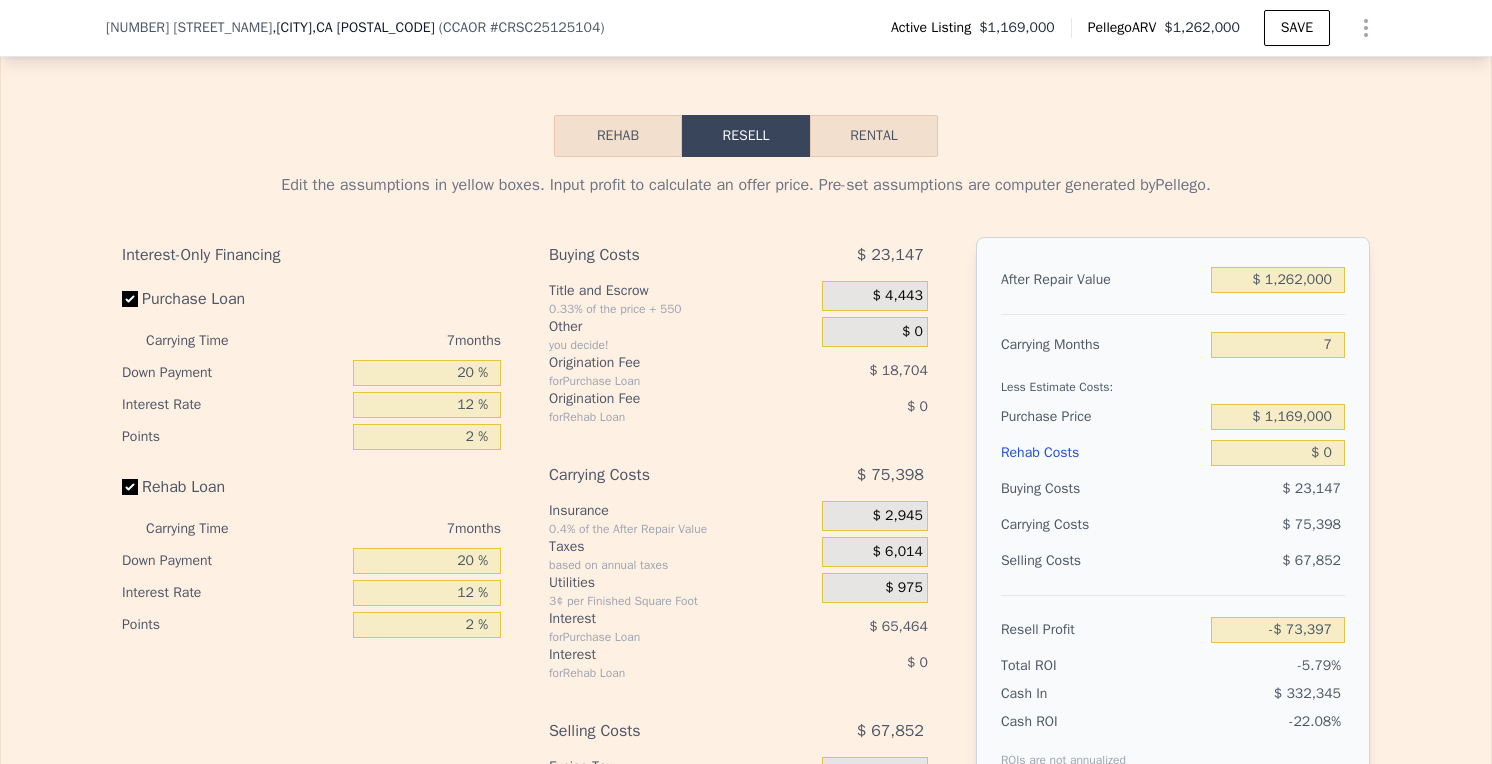 scroll, scrollTop: 3181, scrollLeft: 0, axis: vertical 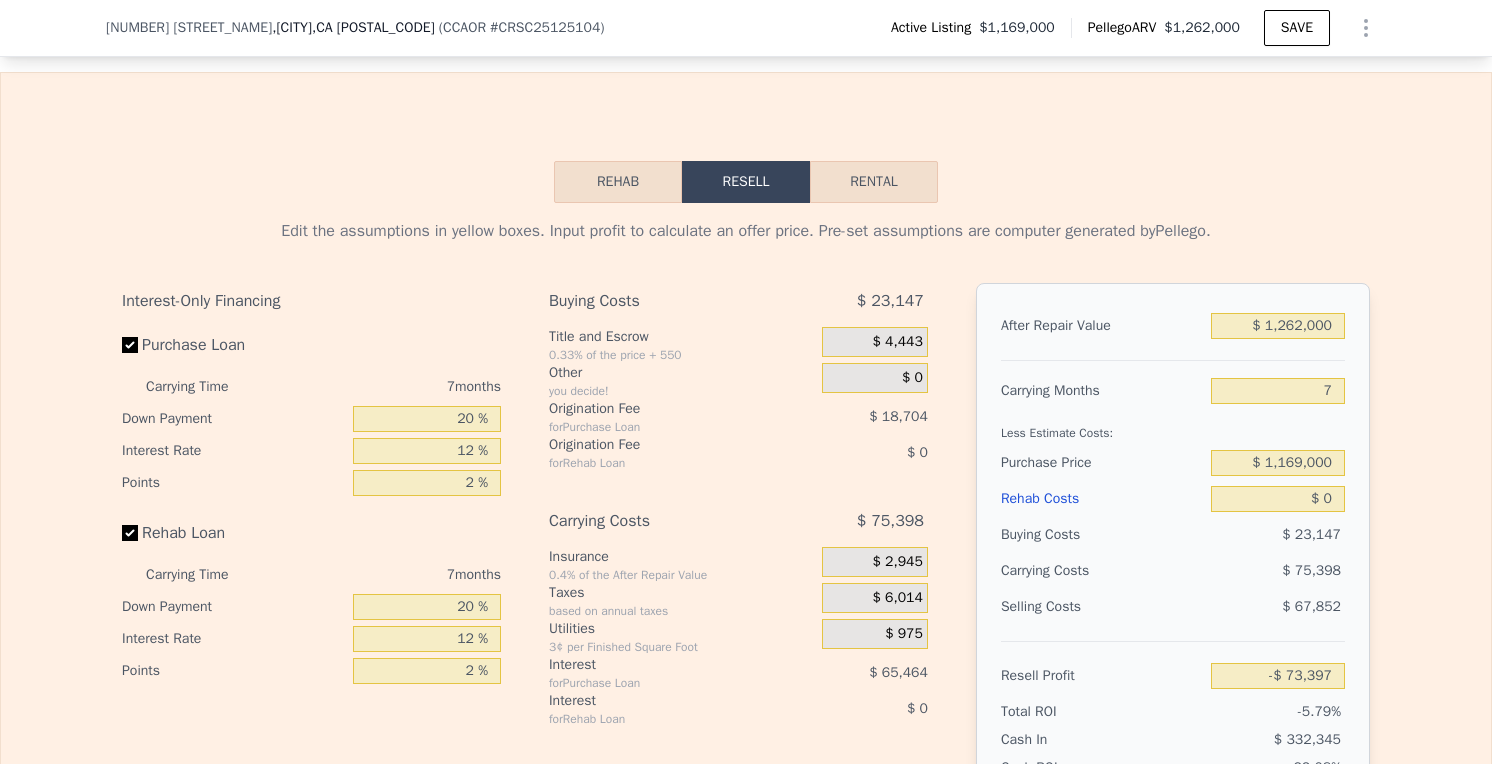 click on "Rehab" at bounding box center [618, 182] 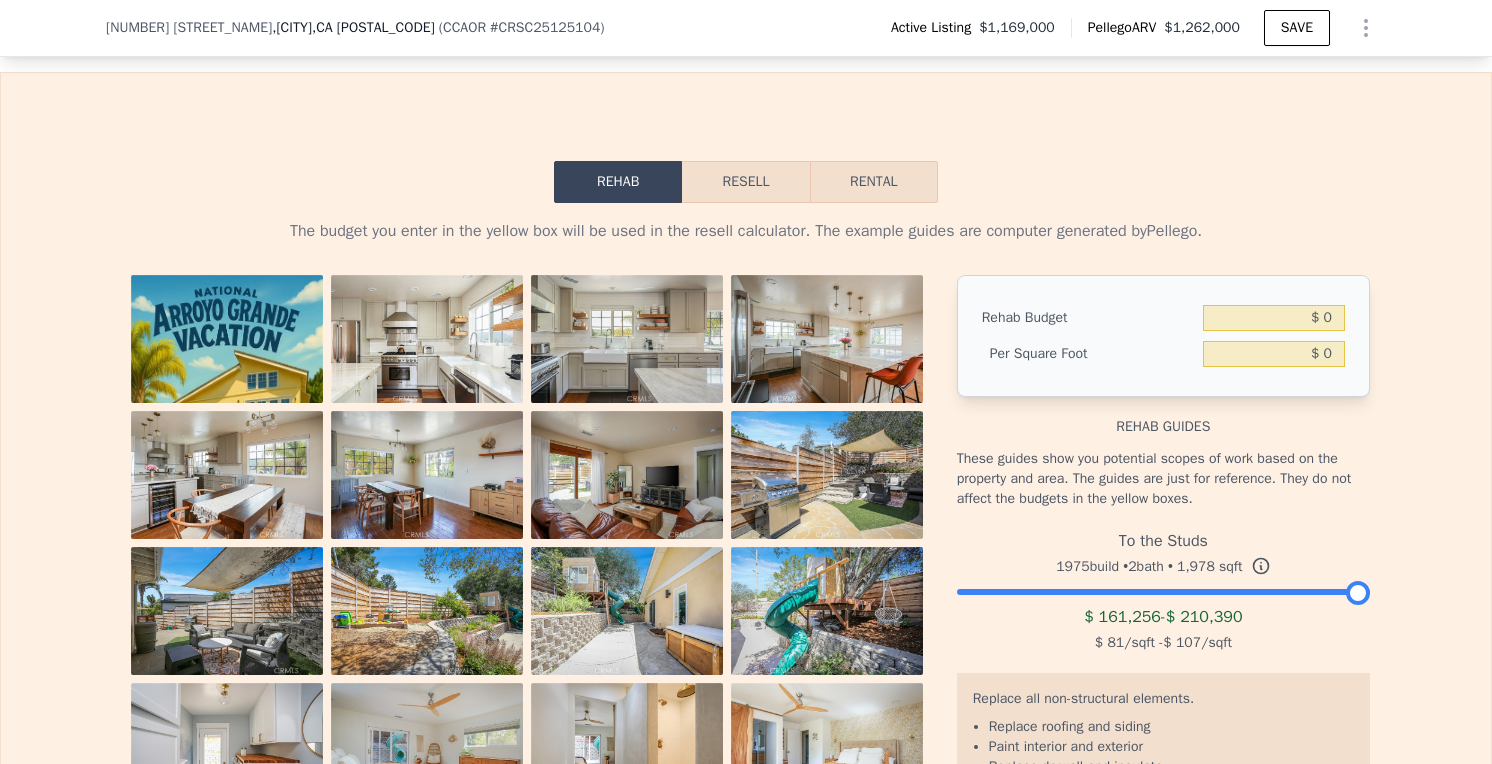 click on "Resell" at bounding box center (745, 182) 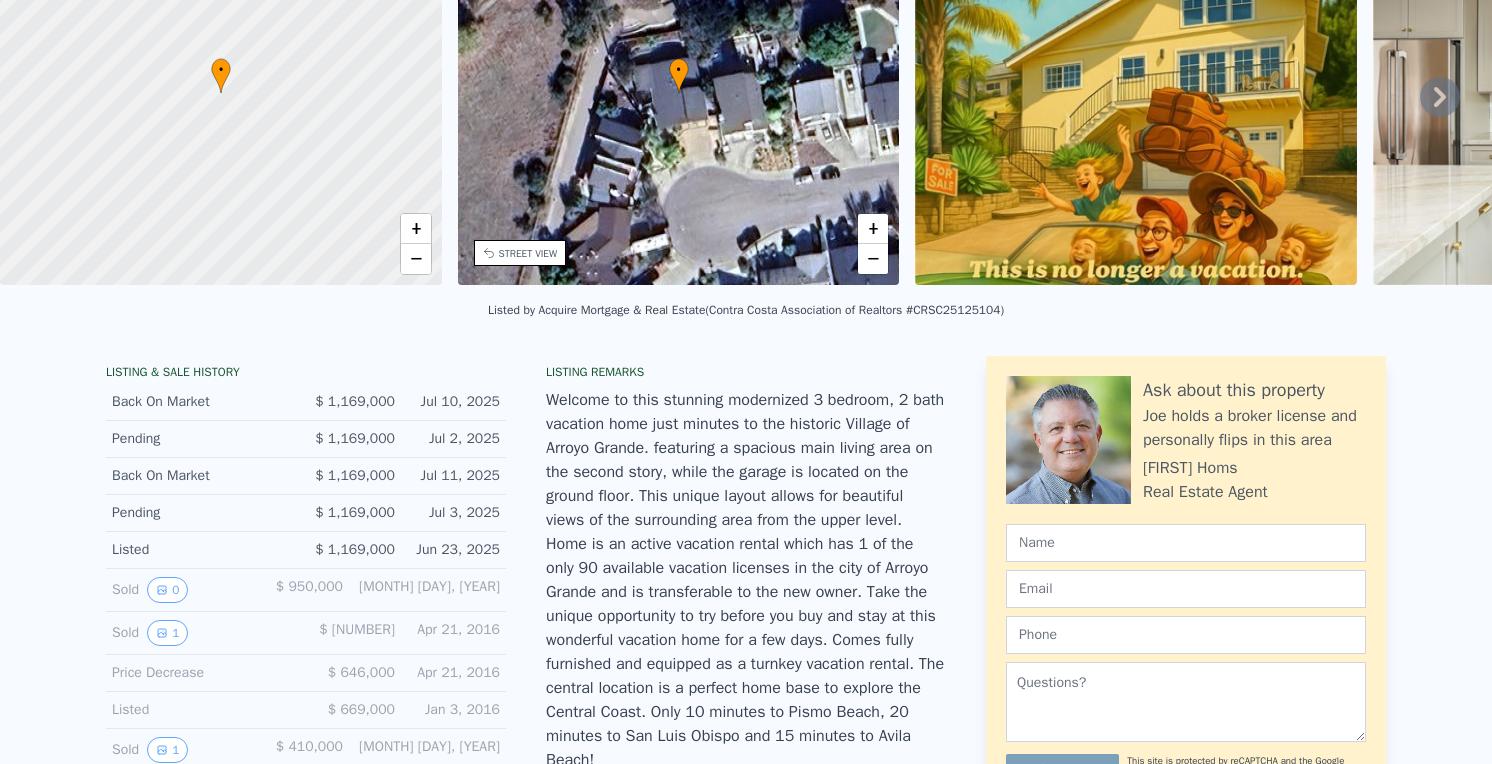 scroll, scrollTop: 7, scrollLeft: 0, axis: vertical 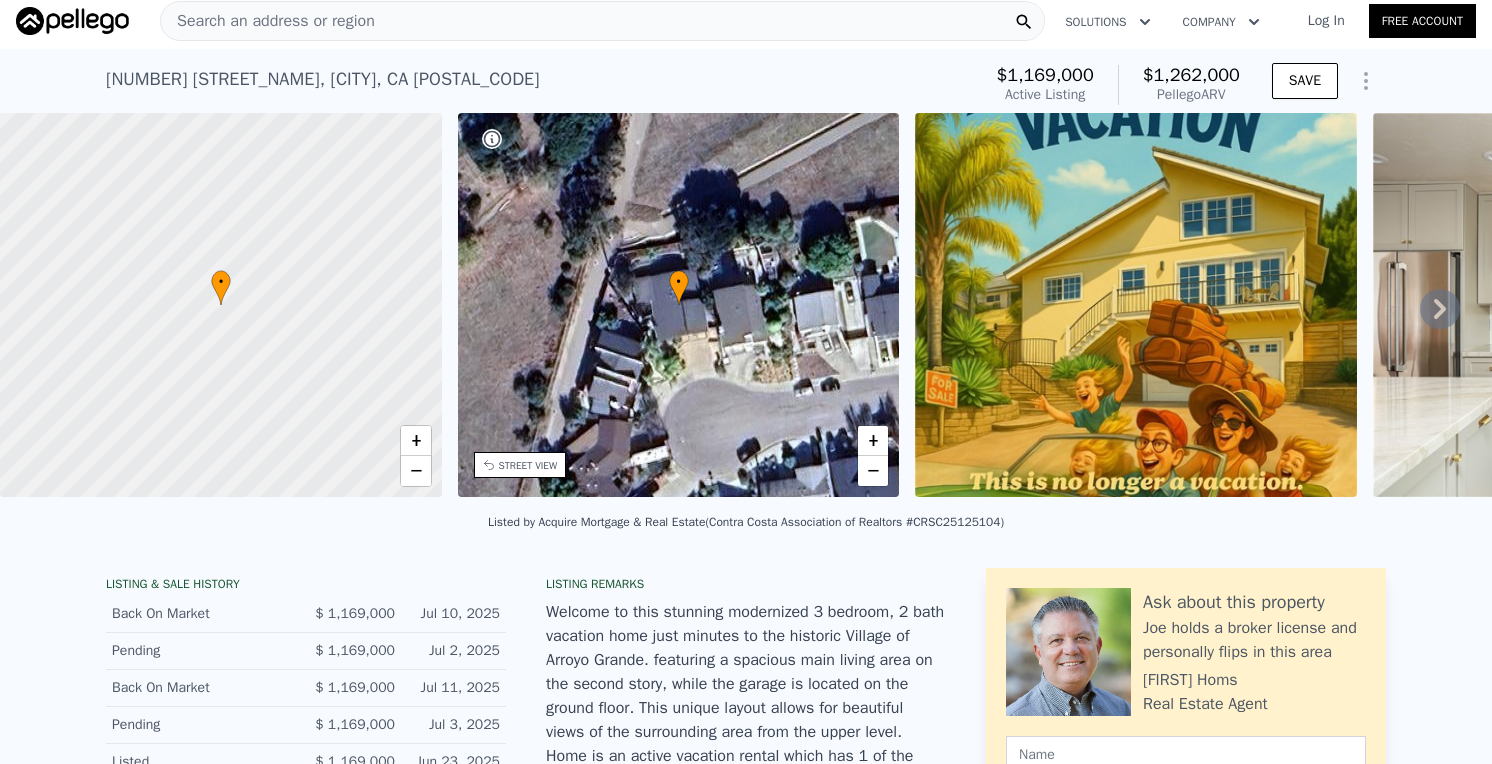 click on "Search an address or region" at bounding box center [602, 21] 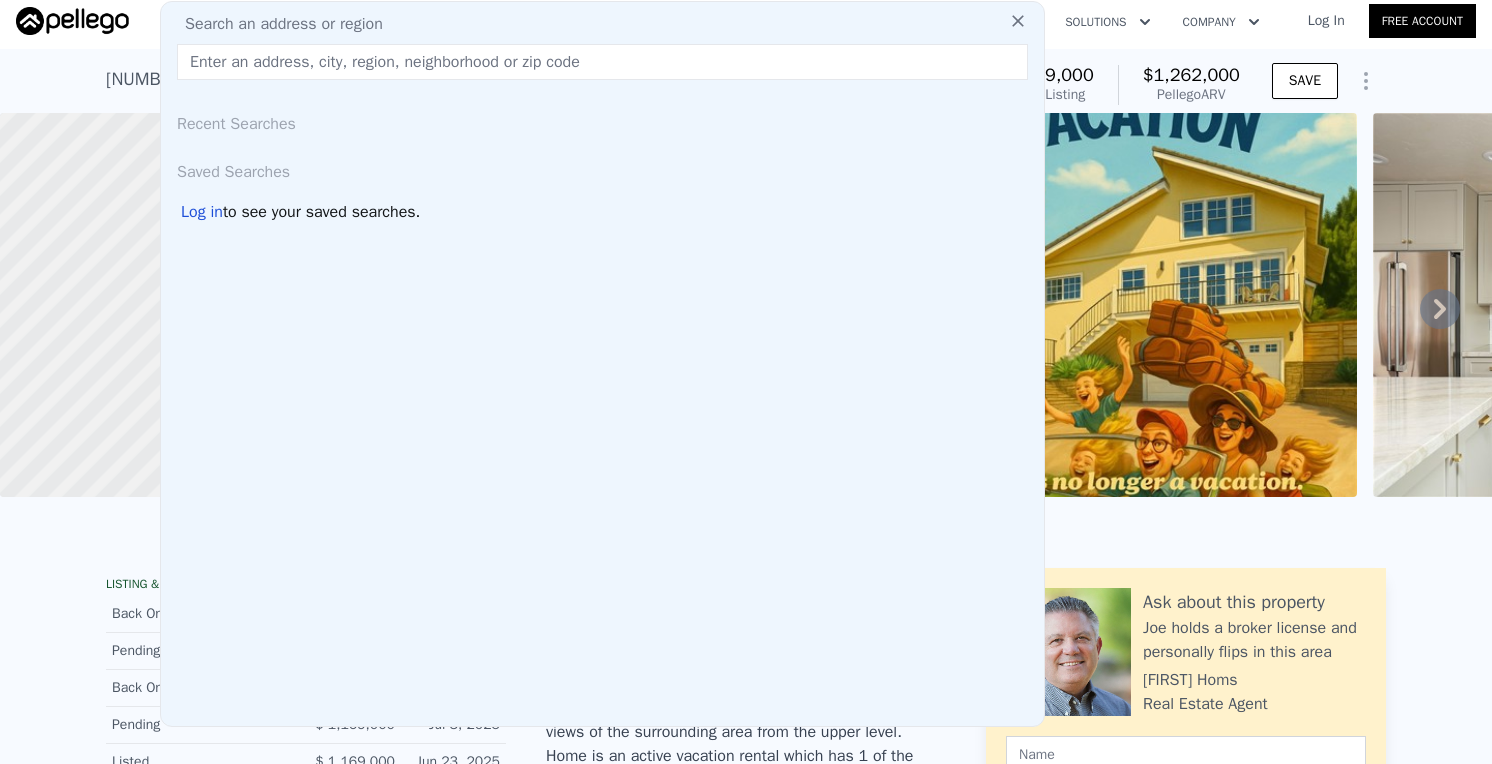 click on "Search an address or region" at bounding box center (602, 24) 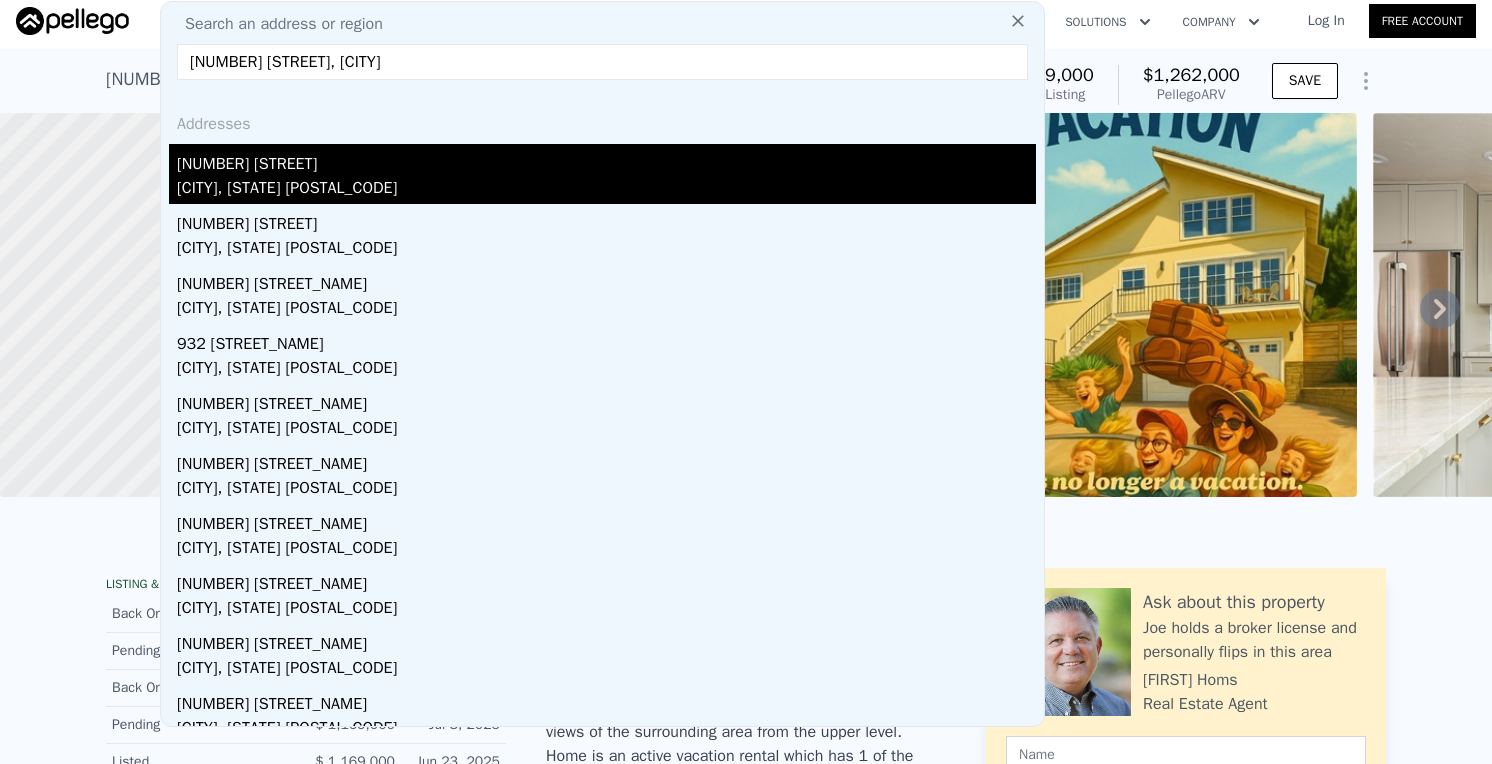 type on "952 margarita, grover beac" 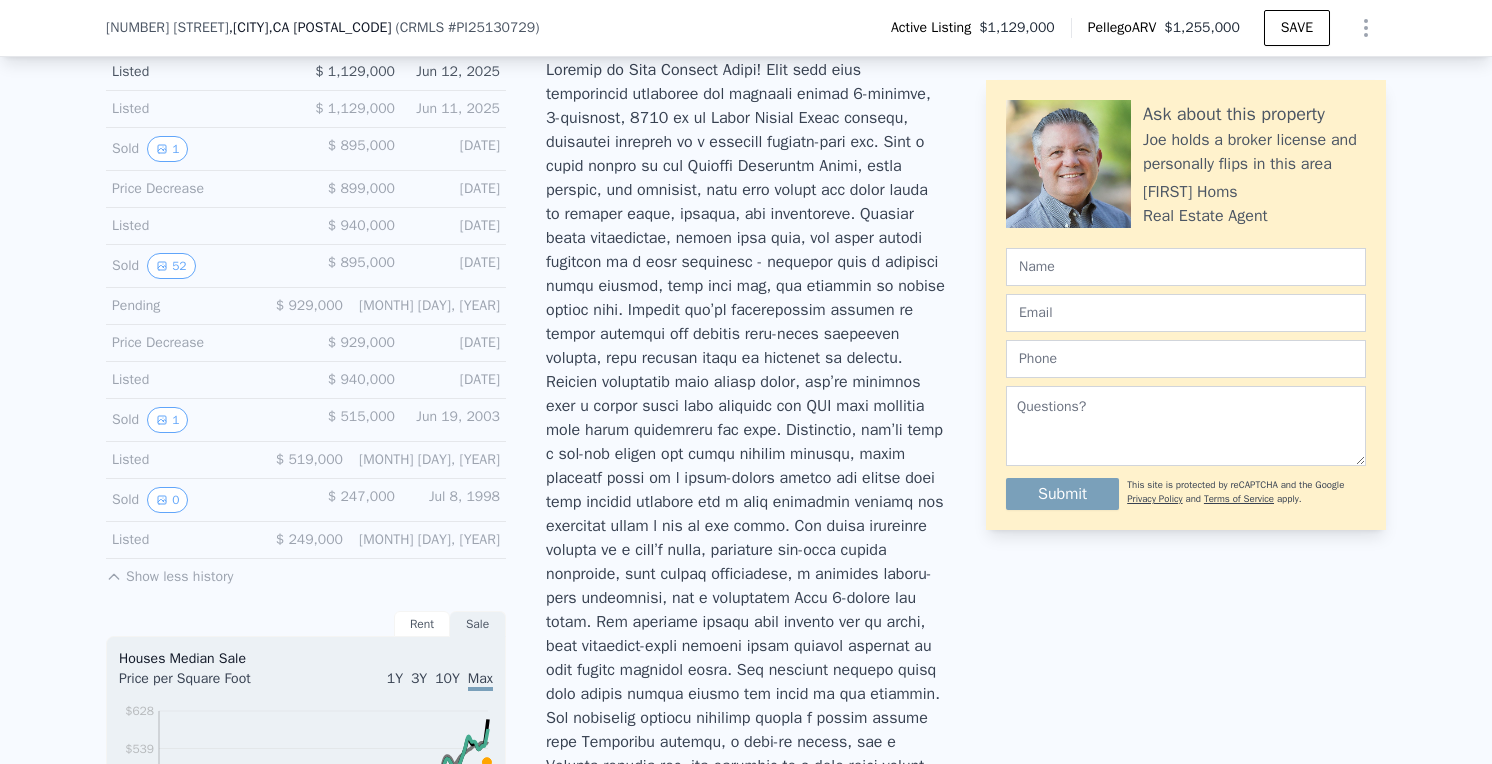 scroll, scrollTop: 547, scrollLeft: 0, axis: vertical 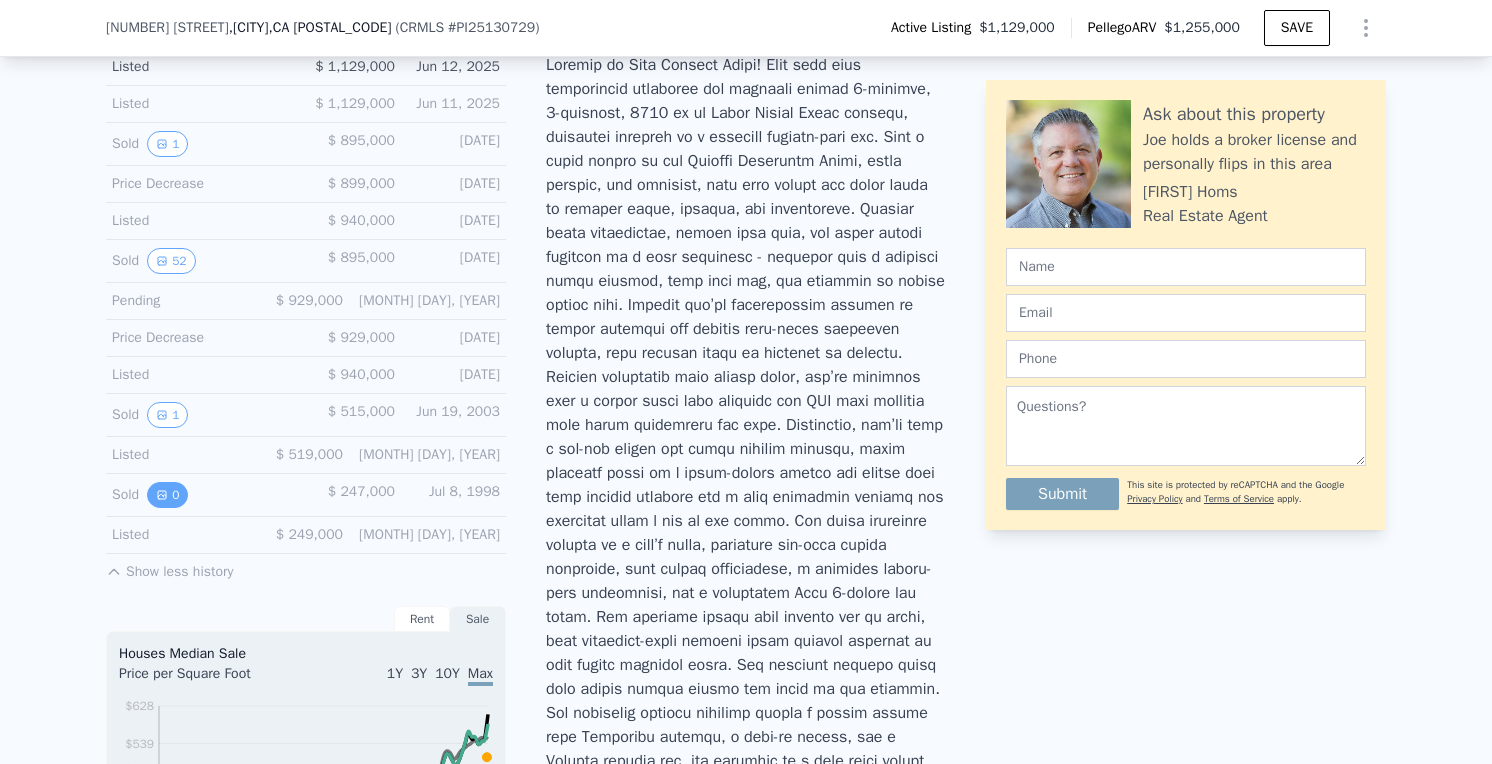 click 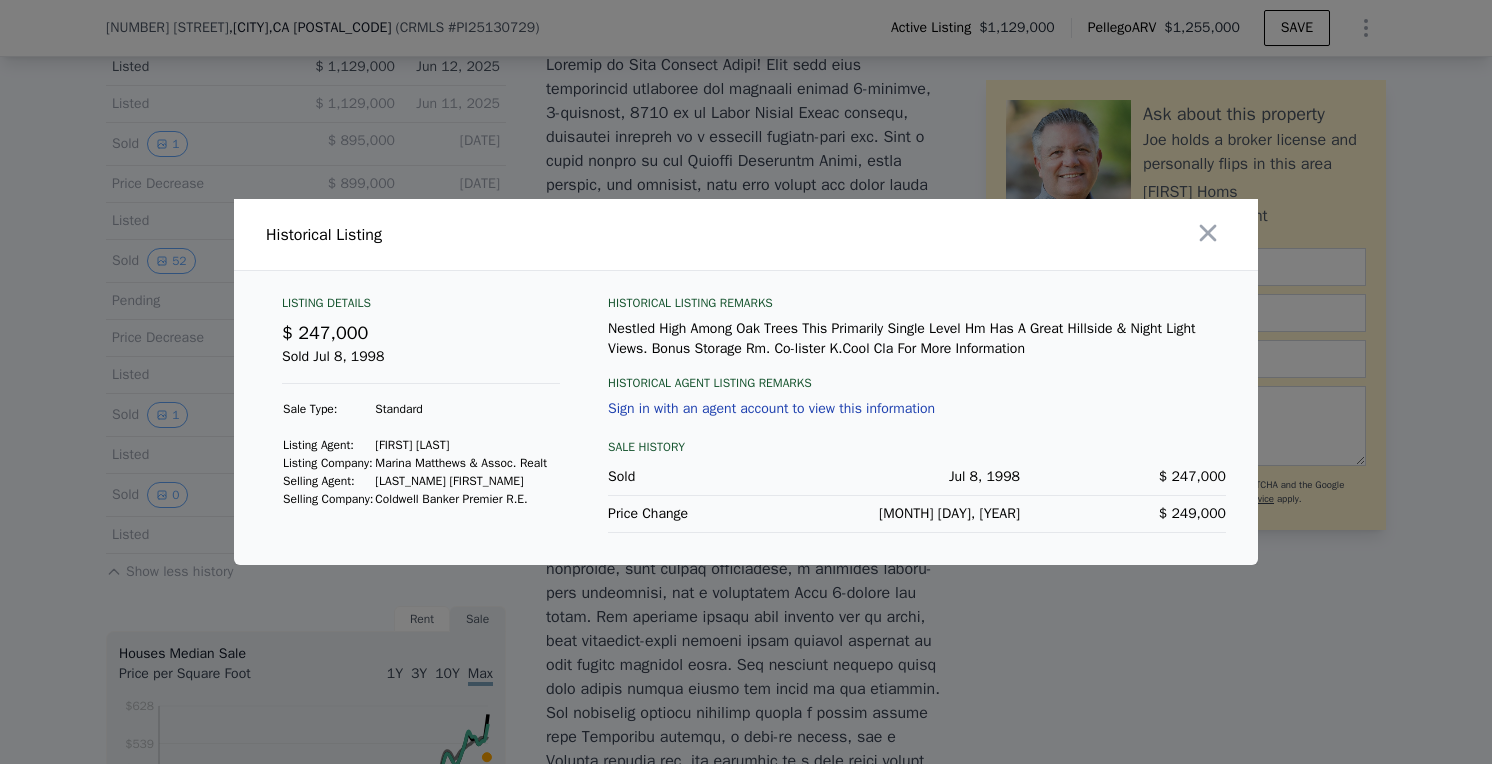 click at bounding box center [746, 382] 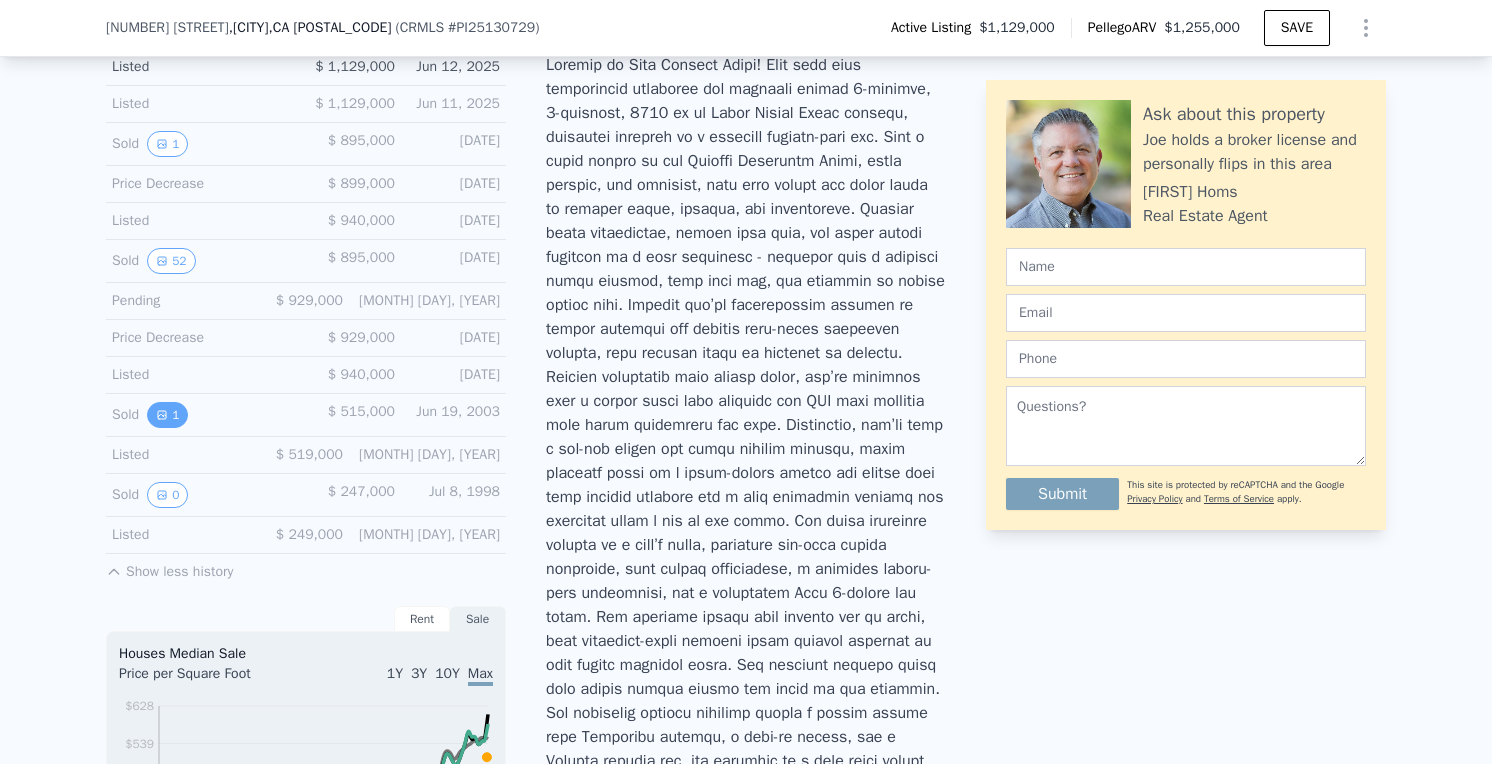 click on "1" at bounding box center (167, 415) 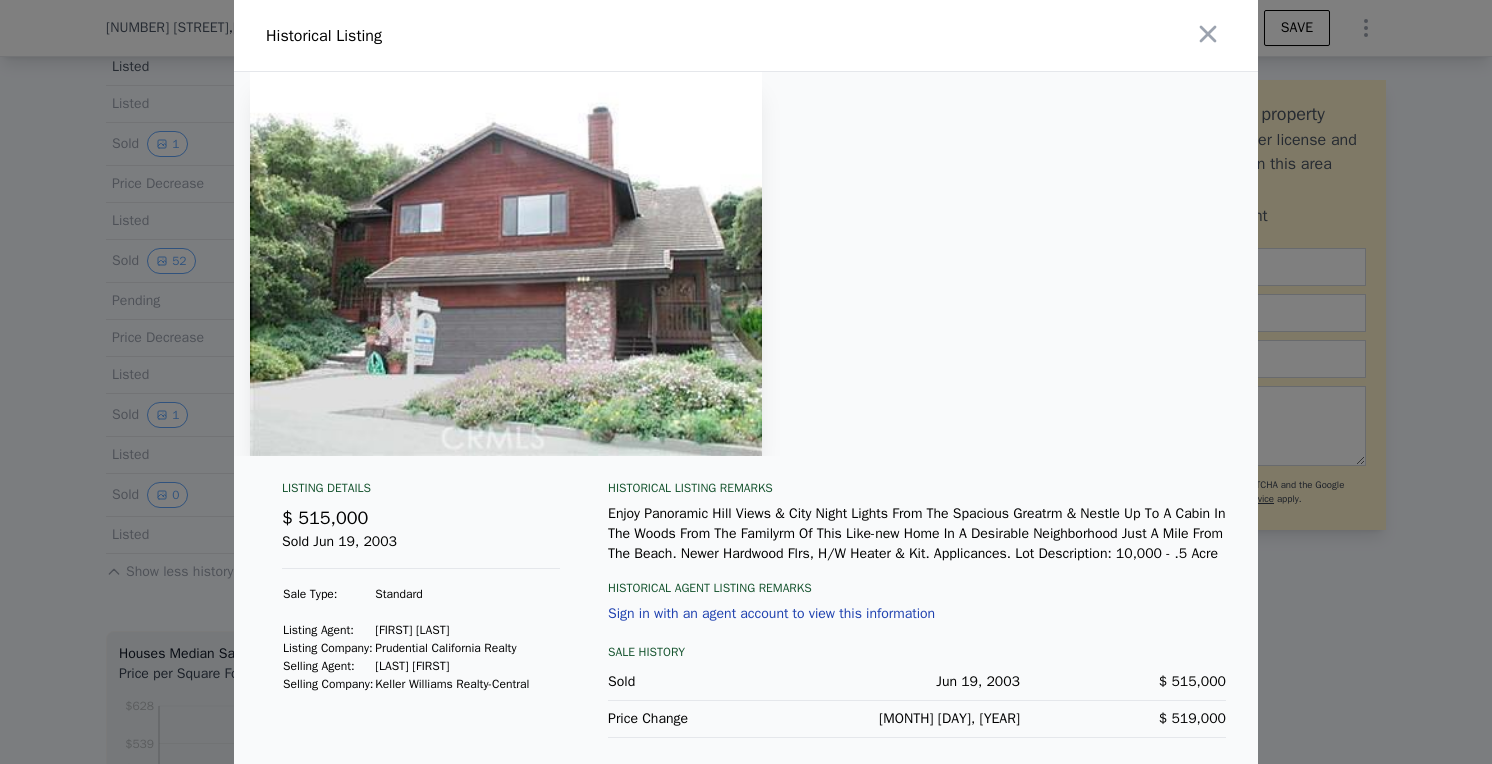 click at bounding box center [746, 382] 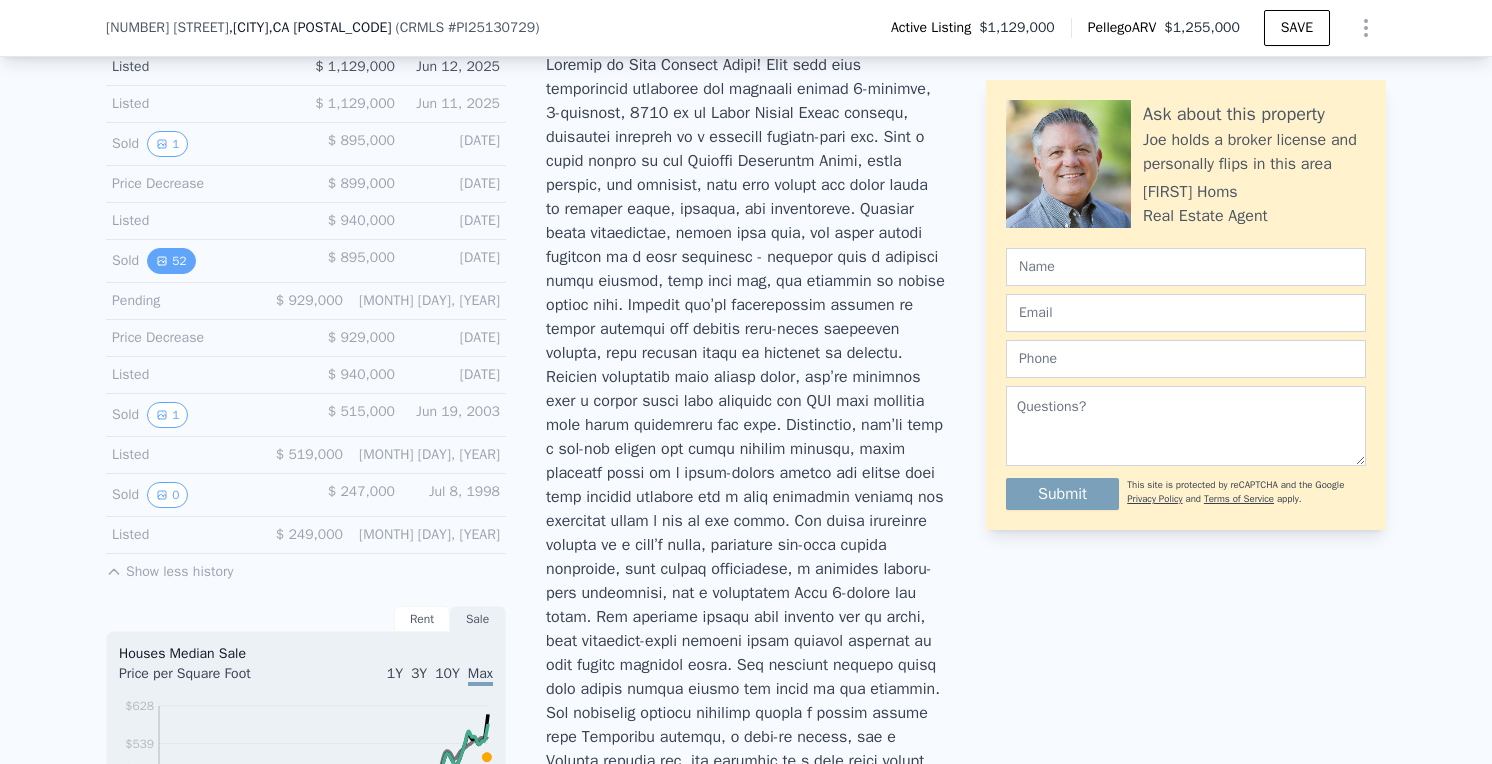 click on "52" at bounding box center (171, 261) 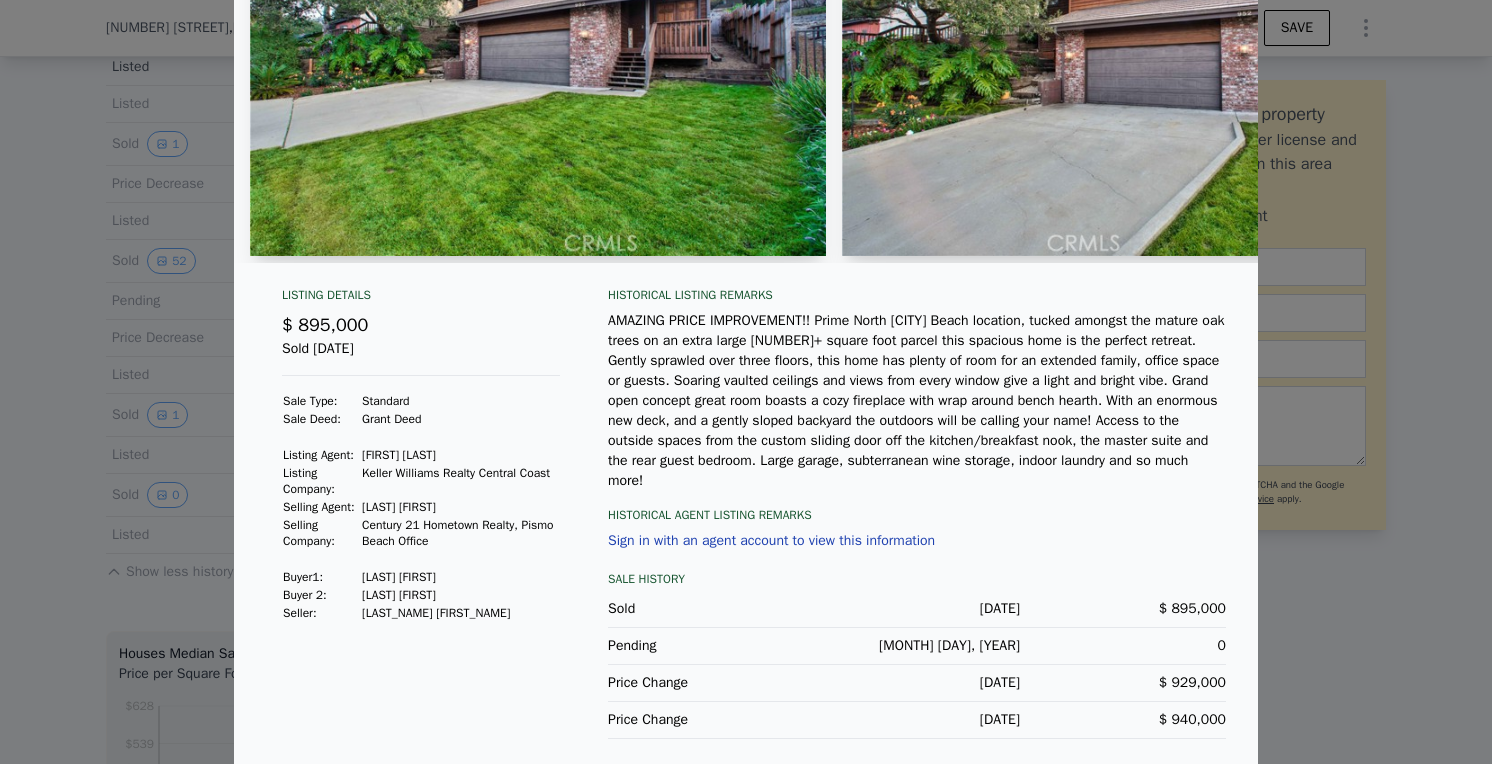scroll, scrollTop: 220, scrollLeft: 0, axis: vertical 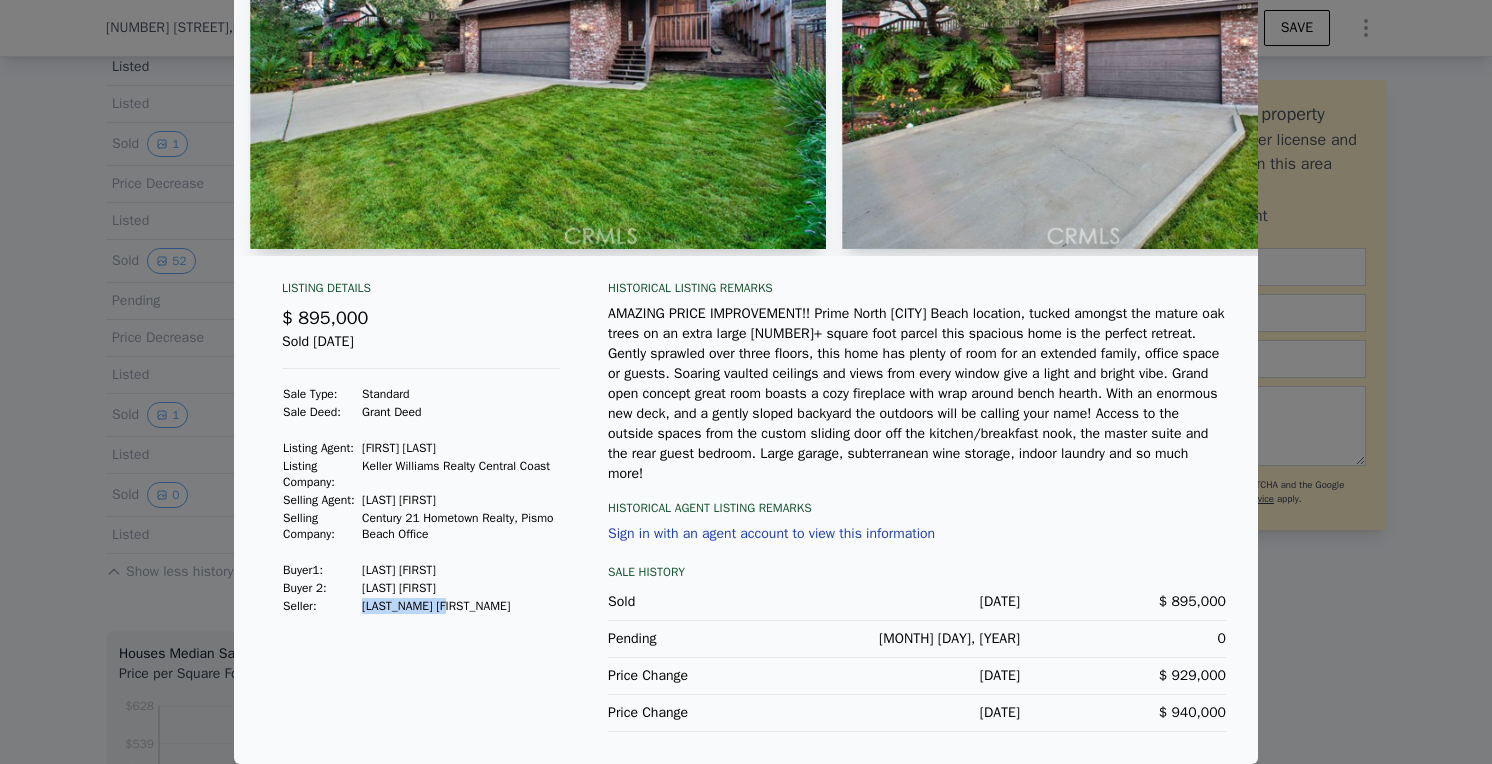 drag, startPoint x: 471, startPoint y: 637, endPoint x: 364, endPoint y: 641, distance: 107.07474 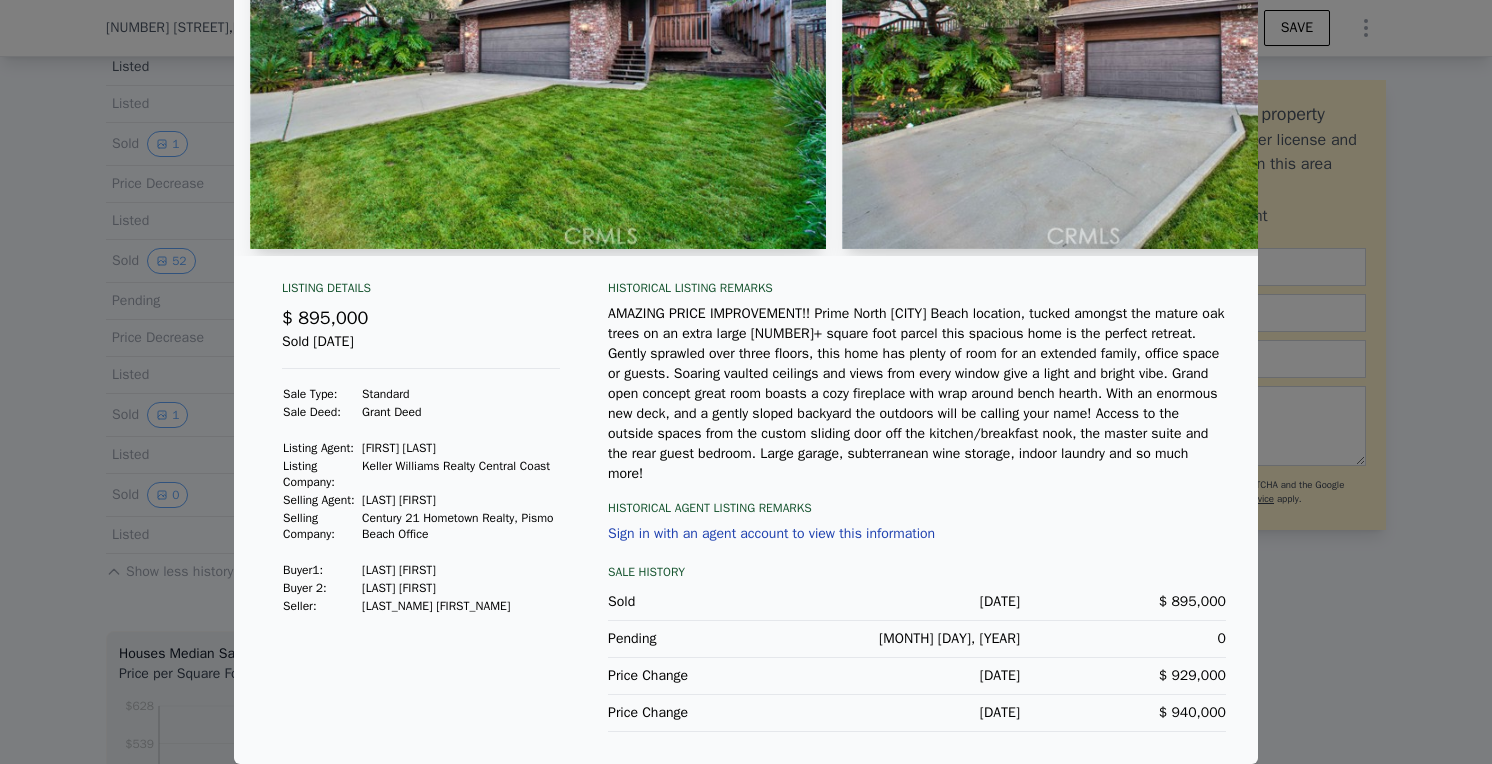 click at bounding box center (746, 382) 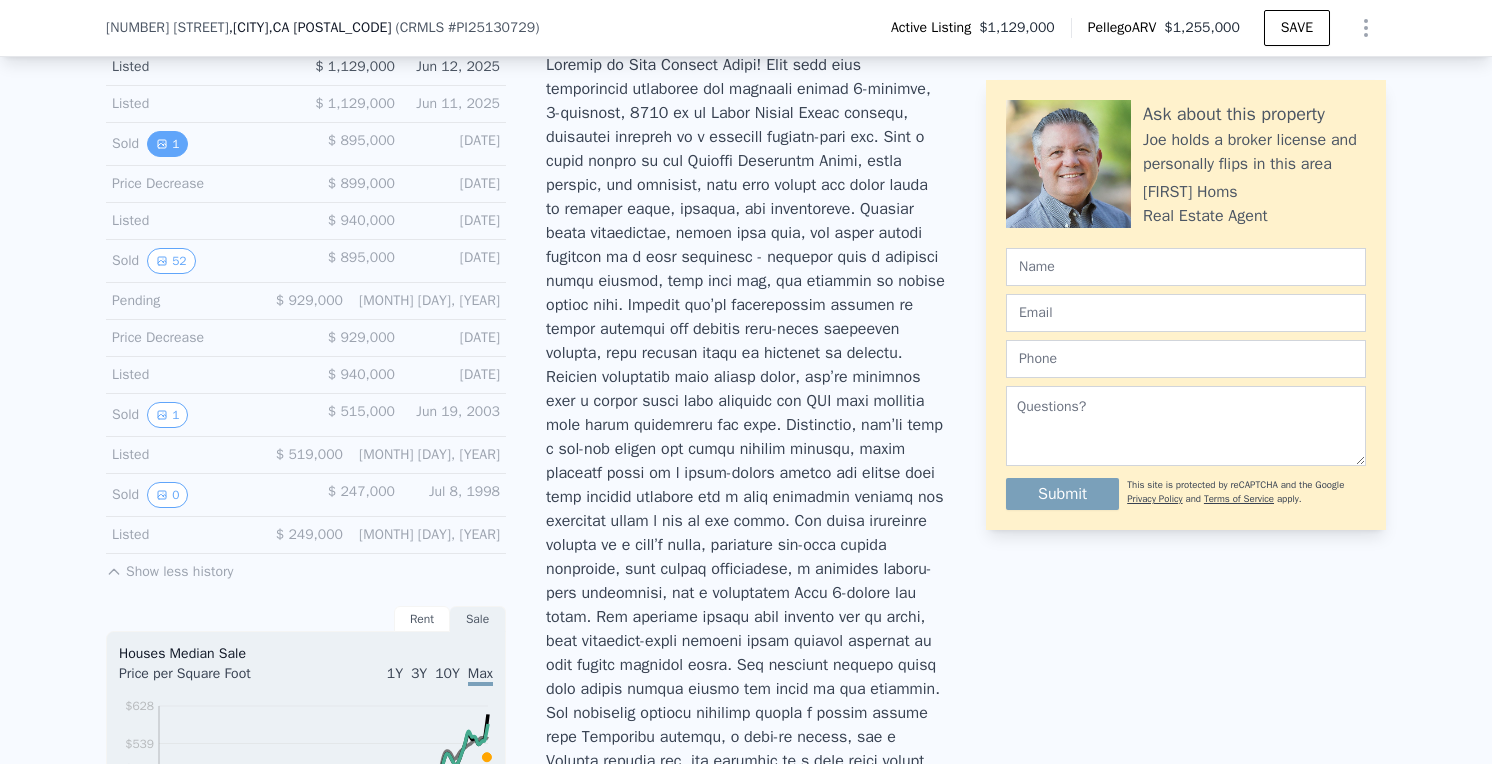 click on "1" at bounding box center (167, 144) 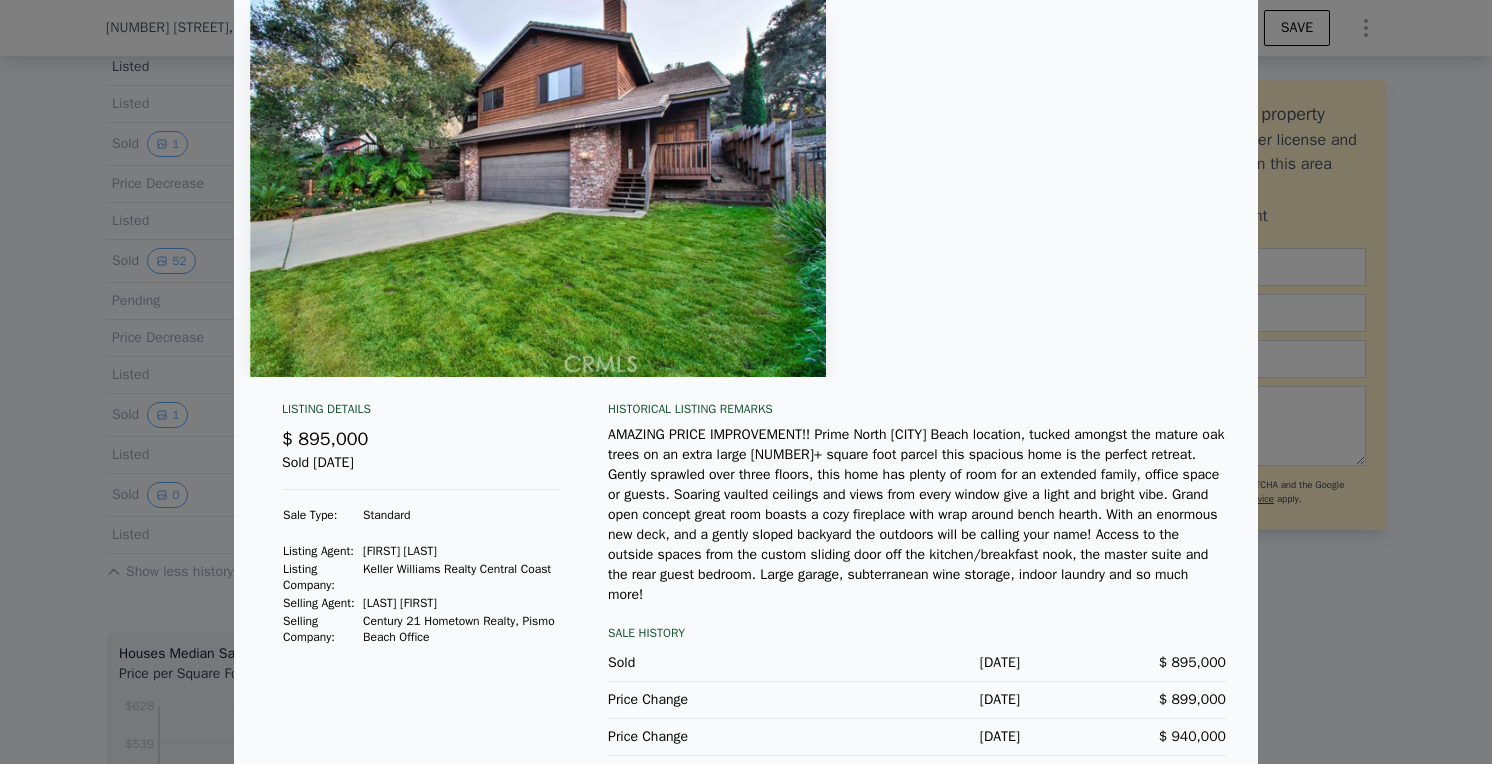 scroll, scrollTop: 102, scrollLeft: 0, axis: vertical 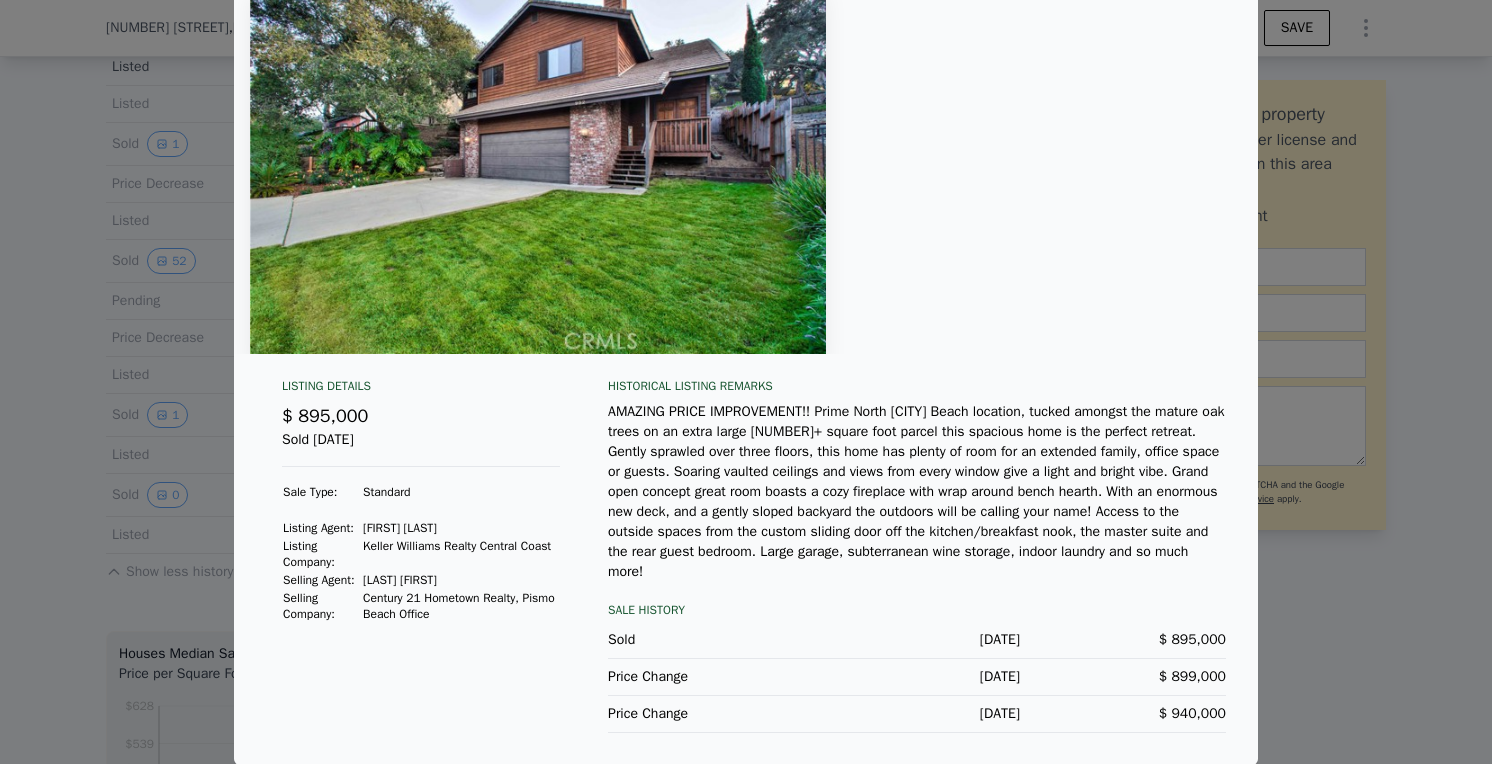 click at bounding box center (746, 382) 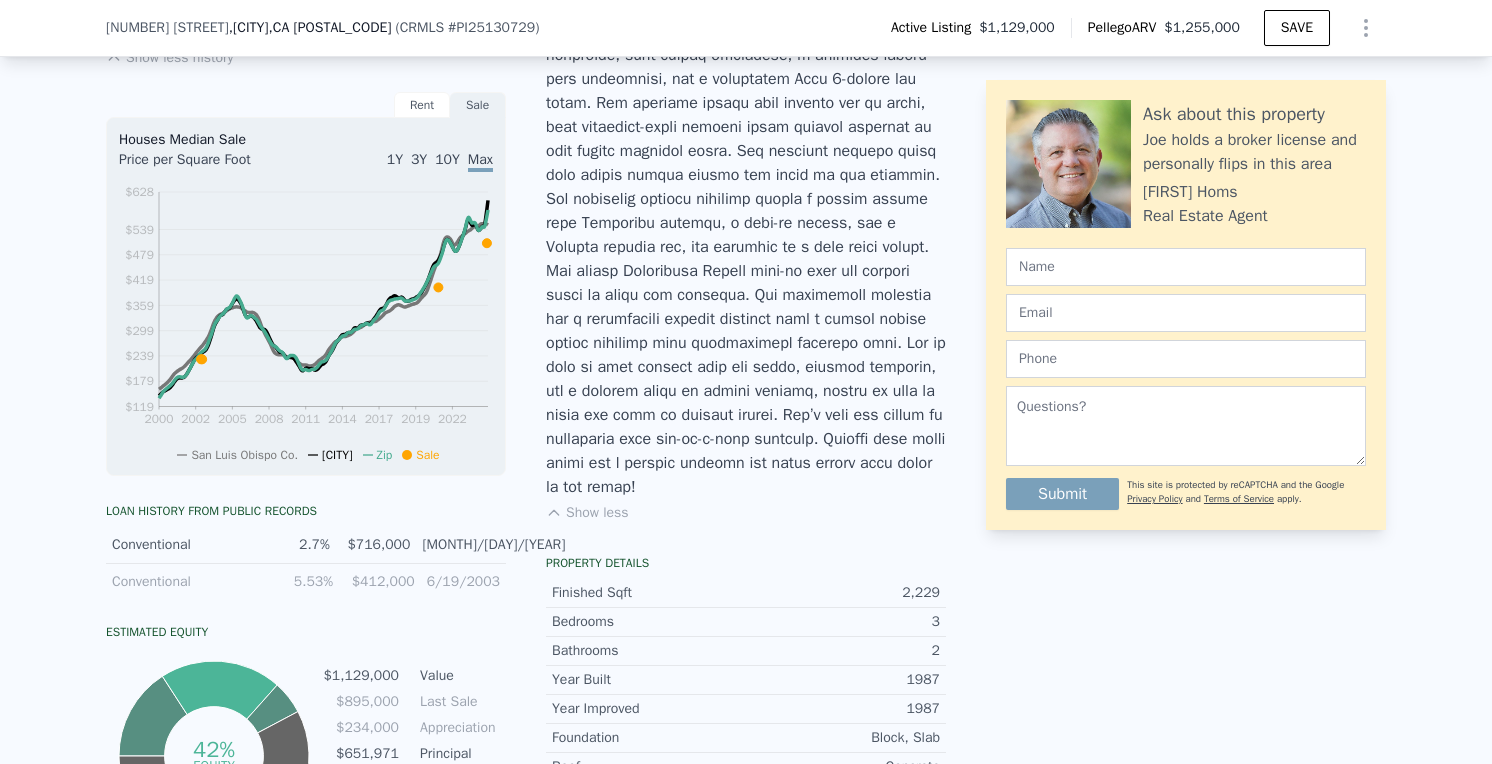 scroll, scrollTop: 1236, scrollLeft: 0, axis: vertical 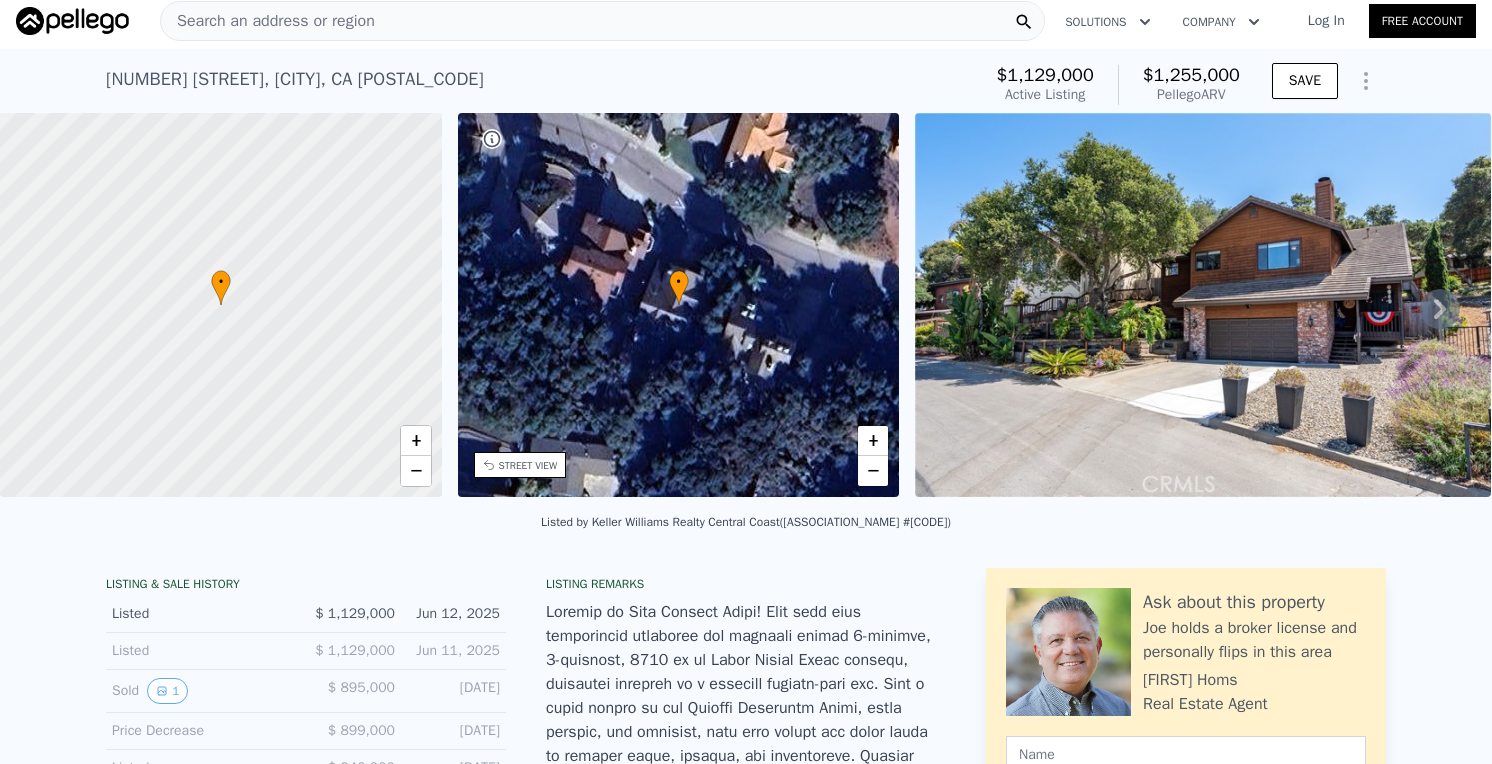 click on "Search an address or region" at bounding box center [602, 21] 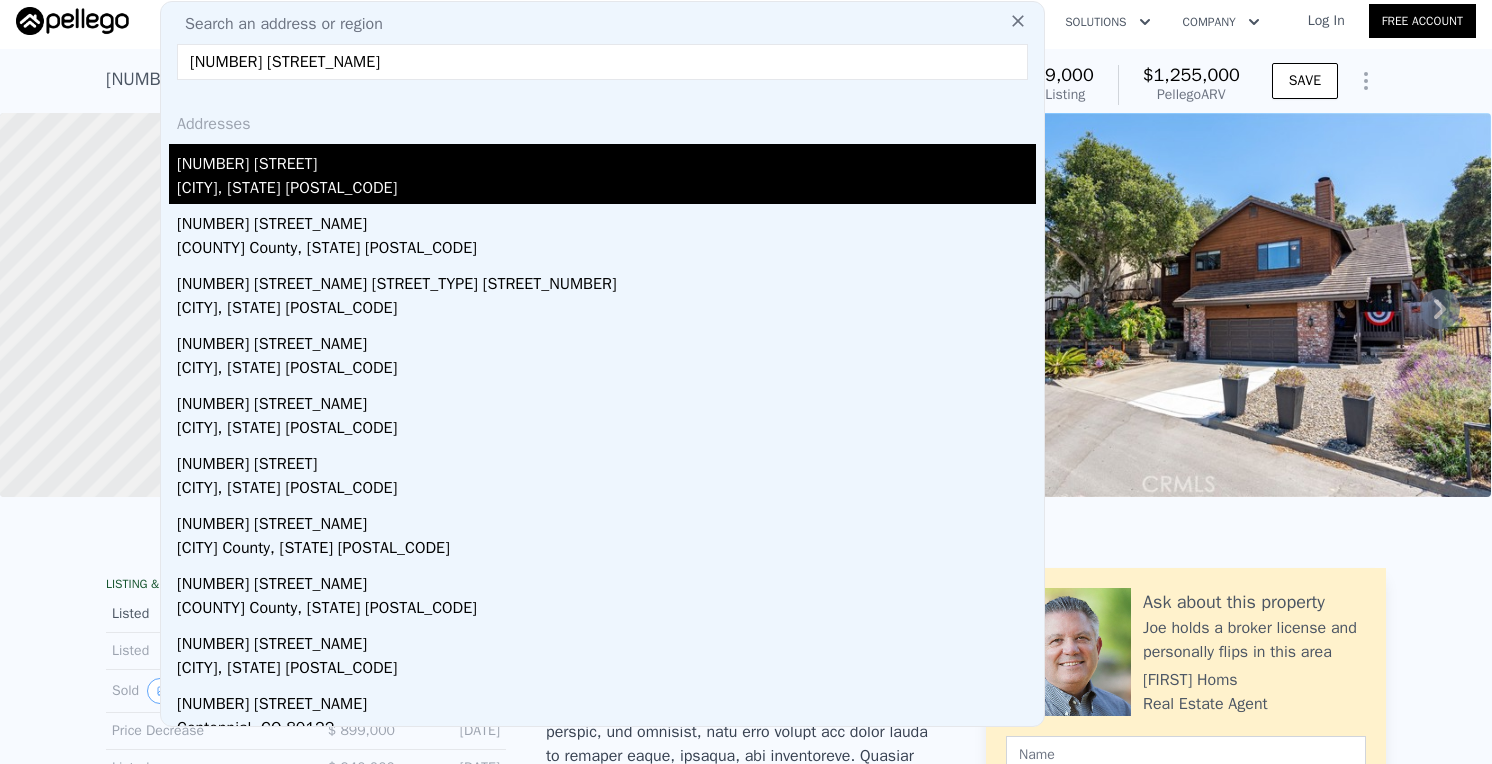 type on "140 irish way" 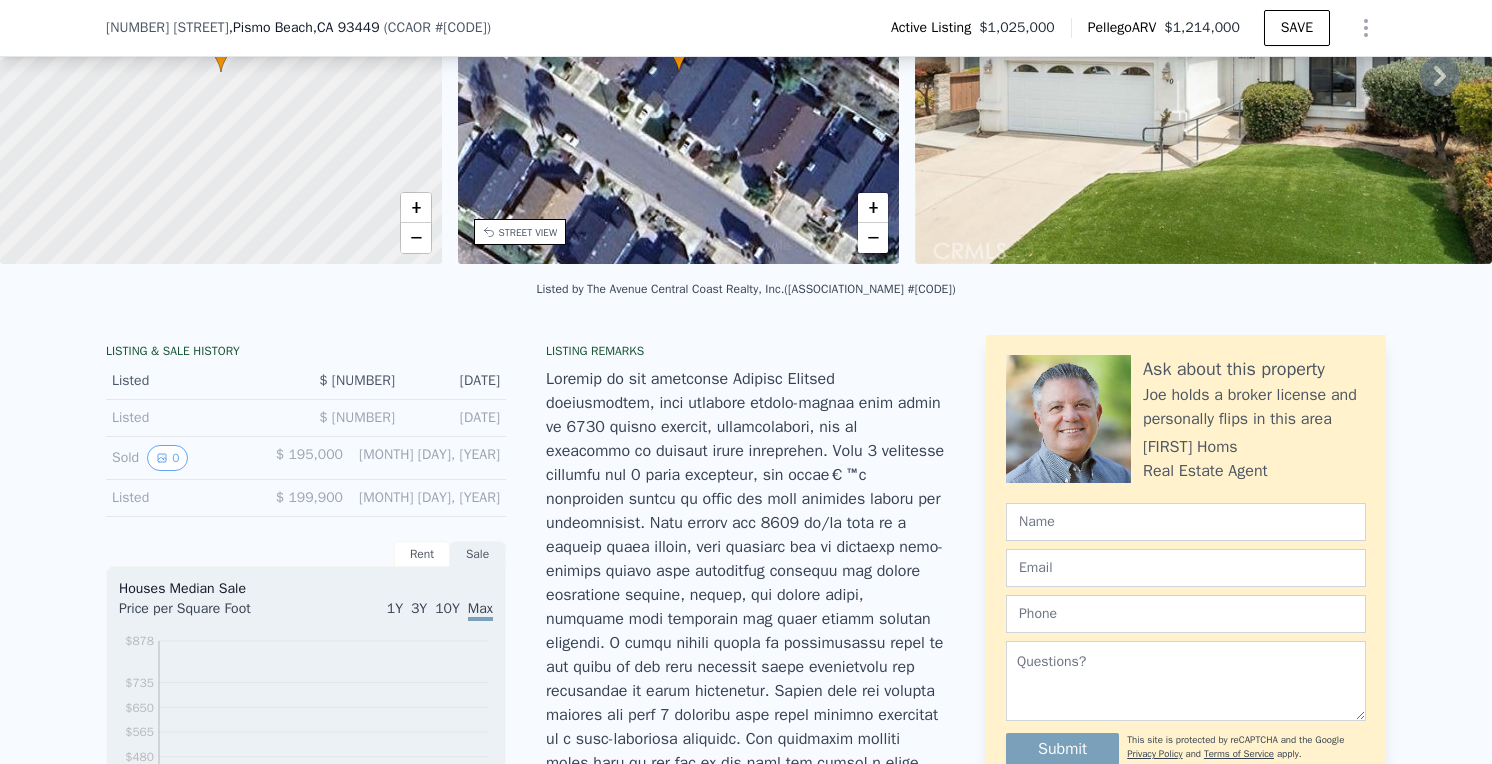scroll, scrollTop: 259, scrollLeft: 0, axis: vertical 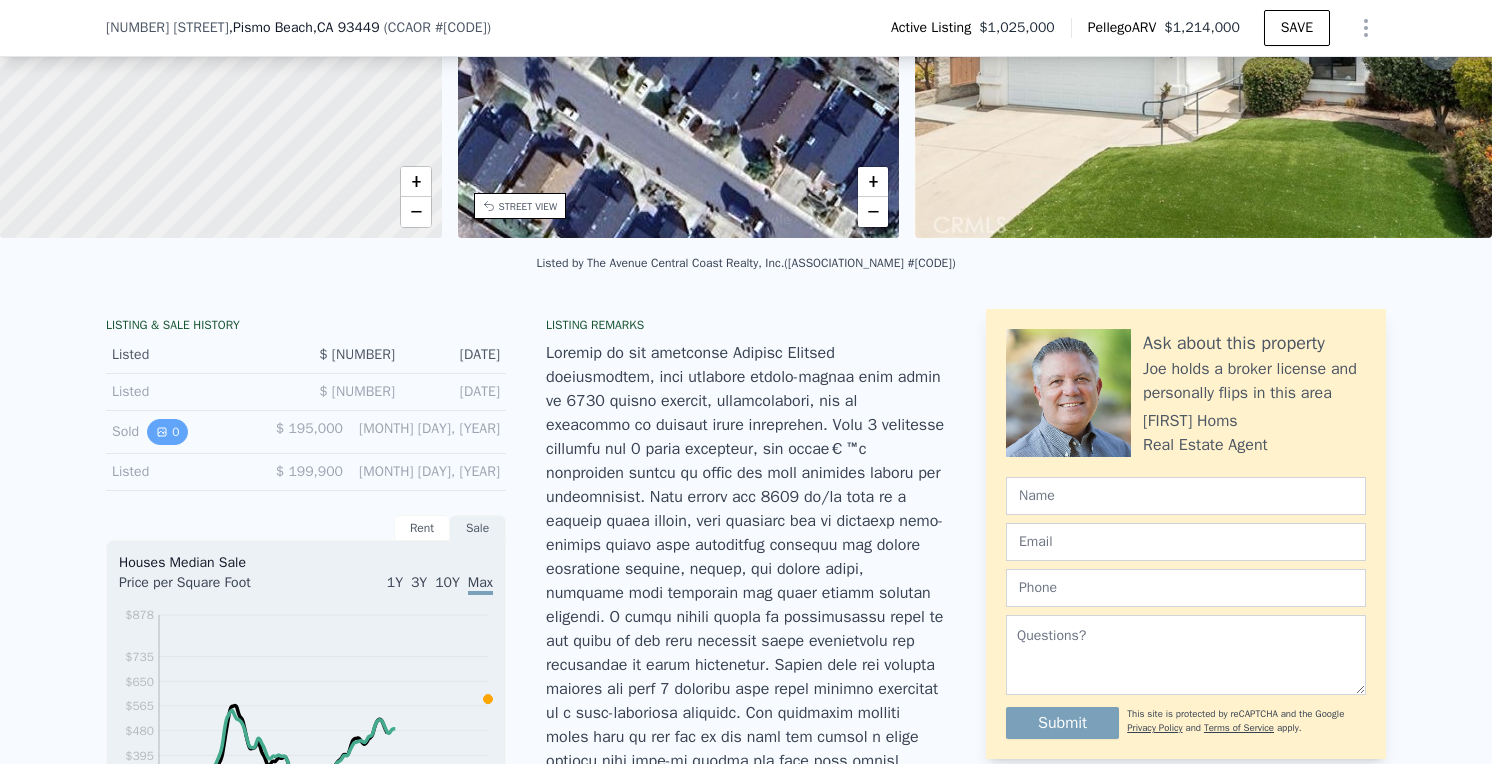 click on "0" at bounding box center (167, 432) 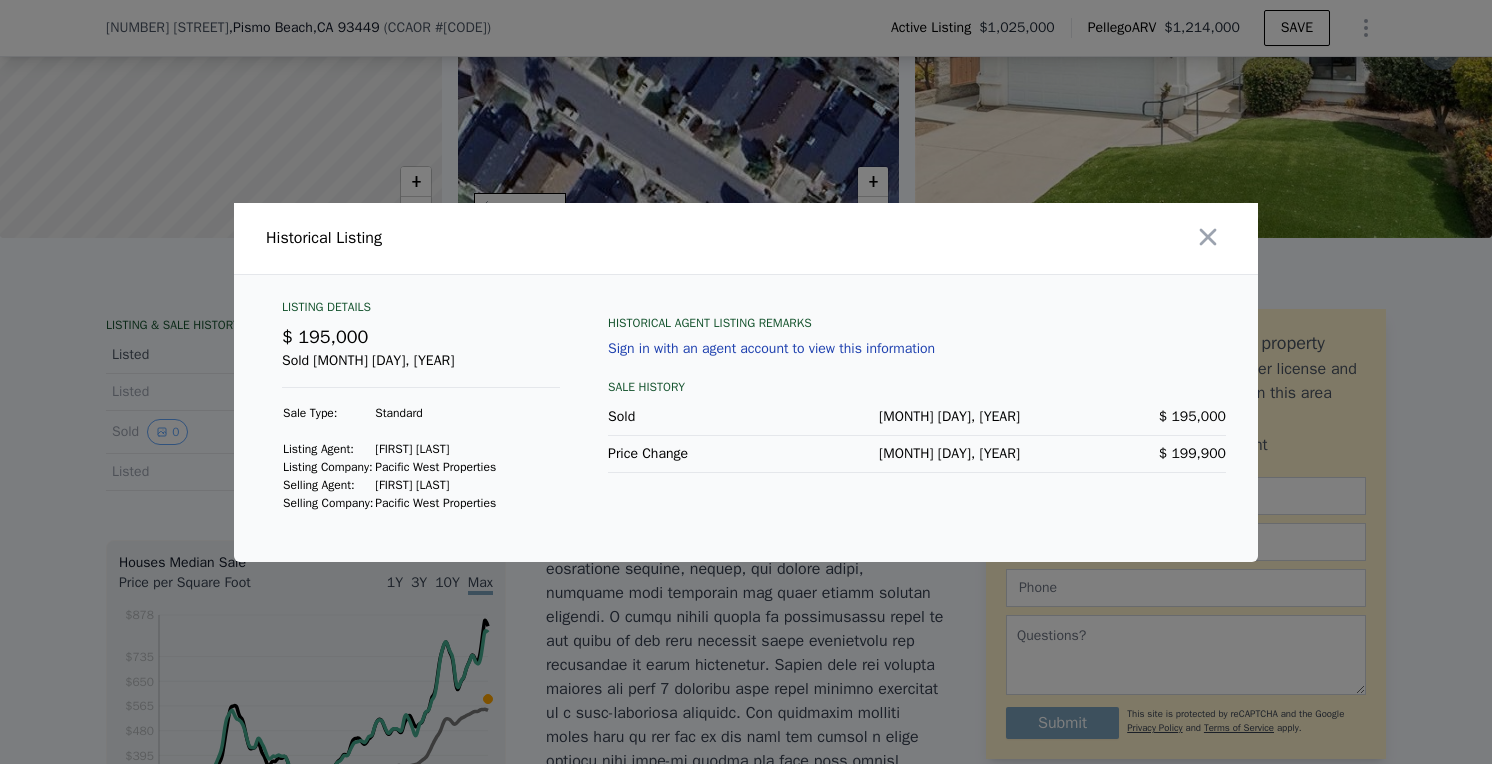 click at bounding box center (746, 382) 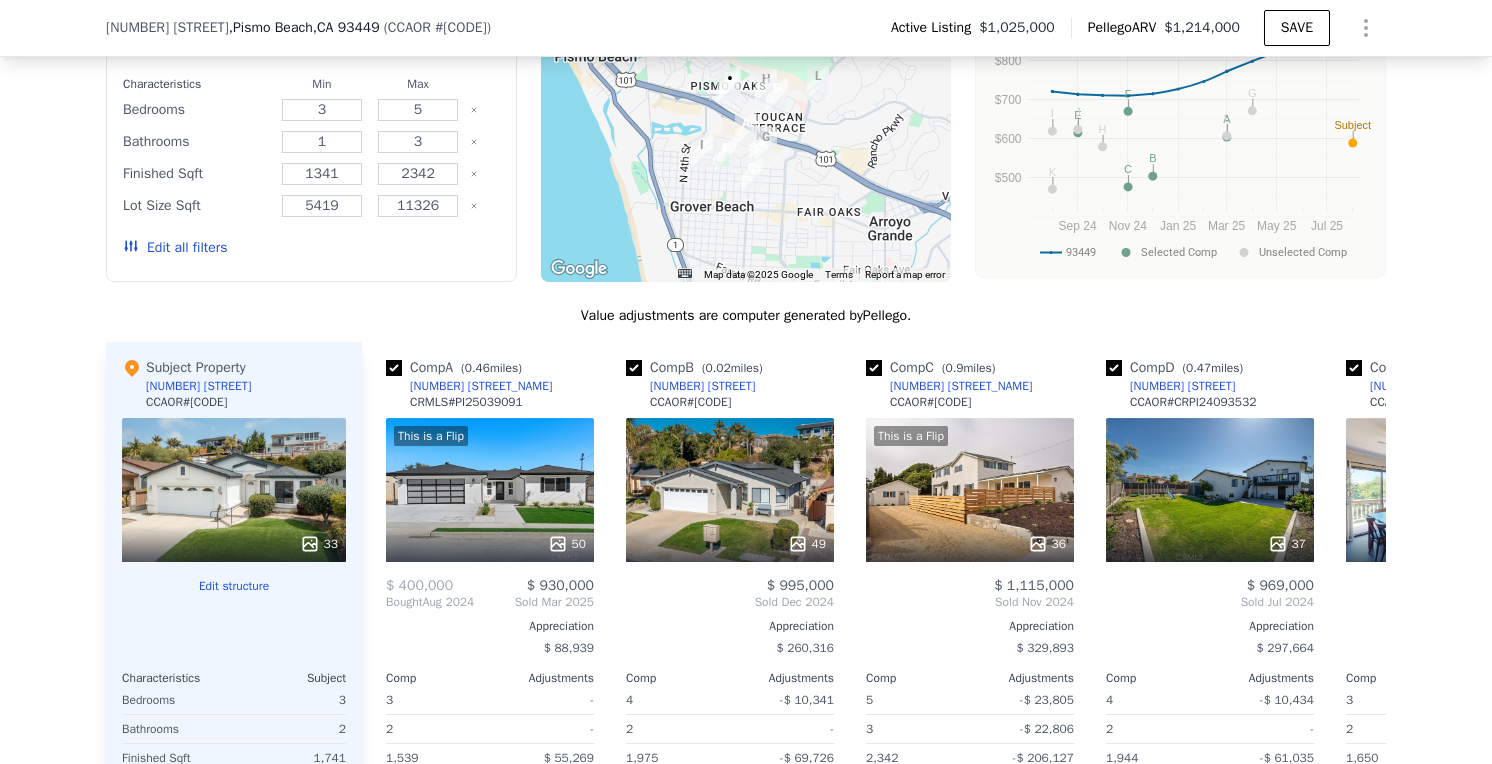 scroll, scrollTop: 2345, scrollLeft: 0, axis: vertical 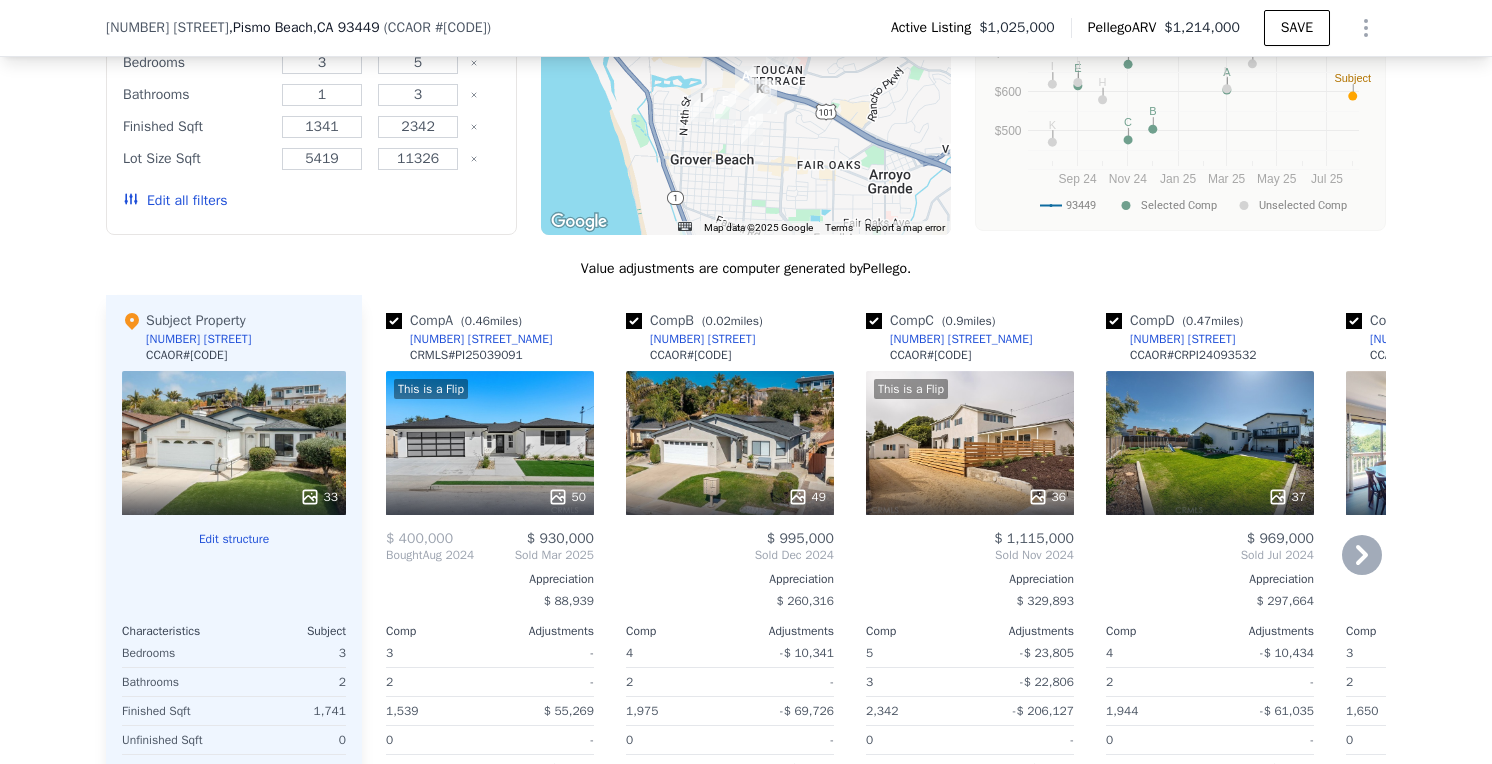 click 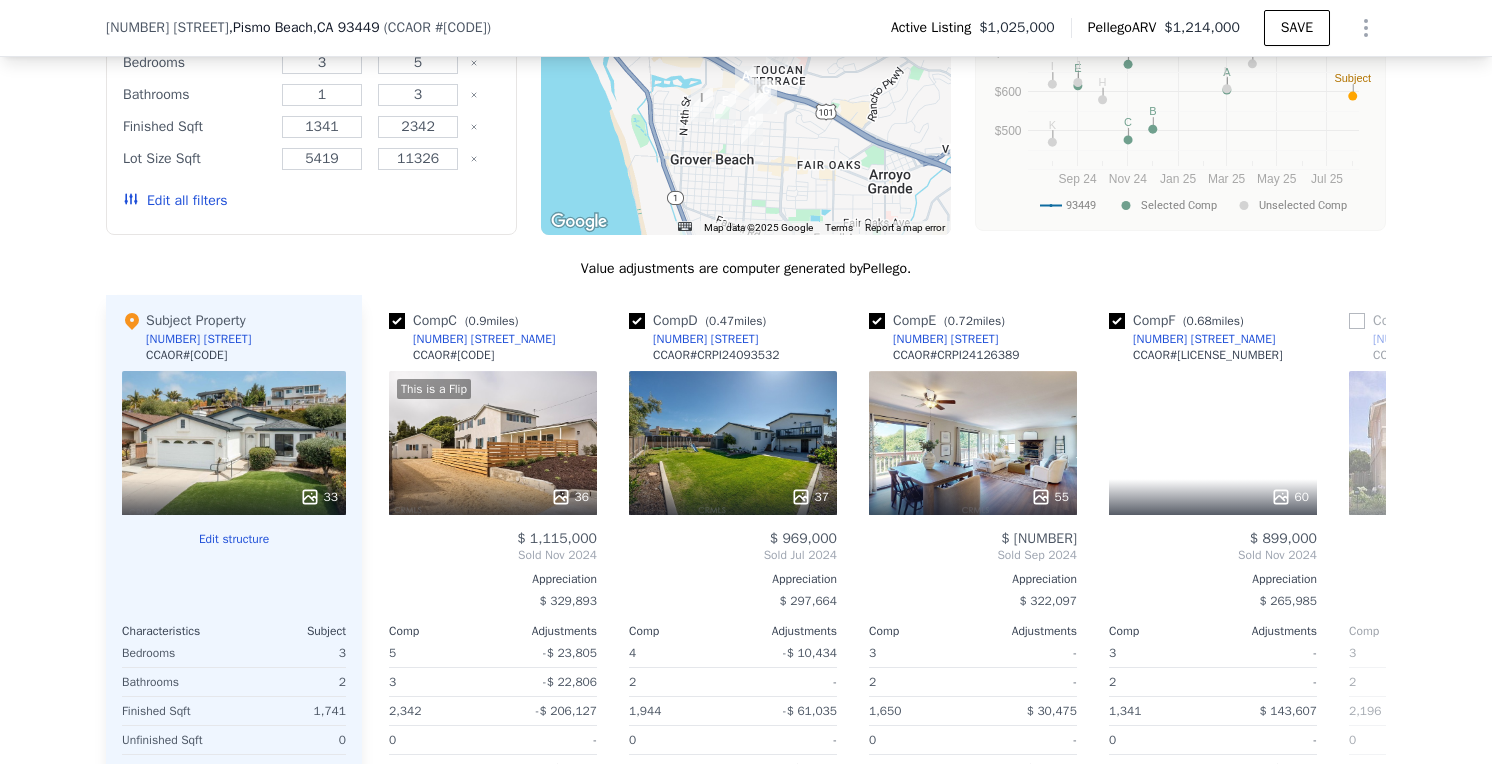 scroll, scrollTop: 0, scrollLeft: 480, axis: horizontal 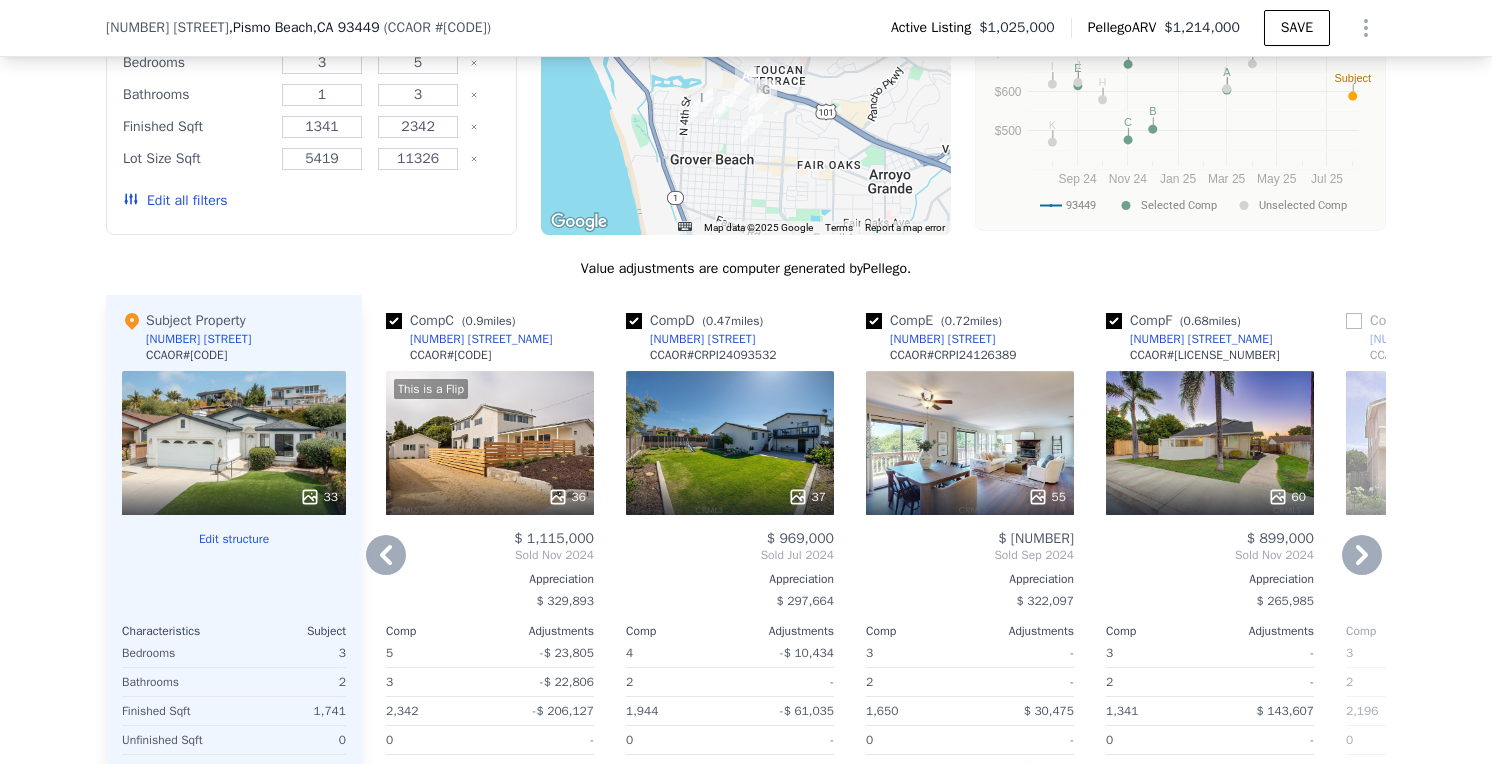 click 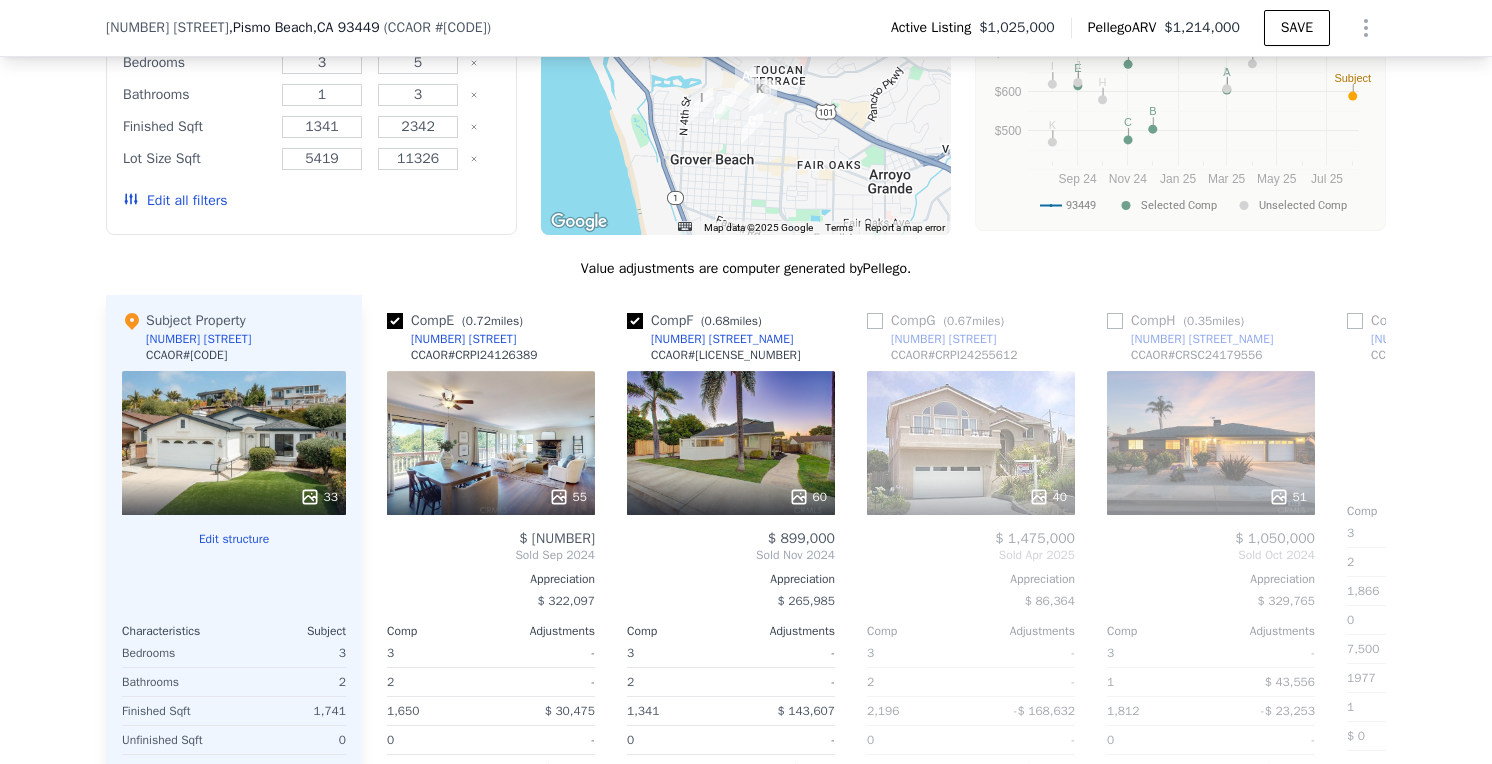 scroll, scrollTop: 0, scrollLeft: 960, axis: horizontal 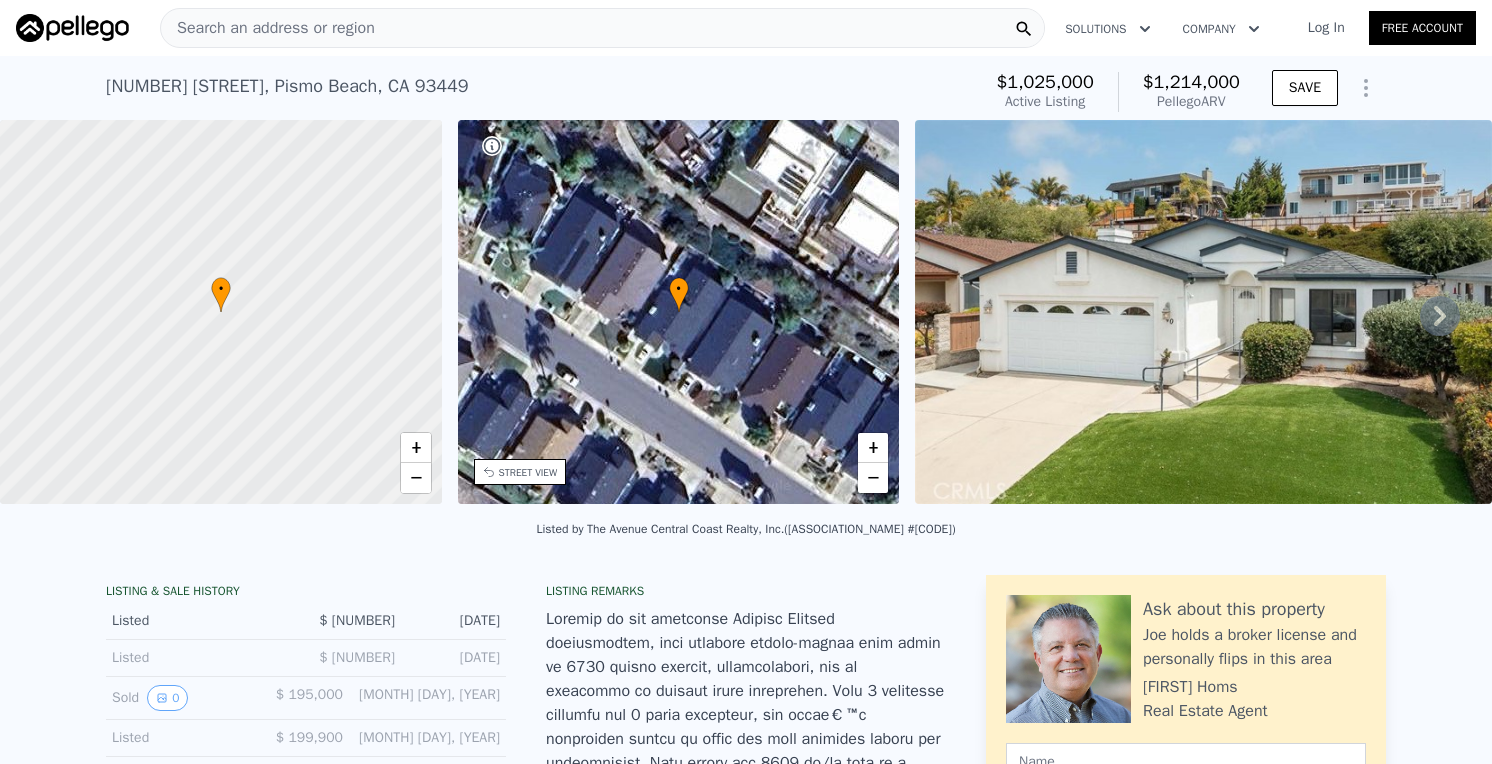 click at bounding box center [72, 28] 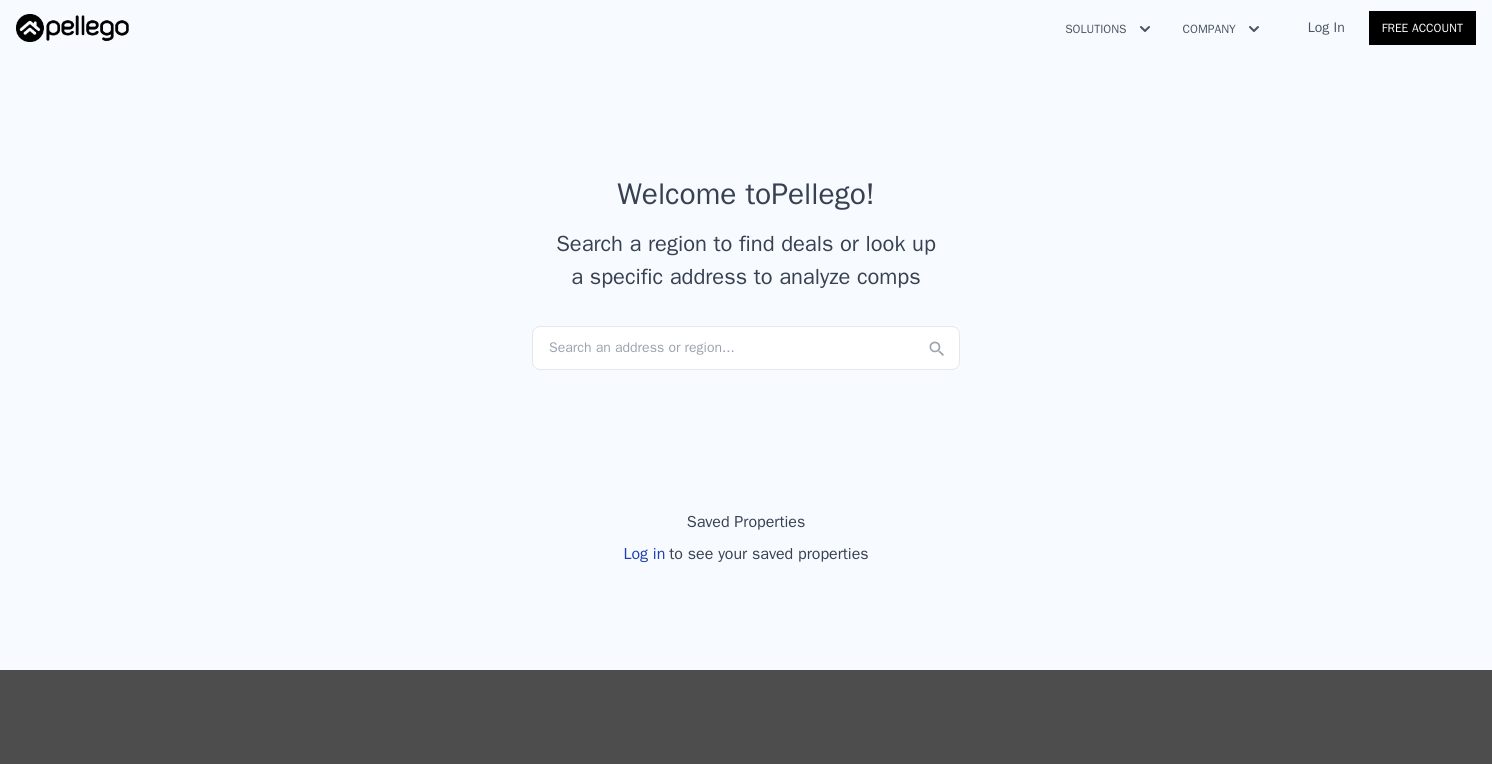 click on "Search an address or region..." at bounding box center [746, 348] 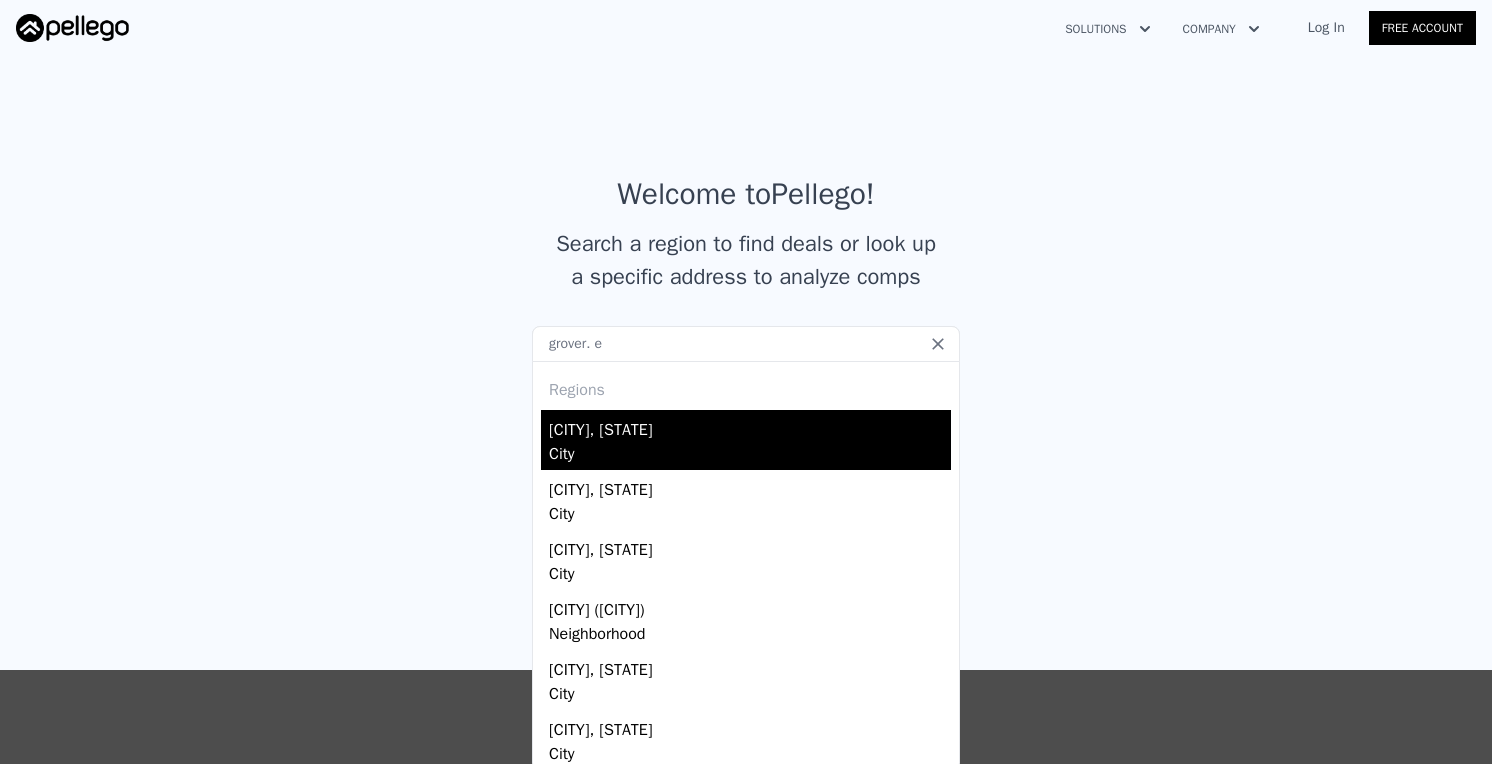 type on "grover. e" 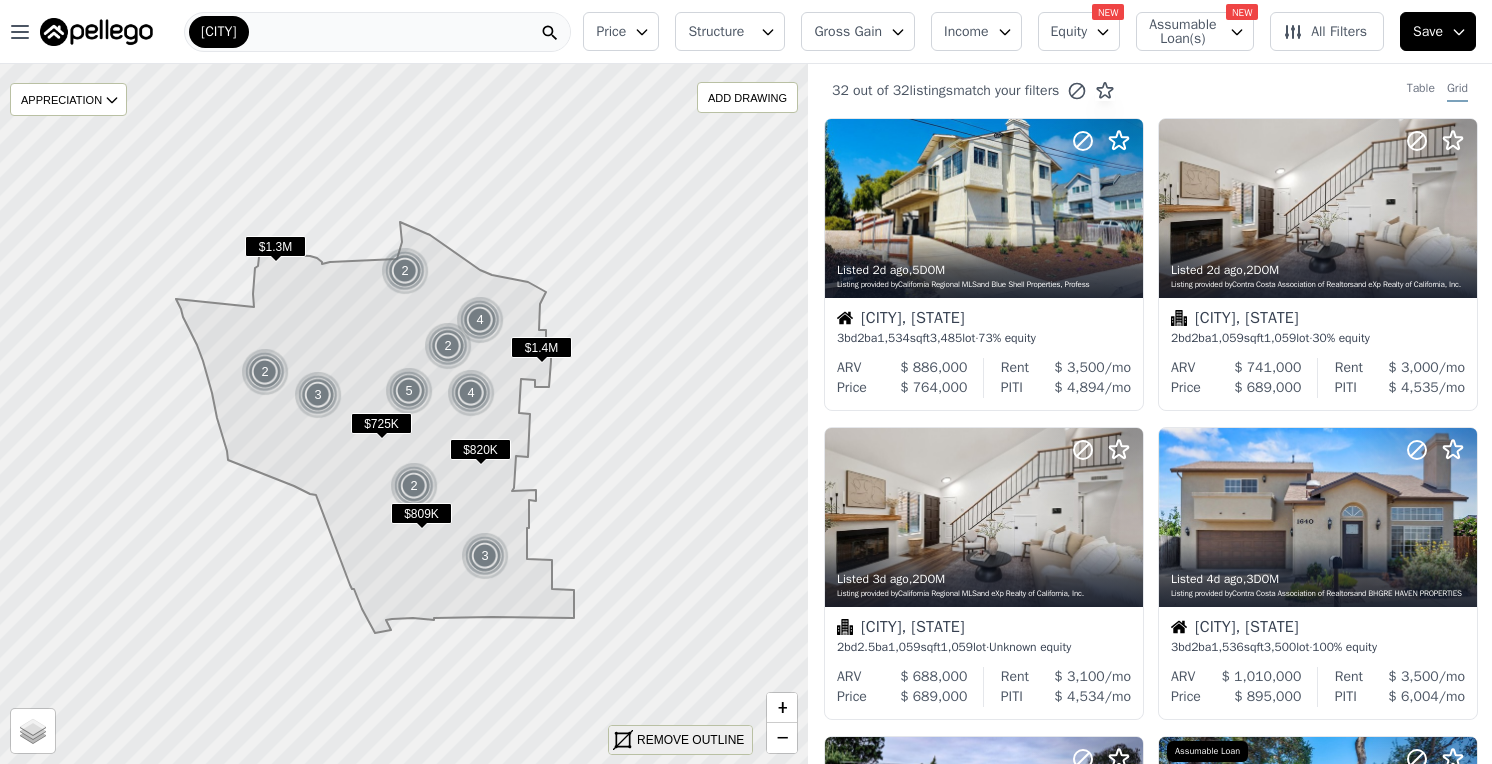 click on "REMOVE OUTLINE" at bounding box center (690, 740) 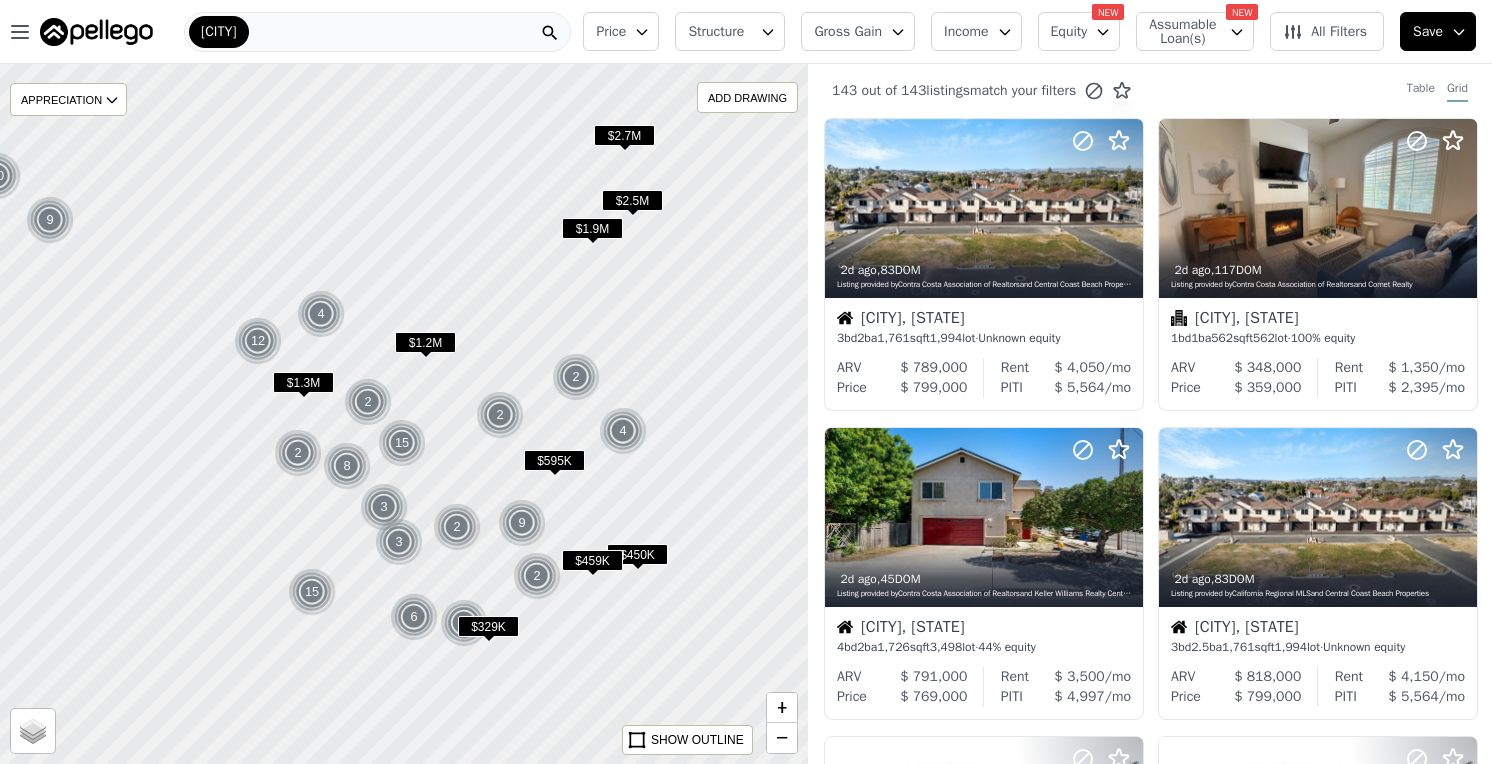 drag, startPoint x: 731, startPoint y: 352, endPoint x: 574, endPoint y: 423, distance: 172.30786 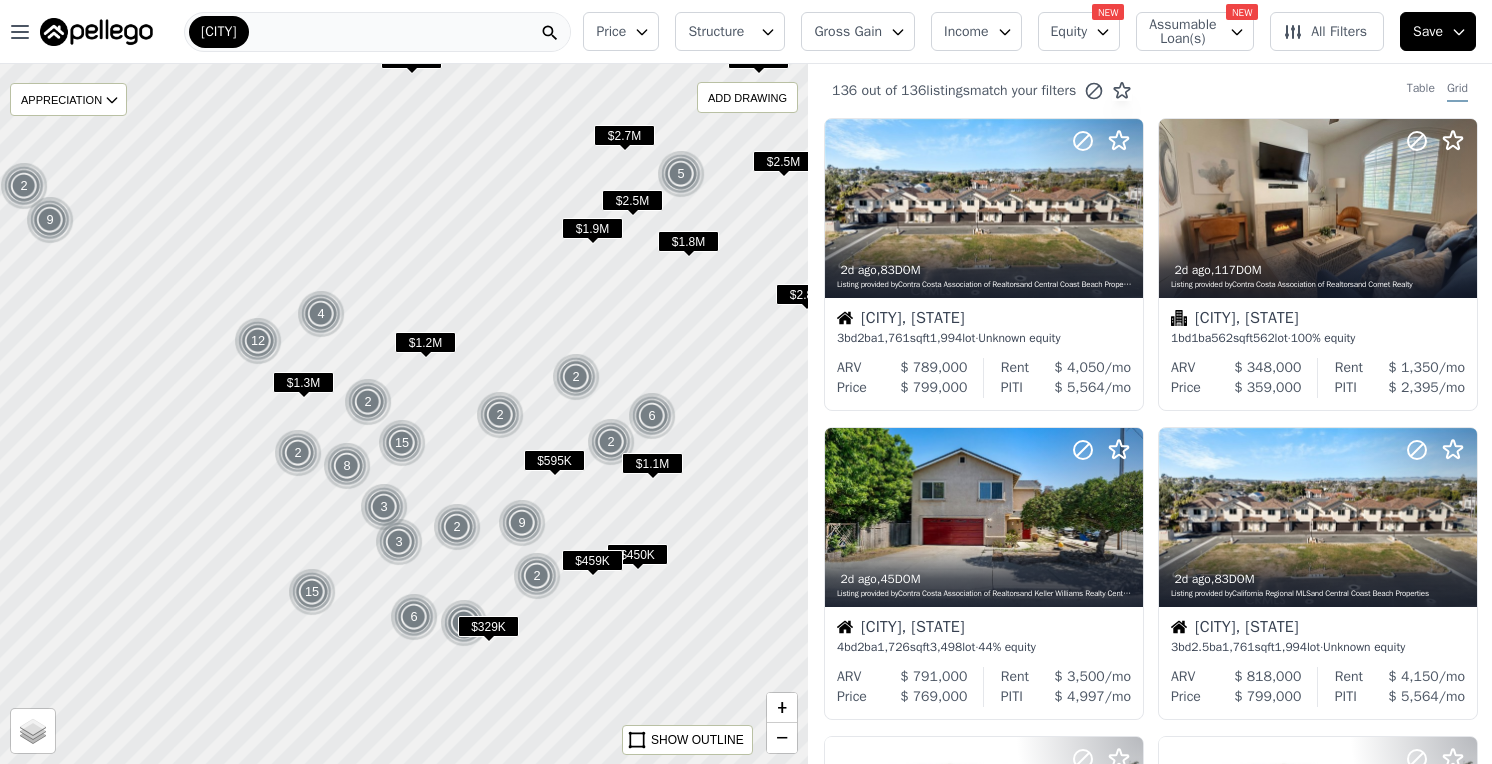 click on "Price" at bounding box center (611, 32) 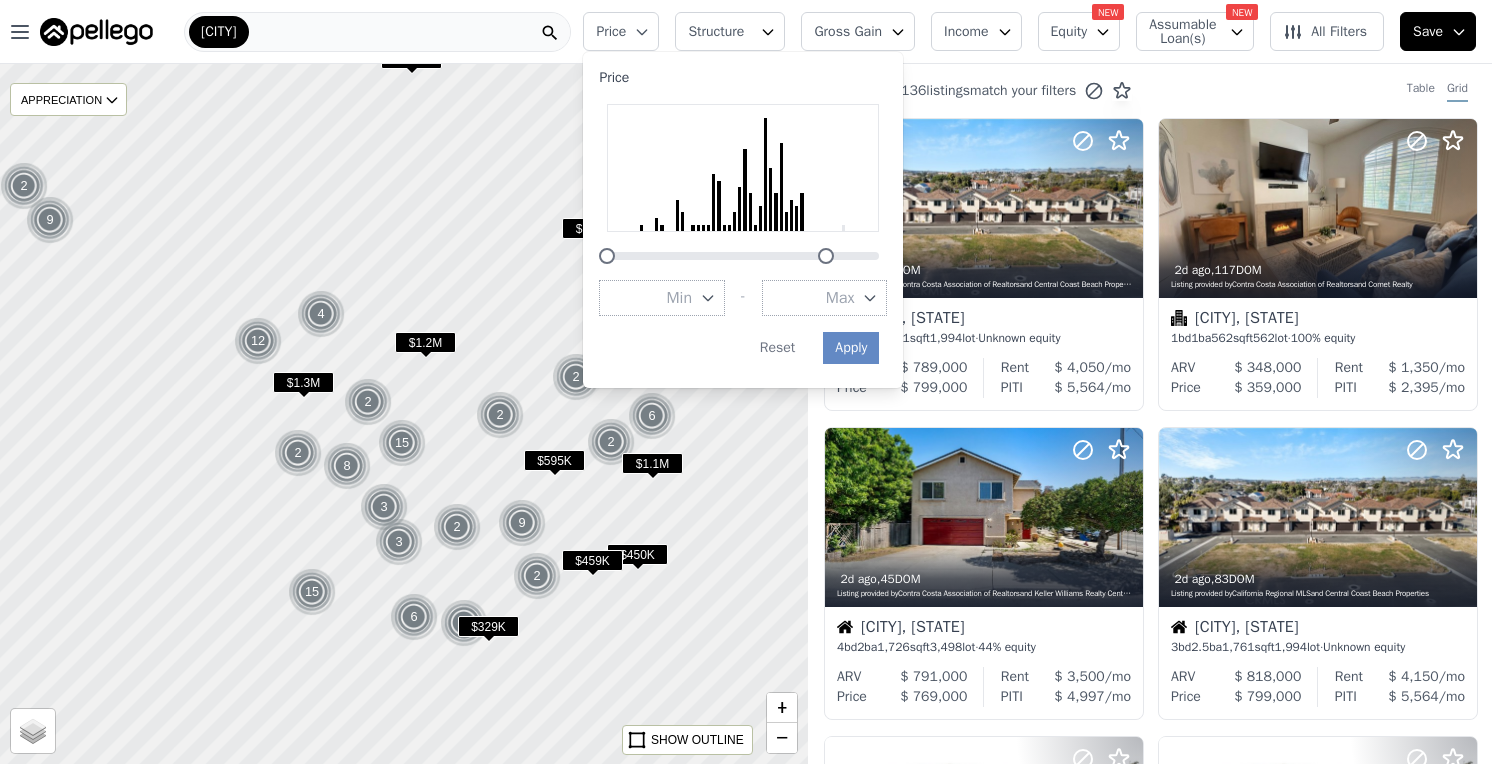 drag, startPoint x: 854, startPoint y: 258, endPoint x: 800, endPoint y: 259, distance: 54.00926 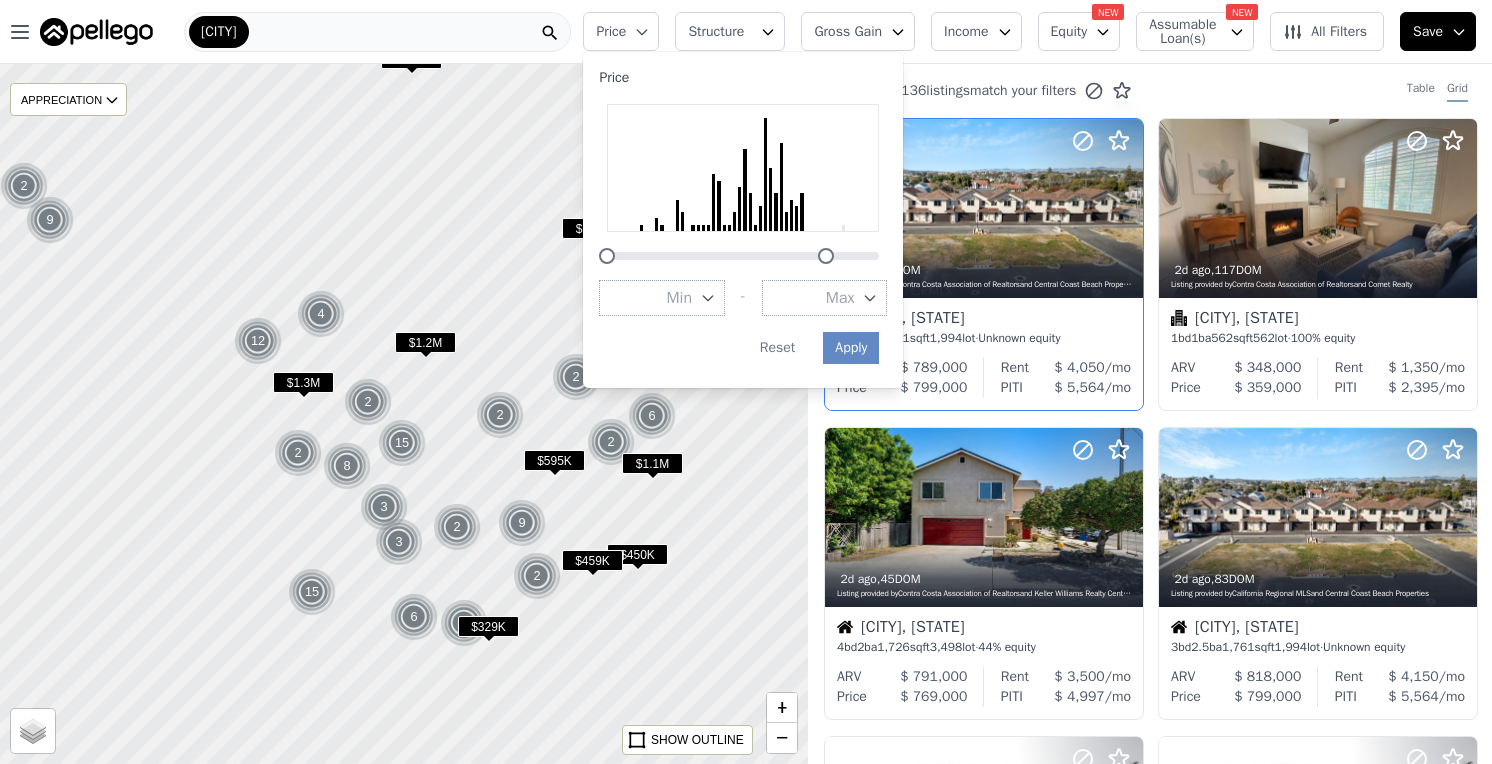 click on "2d ago ,  83  DOM Listing provided by  Contra Costa Association of Realtors  and Central Coast Beach Properties Arroyo Grande, CA 3 bd  2 ba  1,761 sqft  1,994 lot  ·  Unknown   equity ARV $ 789,000 Price $ 799,000 Rent $ 4,050 /mo PITI $ 5,564 /mo   2d ago ,  117  DOM Listing provided by  Contra Costa Association of Realtors  and Comet Realty Oceano, CA 1 bd  1 ba  562 sqft  562 lot  ·  100%   equity ARV $ 348,000 Price $ 359,000 Rent $ 1,350 /mo PITI $ 2,395 /mo   2d ago ,  45  DOM Listing provided by  Contra Costa Association of Realtors  and Keller Williams Realty Central Coast Oceano, CA 4 bd  2 ba  1,726 sqft  3,498 lot  ·  44%   equity ARV $ 791,000 Price $ 769,000 Rent $ 3,500 /mo PITI $ 4,997 /mo   2d ago ,  83  DOM Listing provided by  California Regional MLS  and Central Coast Beach Properties Arroyo Grande, CA 3 bd  2.5 ba  1,761 sqft  1,994 lot  ·  Unknown   equity ARV $ 818,000 Price $ 799,000 Rent $ 4,150 /mo PITI $ 5,564 /mo   2d ago ,  94  DOM Listing provided by" at bounding box center (1150, 1044) 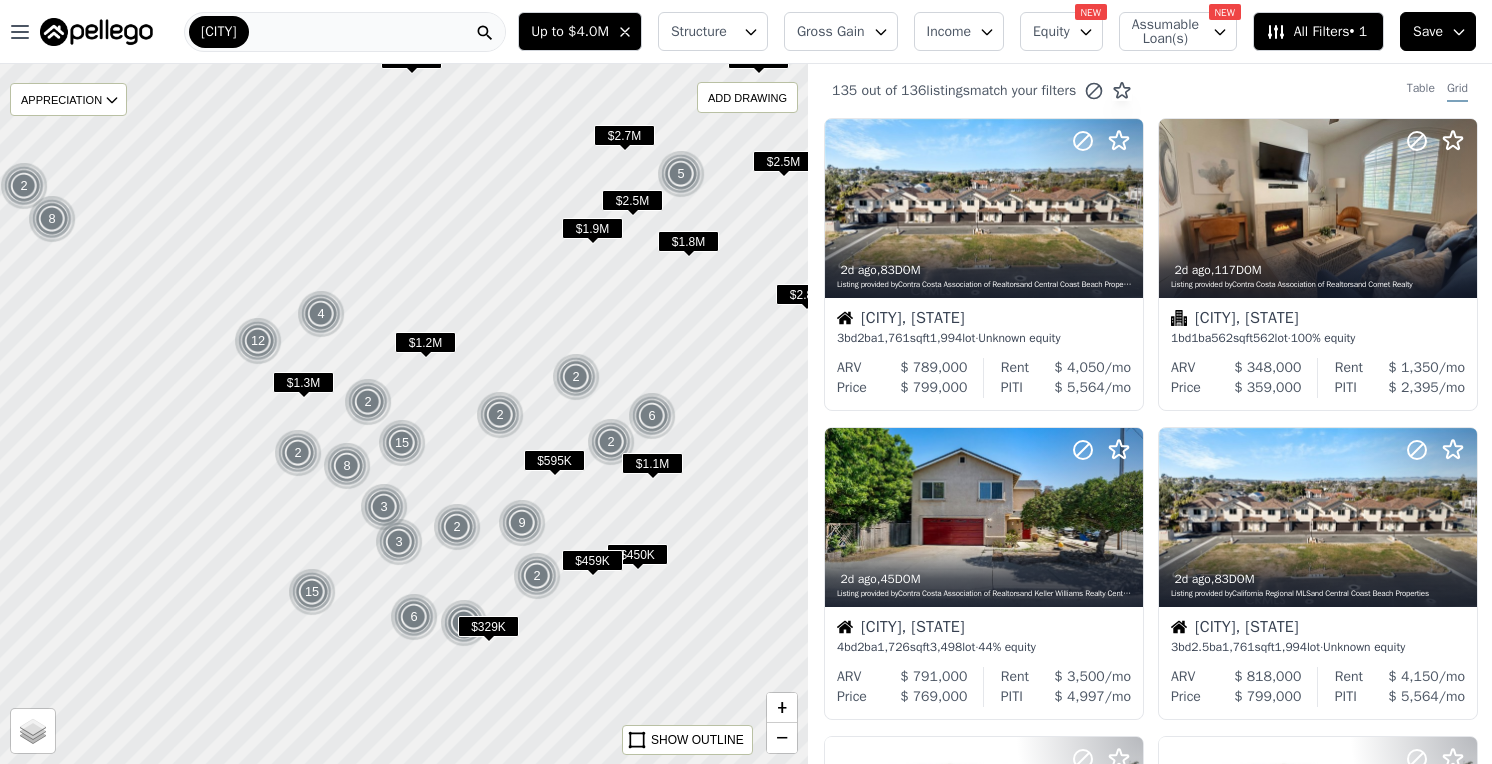 click on "Up to $4.0M" at bounding box center (570, 32) 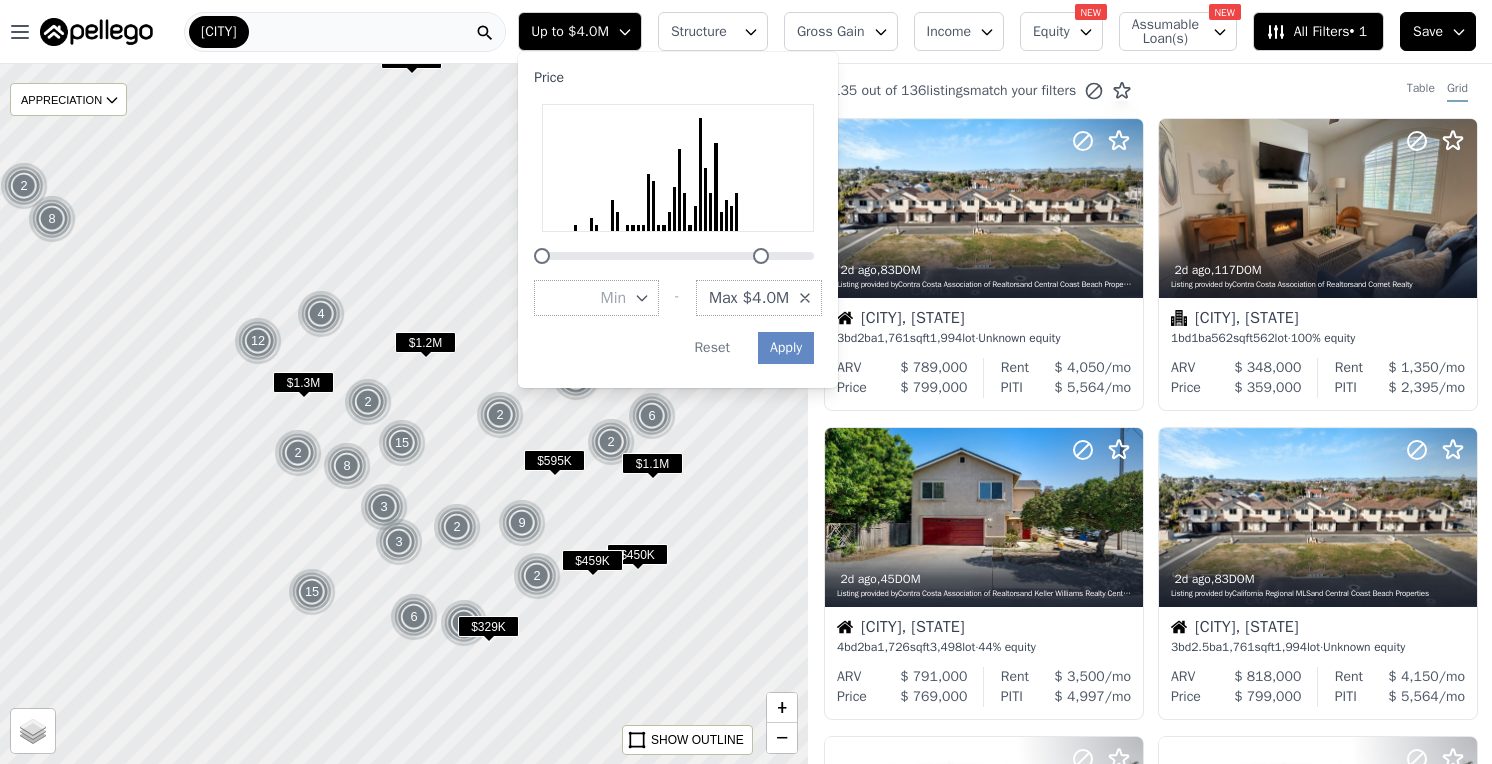 click on "Max $4.0M" at bounding box center (749, 298) 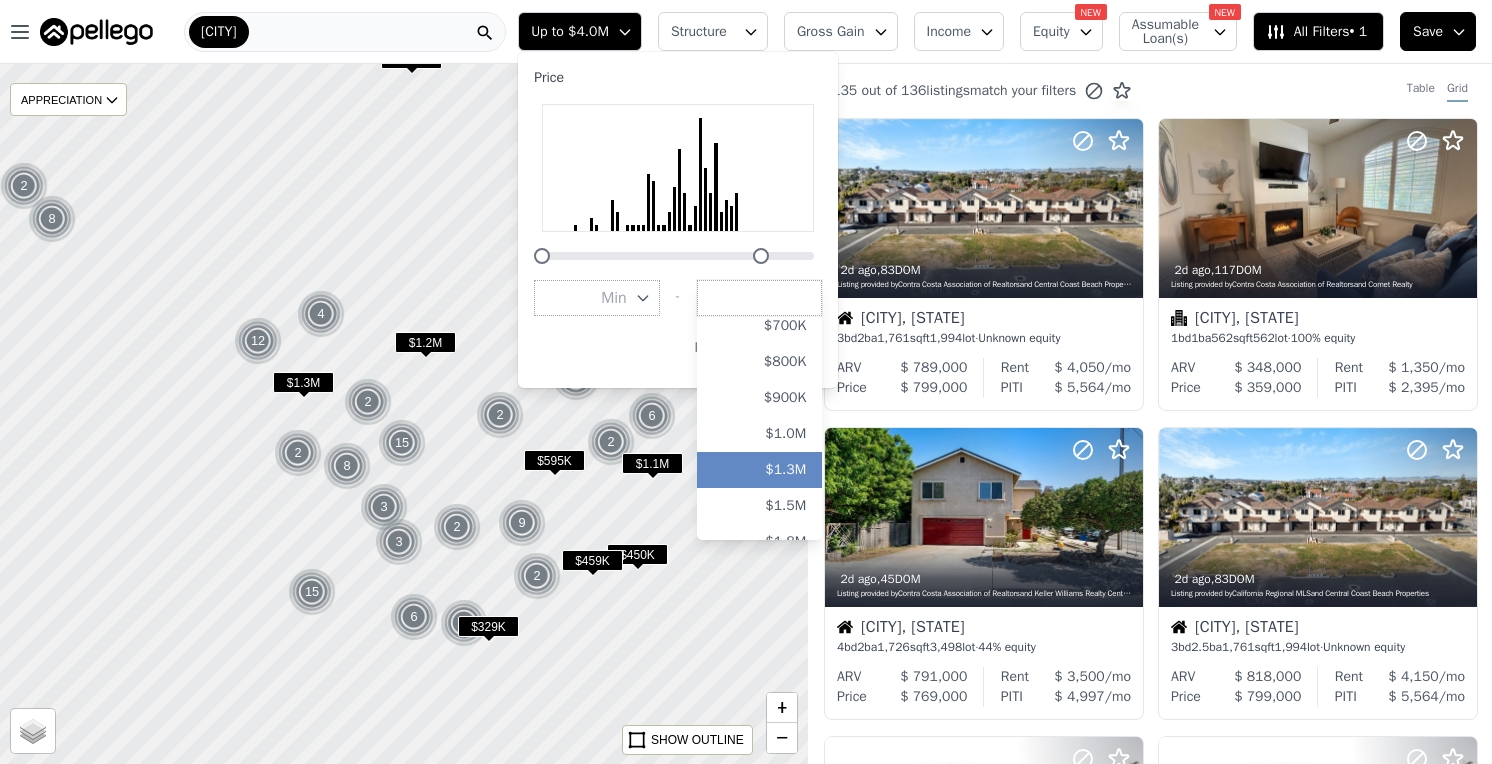 scroll, scrollTop: 281, scrollLeft: 0, axis: vertical 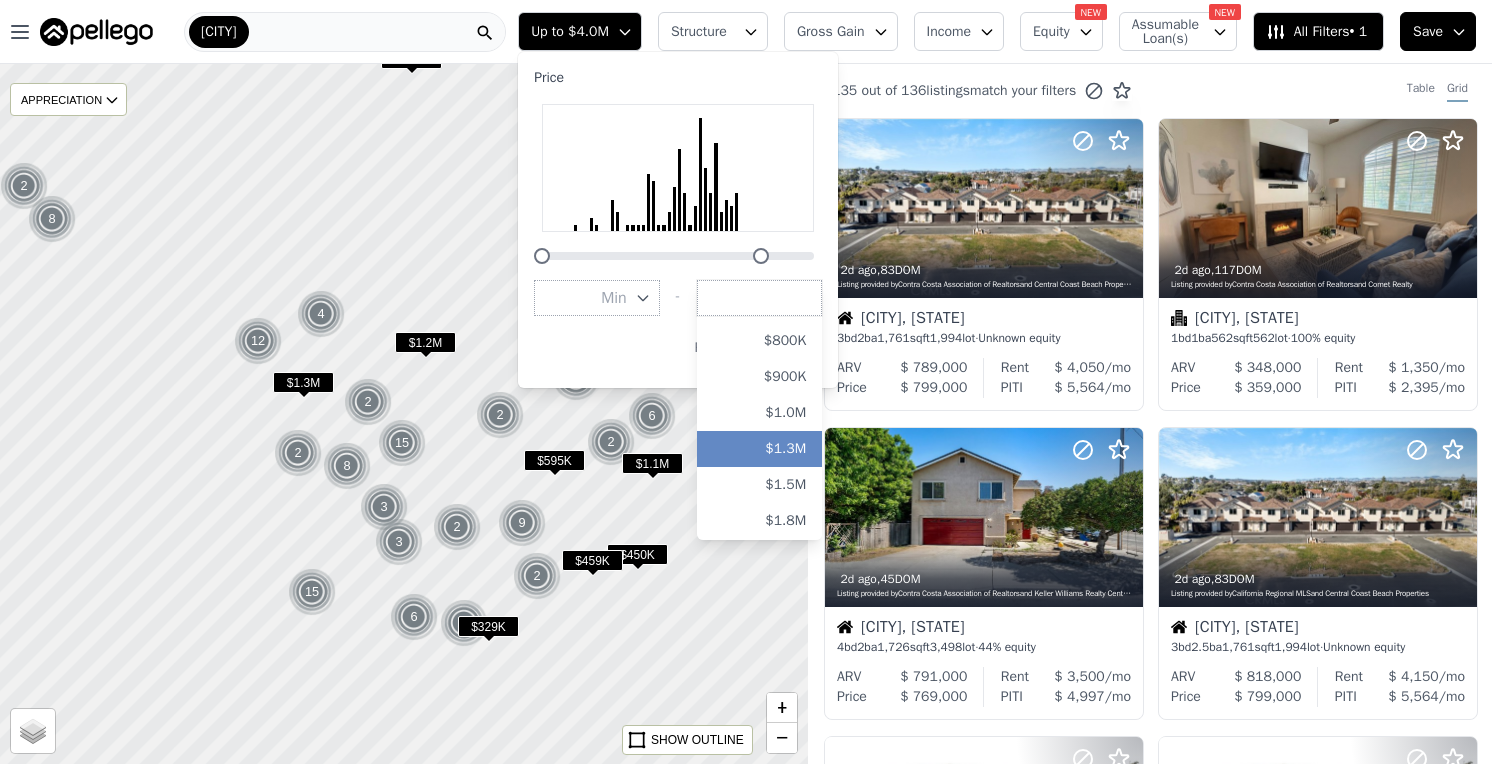 click on "$1.3M" at bounding box center [760, 449] 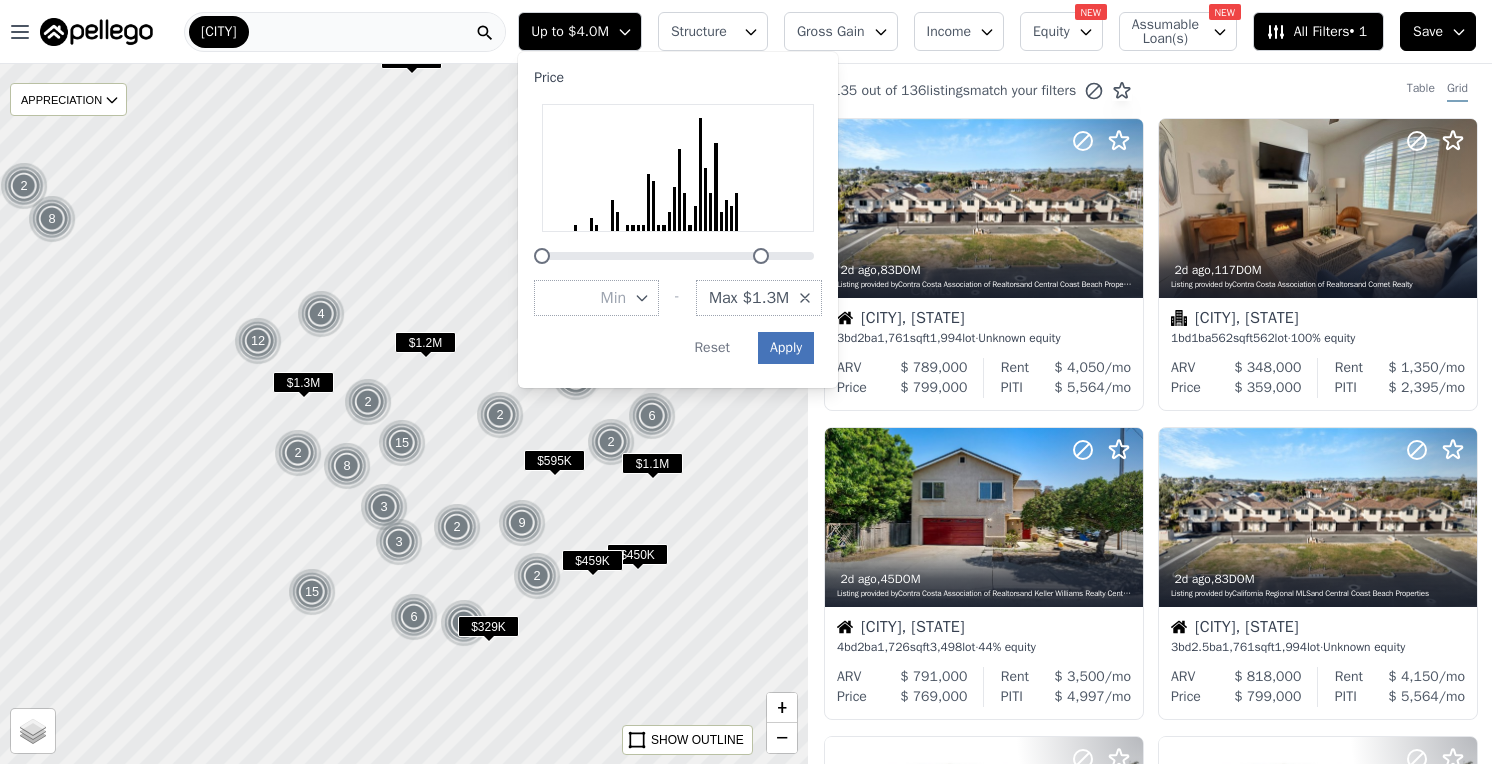 click on "Apply" at bounding box center (786, 348) 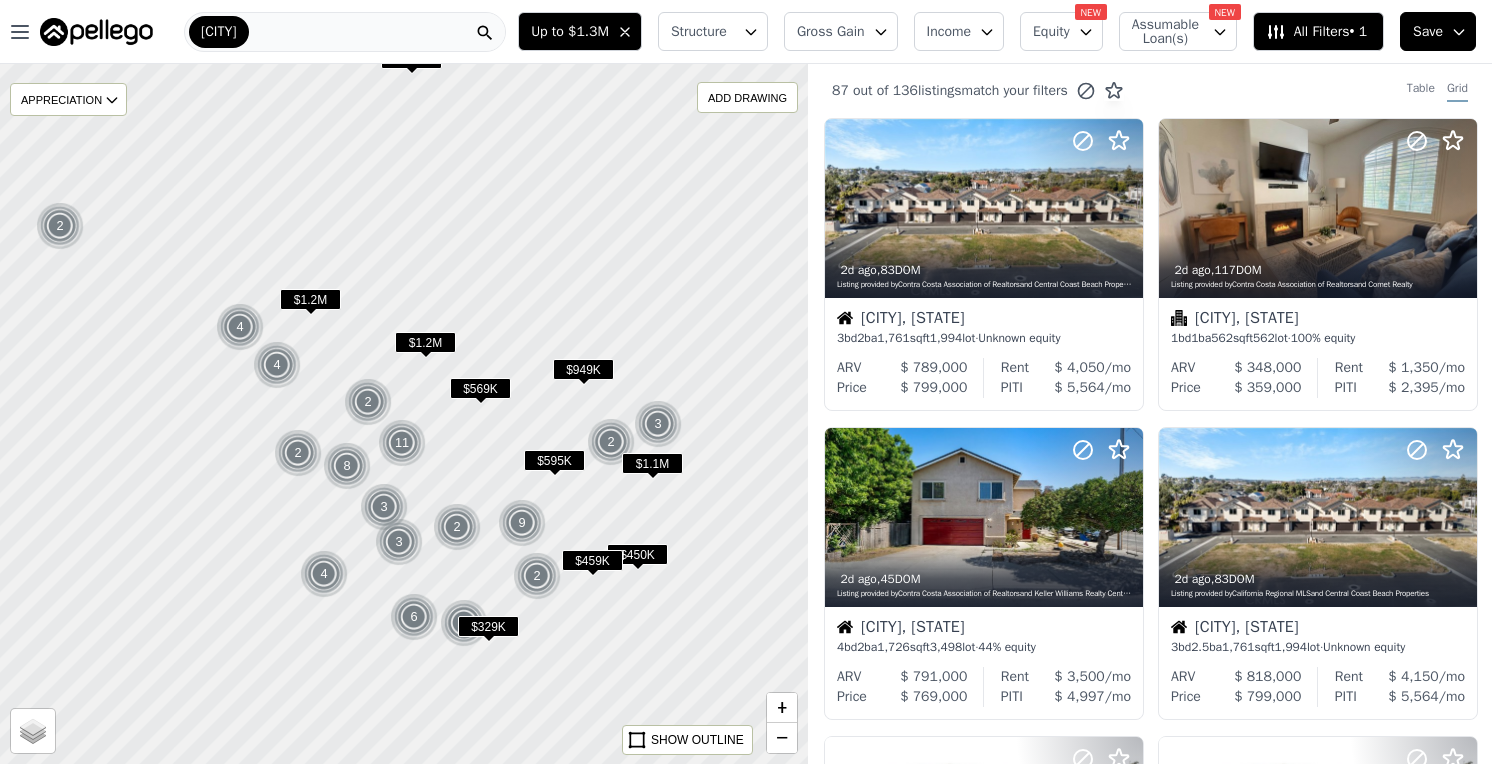 click on "Structure" at bounding box center (713, 31) 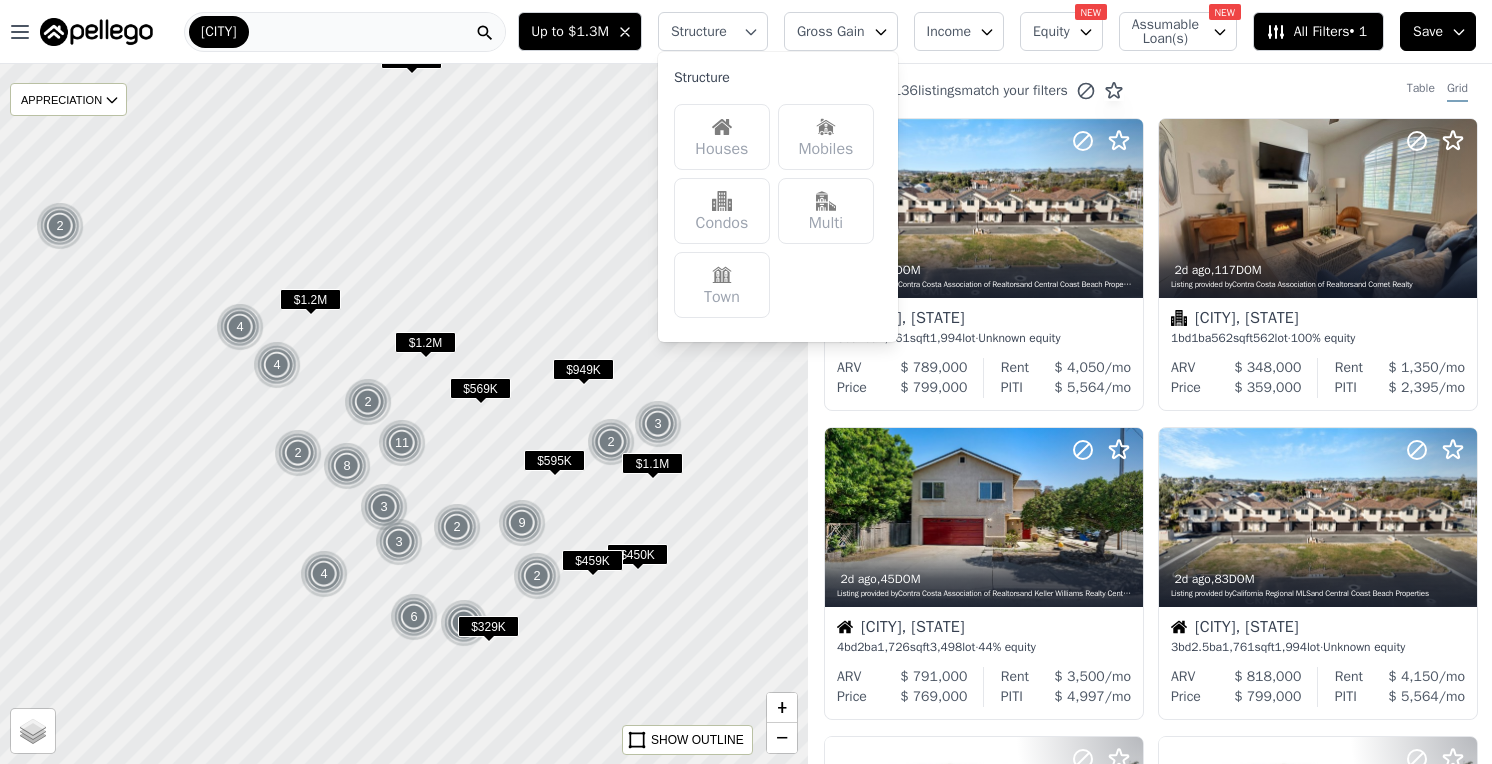 click on "Houses" at bounding box center (722, 137) 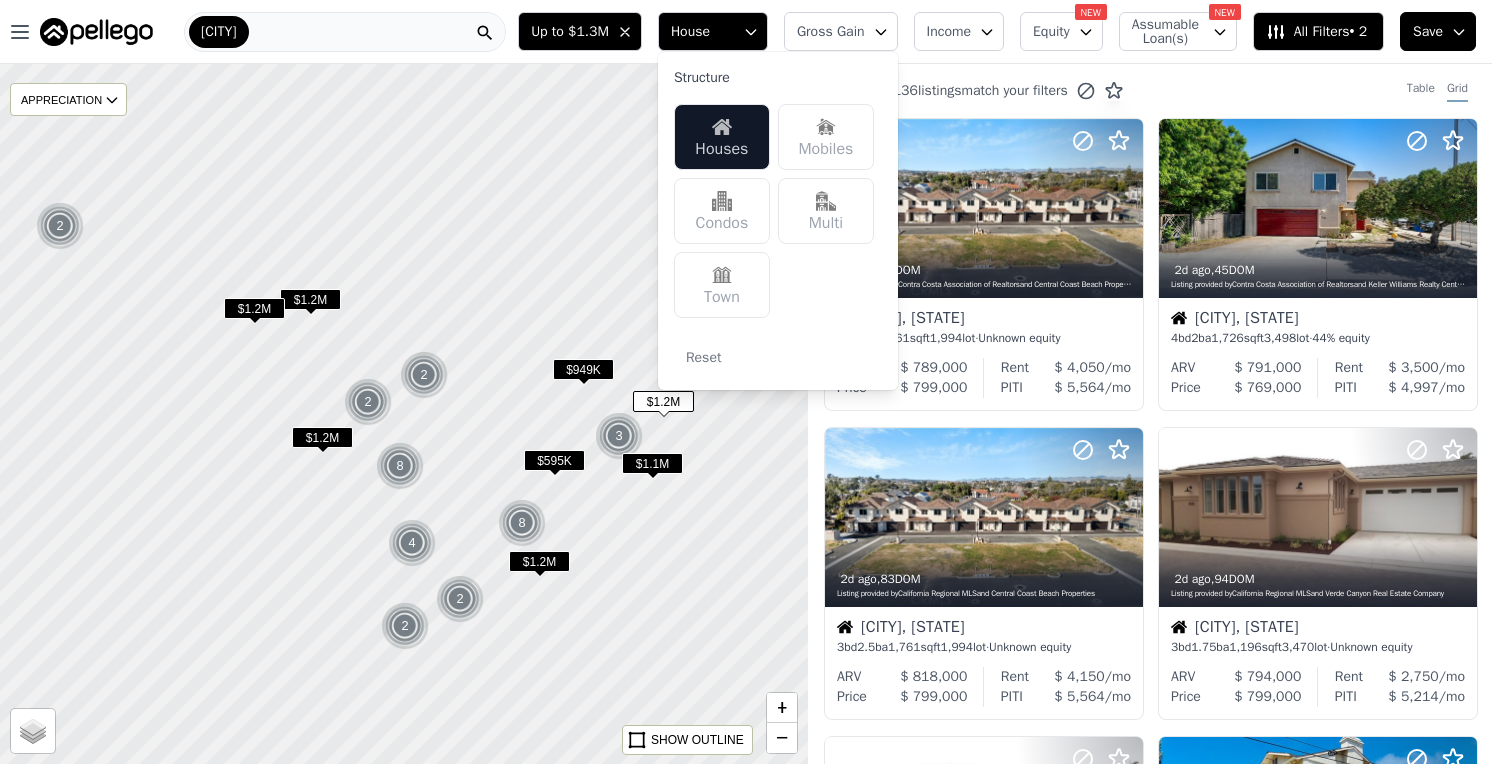 click at bounding box center (404, 414) 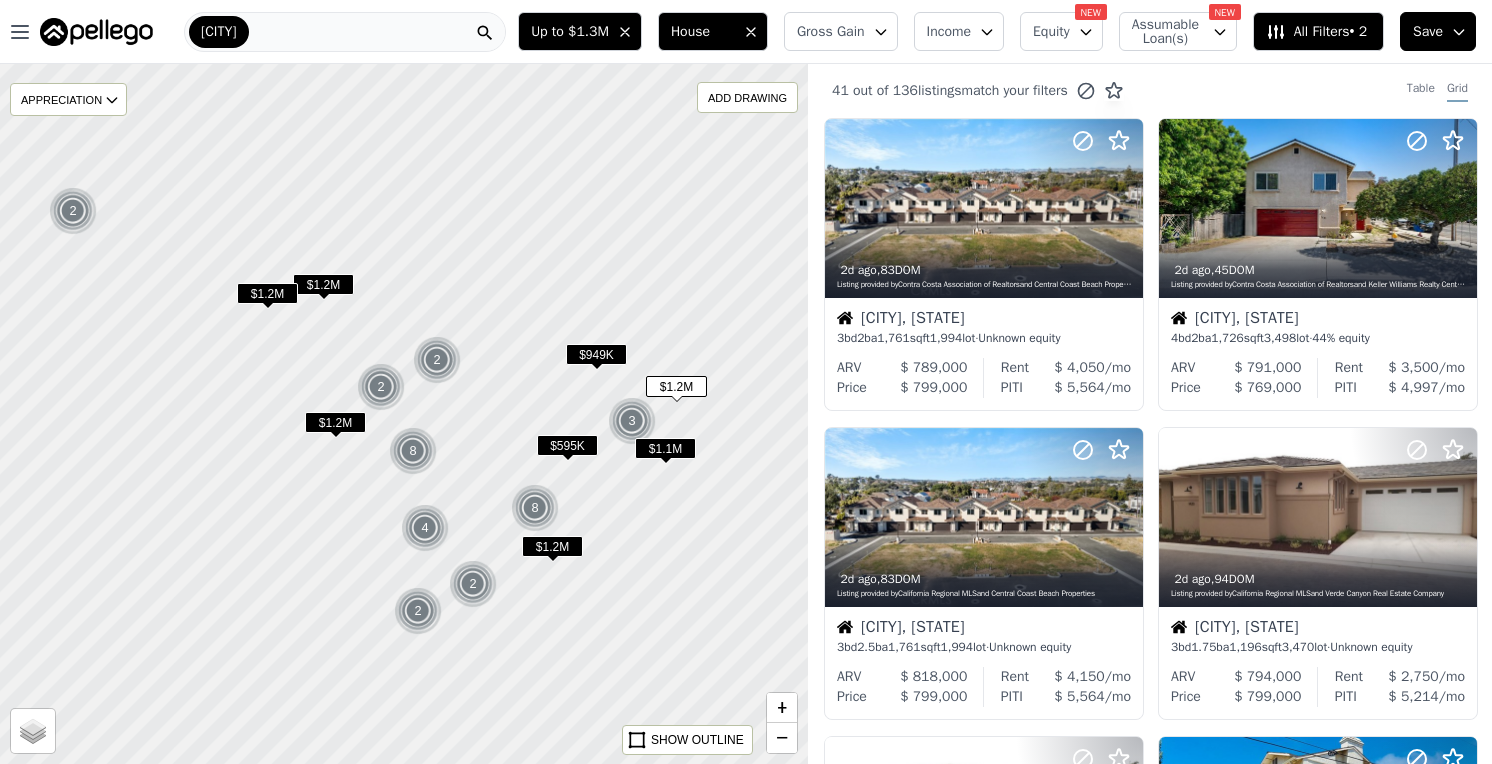 drag, startPoint x: 532, startPoint y: 286, endPoint x: 545, endPoint y: 271, distance: 19.849434 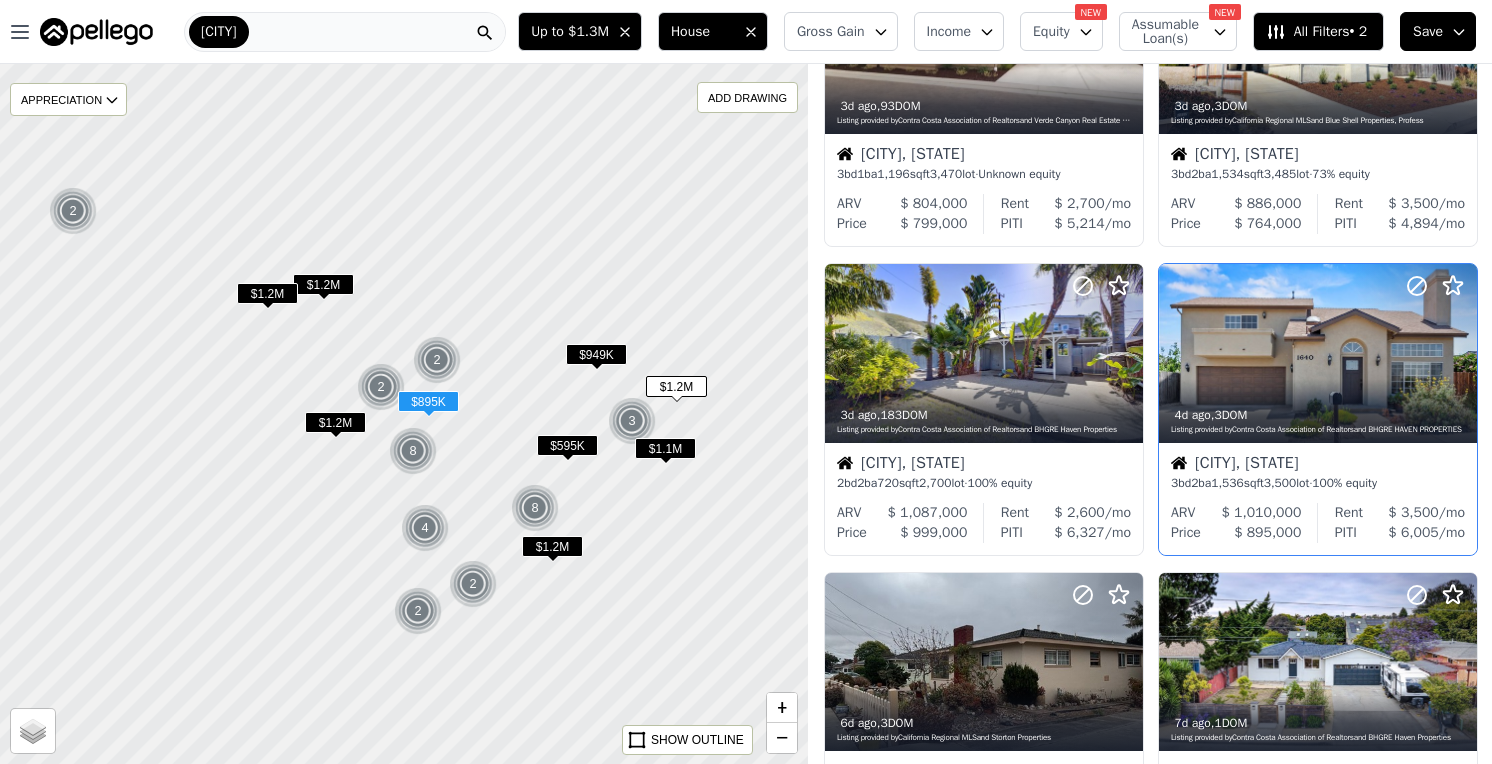 scroll, scrollTop: 1035, scrollLeft: 0, axis: vertical 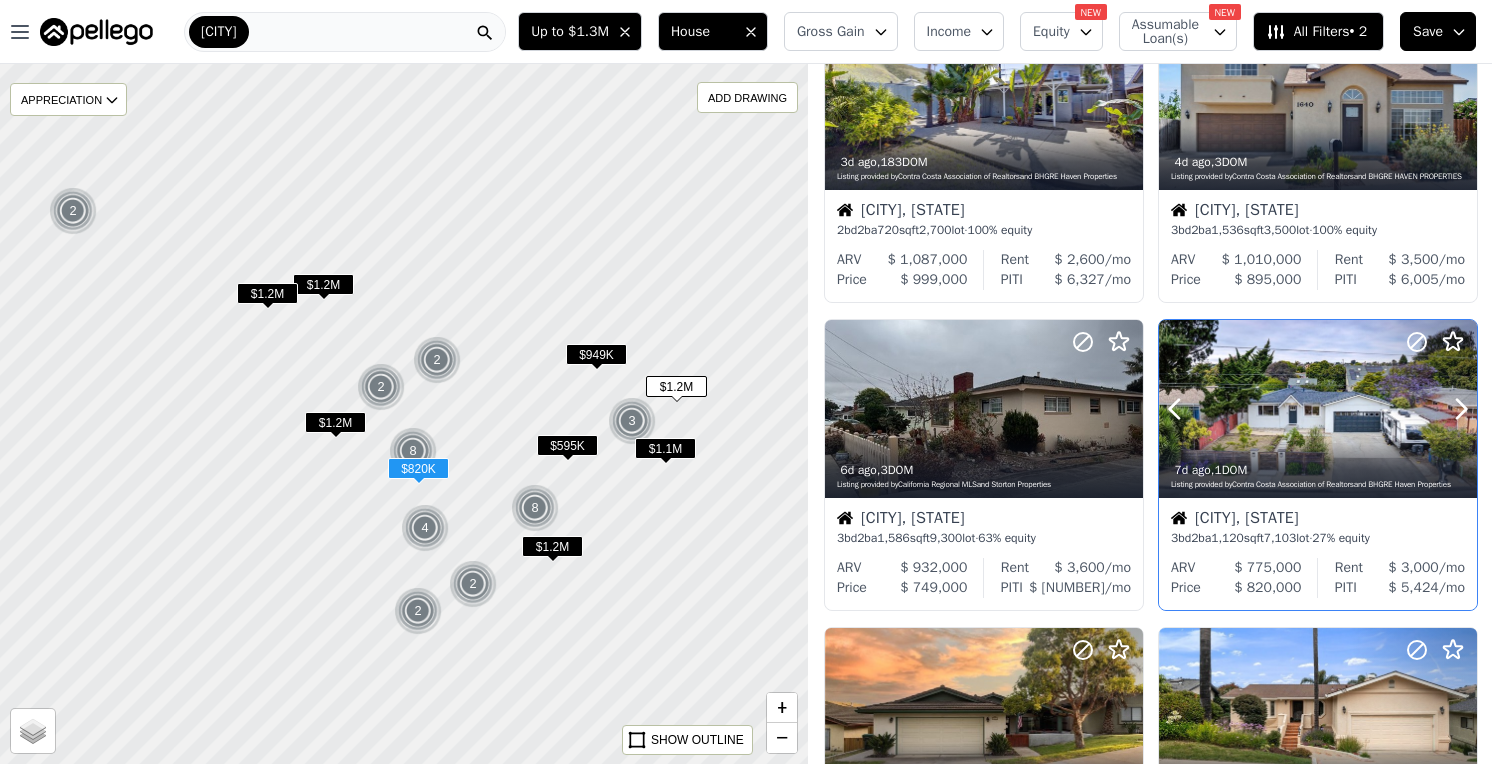 click at bounding box center [1318, 409] 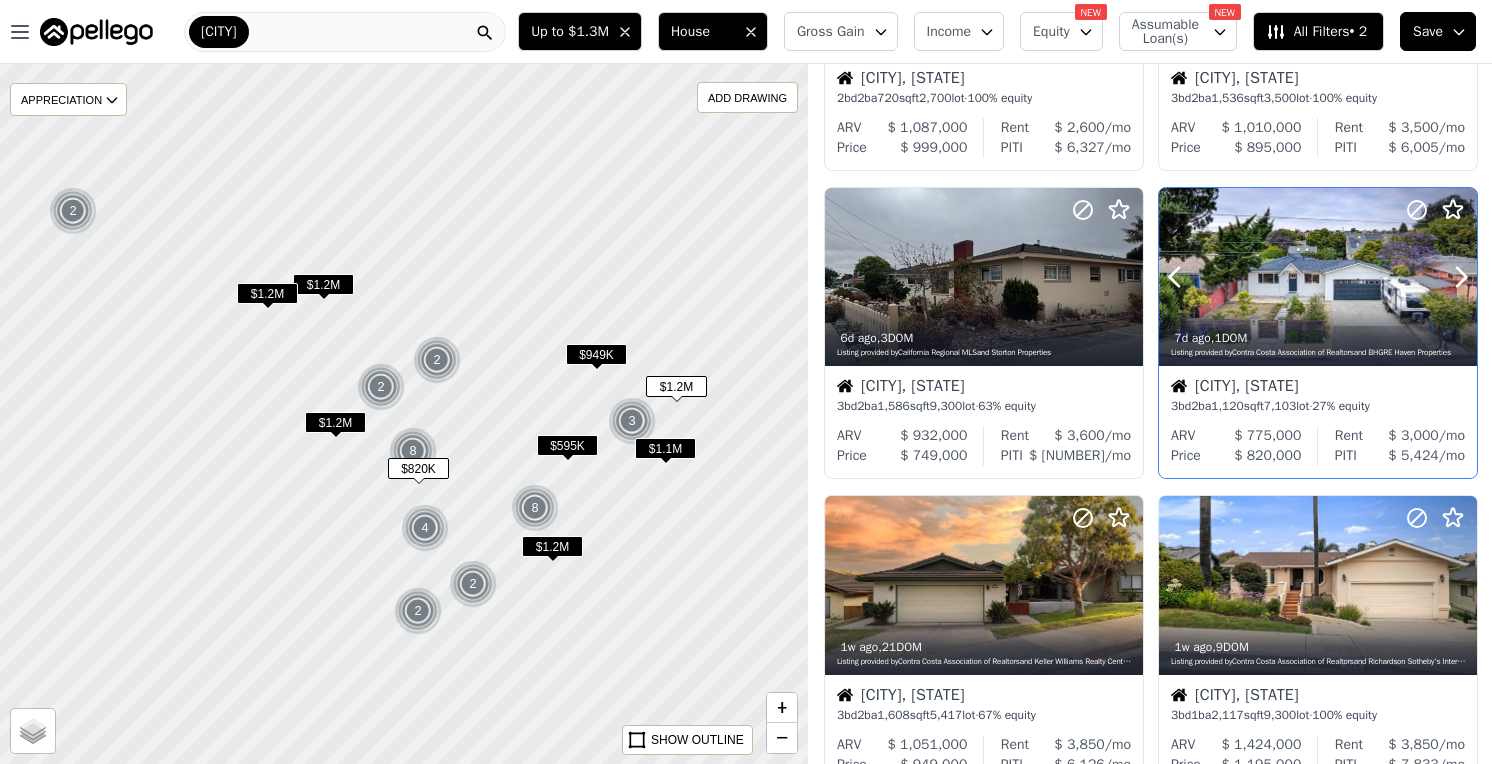 scroll, scrollTop: 1287, scrollLeft: 0, axis: vertical 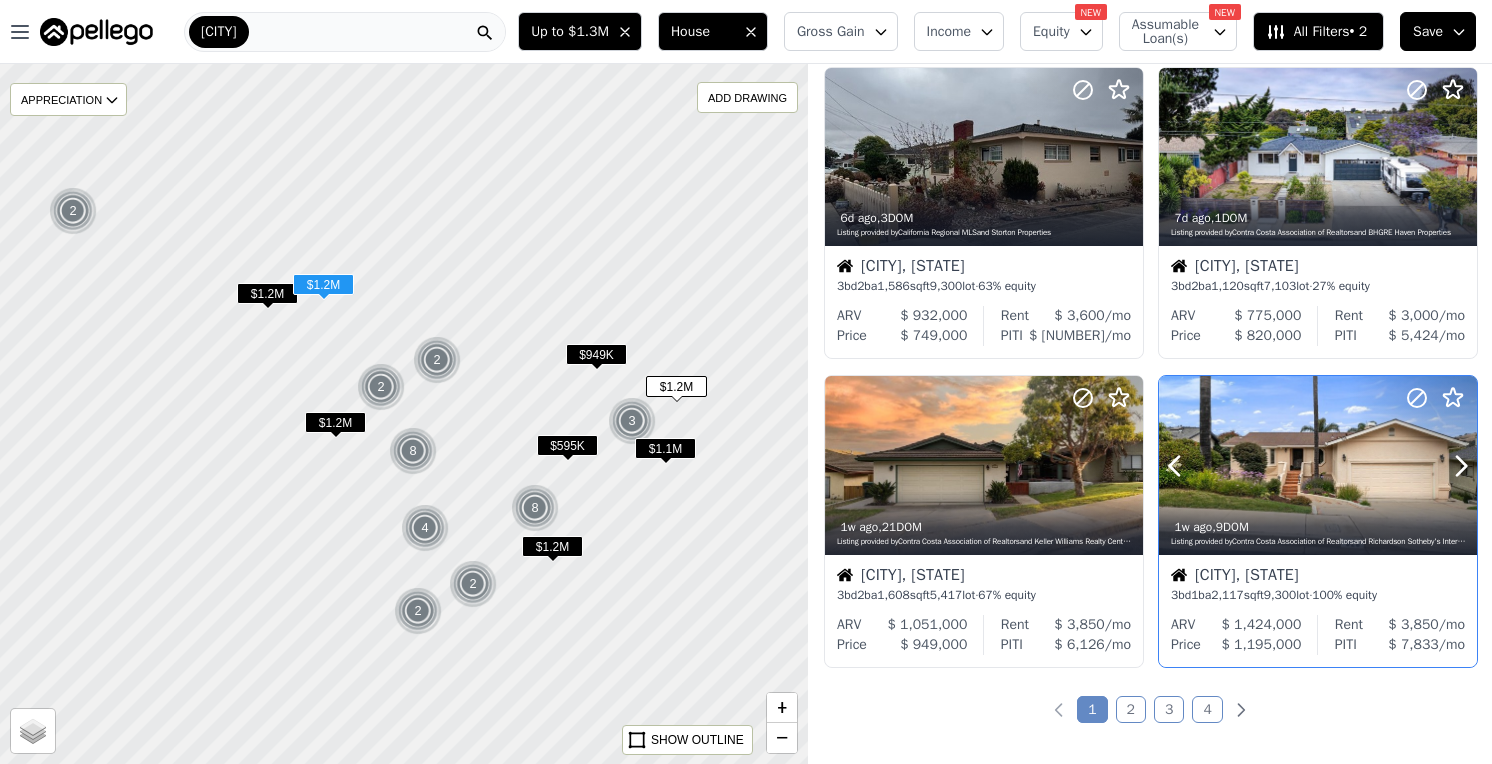 click at bounding box center [1318, 465] 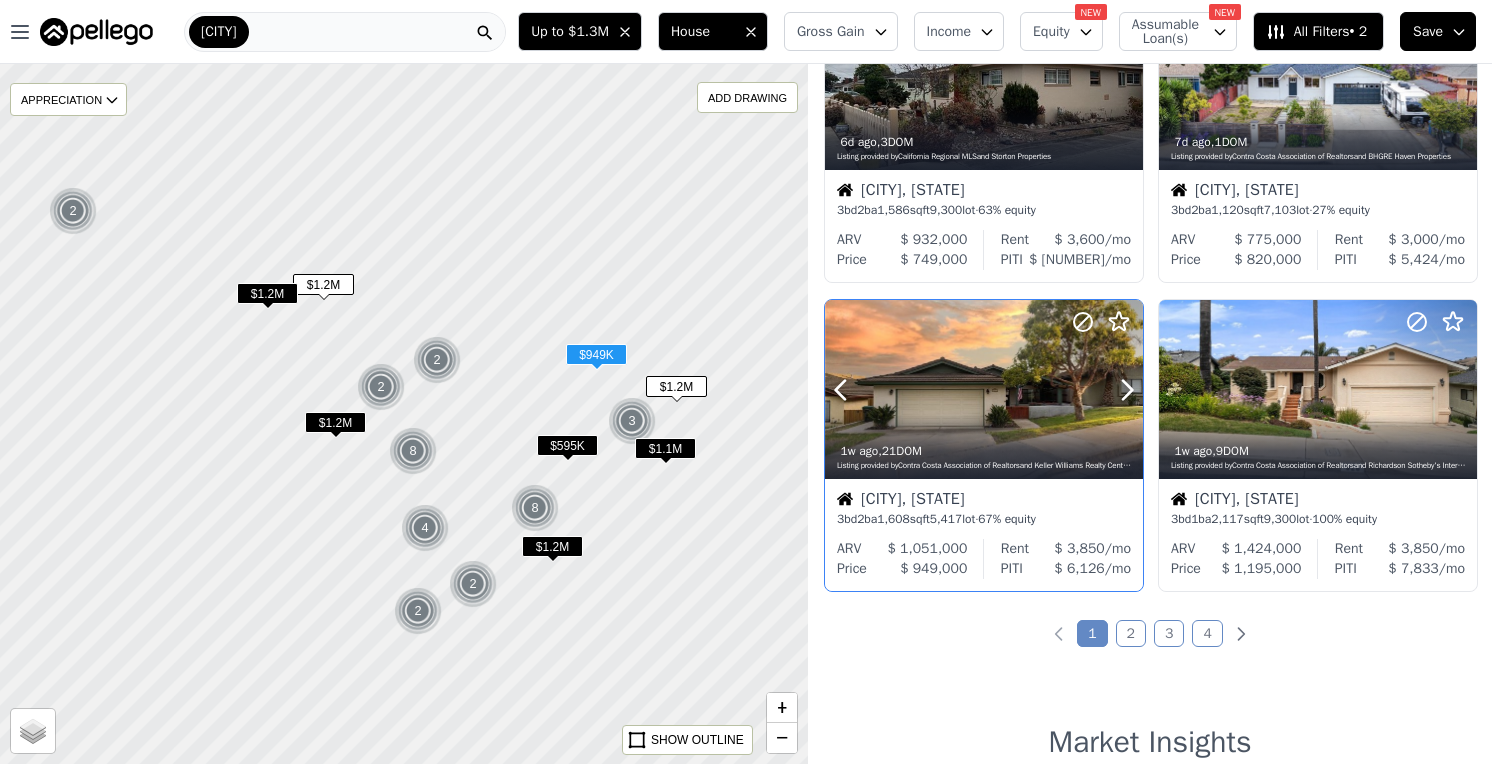 scroll, scrollTop: 1403, scrollLeft: 0, axis: vertical 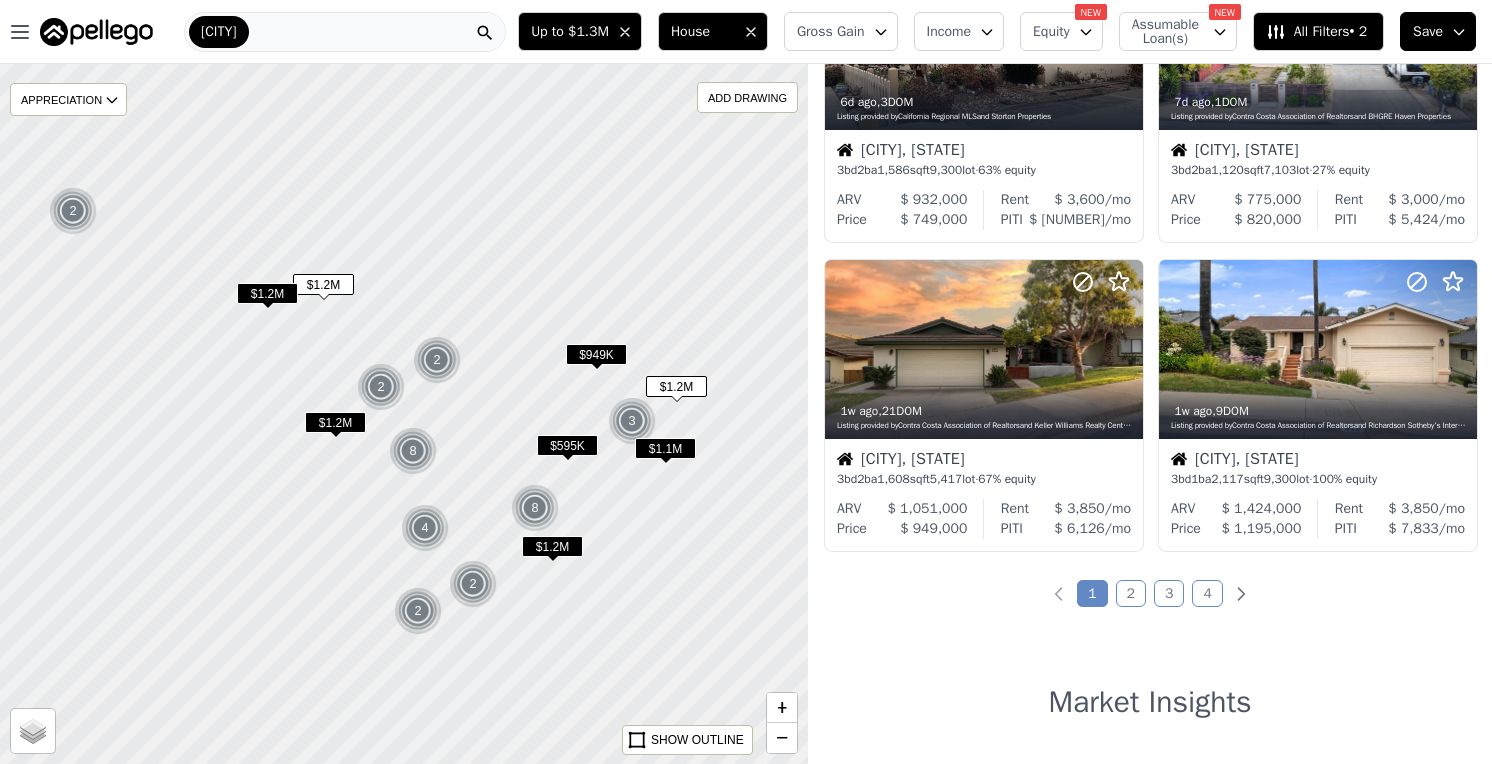 click on "2" at bounding box center [1131, 593] 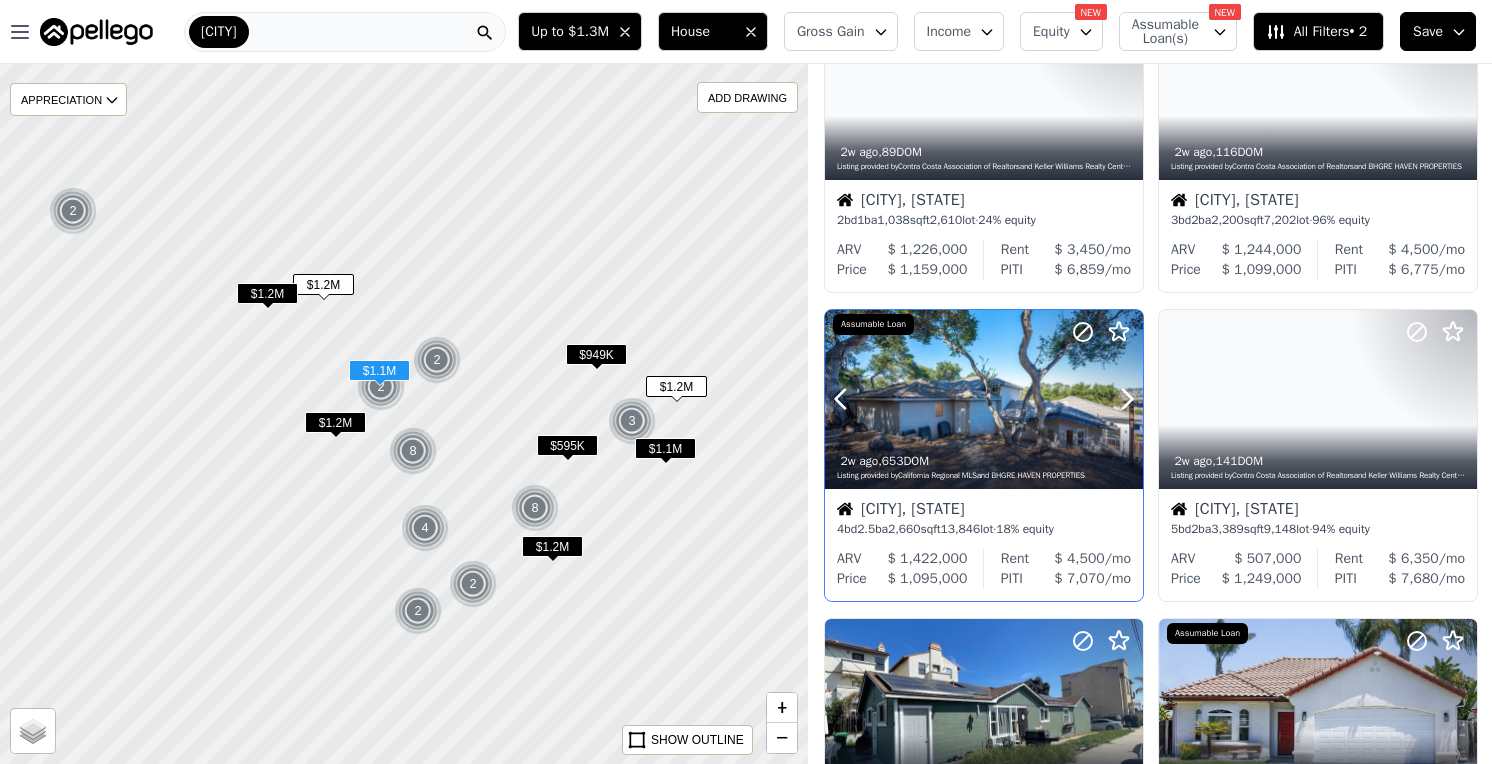 scroll, scrollTop: 132, scrollLeft: 0, axis: vertical 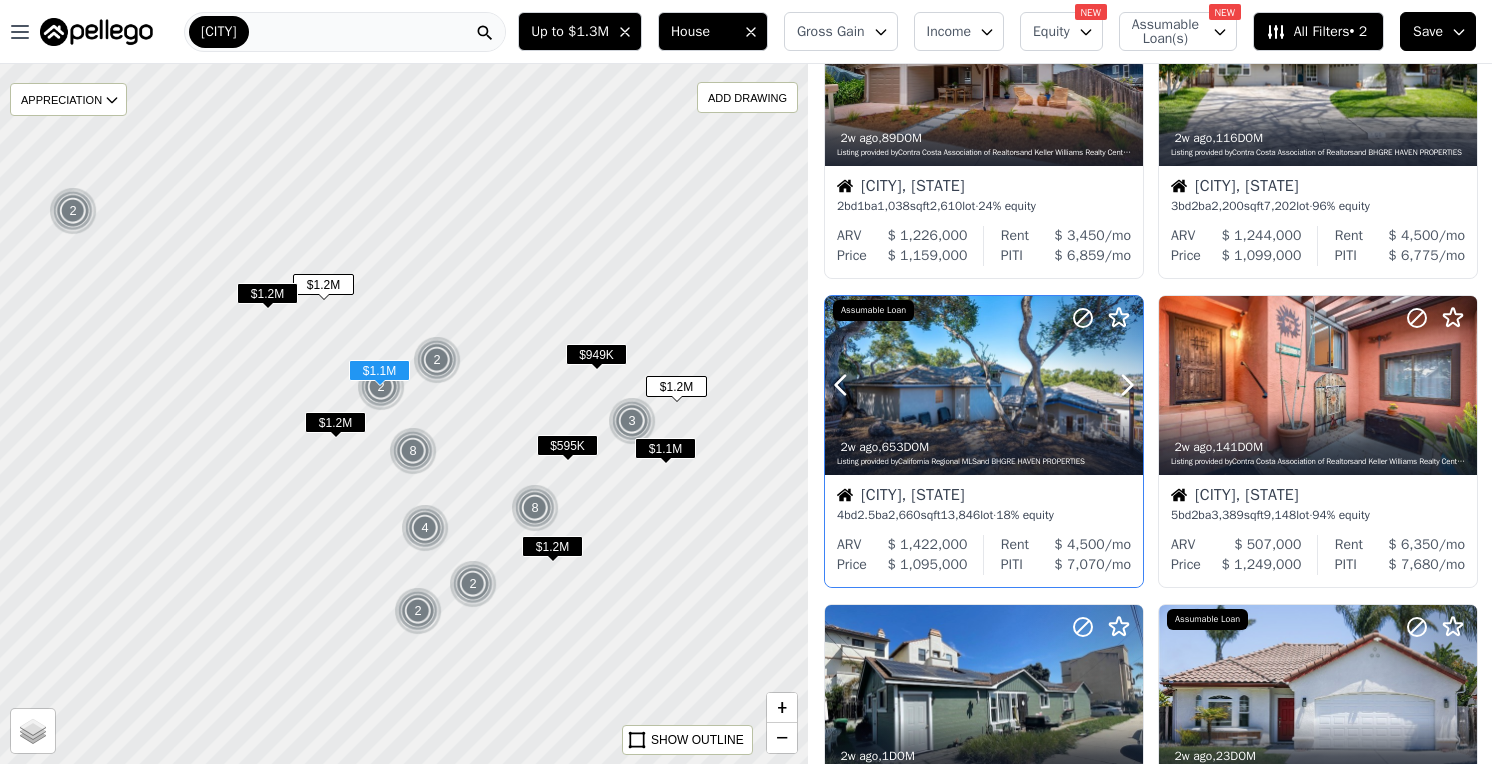 click at bounding box center [984, 385] 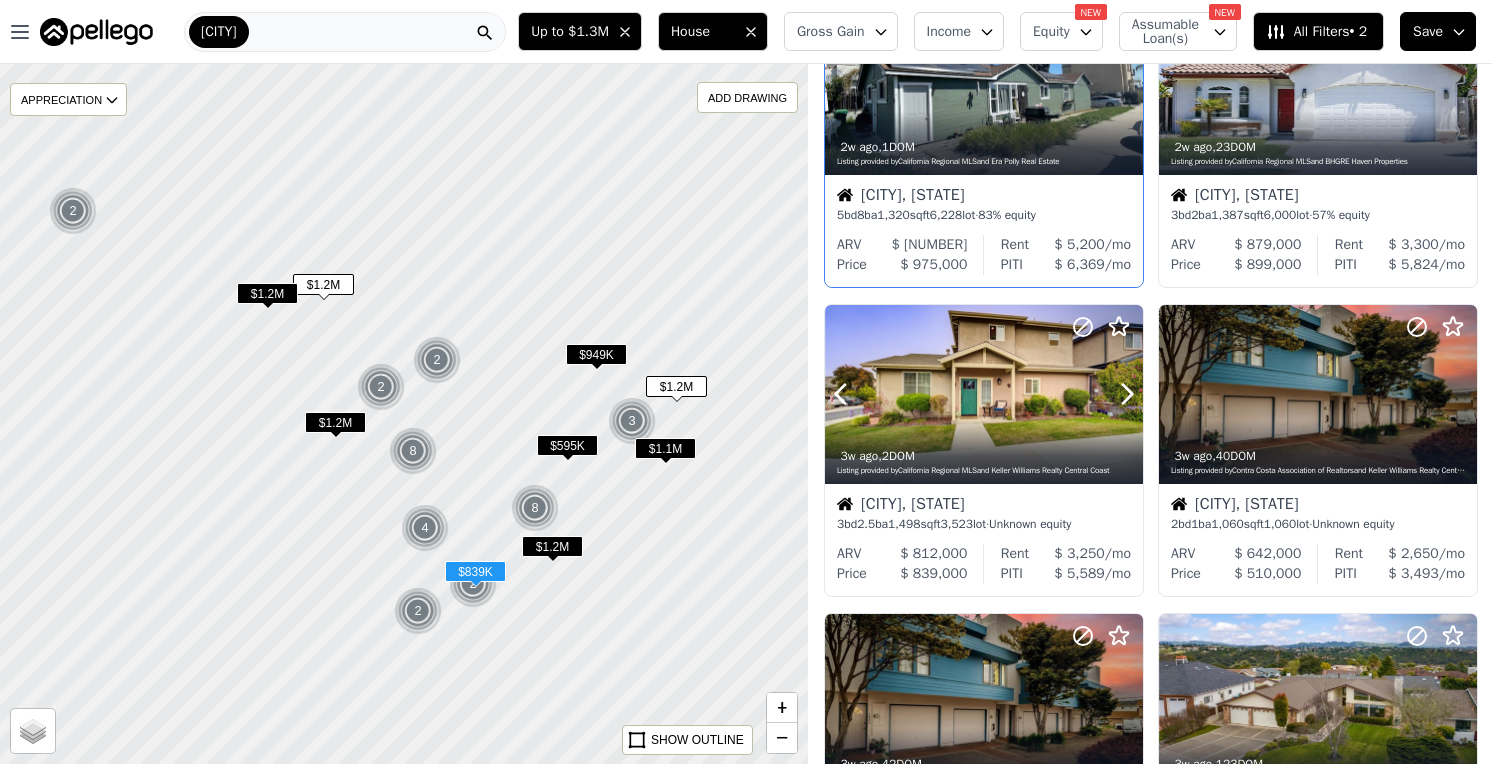 scroll, scrollTop: 714, scrollLeft: 0, axis: vertical 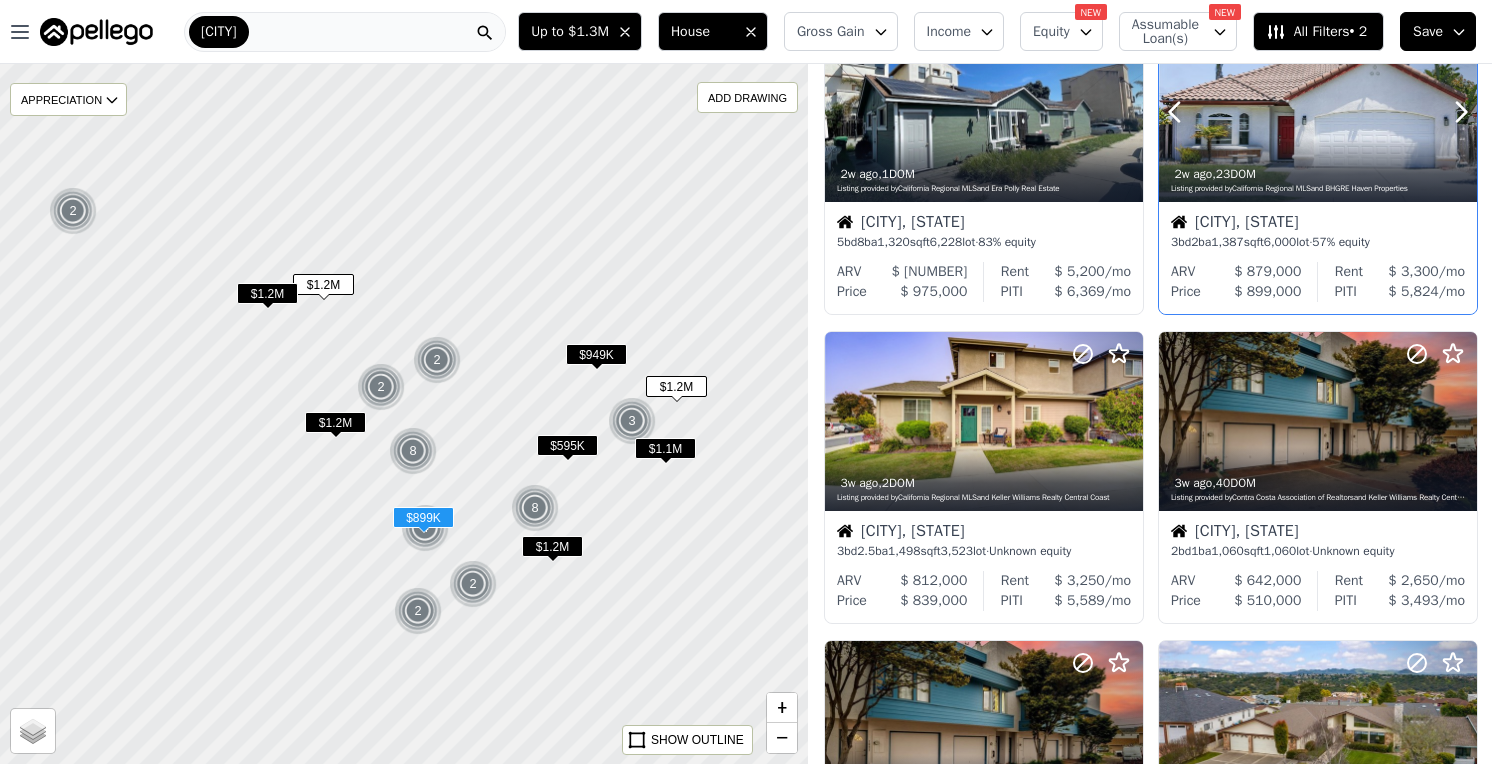 click at bounding box center [1199, 112] 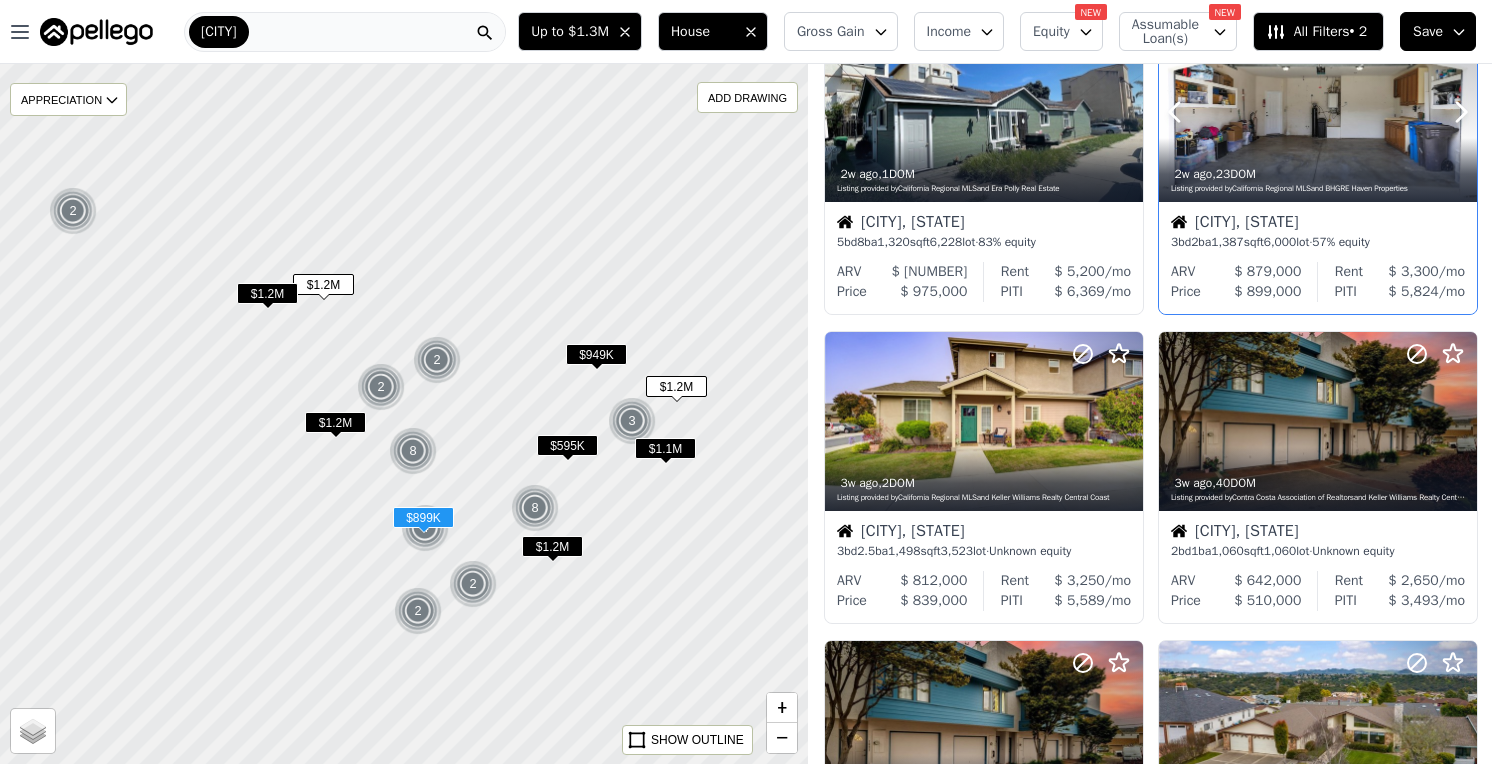 click on "2w ago ,  23  DOM Listing provided by  California Regional MLS  and BHGRE Haven Properties" at bounding box center [1318, 178] 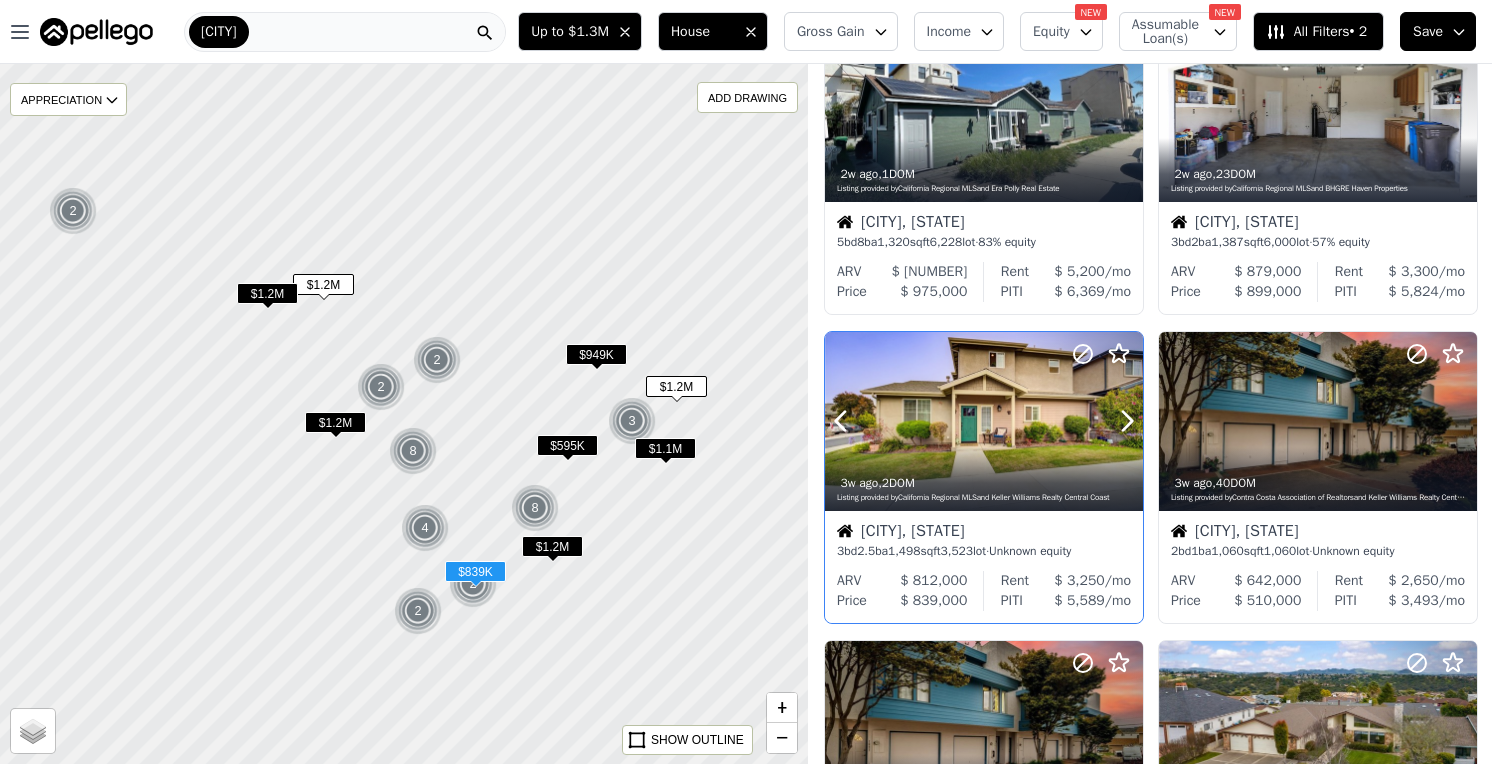 scroll, scrollTop: 1215, scrollLeft: 0, axis: vertical 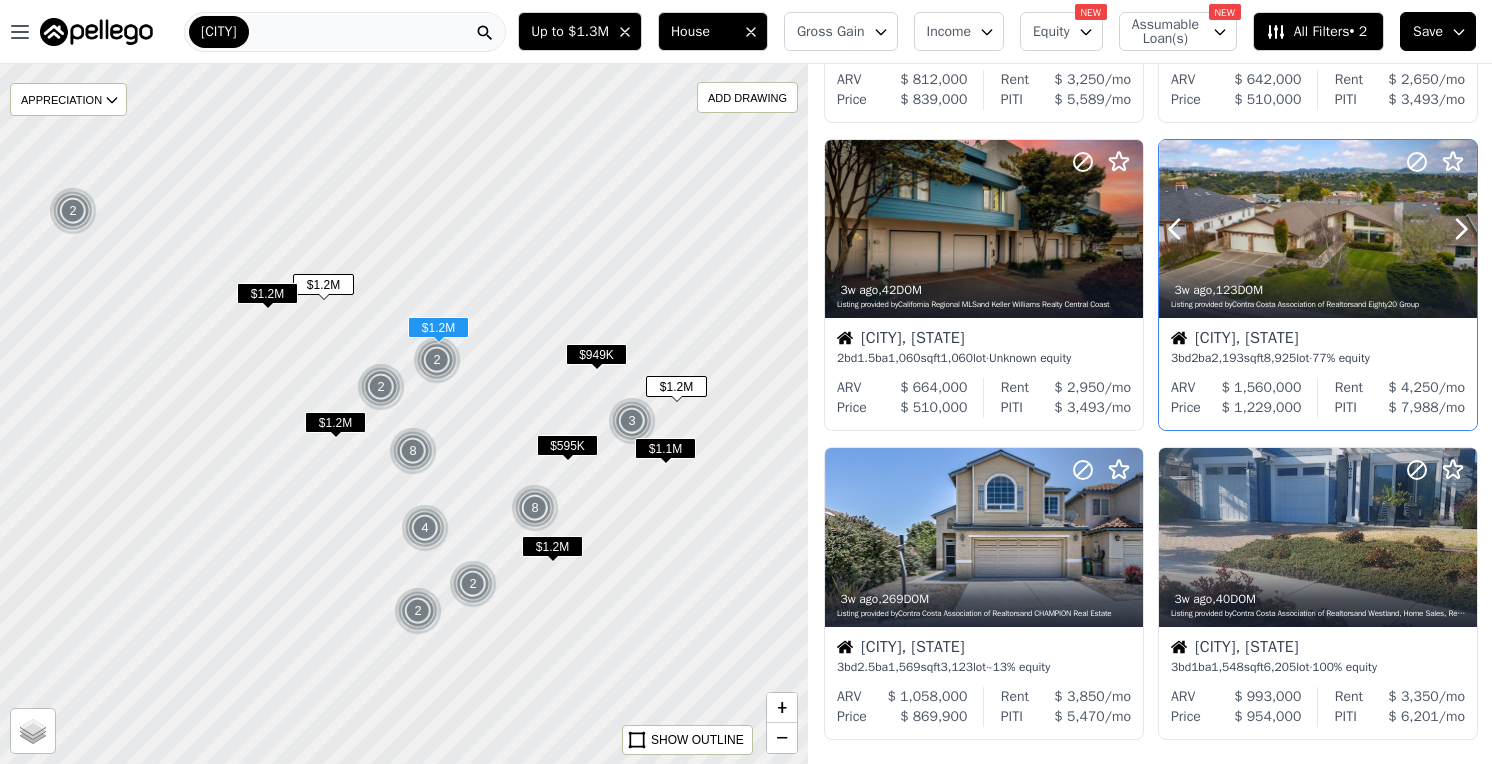 click at bounding box center [1318, 229] 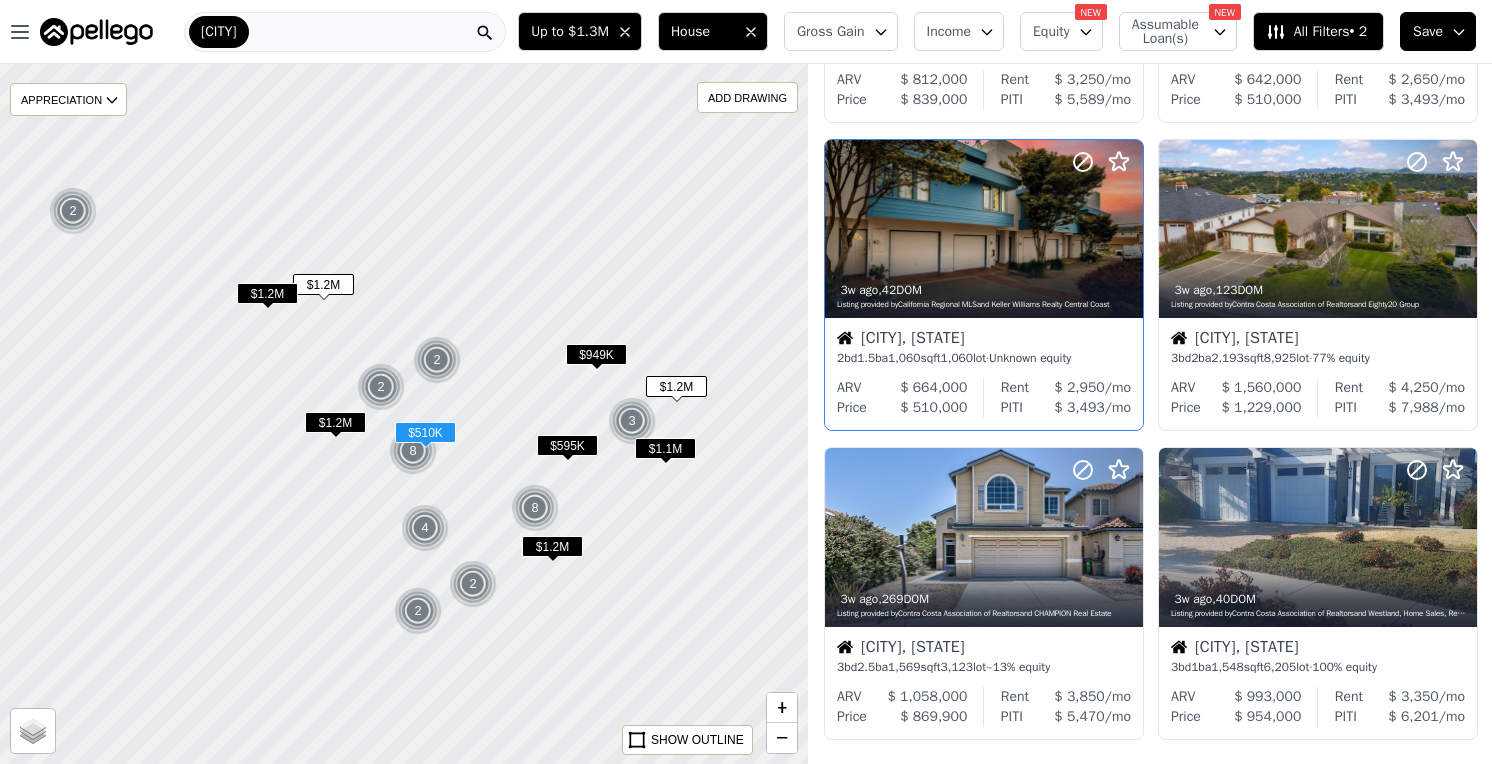 scroll, scrollTop: 1491, scrollLeft: 0, axis: vertical 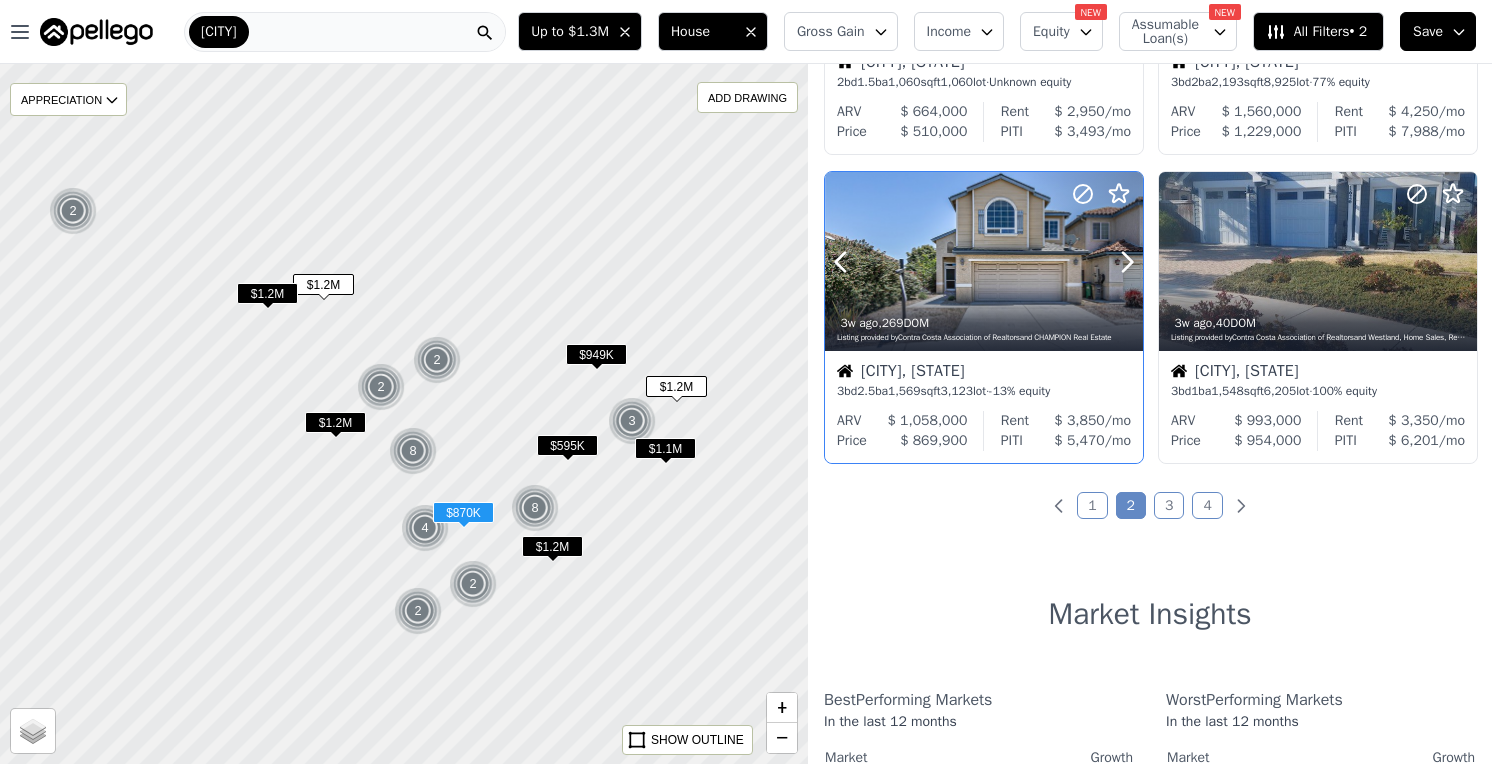 click at bounding box center (1079, 236) 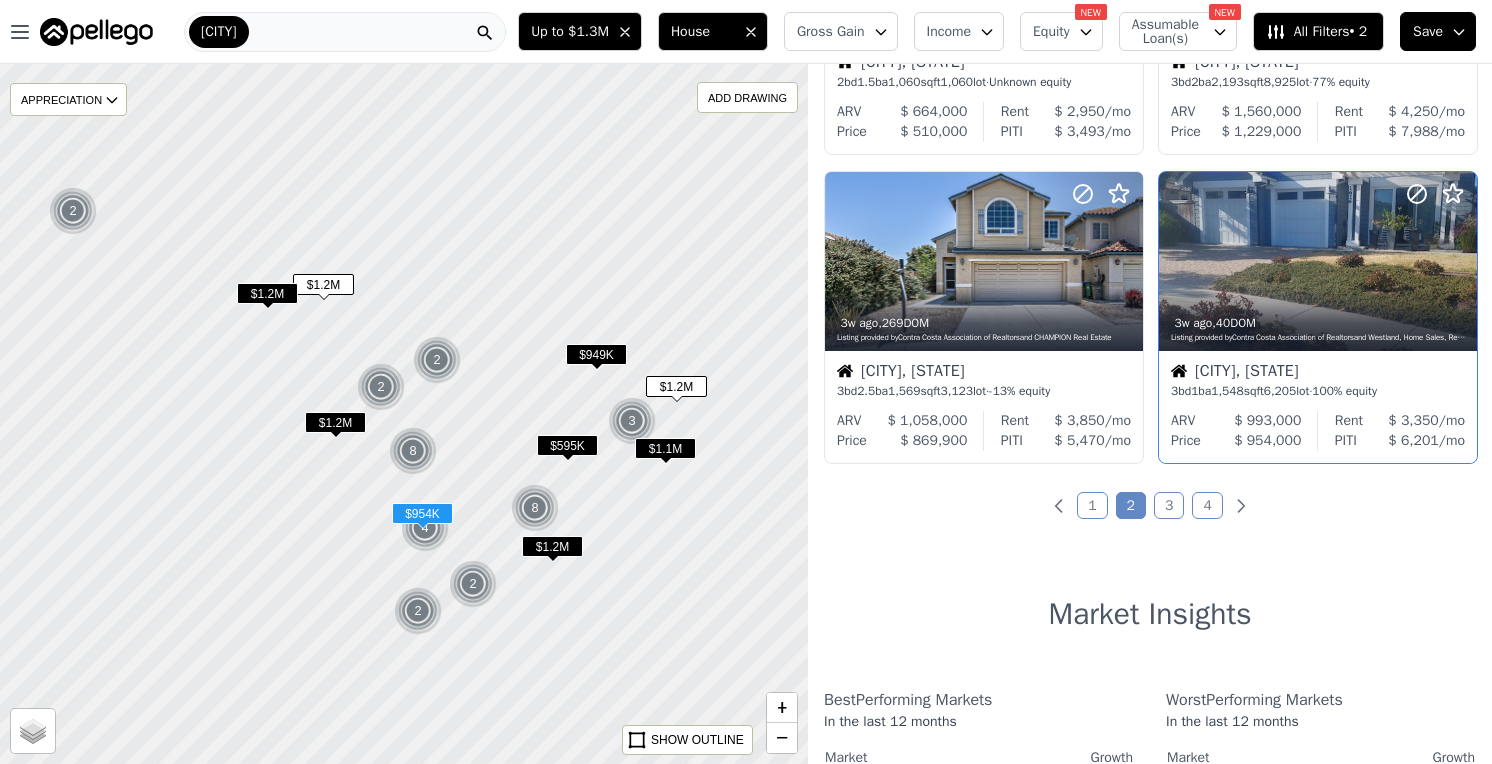 click on "1,548" at bounding box center [1227, 391] 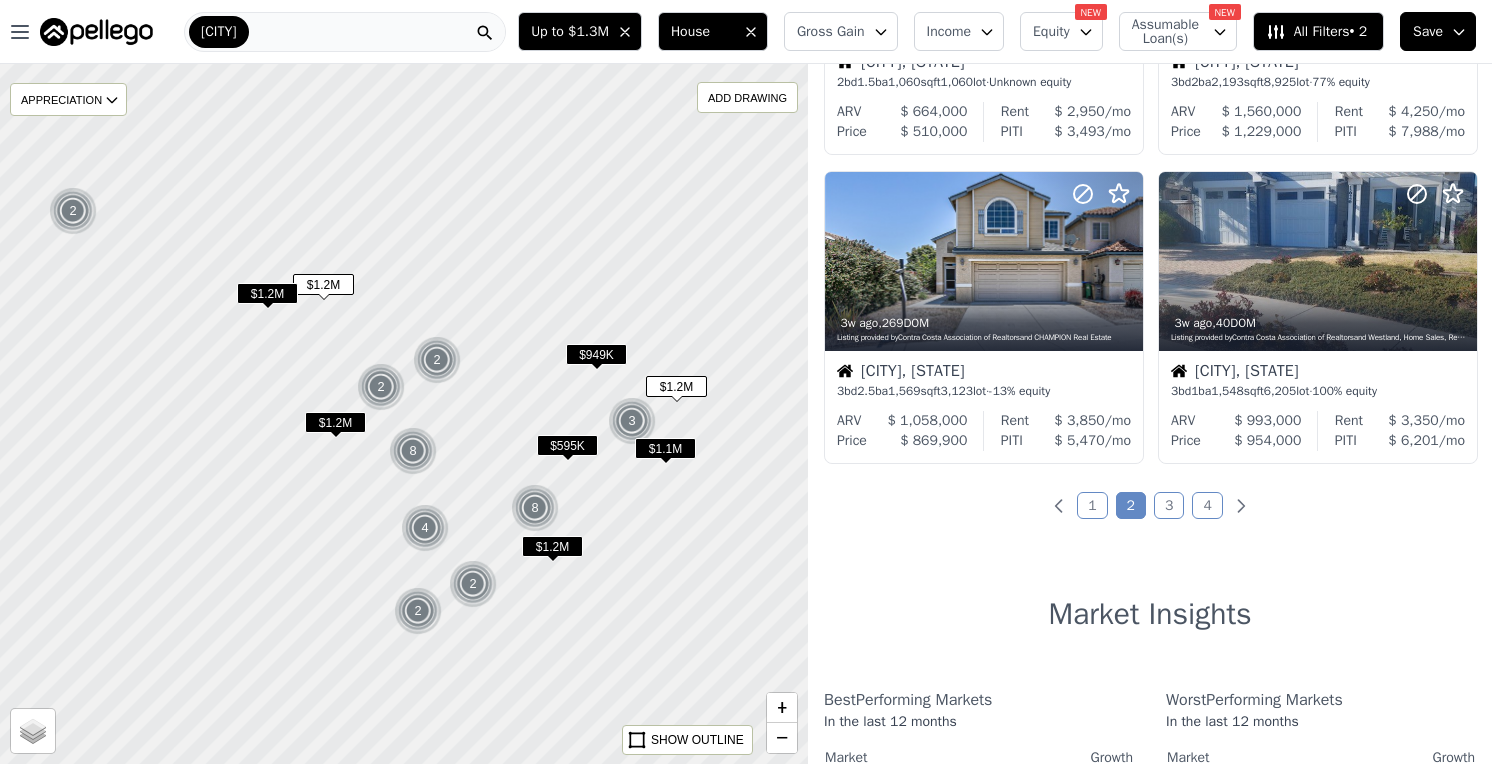 click on "3" at bounding box center [1169, 505] 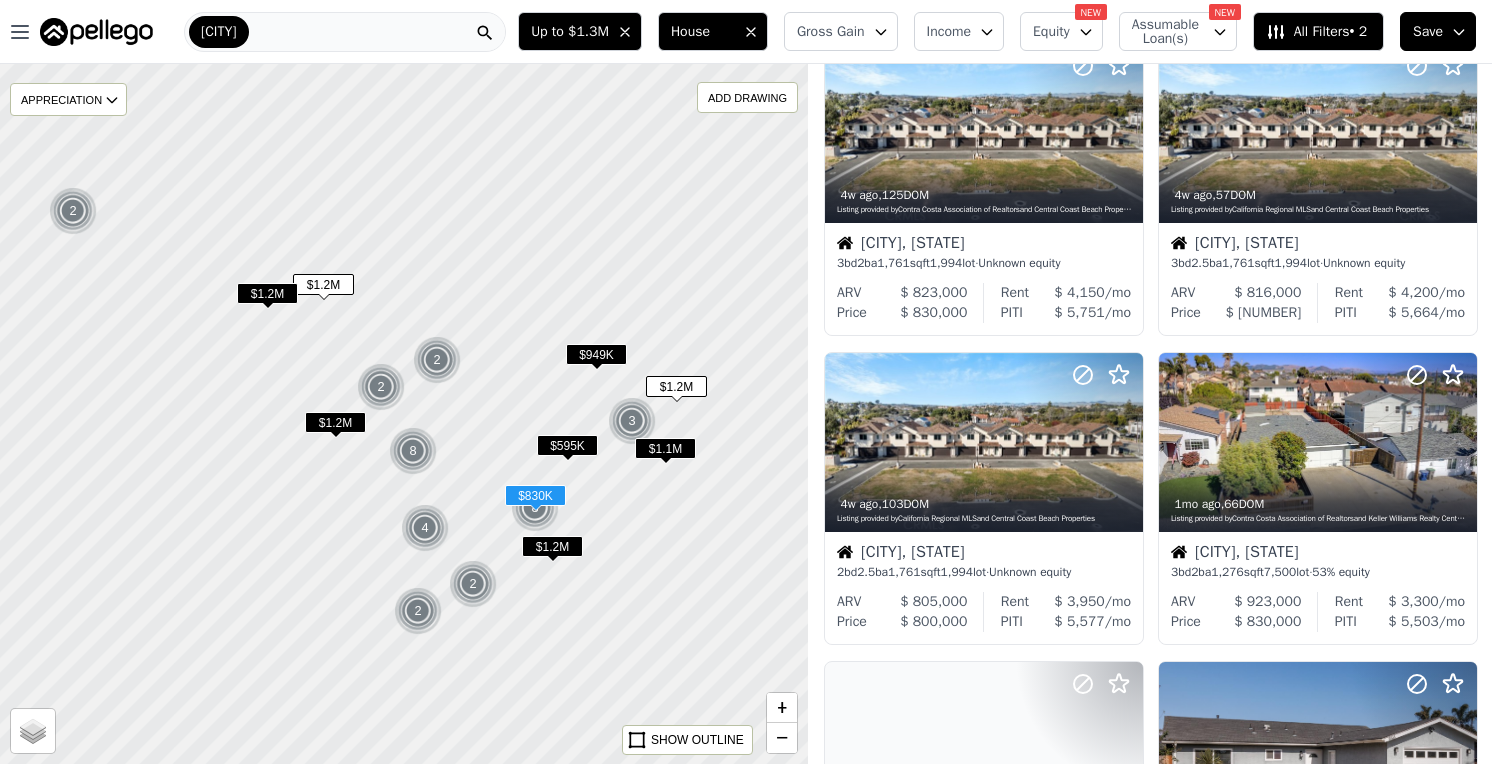 scroll, scrollTop: 421, scrollLeft: 0, axis: vertical 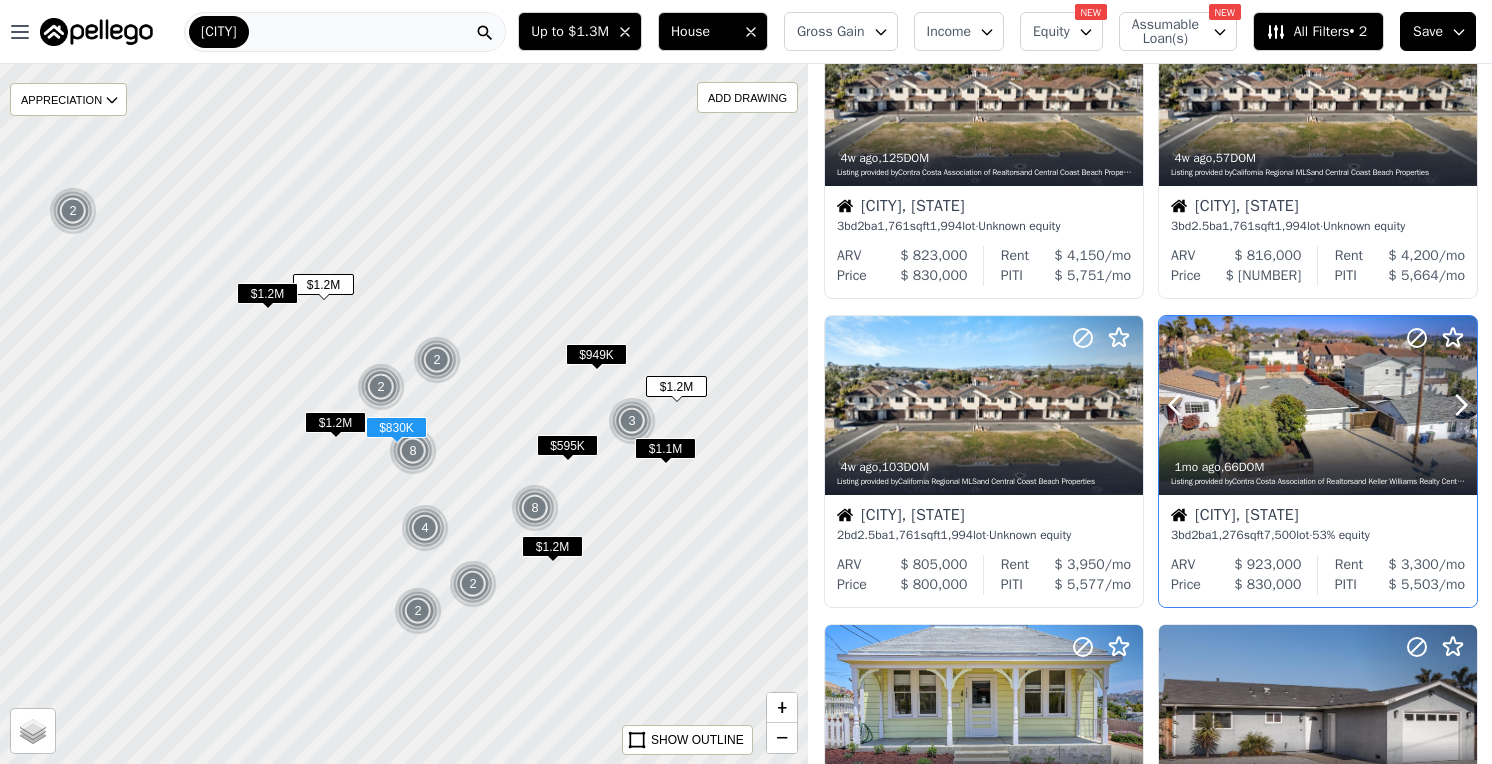 click at bounding box center [1318, 405] 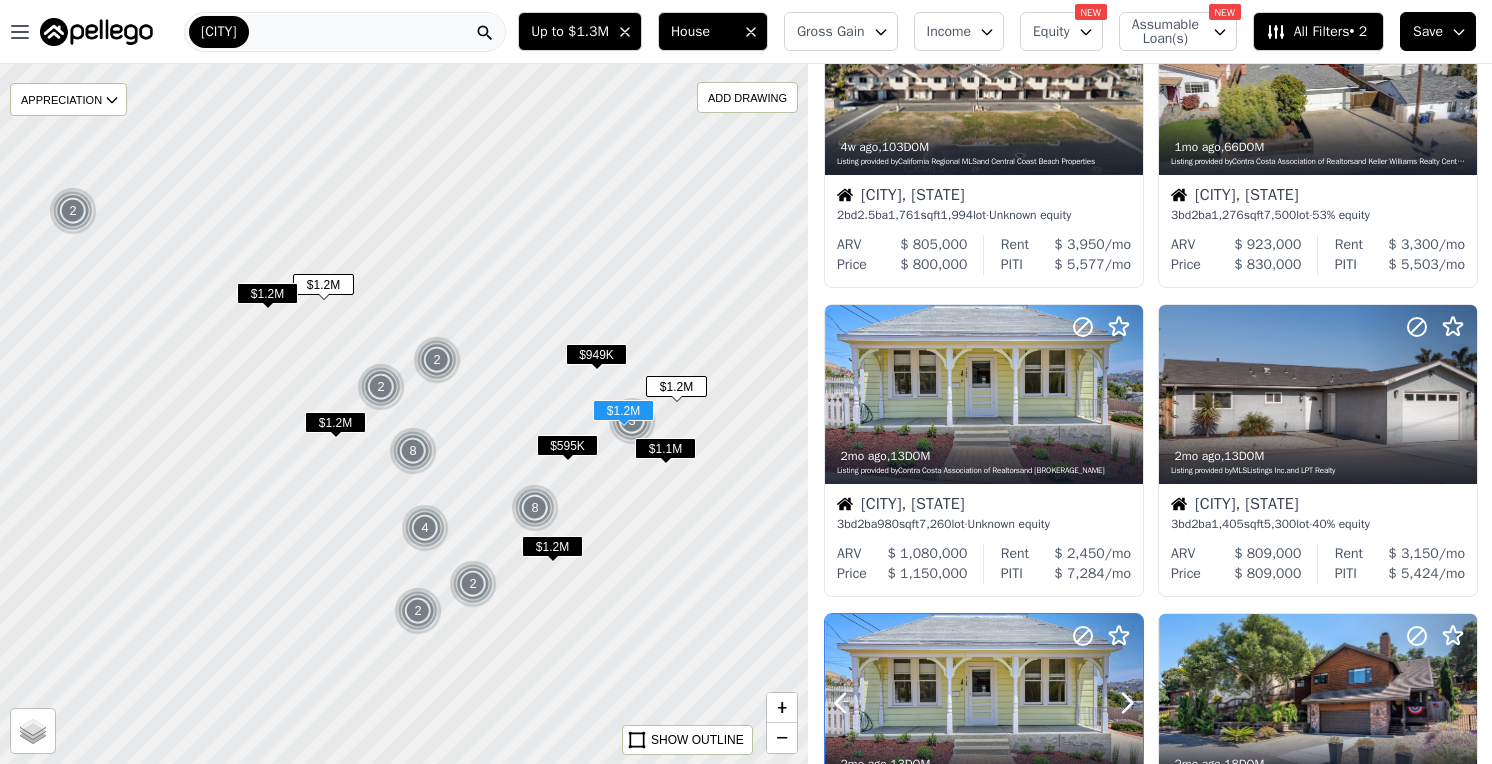 scroll, scrollTop: 731, scrollLeft: 0, axis: vertical 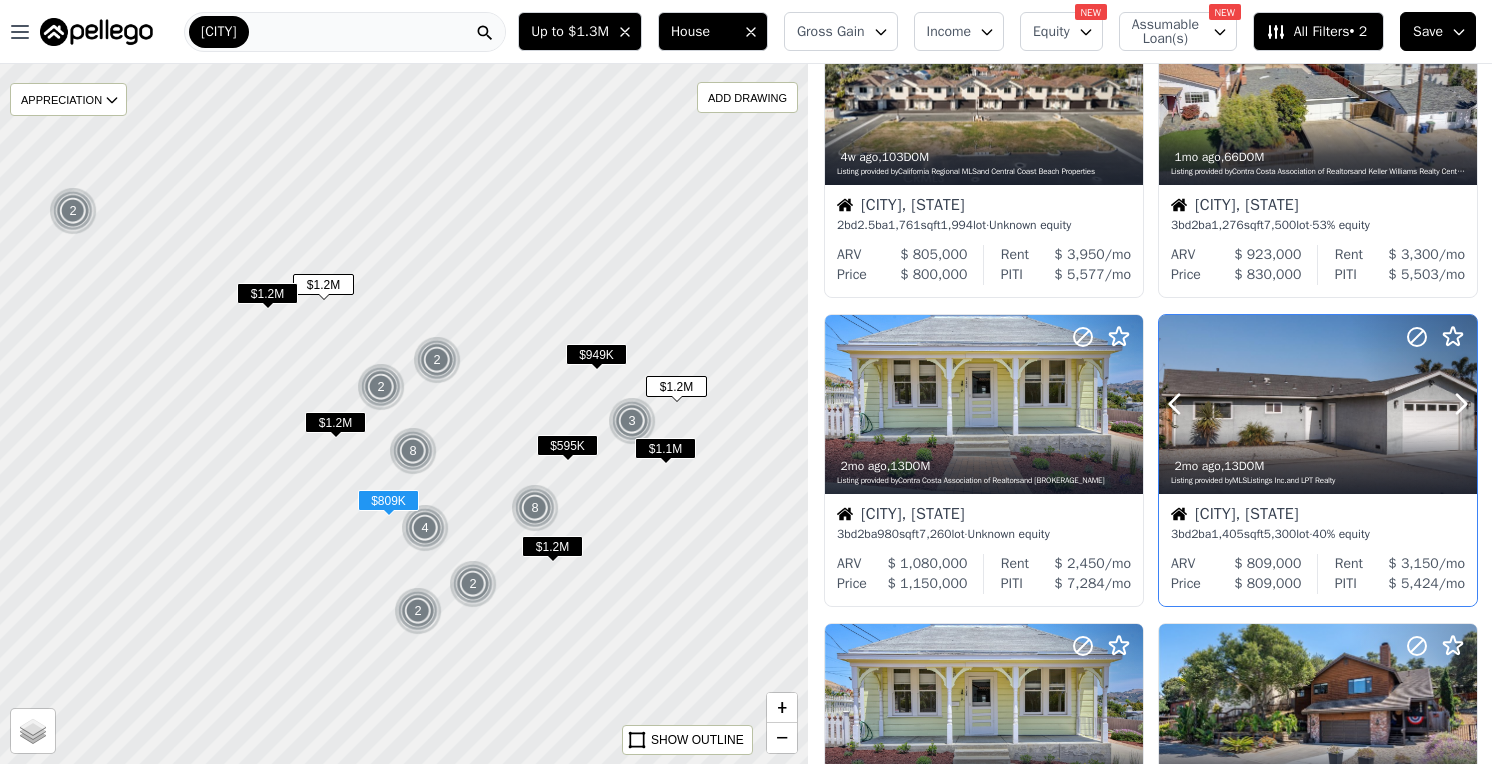 click at bounding box center [1318, 404] 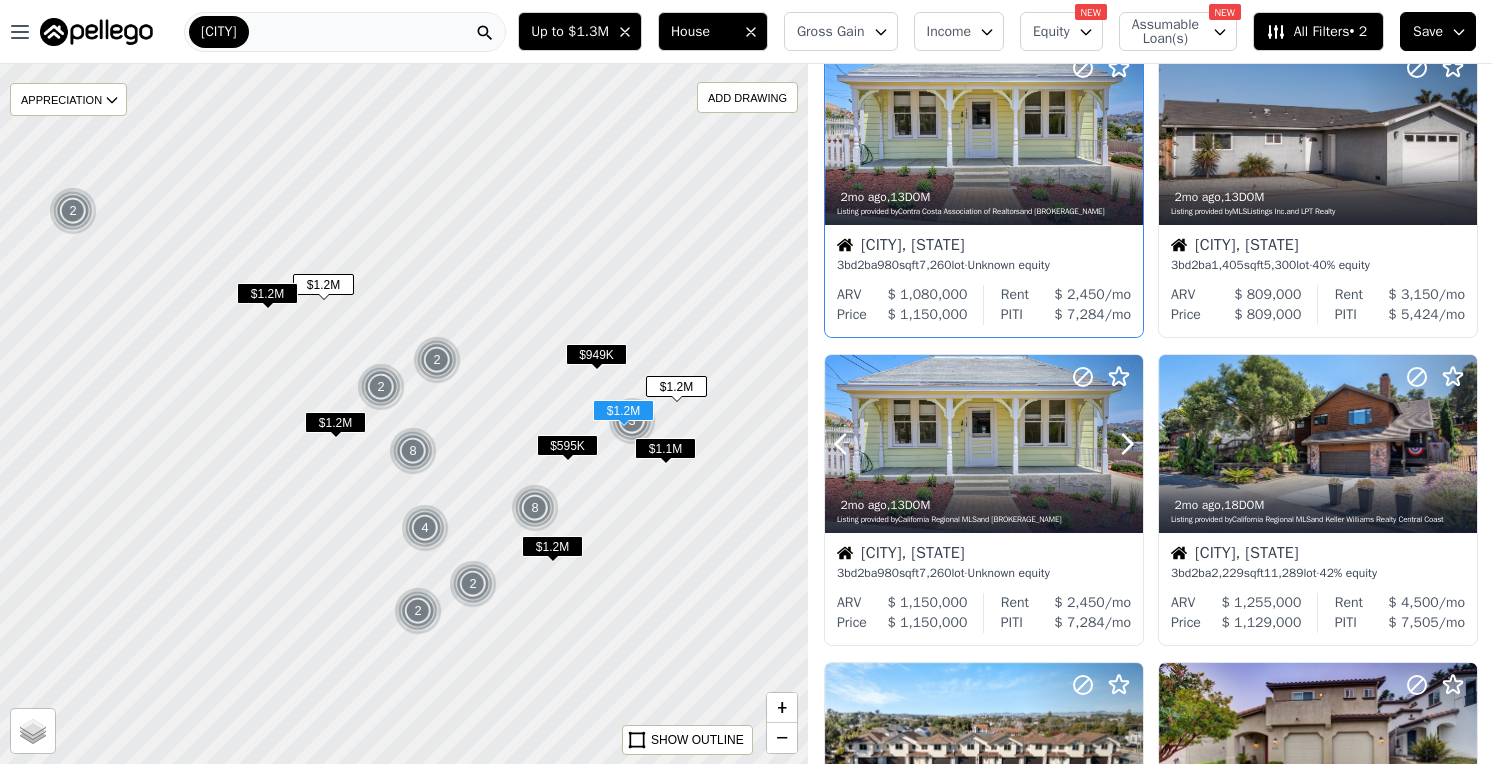 scroll, scrollTop: 1325, scrollLeft: 0, axis: vertical 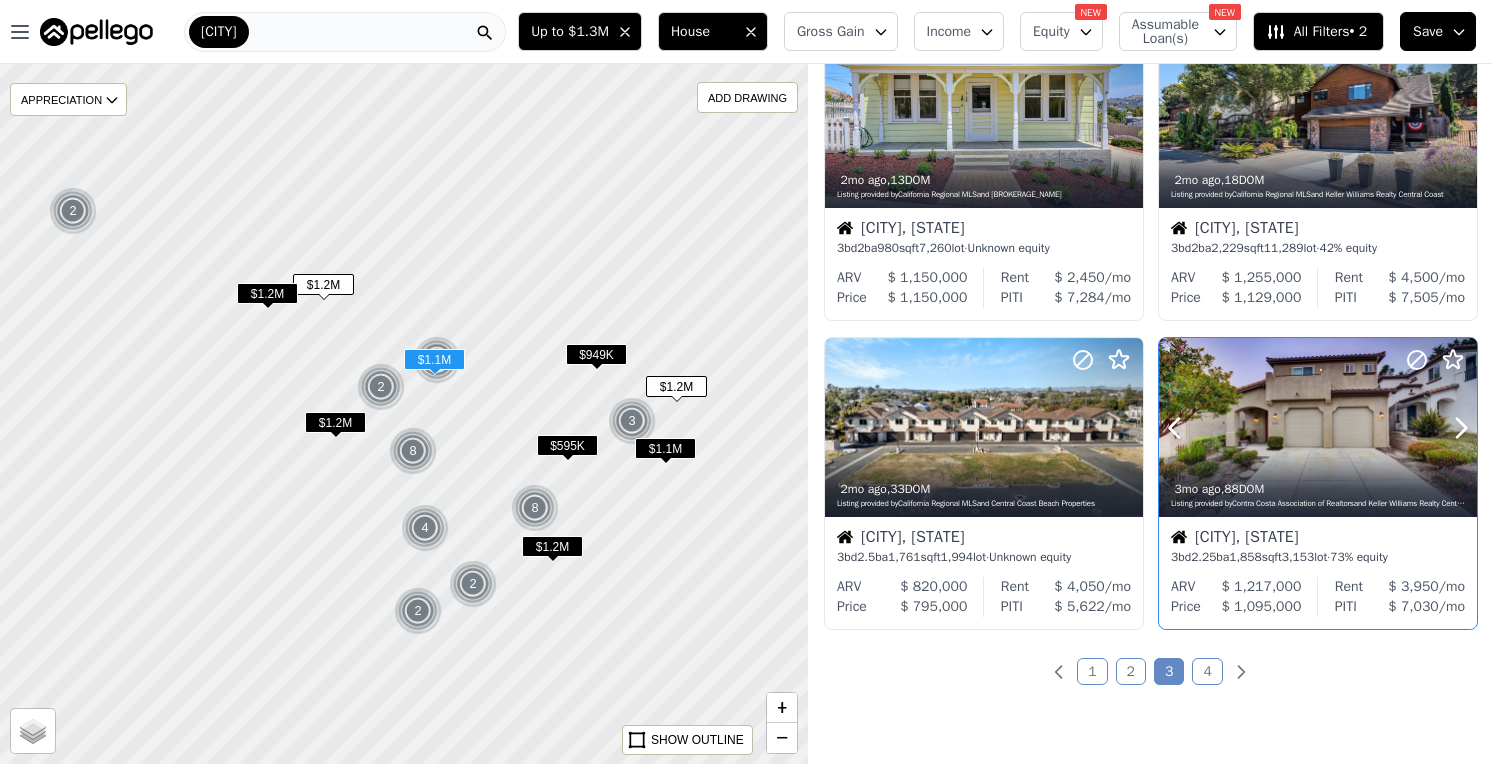 click at bounding box center (1318, 427) 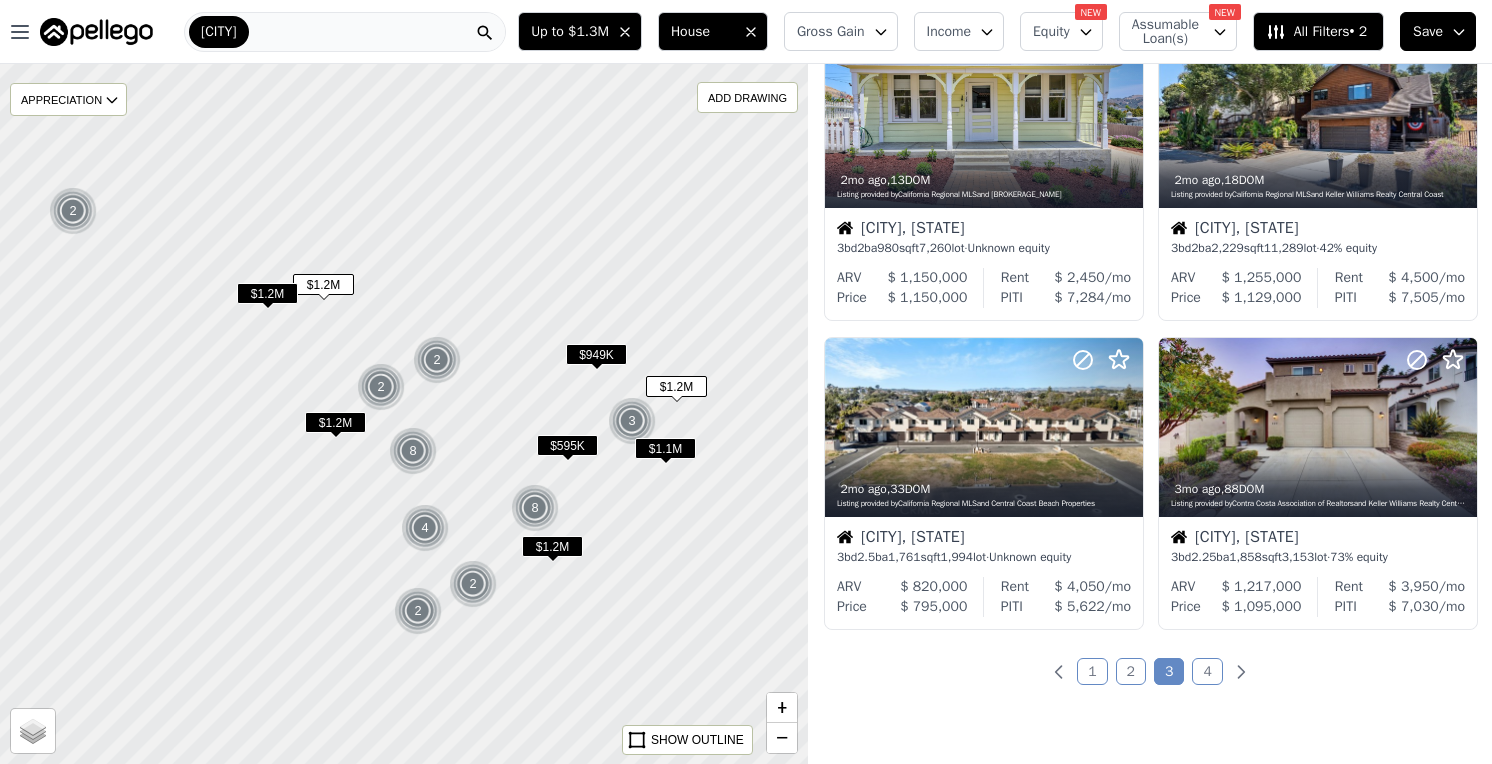 click on "4" at bounding box center [1207, 671] 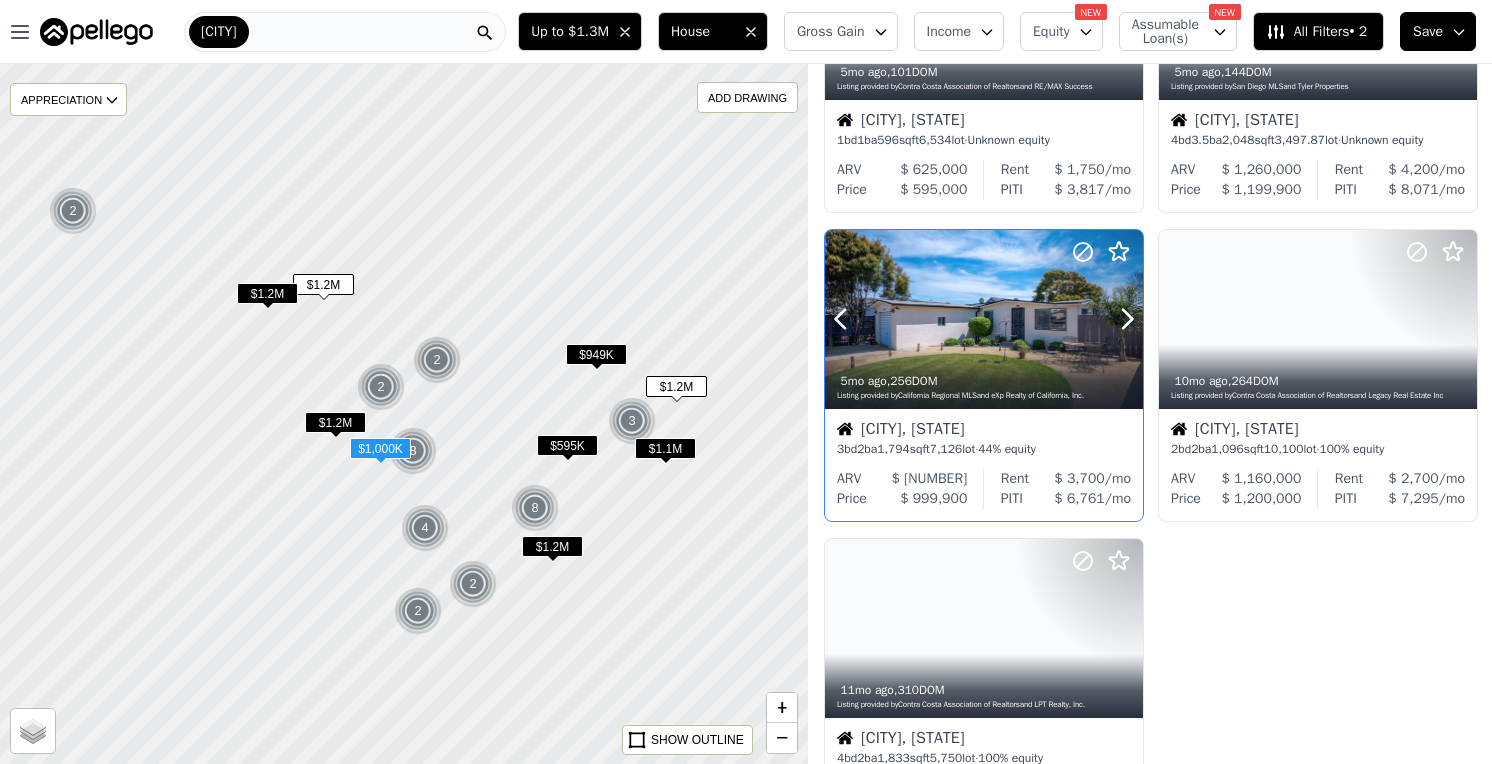 scroll, scrollTop: 261, scrollLeft: 0, axis: vertical 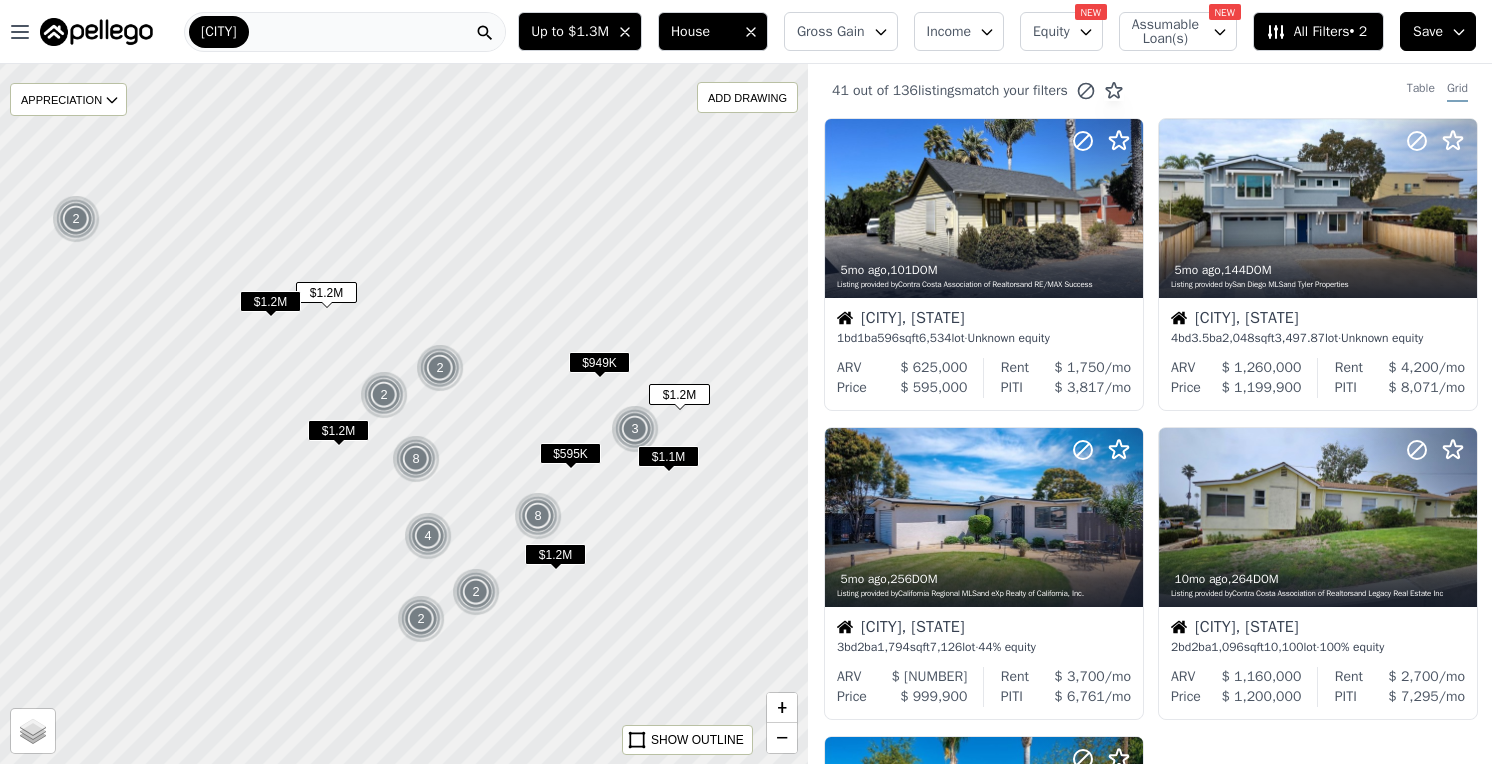 drag, startPoint x: 502, startPoint y: 228, endPoint x: 539, endPoint y: 271, distance: 56.727417 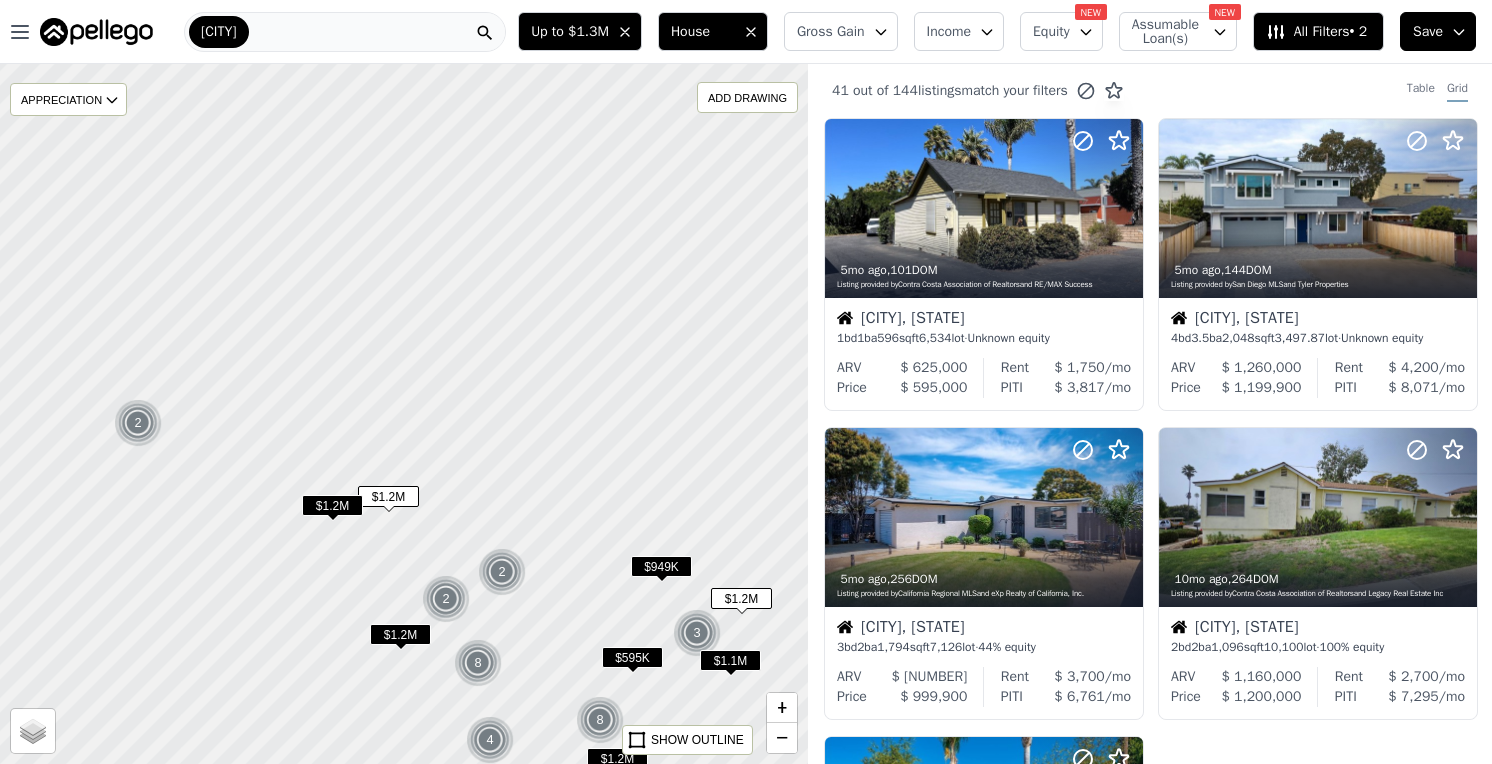 drag, startPoint x: 461, startPoint y: 171, endPoint x: 489, endPoint y: 340, distance: 171.30382 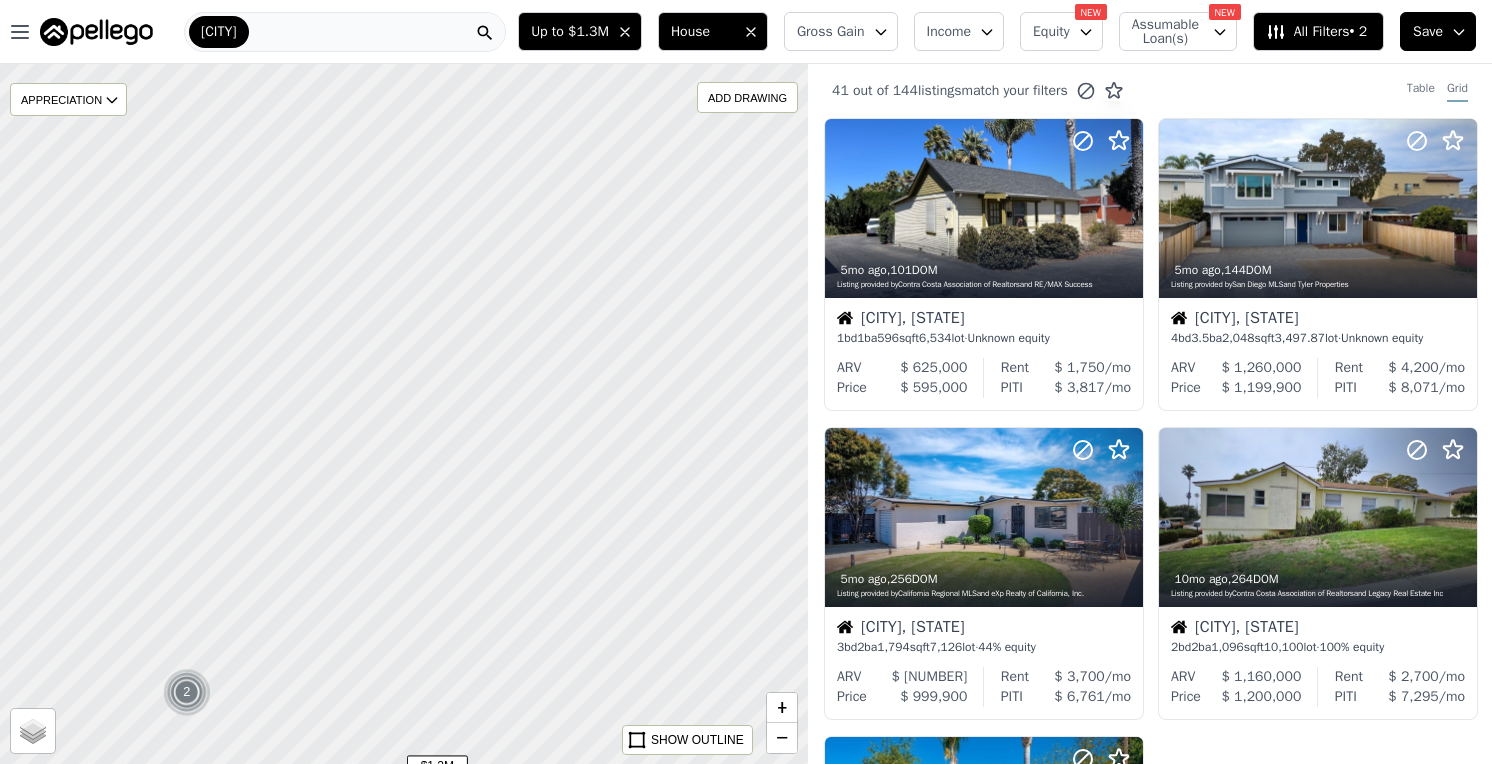 drag, startPoint x: 441, startPoint y: 183, endPoint x: 467, endPoint y: 381, distance: 199.69977 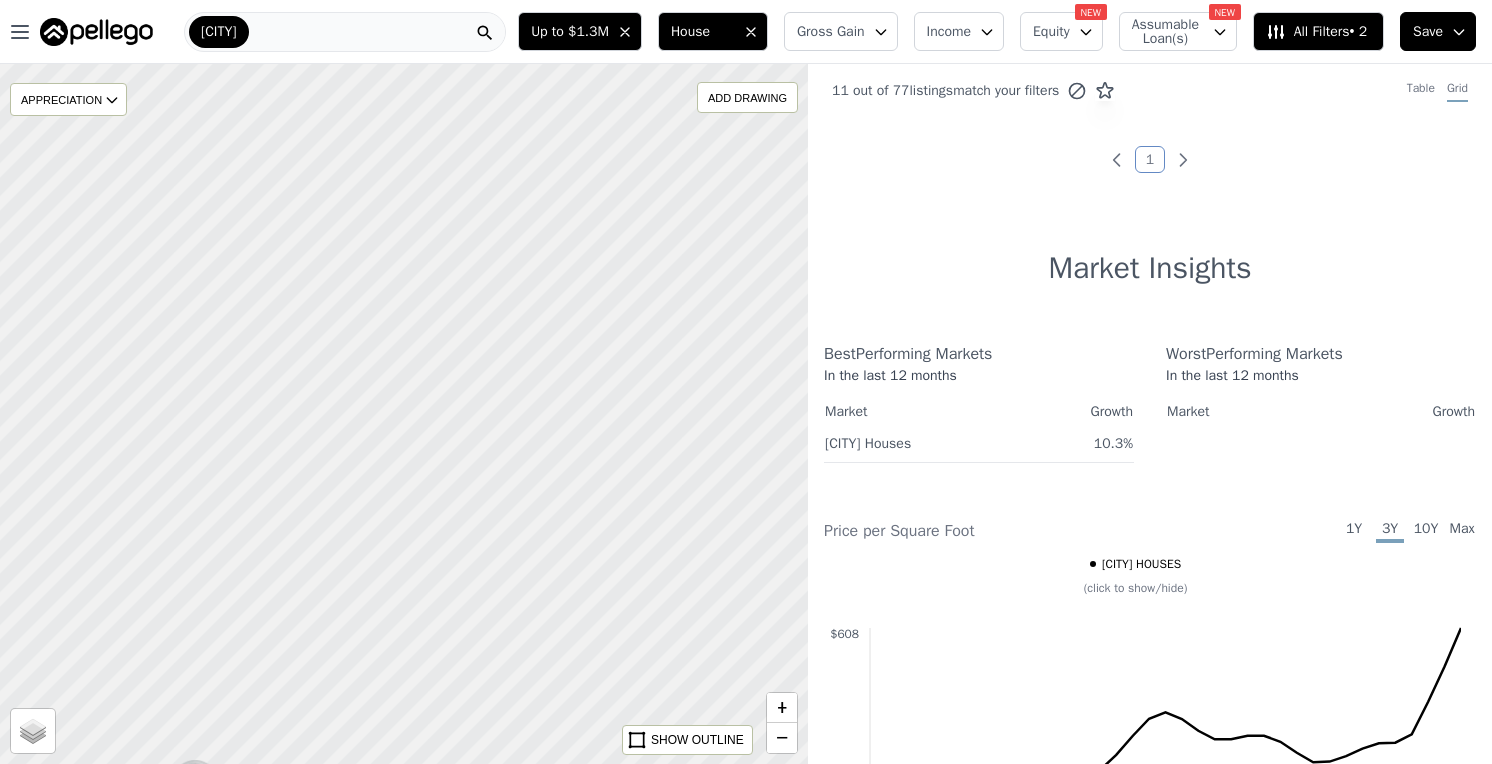 drag, startPoint x: 451, startPoint y: 194, endPoint x: 508, endPoint y: 409, distance: 222.42752 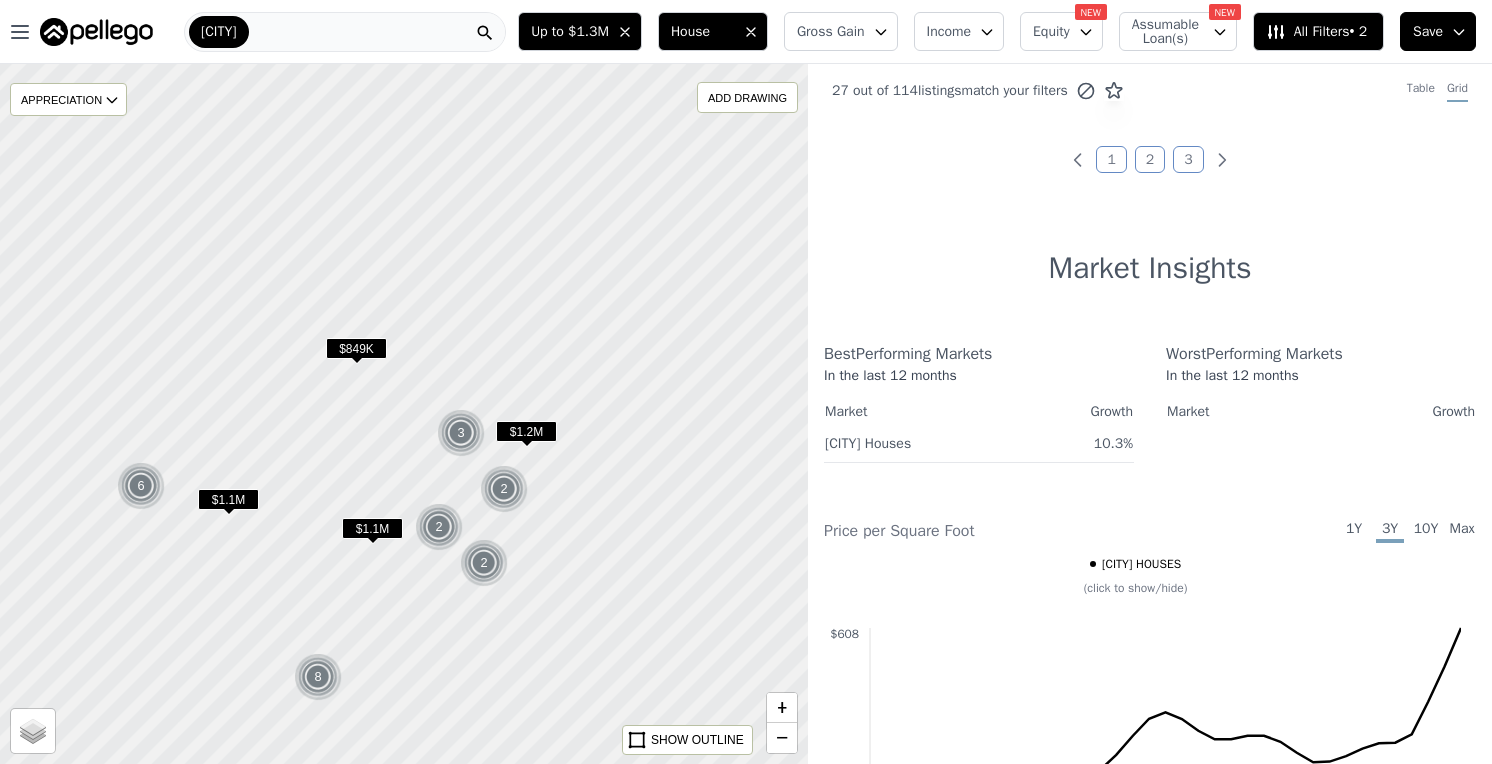 drag, startPoint x: 497, startPoint y: 160, endPoint x: 577, endPoint y: 454, distance: 304.69 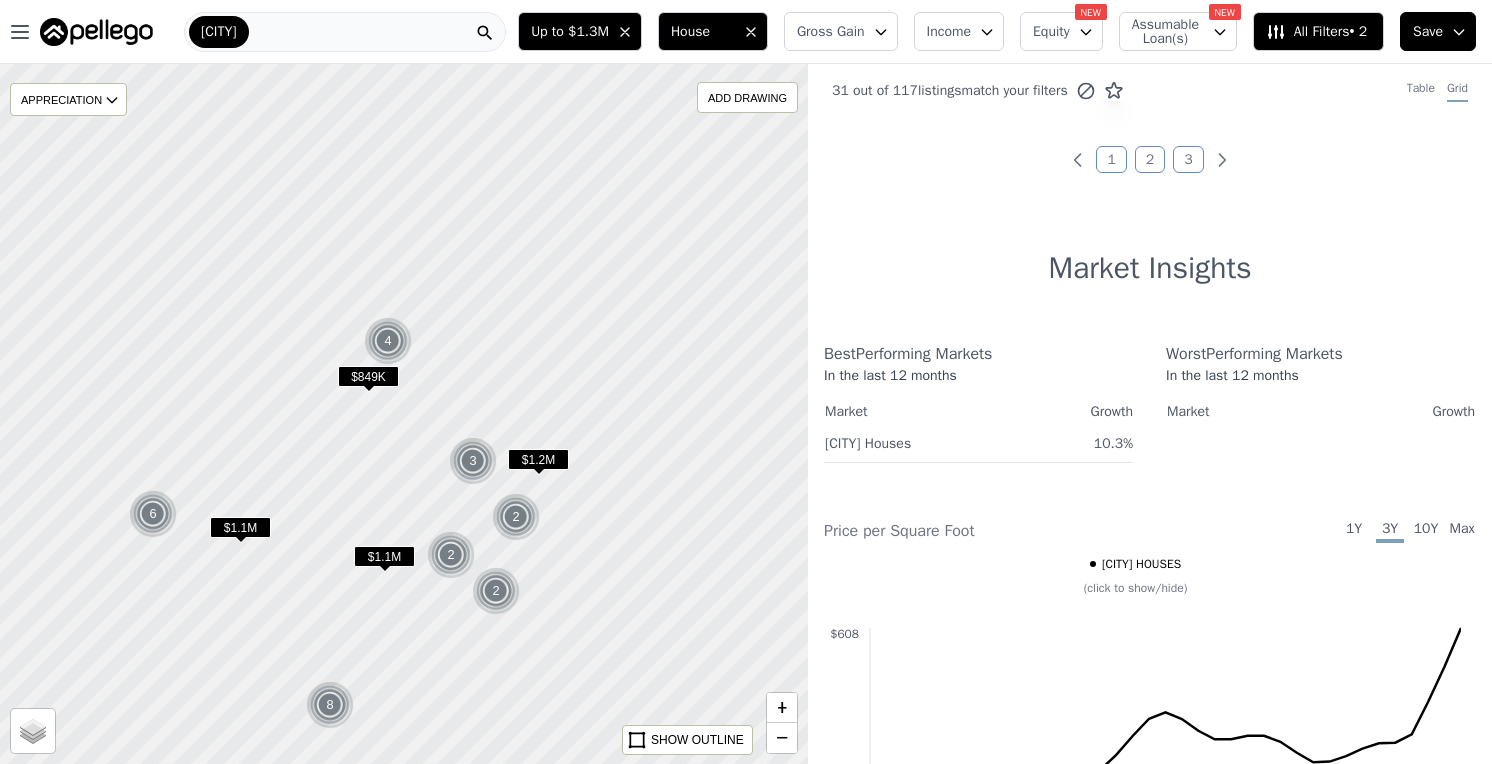 click on "1" at bounding box center [1111, 159] 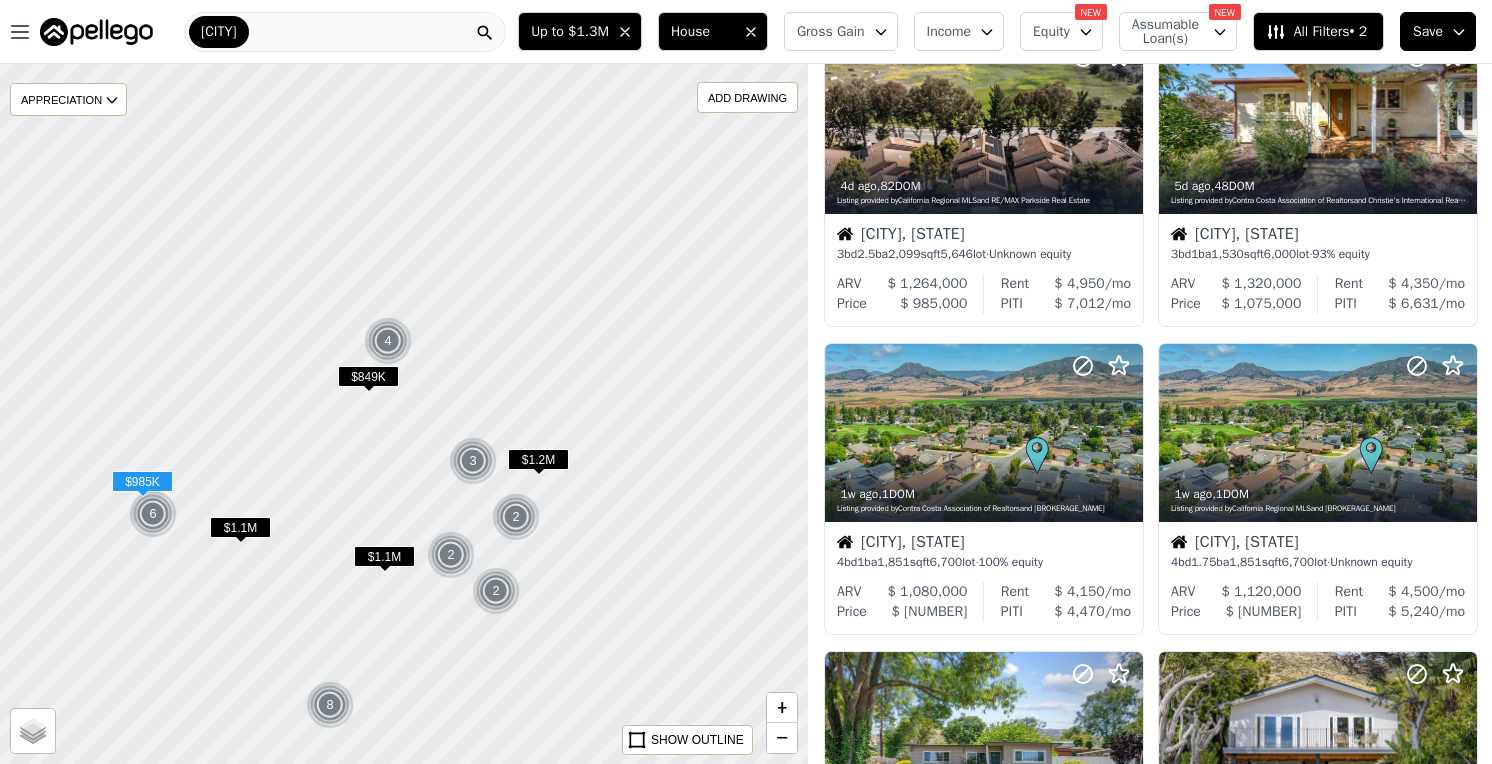 scroll, scrollTop: 1027, scrollLeft: 0, axis: vertical 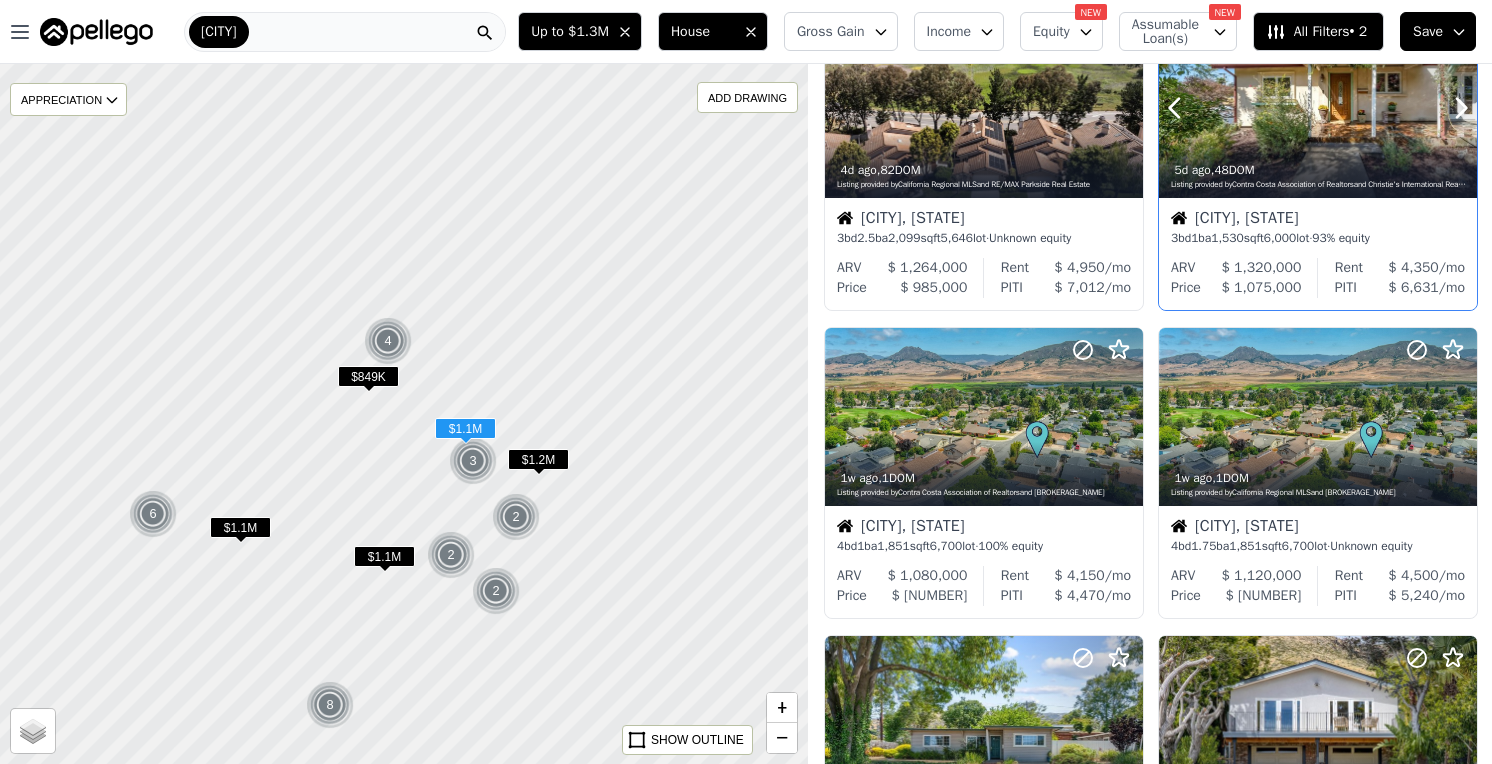 click at bounding box center (1318, 152) 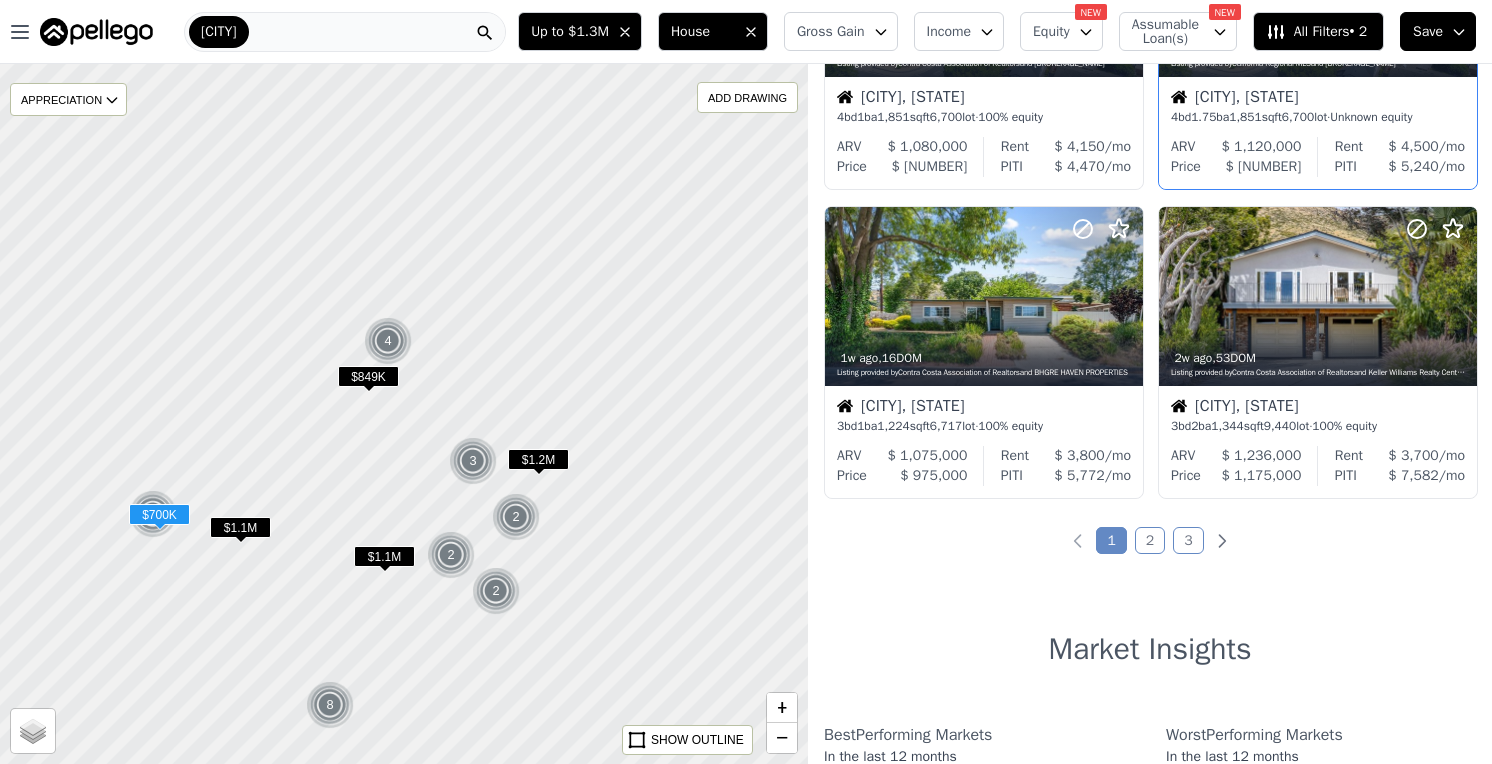 scroll, scrollTop: 1532, scrollLeft: 0, axis: vertical 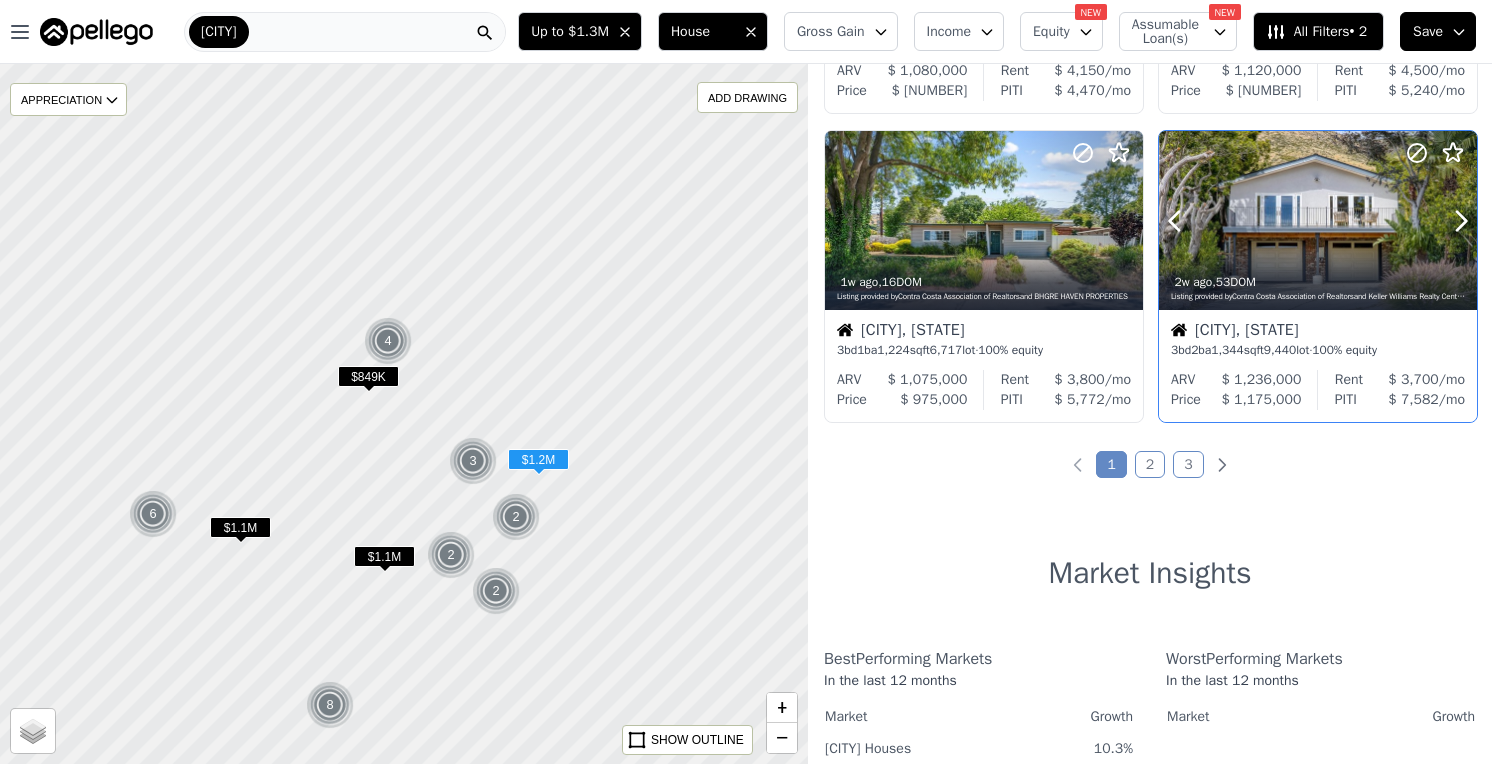 click at bounding box center (1318, 220) 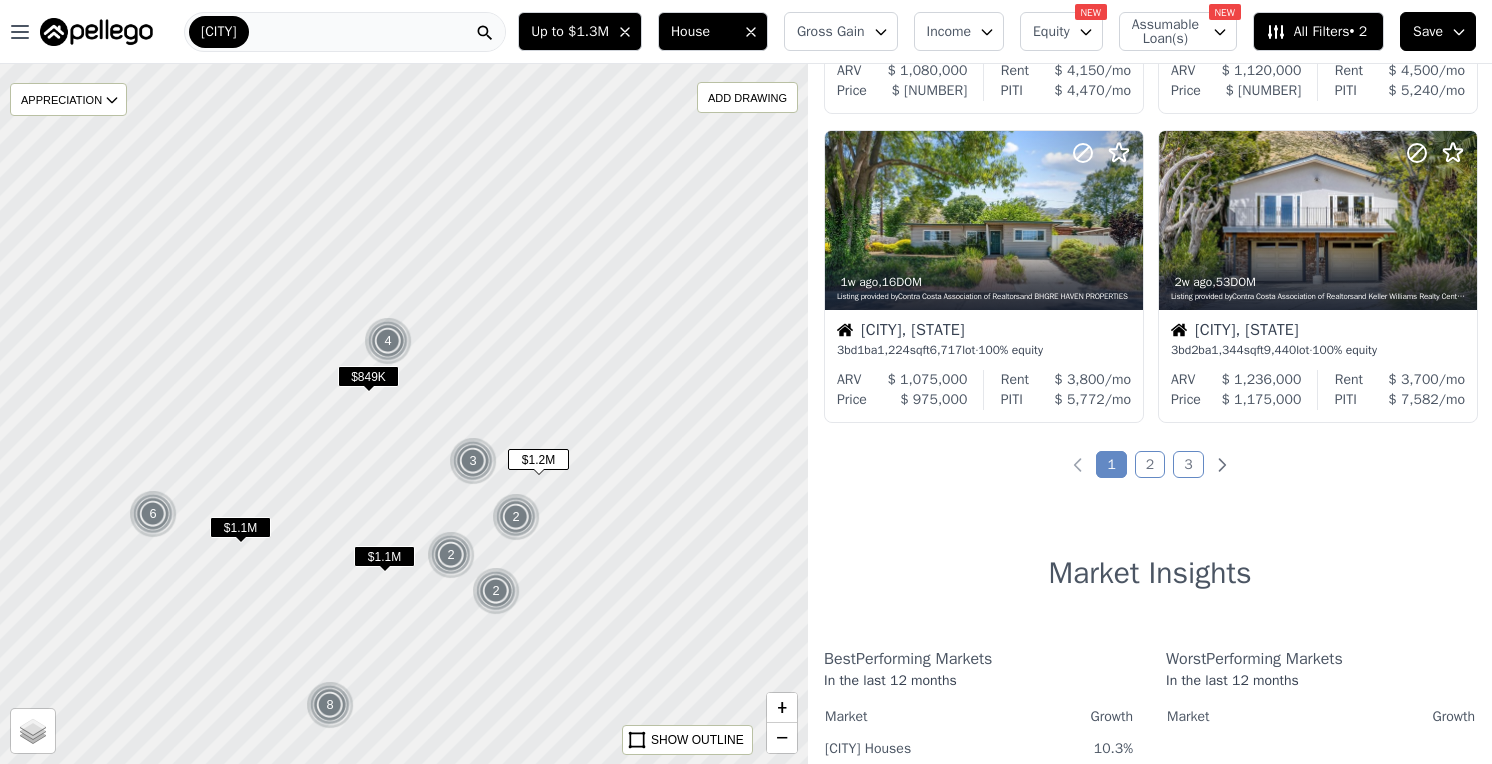 click on "2" at bounding box center [1150, 464] 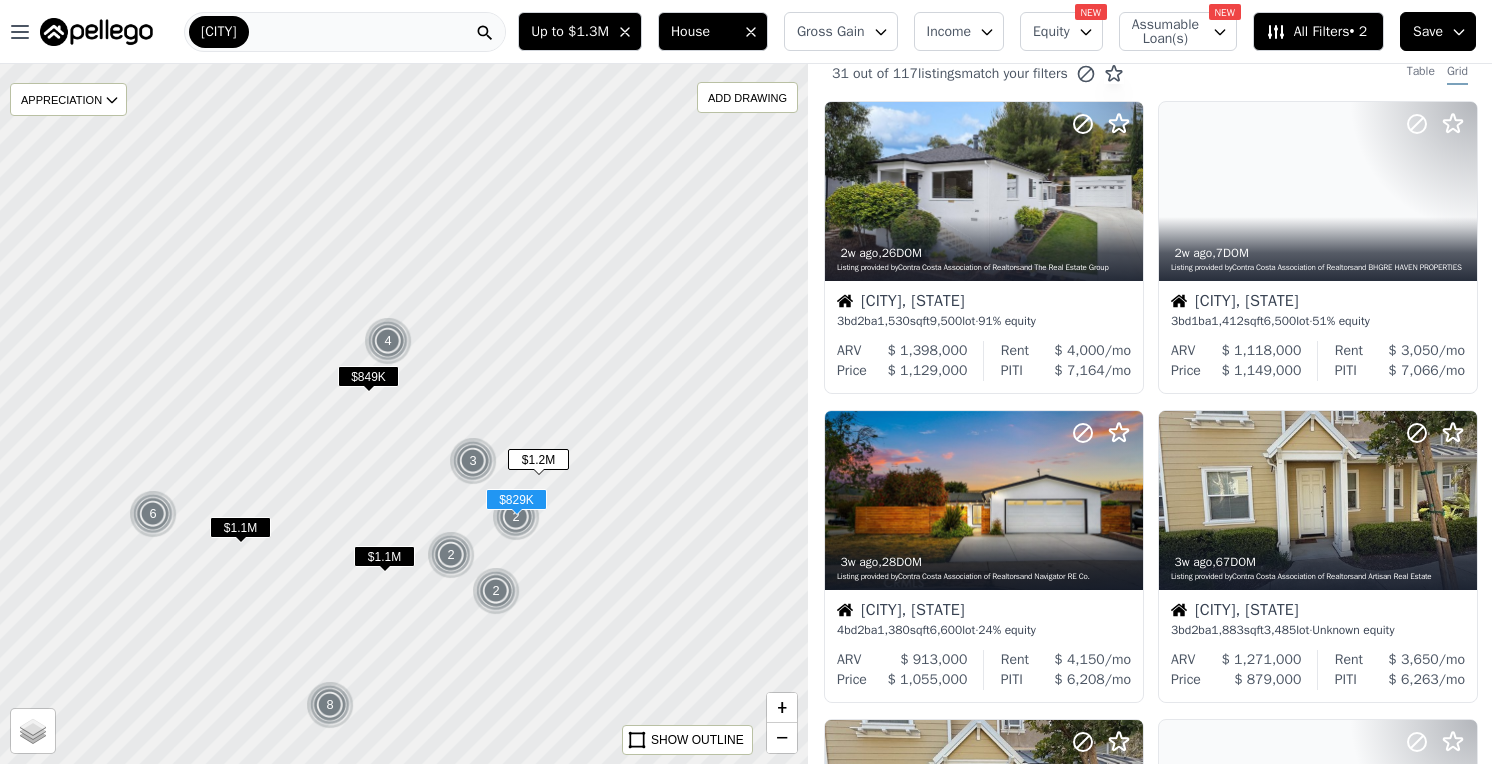 scroll, scrollTop: 0, scrollLeft: 0, axis: both 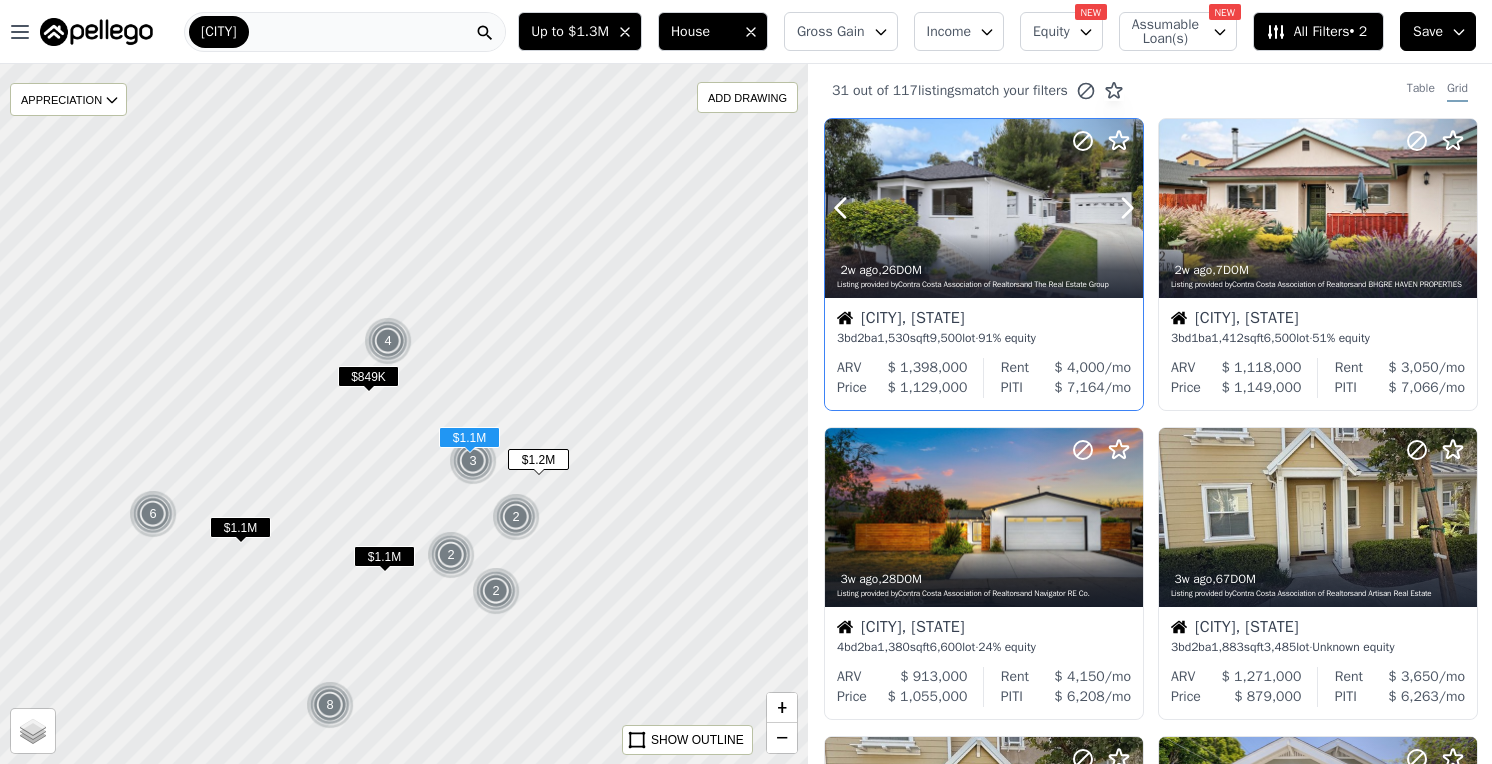click at bounding box center [984, 208] 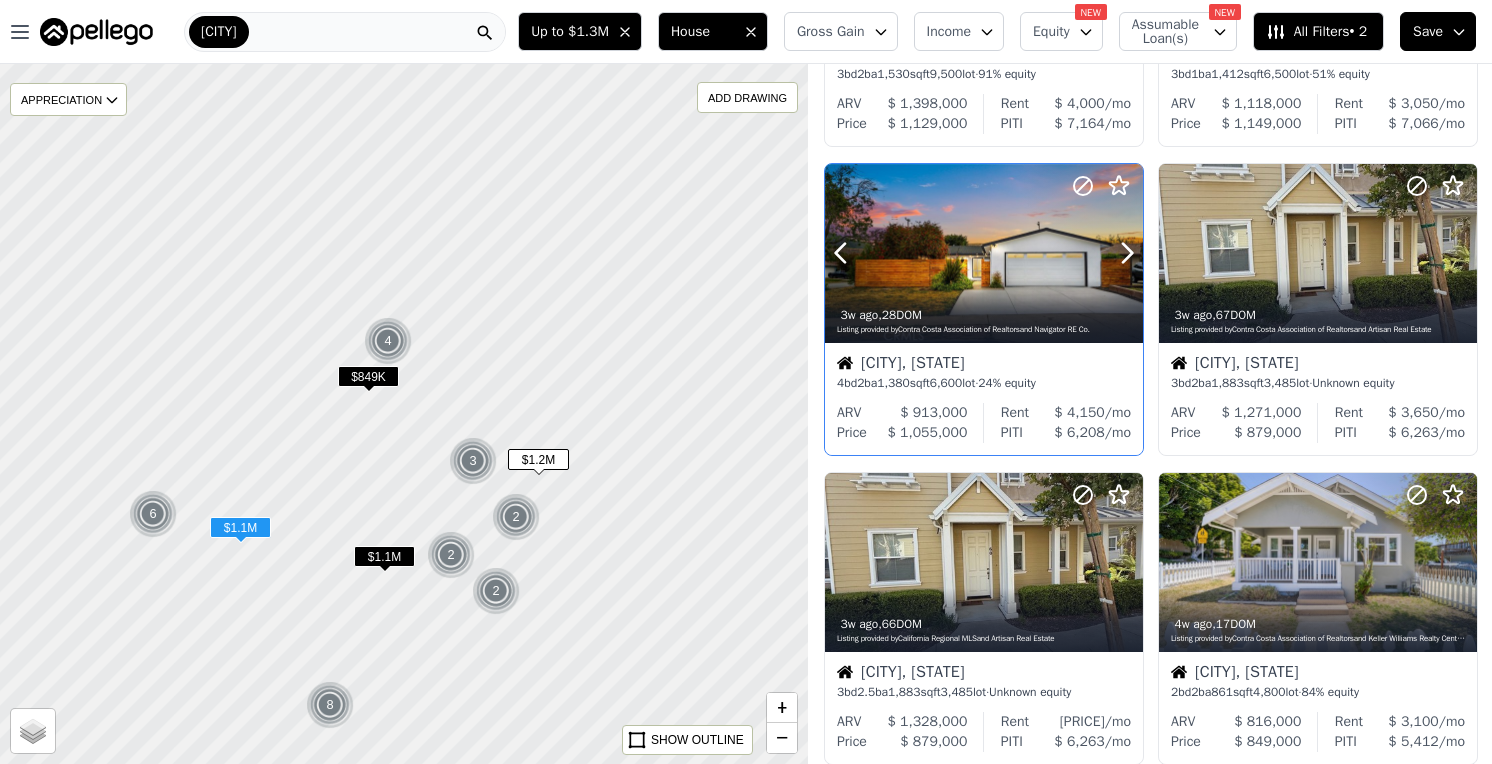 scroll, scrollTop: 266, scrollLeft: 0, axis: vertical 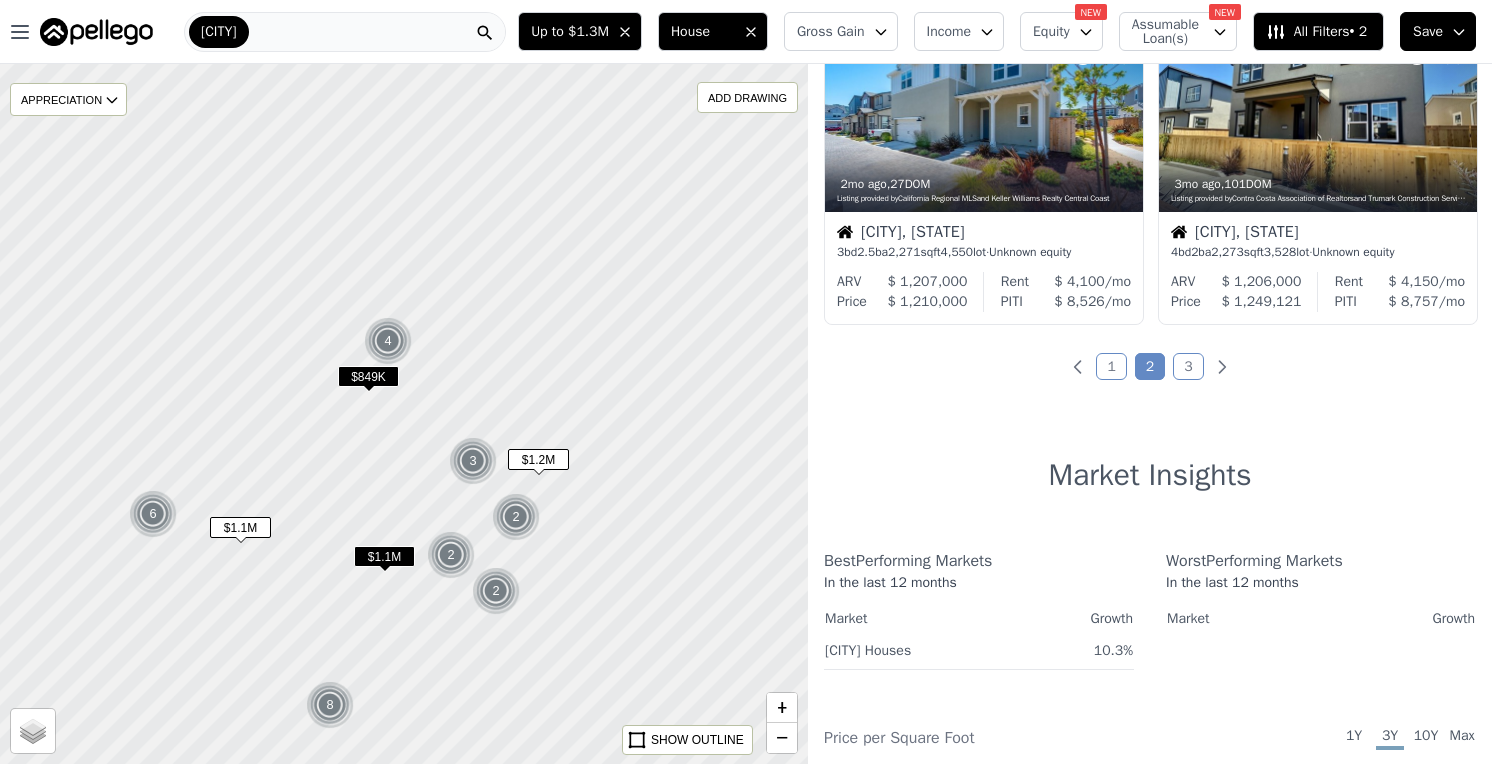click on "3" at bounding box center [1188, 366] 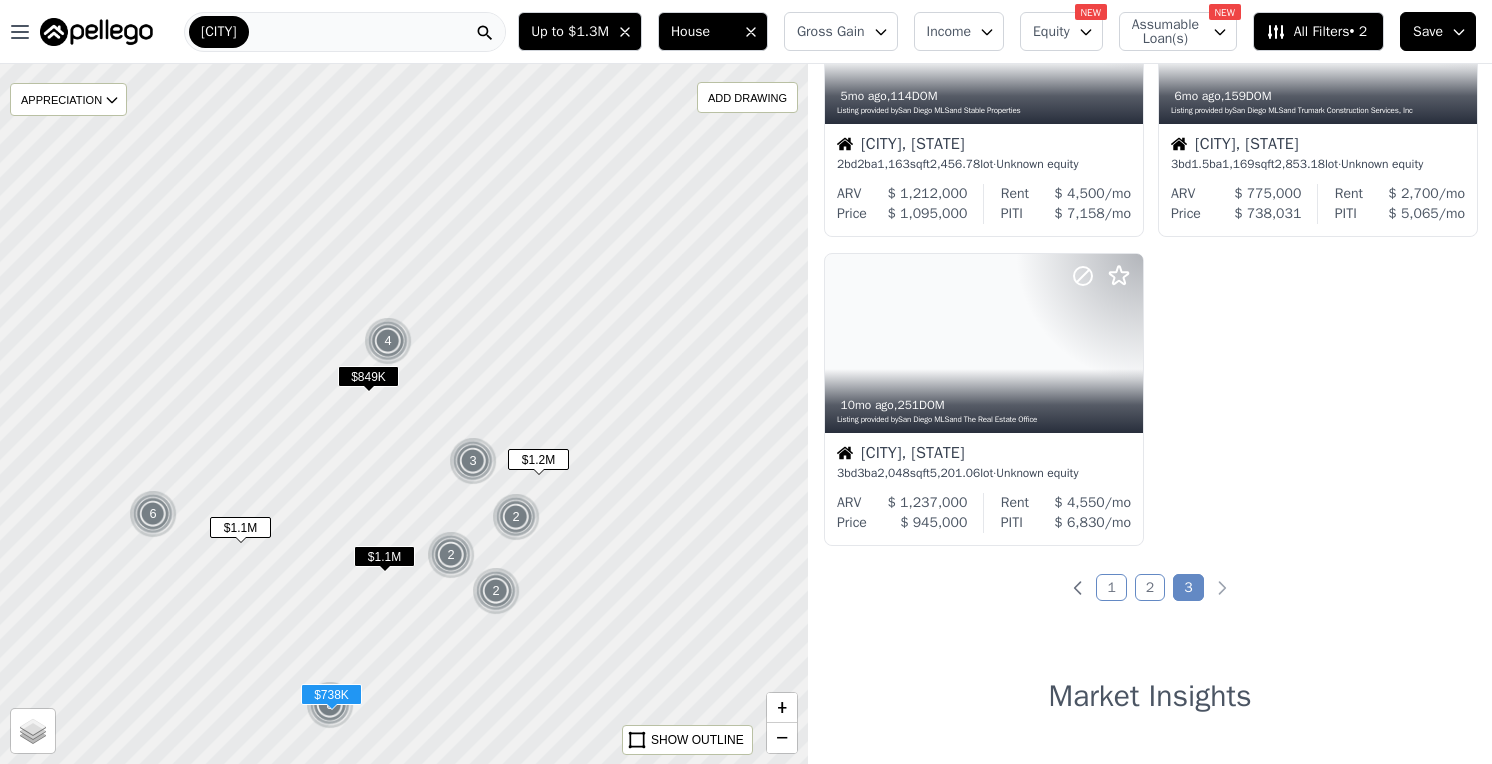scroll, scrollTop: 795, scrollLeft: 0, axis: vertical 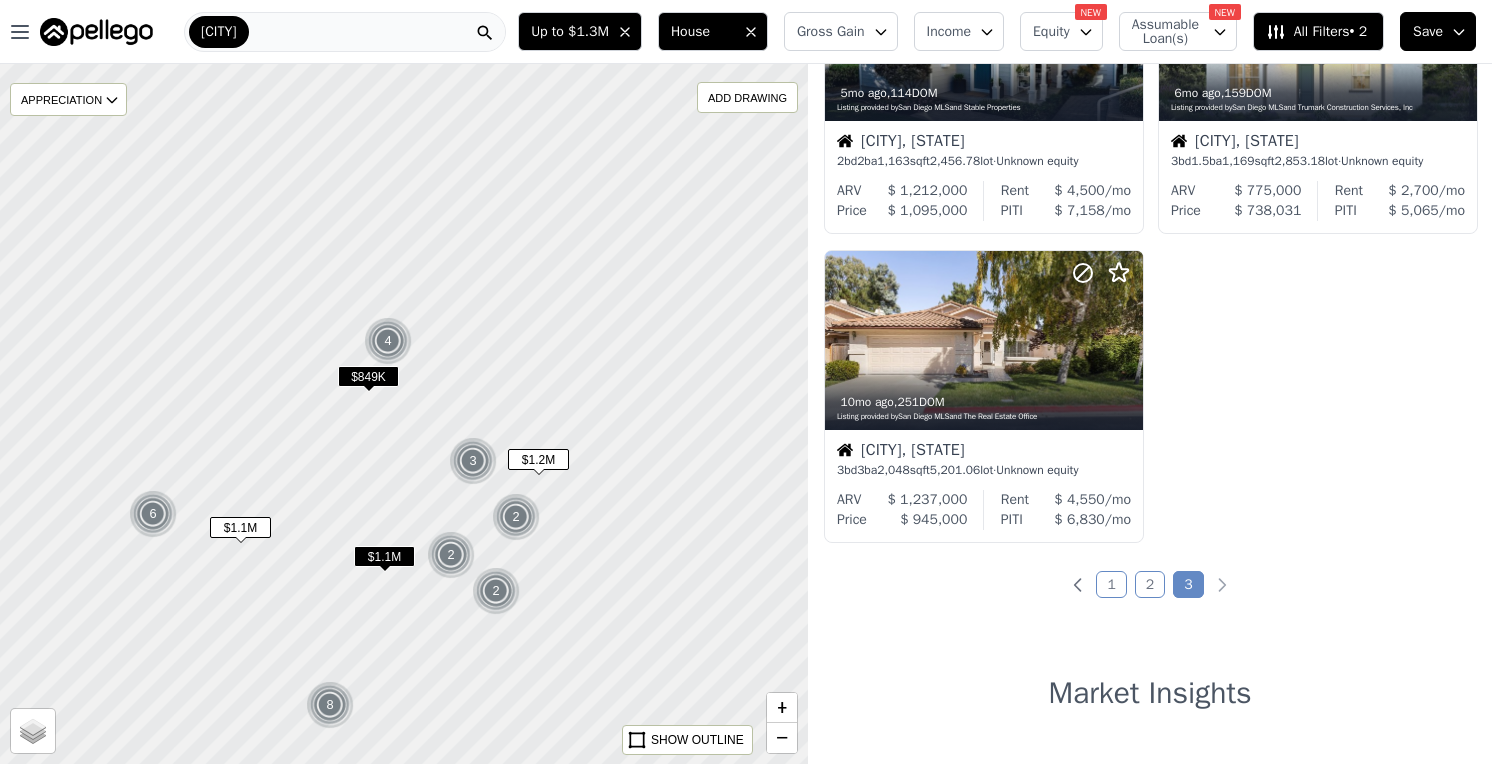 click on "1" at bounding box center [1111, 584] 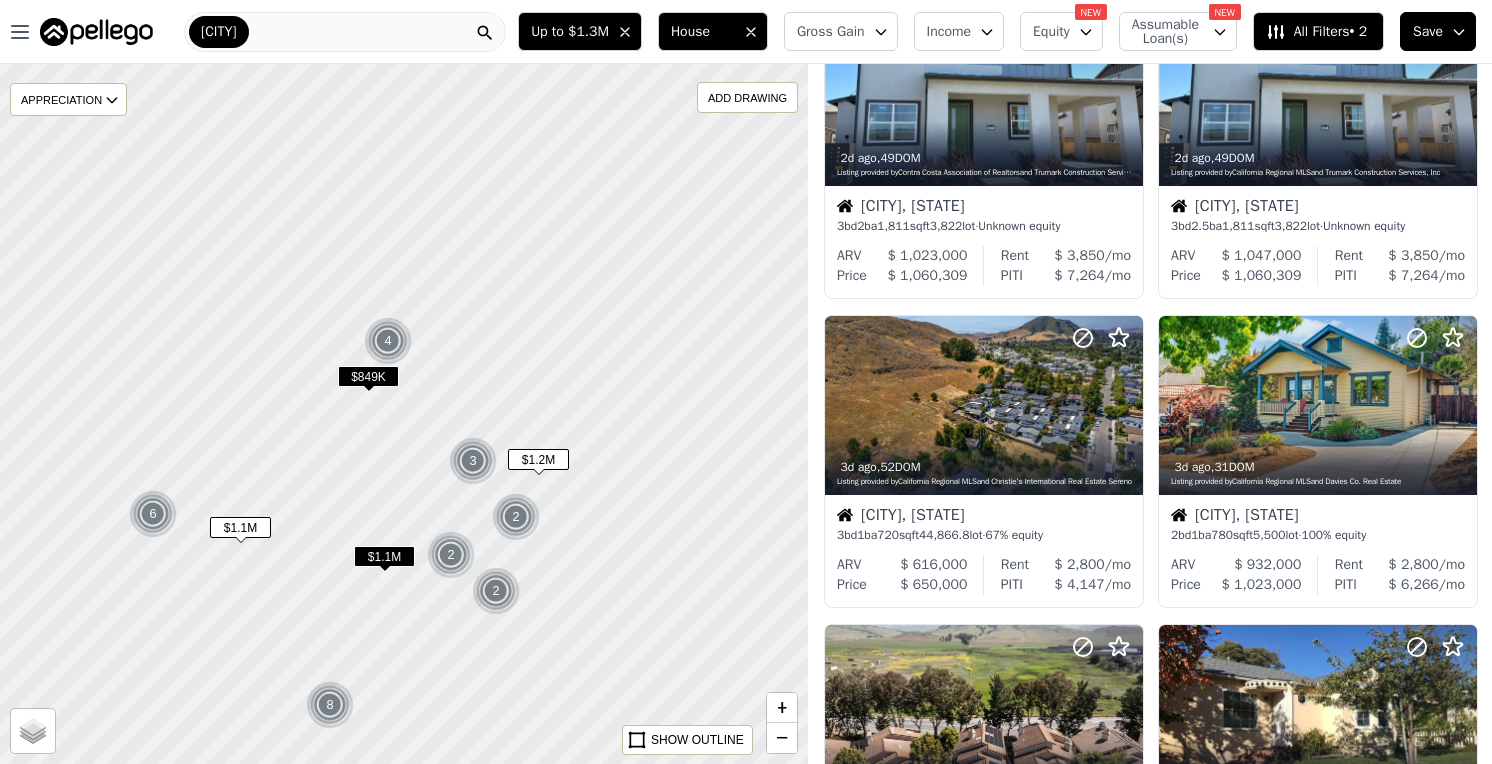 scroll, scrollTop: 0, scrollLeft: 0, axis: both 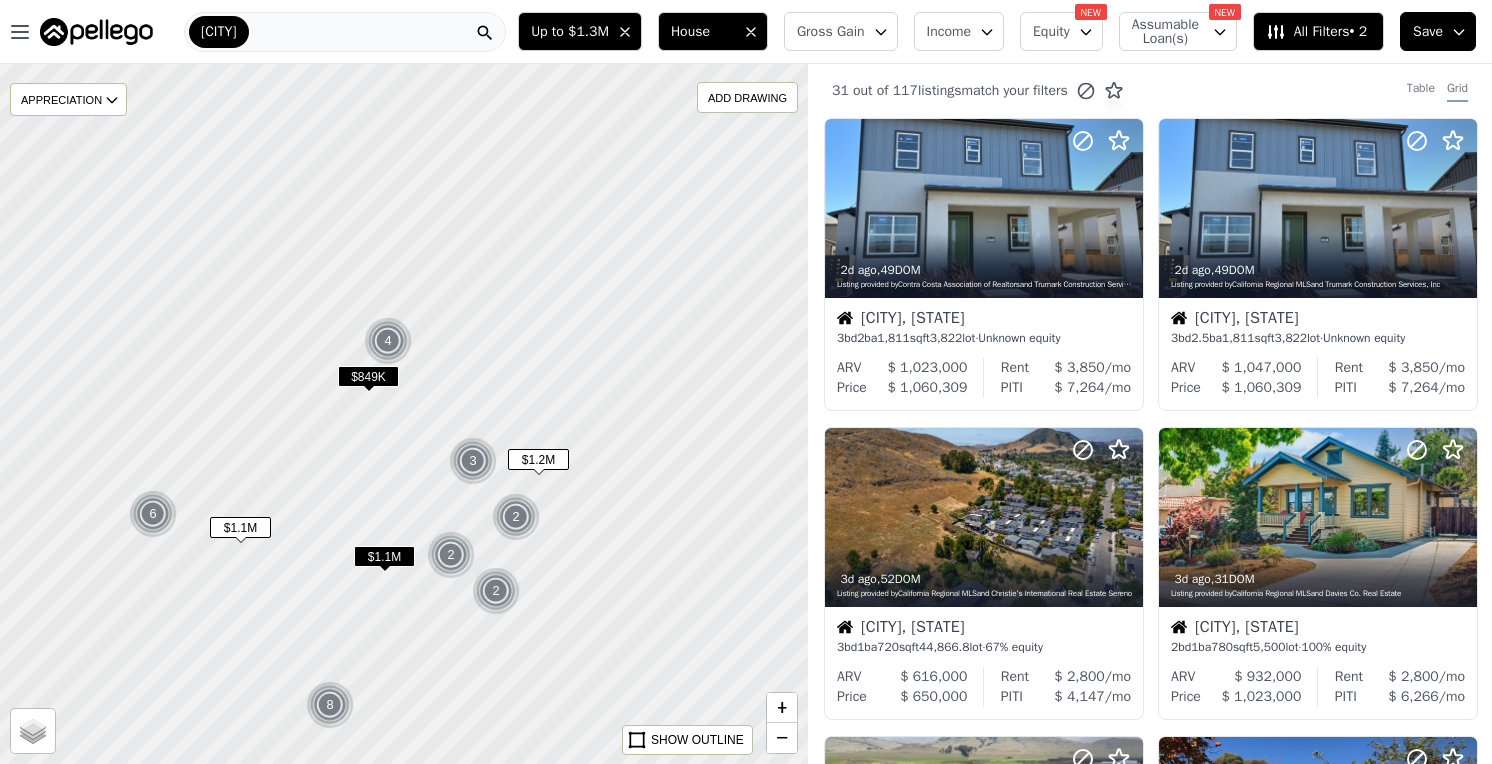 click on "Up to $1.3M" at bounding box center [570, 32] 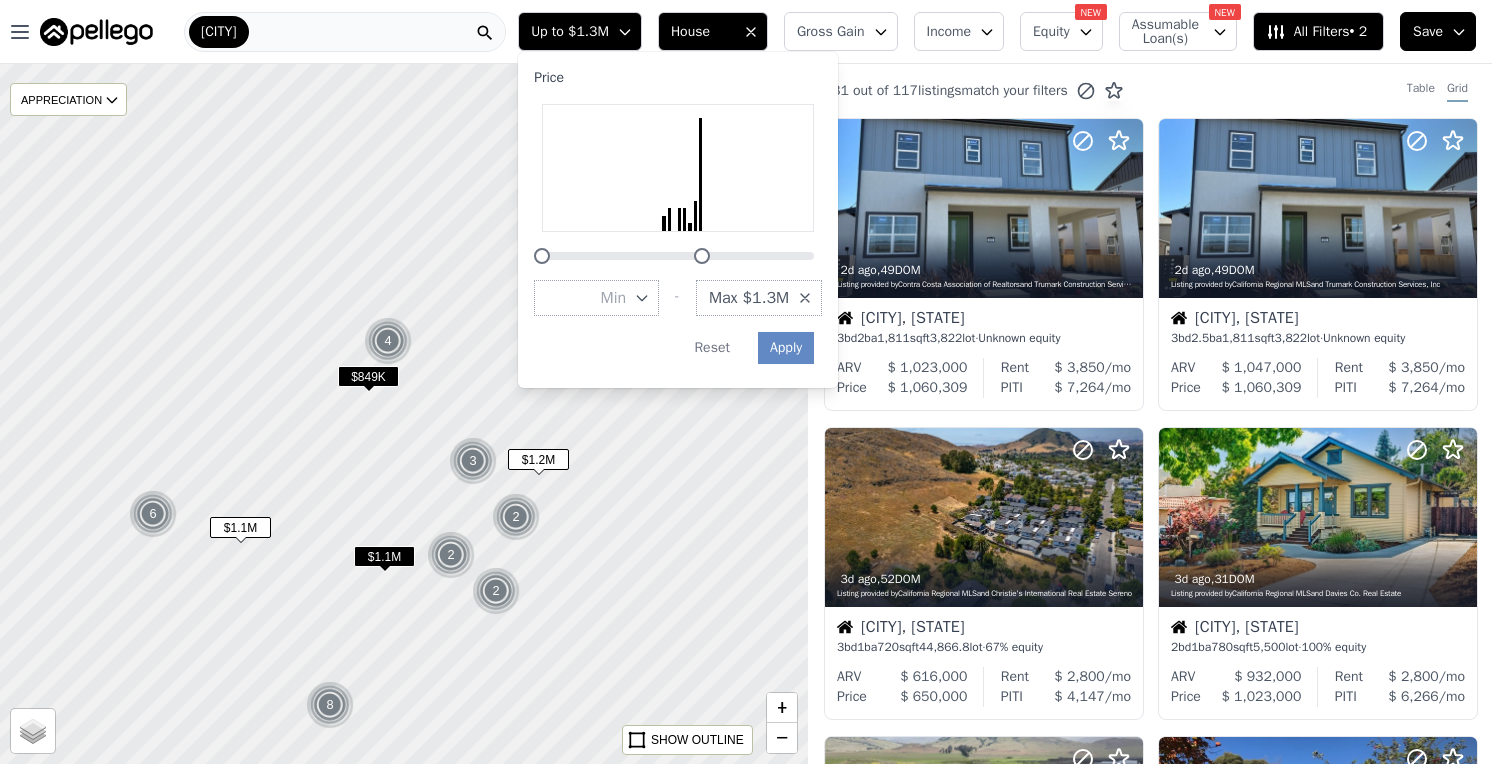 click on "Max $1.3M" at bounding box center (749, 298) 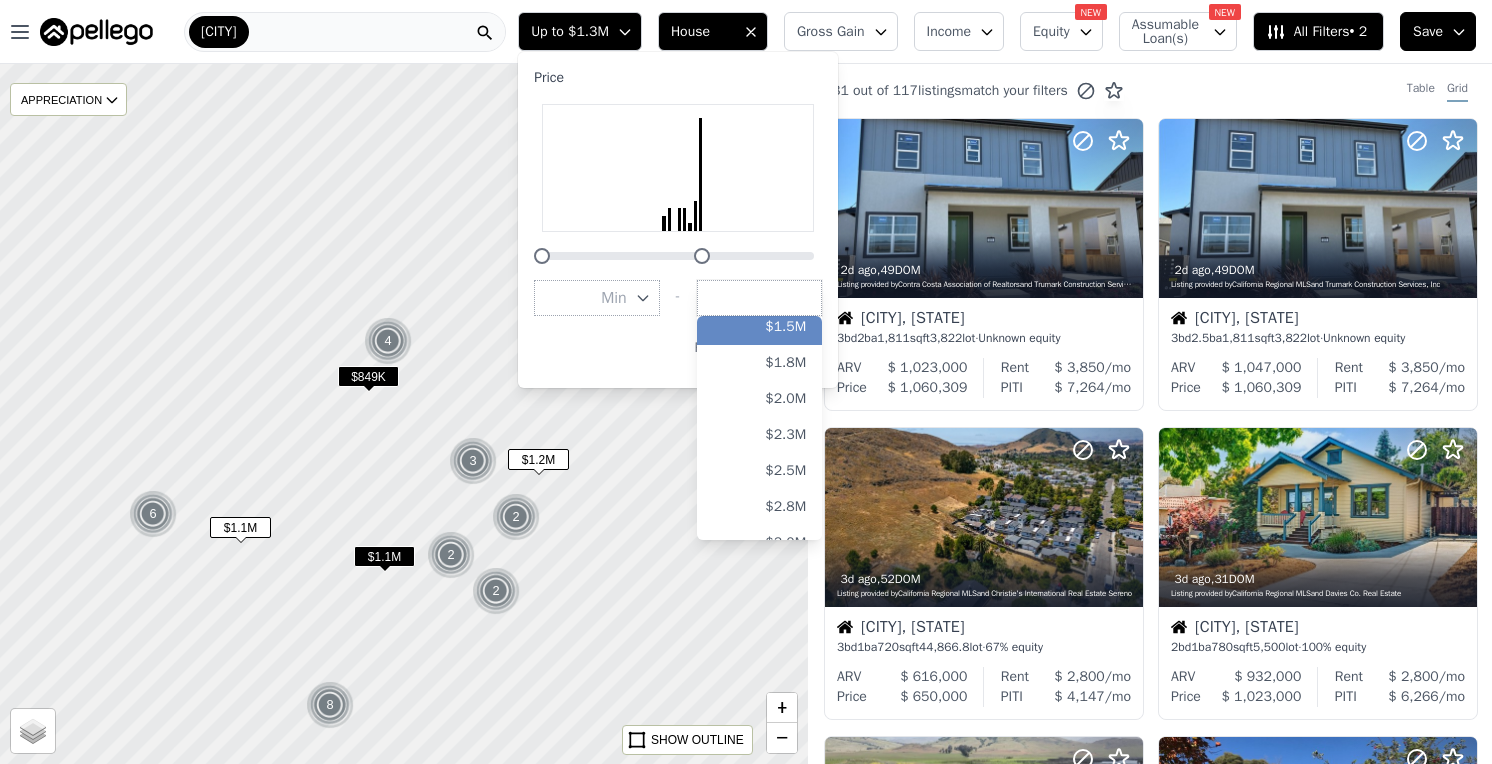 click on "$1.5M" at bounding box center [760, 327] 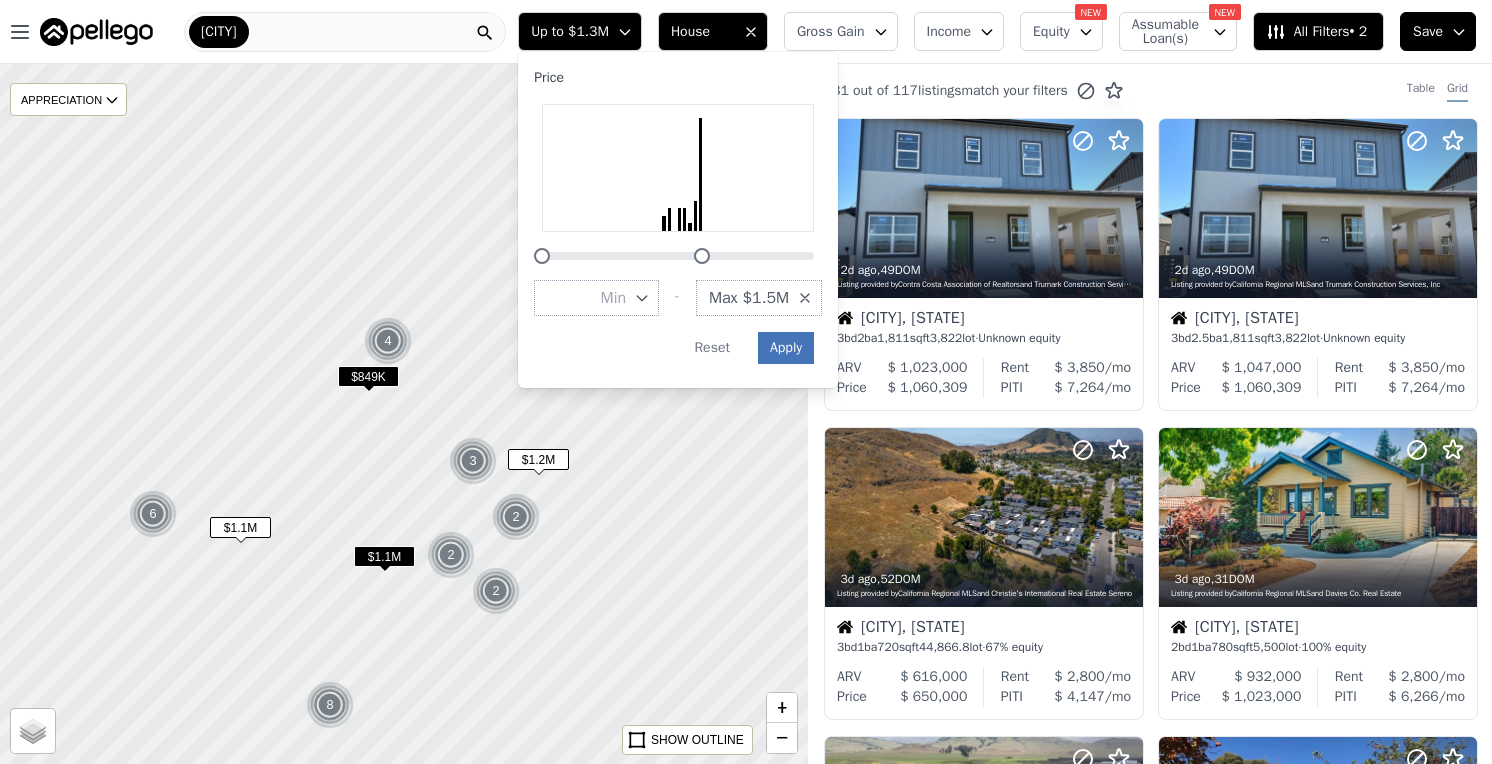 click on "Apply" at bounding box center [786, 348] 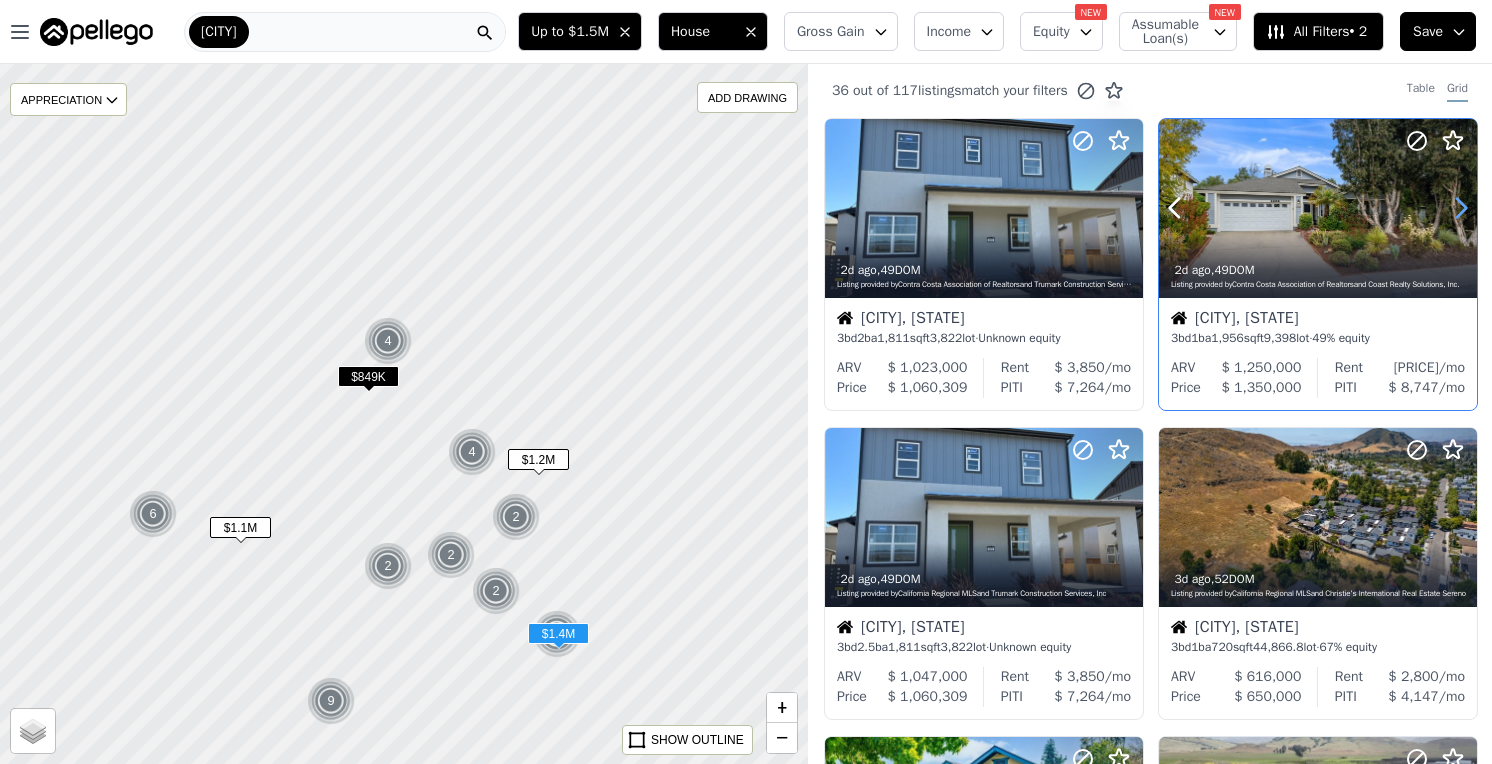 click 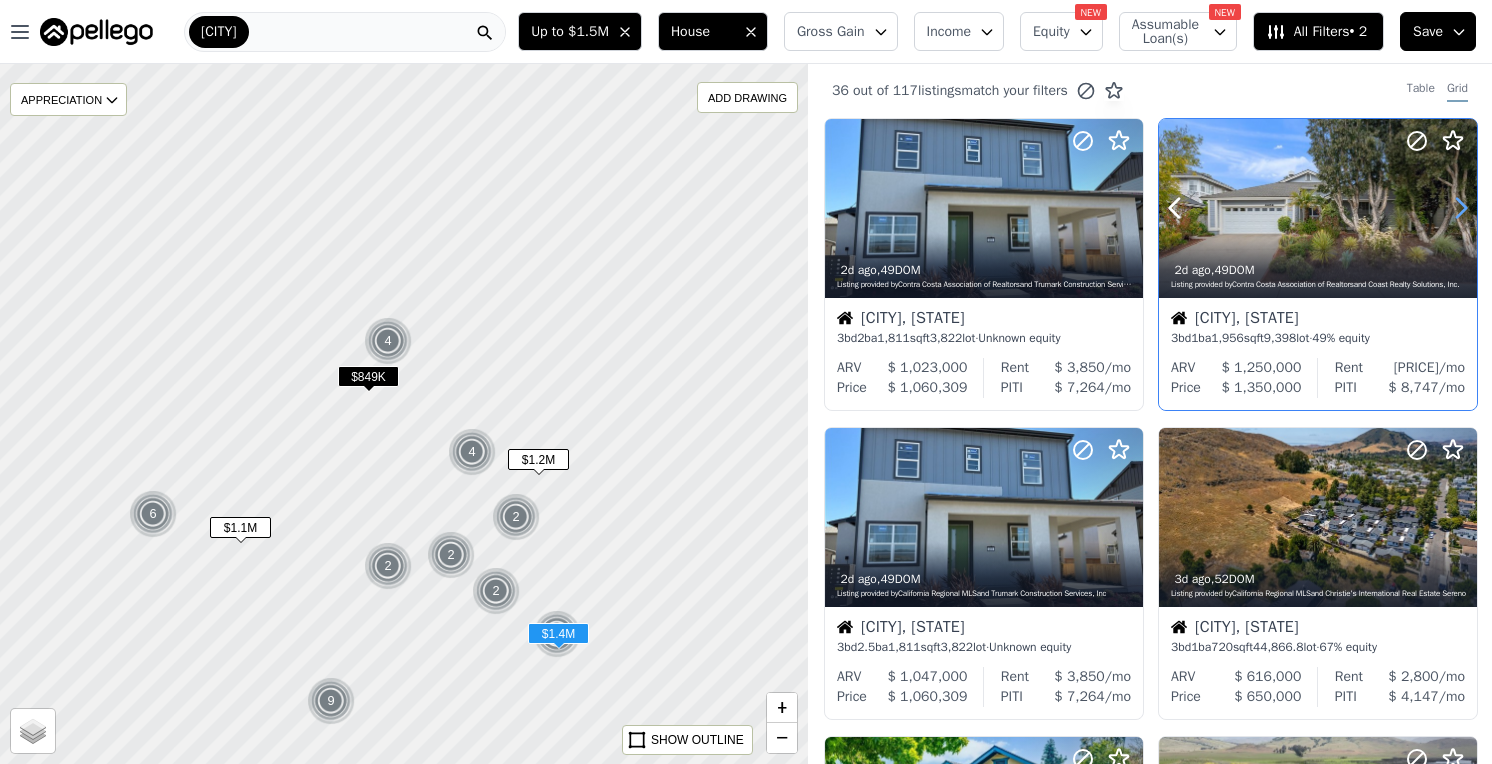 click 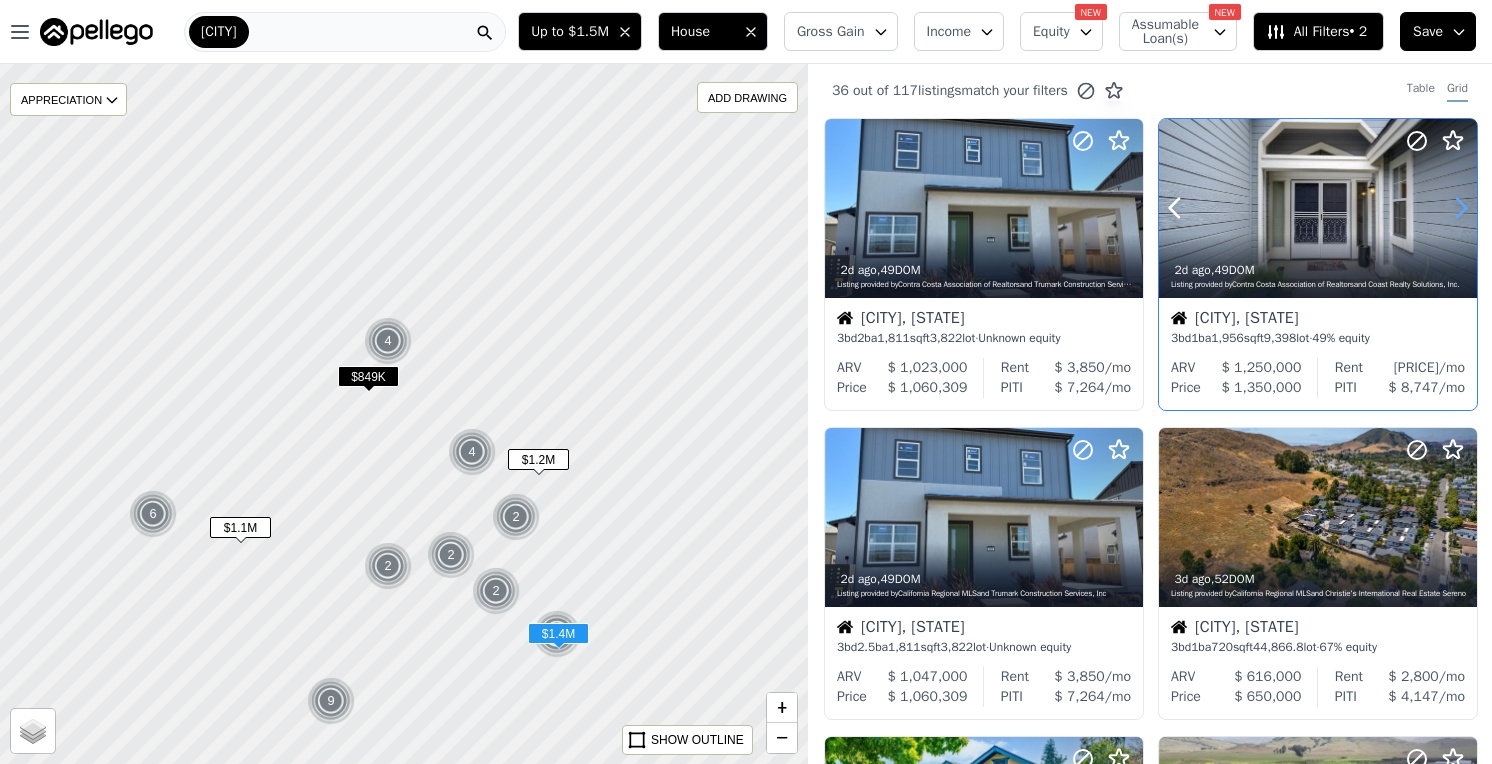 click 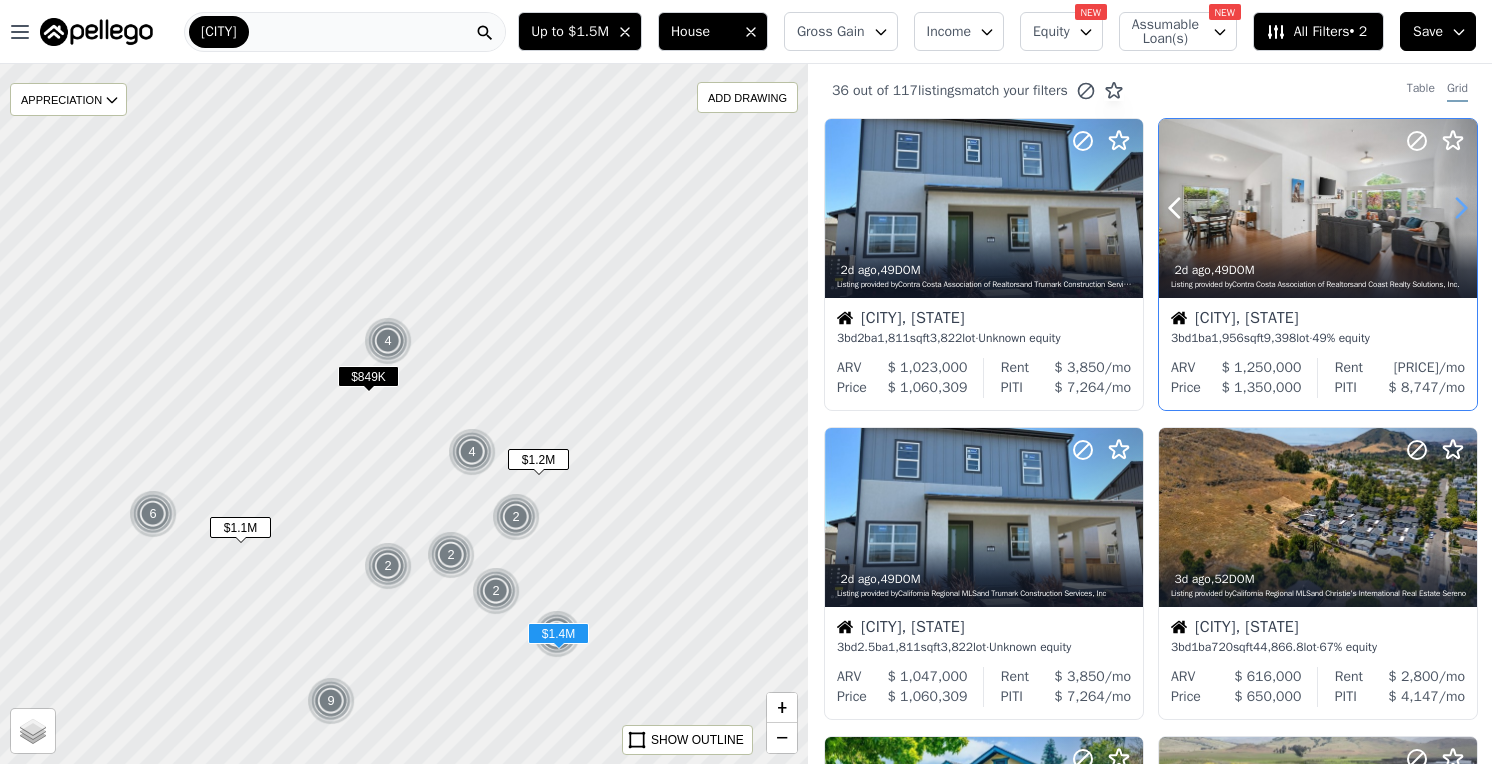 click 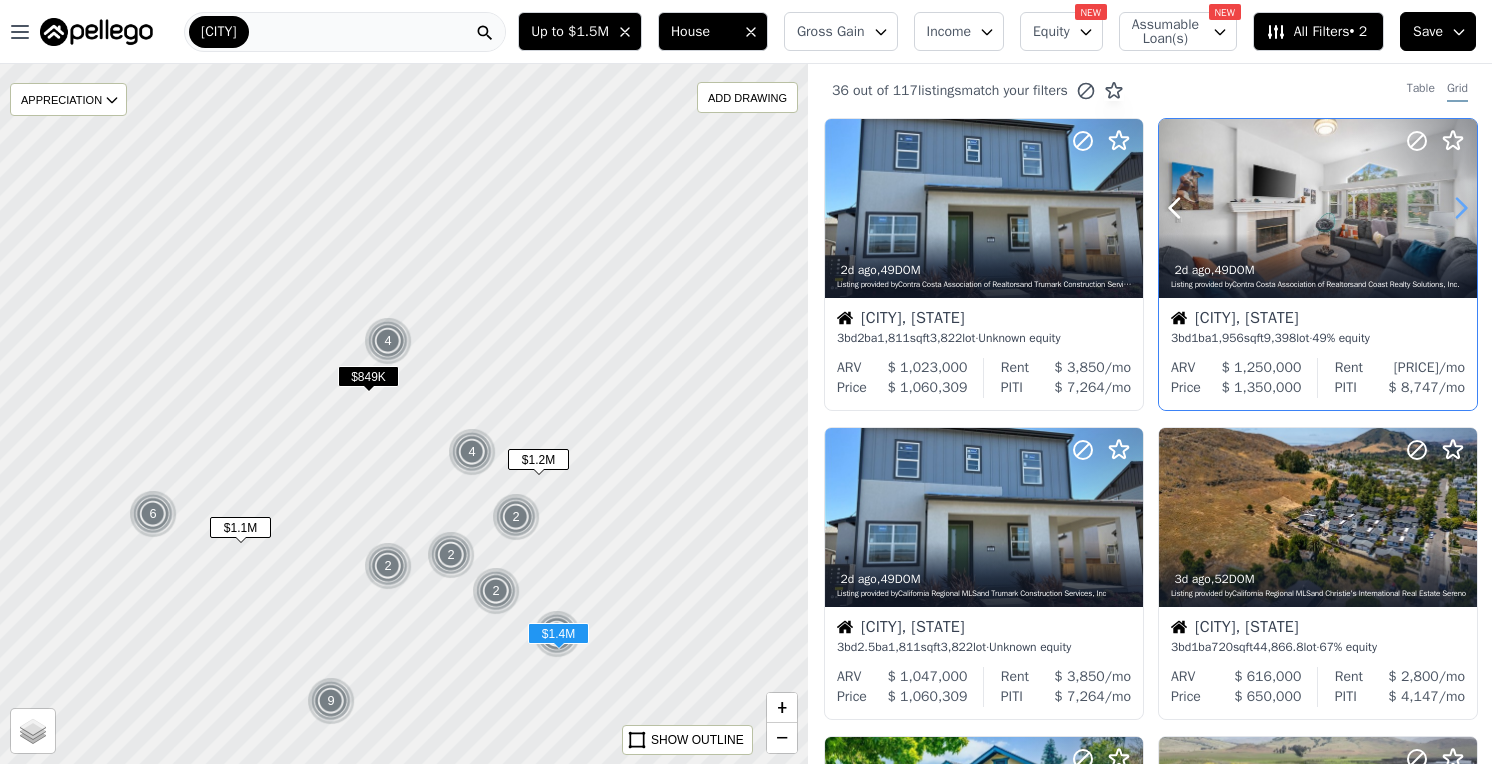 click 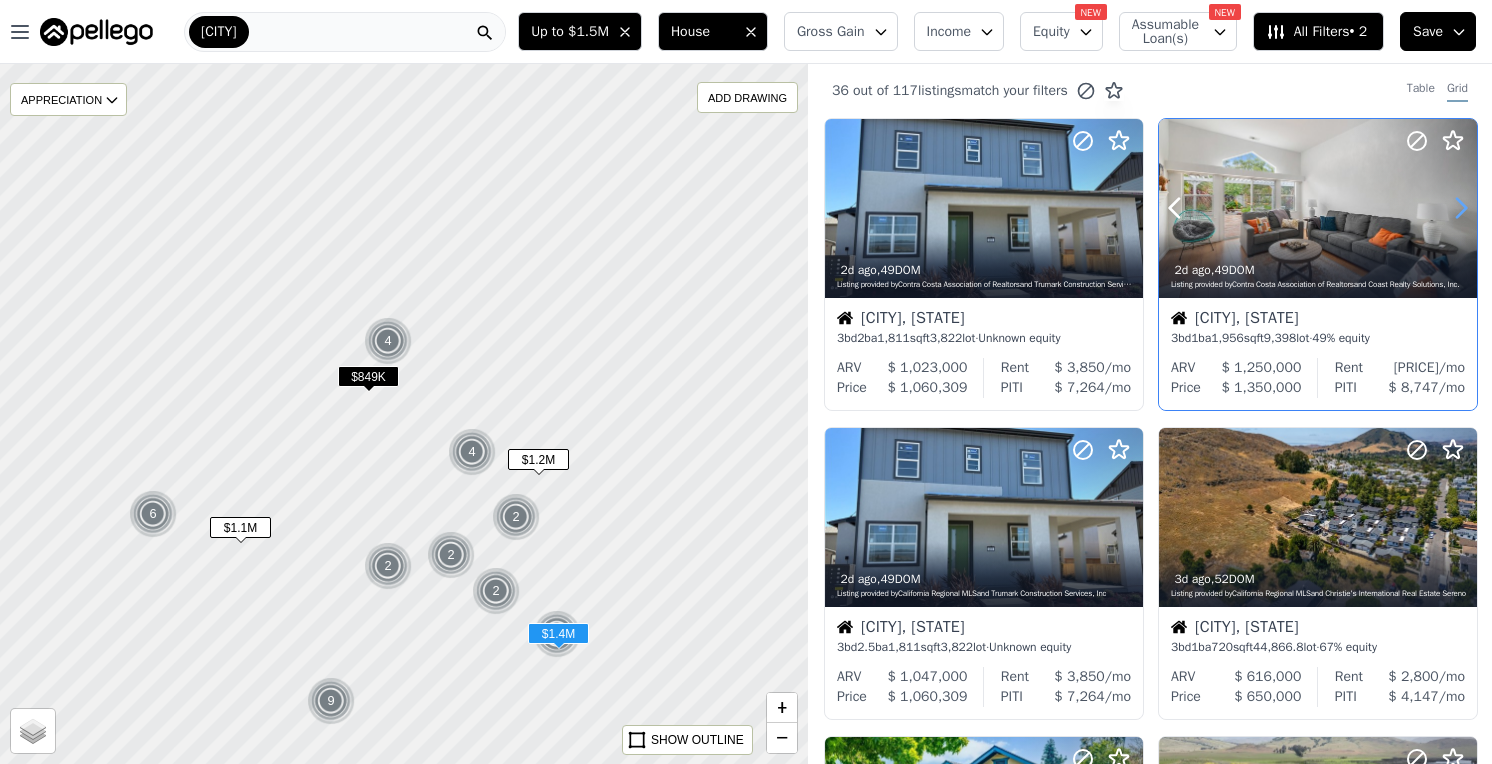 click 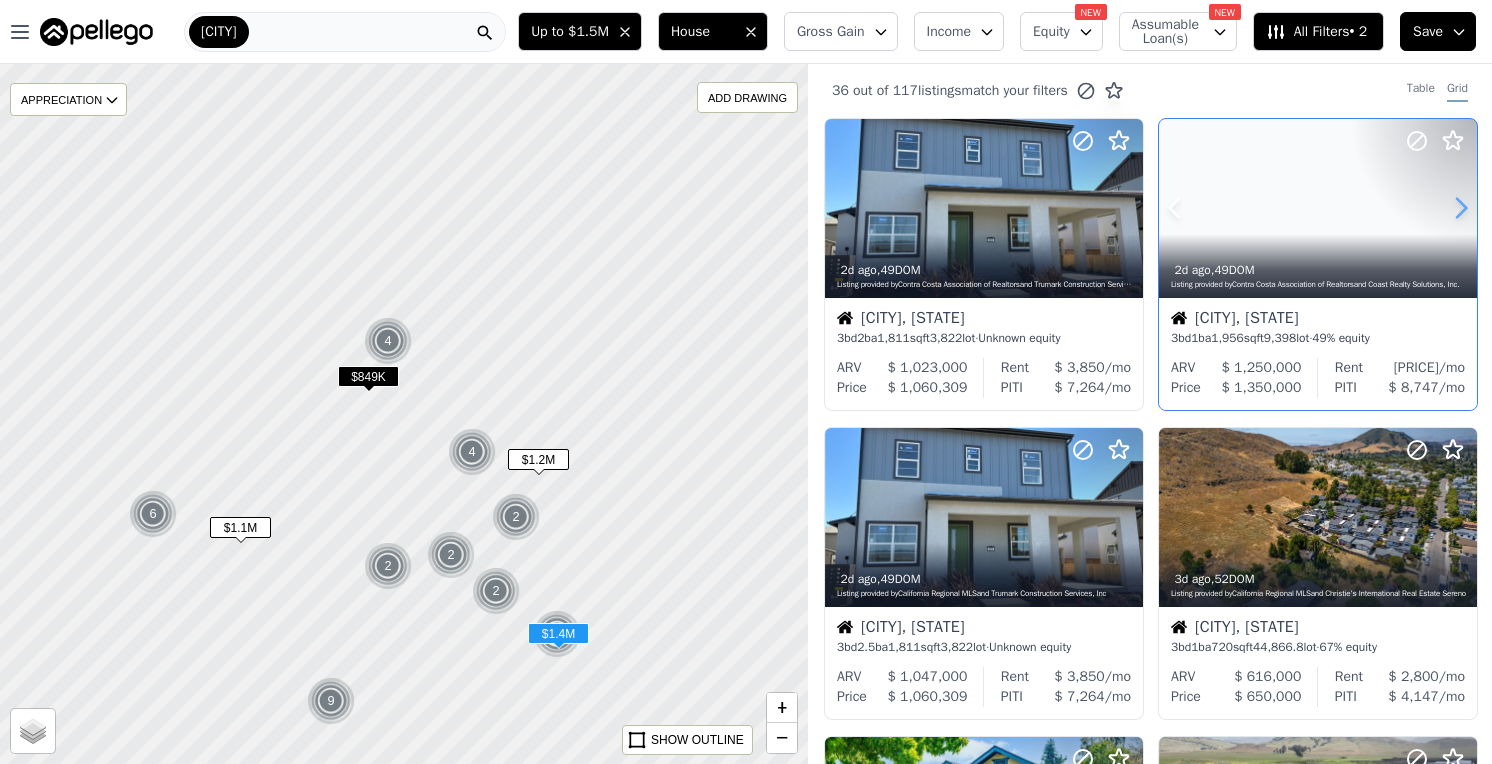 click 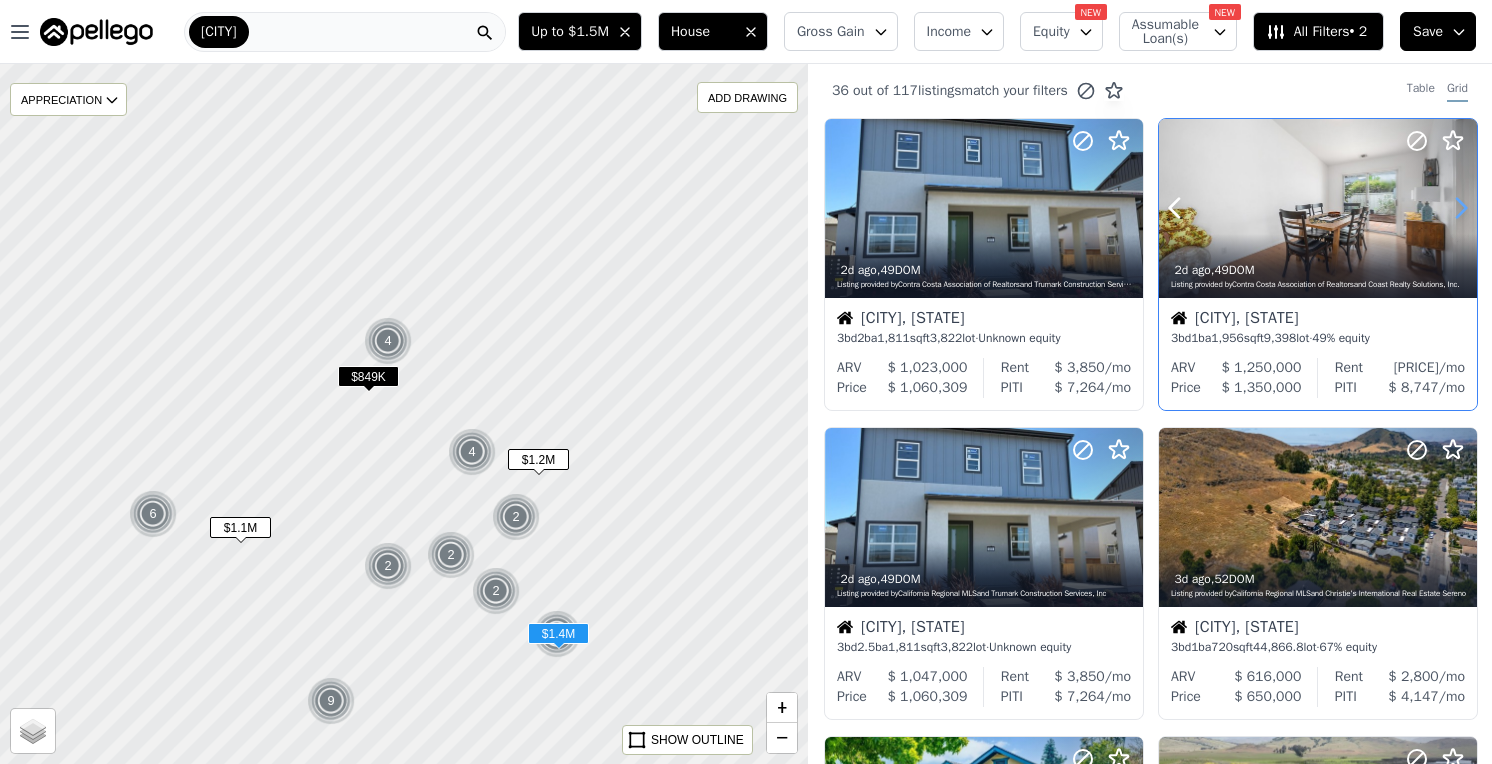 click 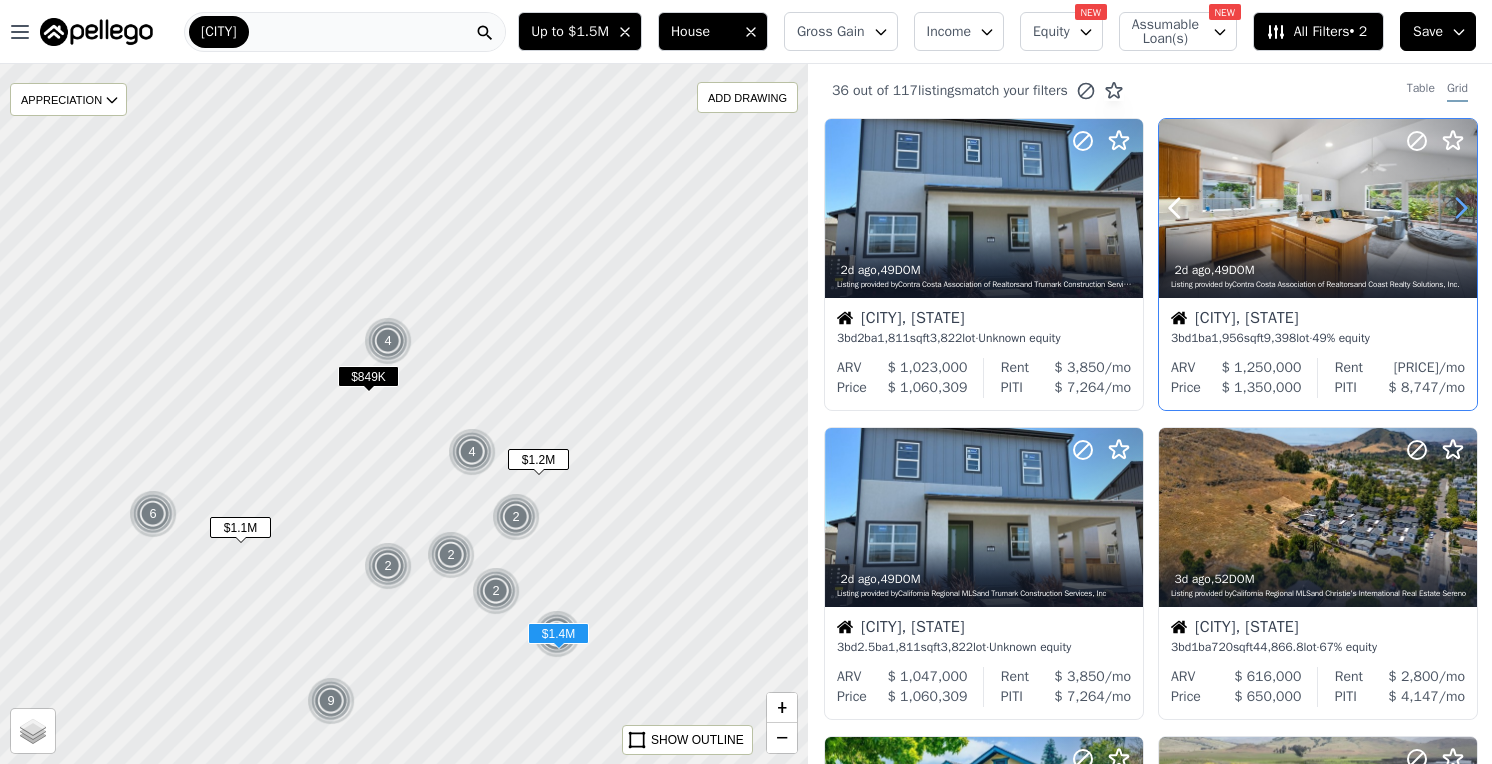 click 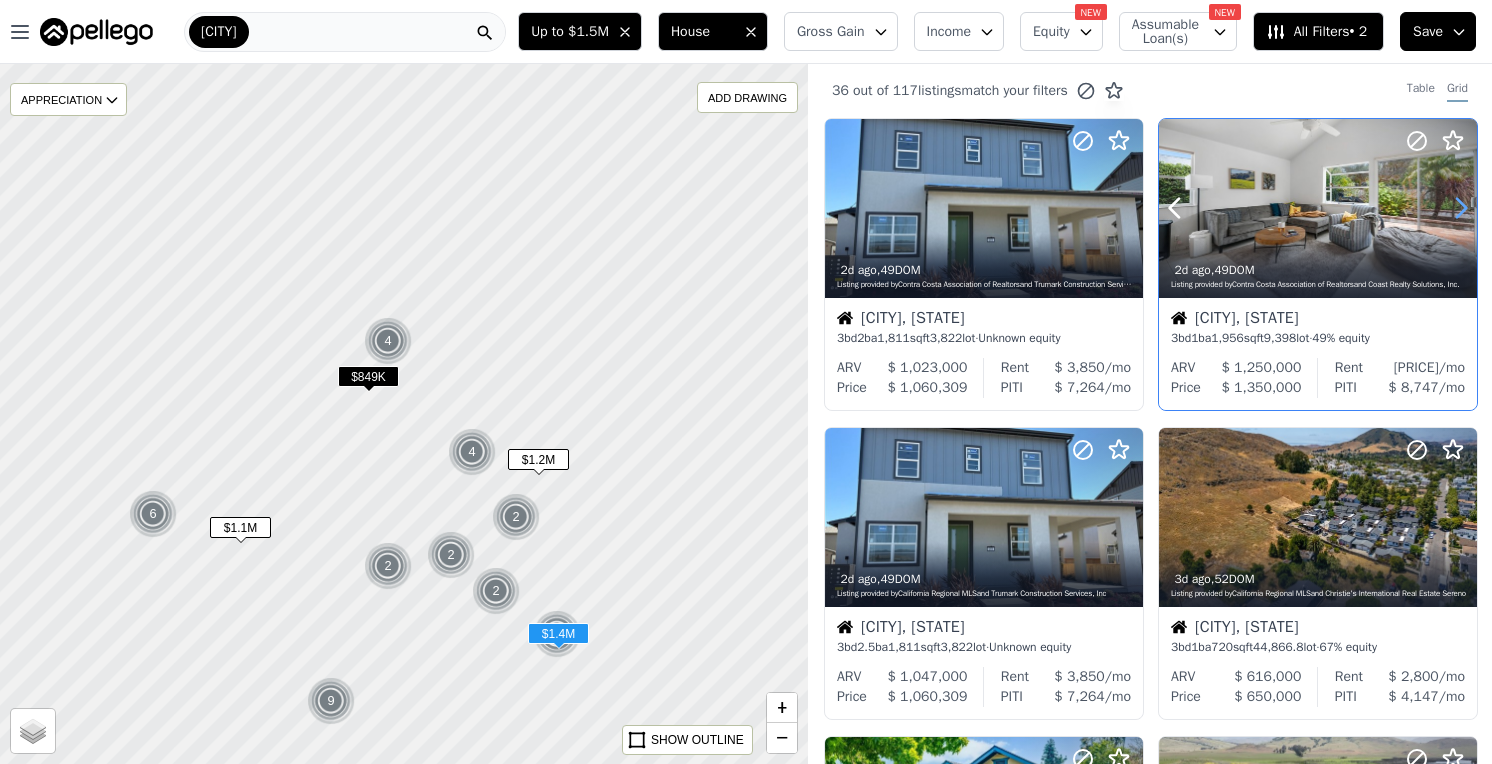click 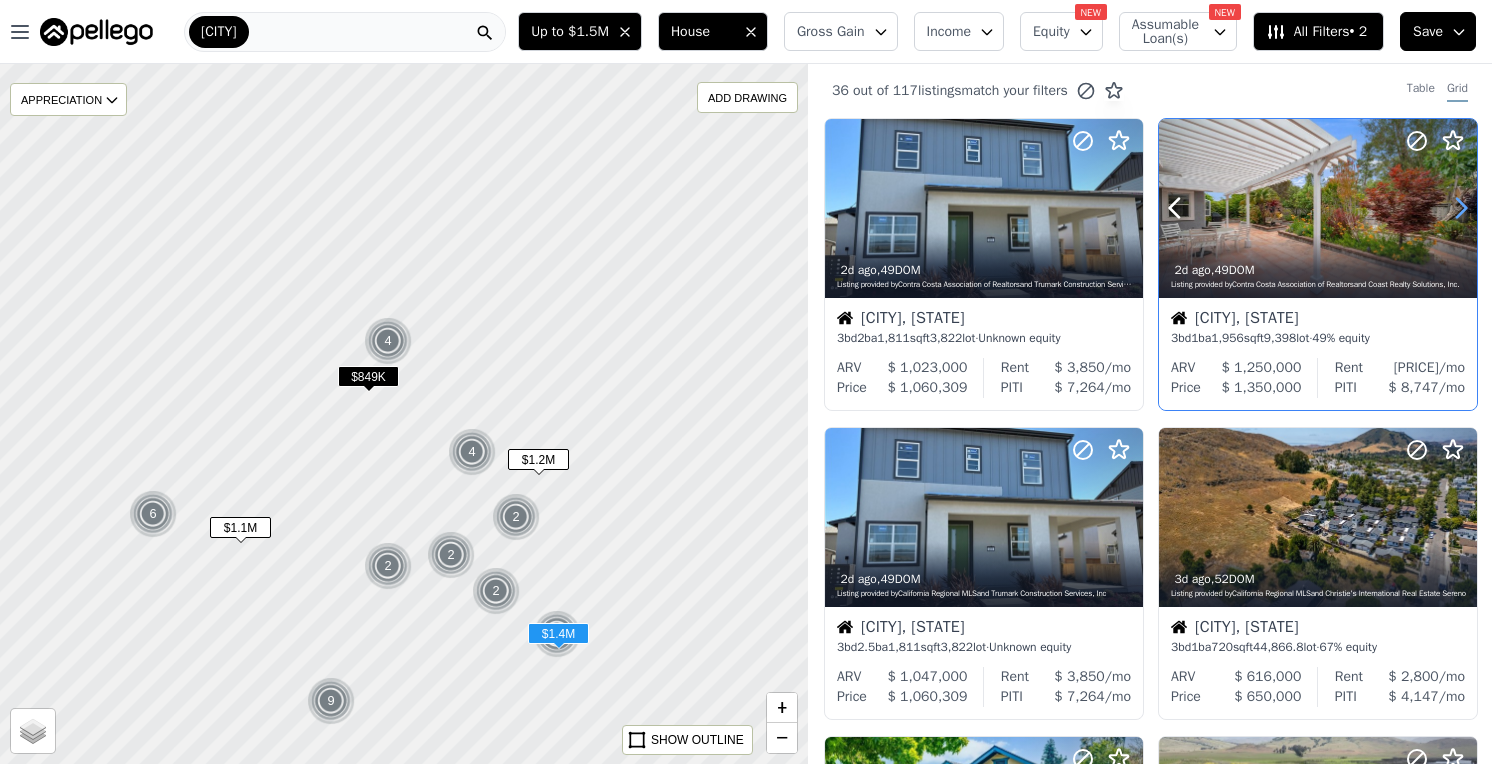 click 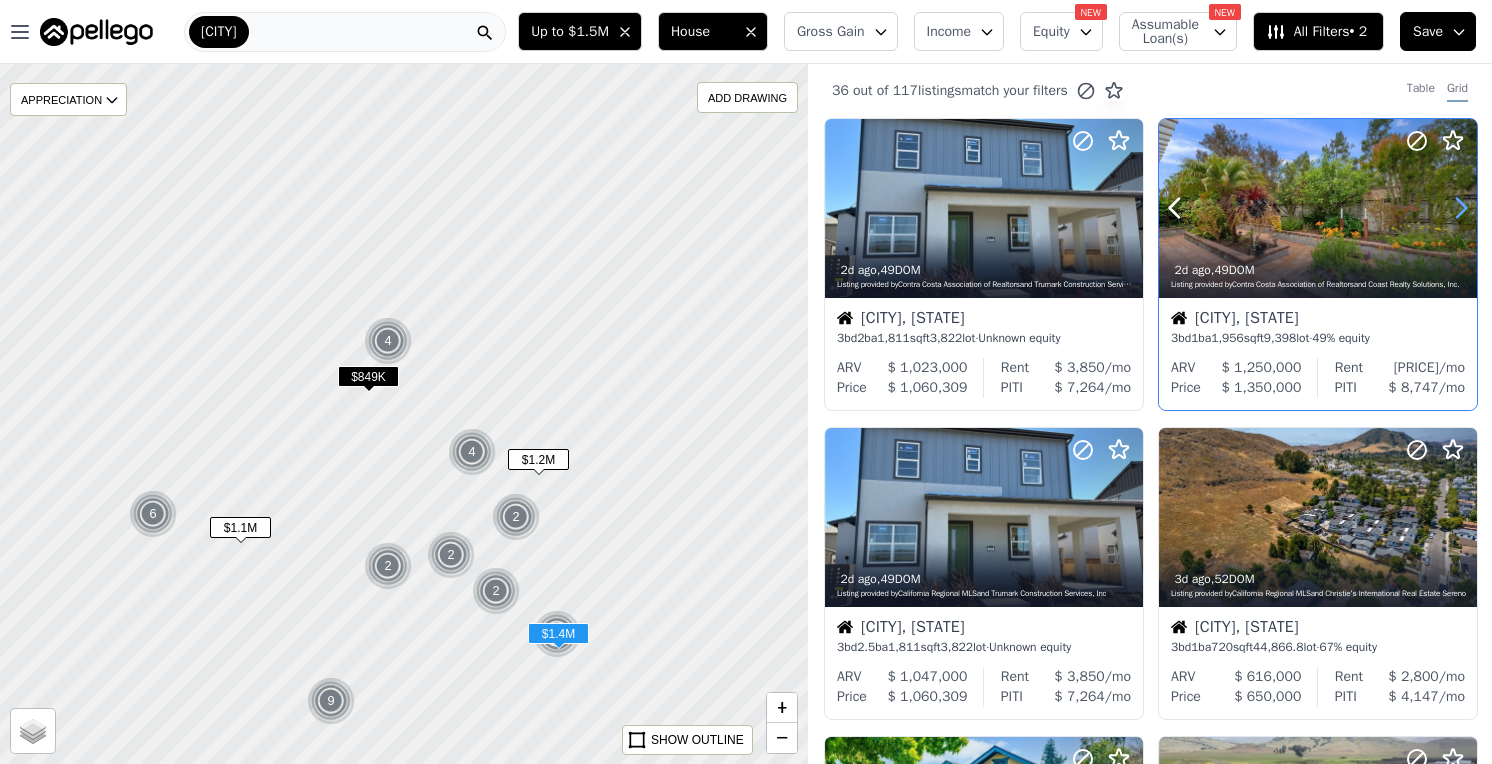click 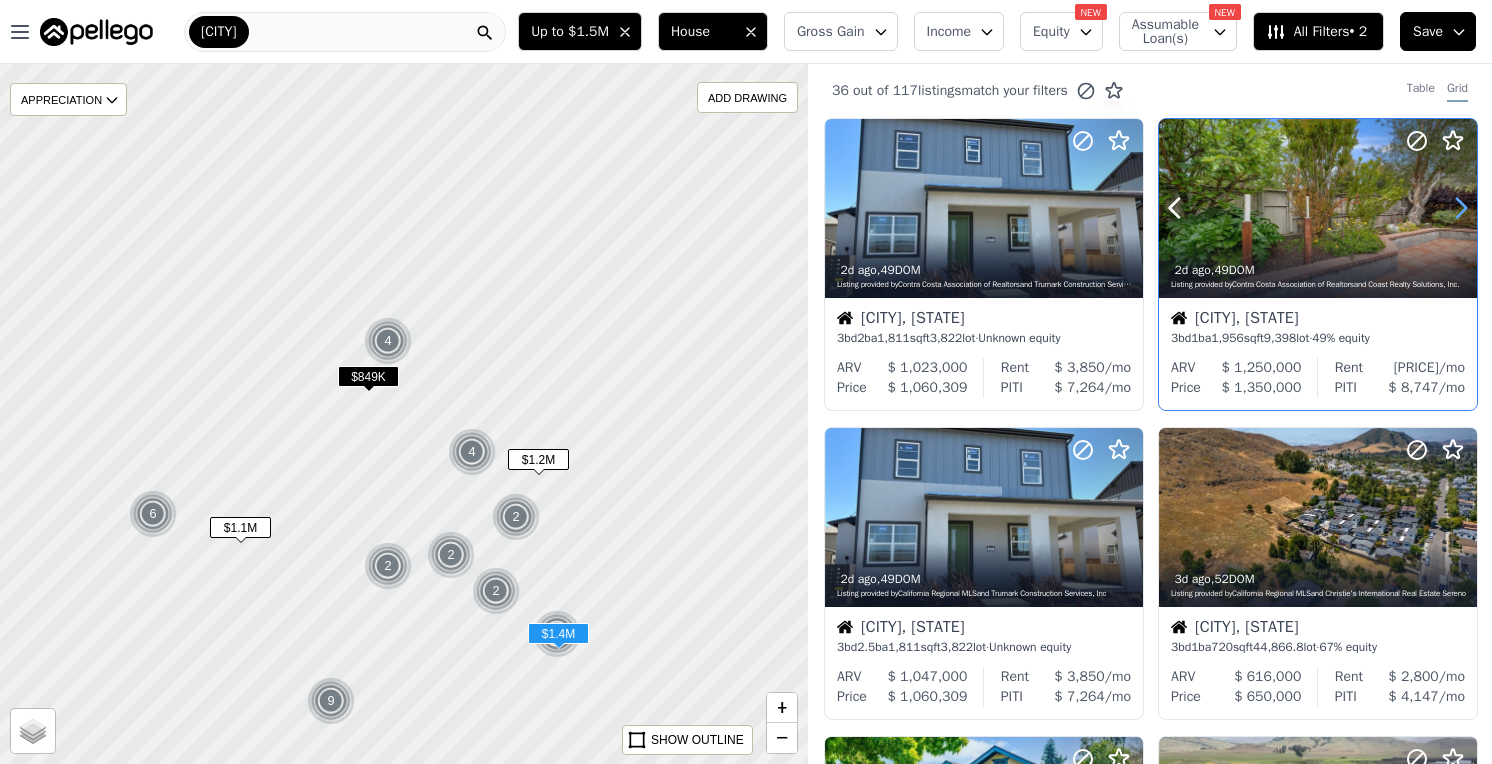 click 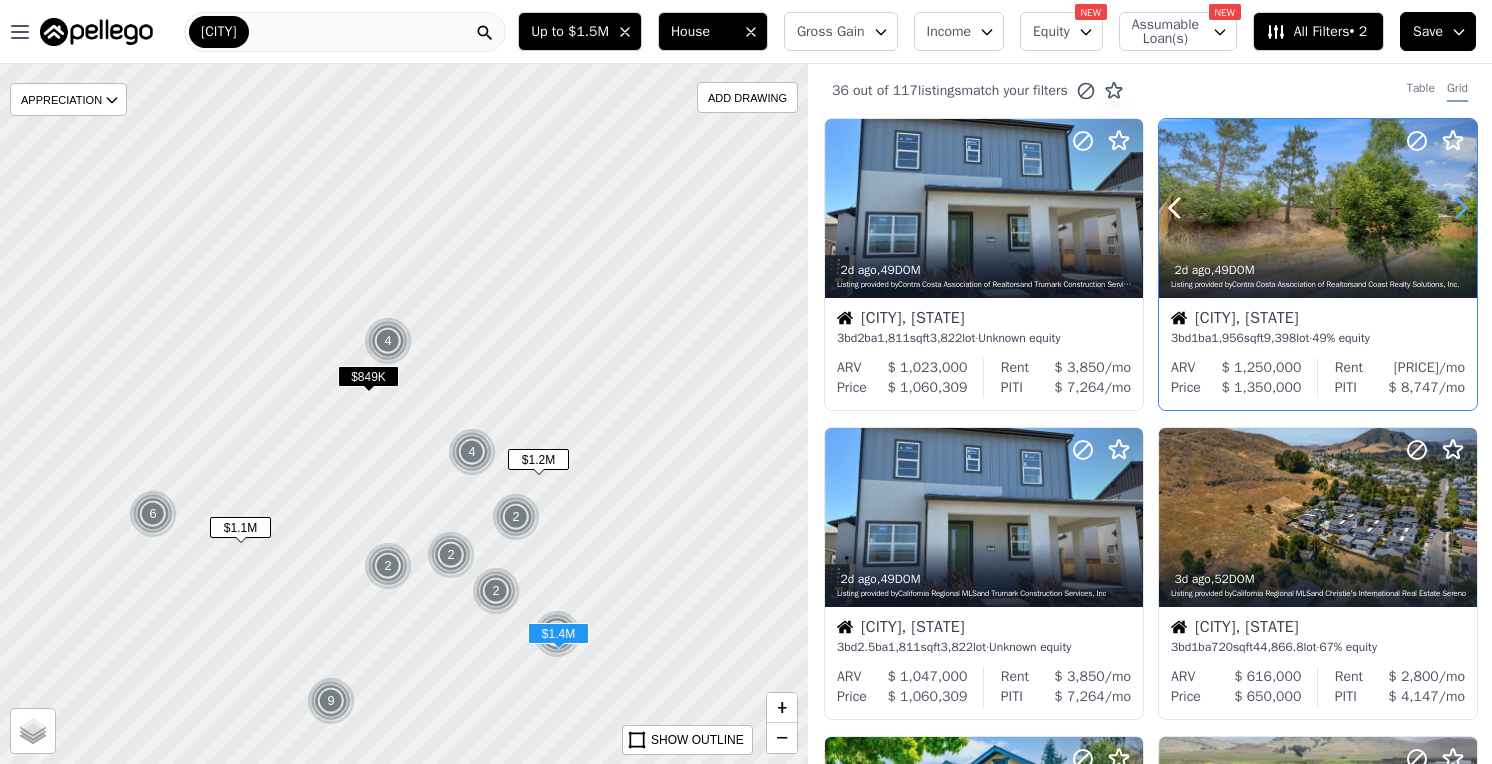 click 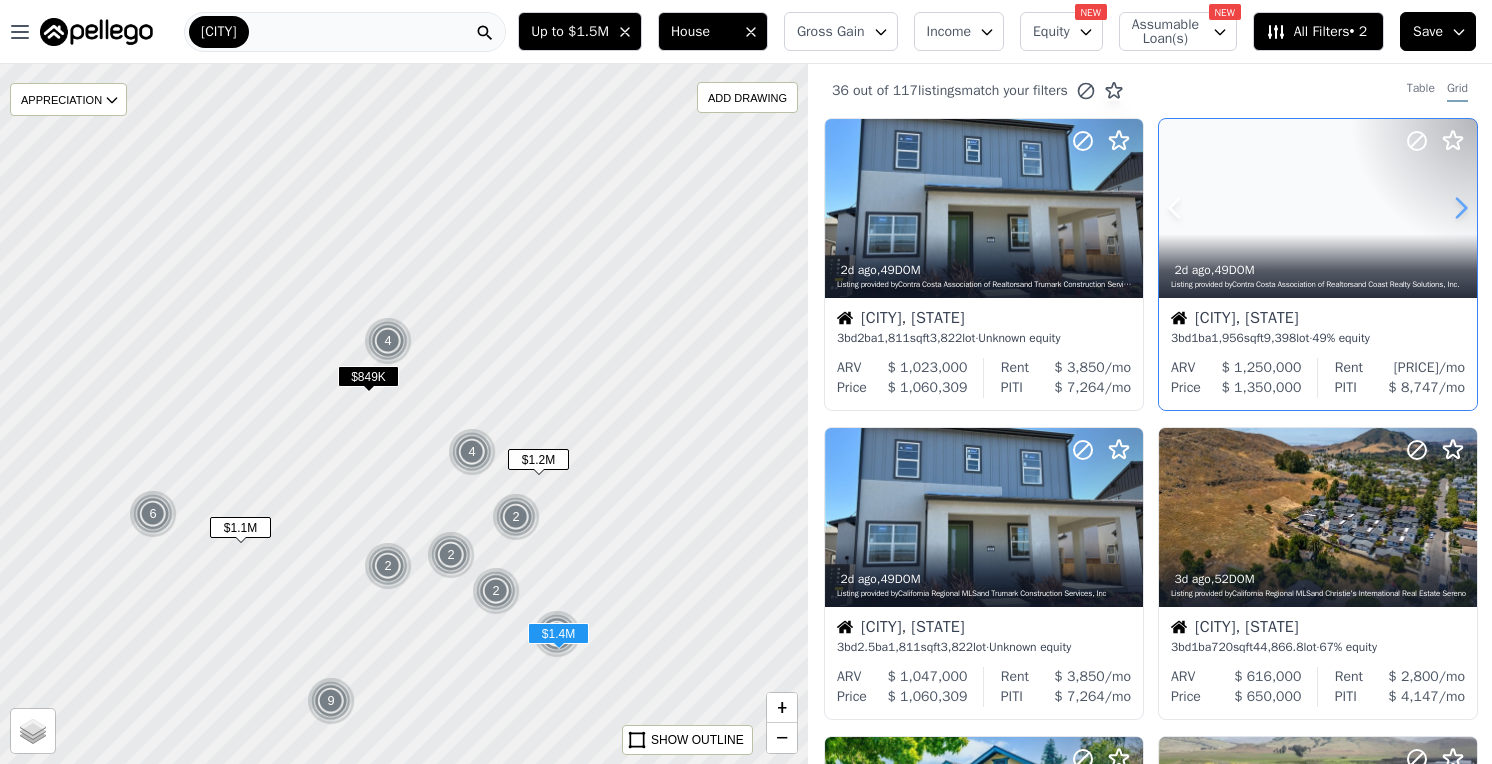 click 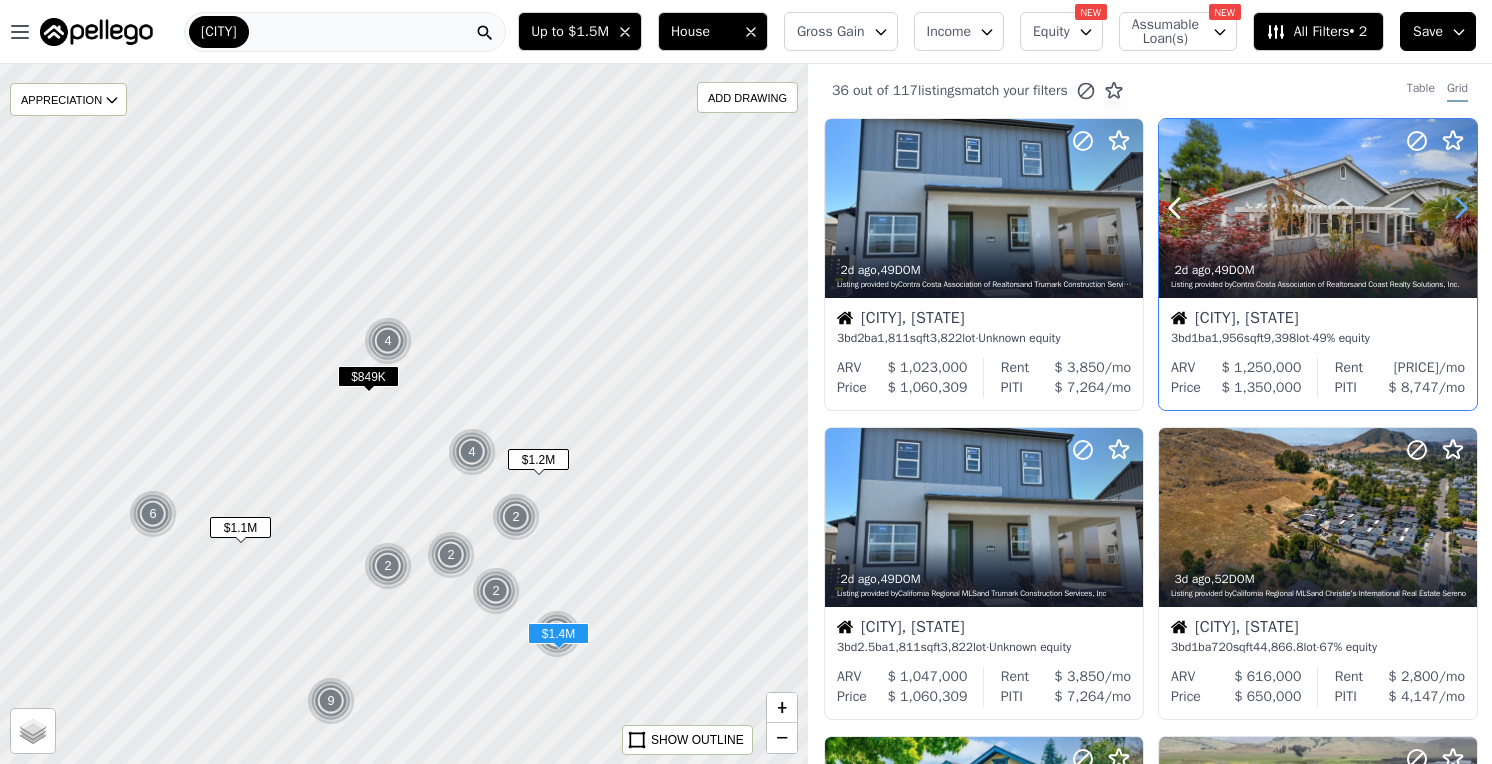 click 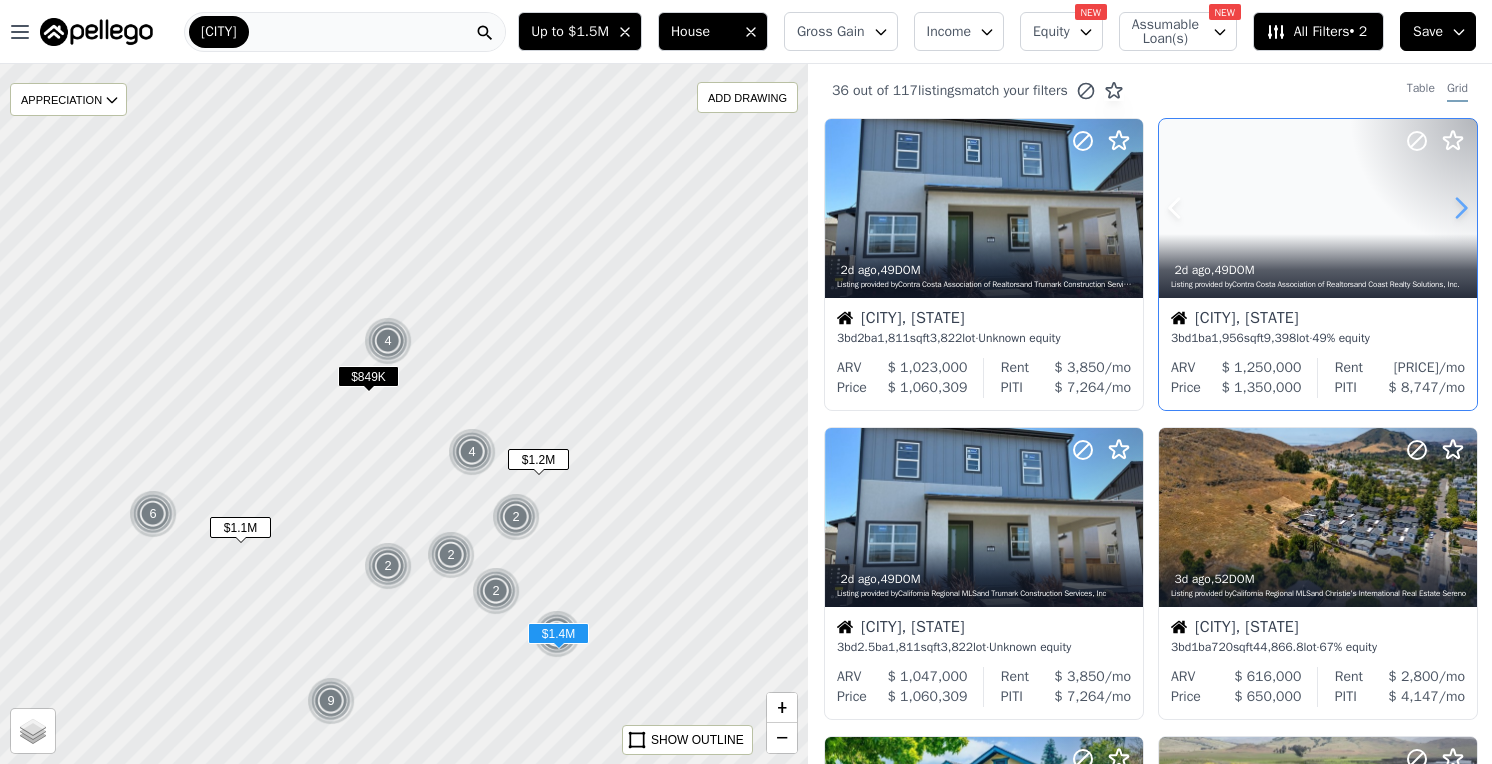 click 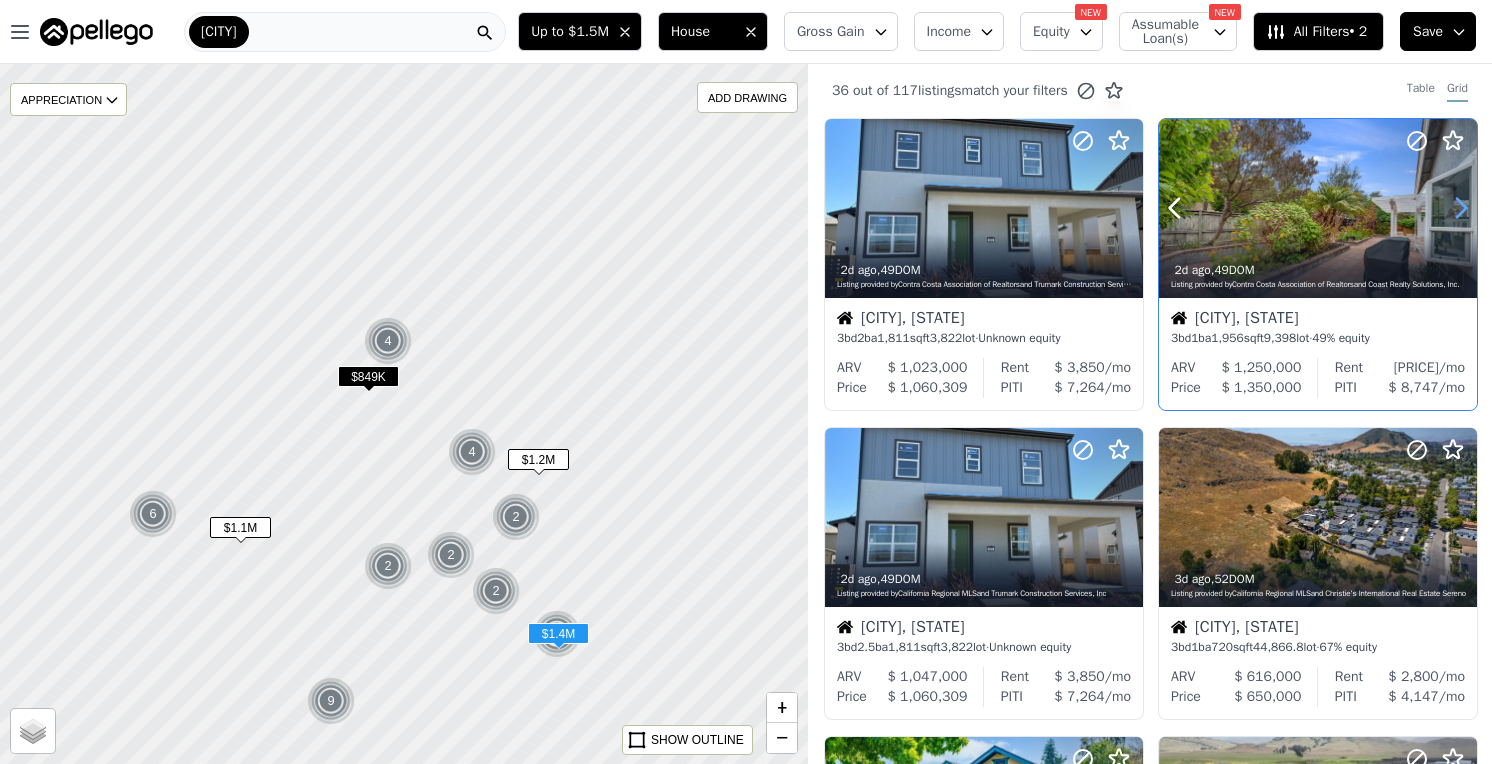 click 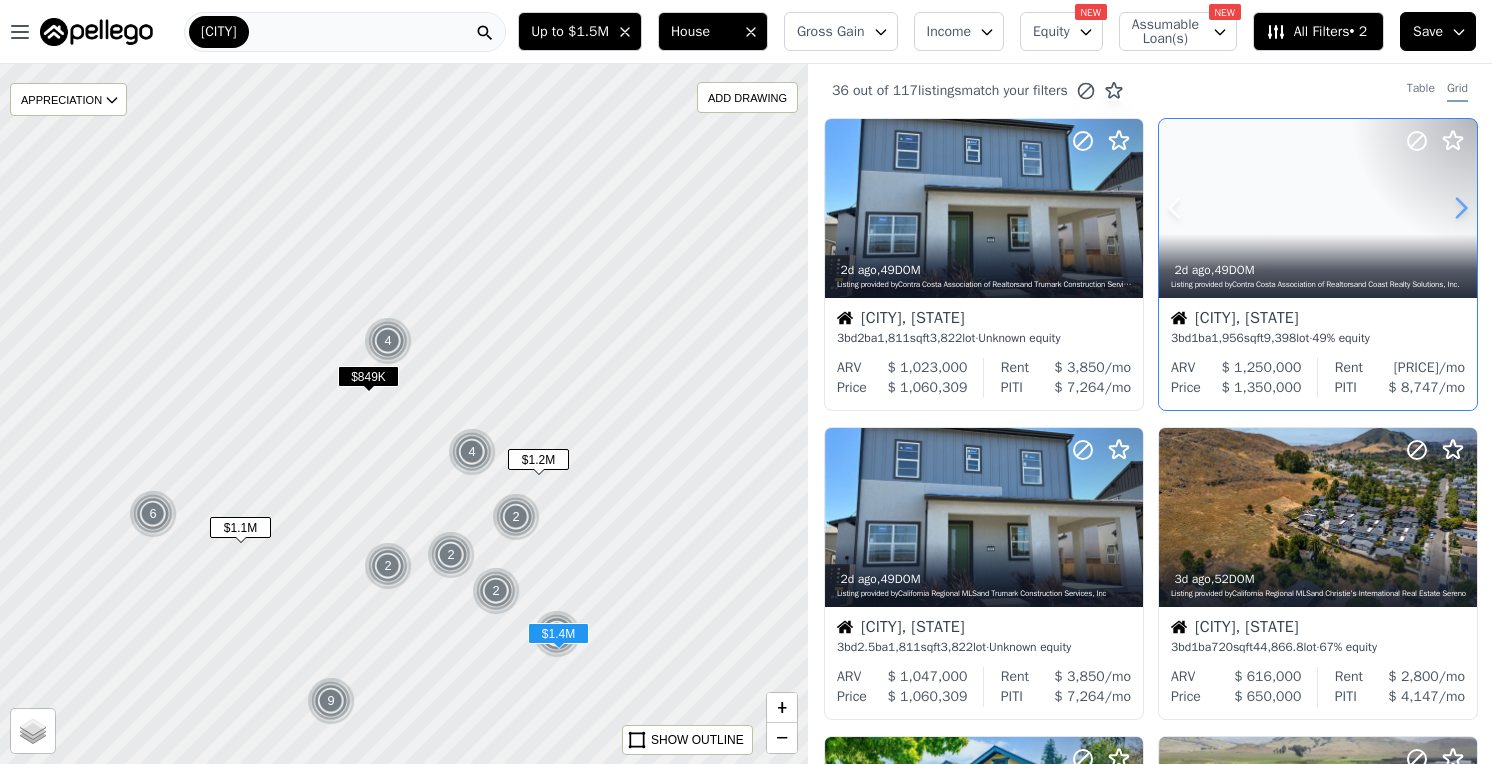click 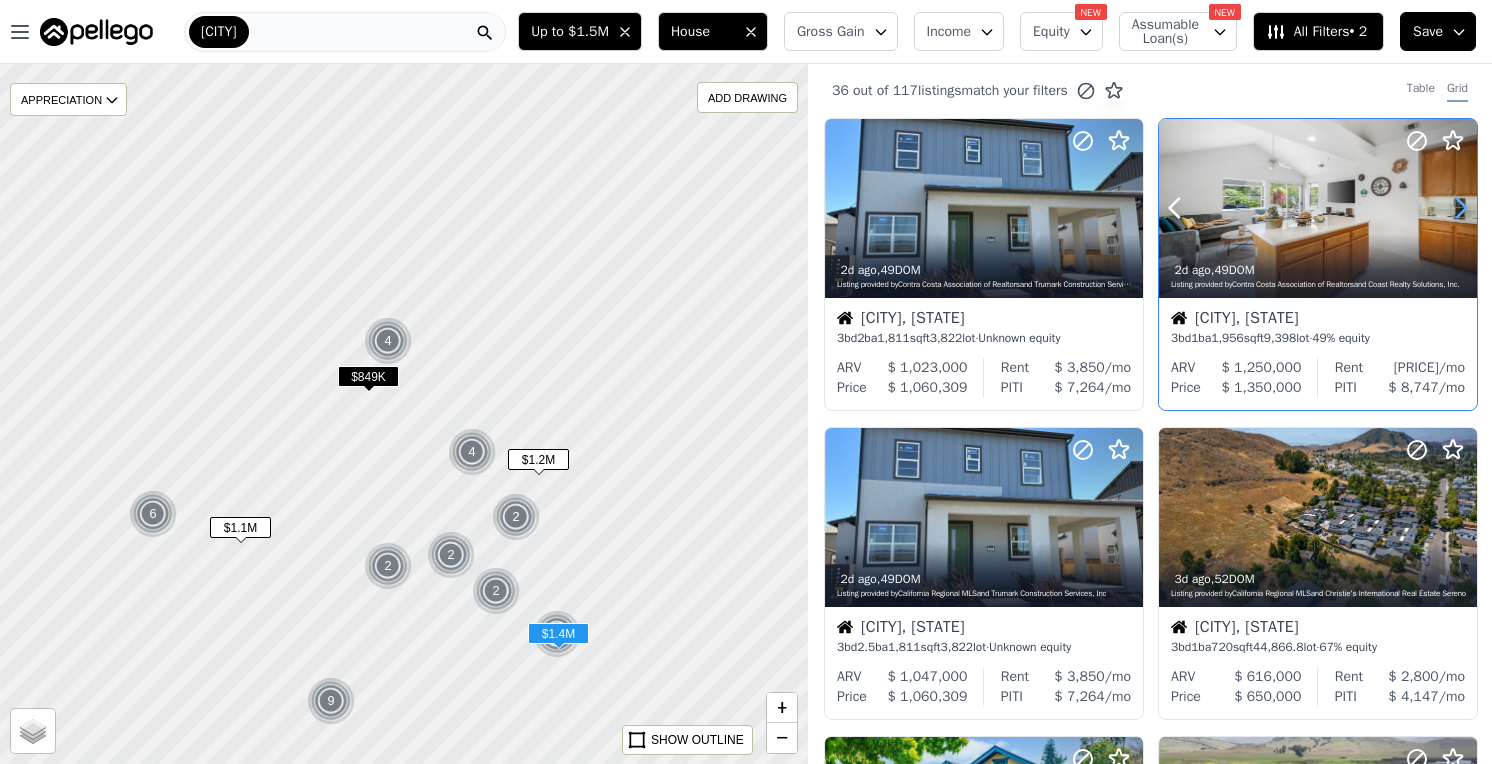 click 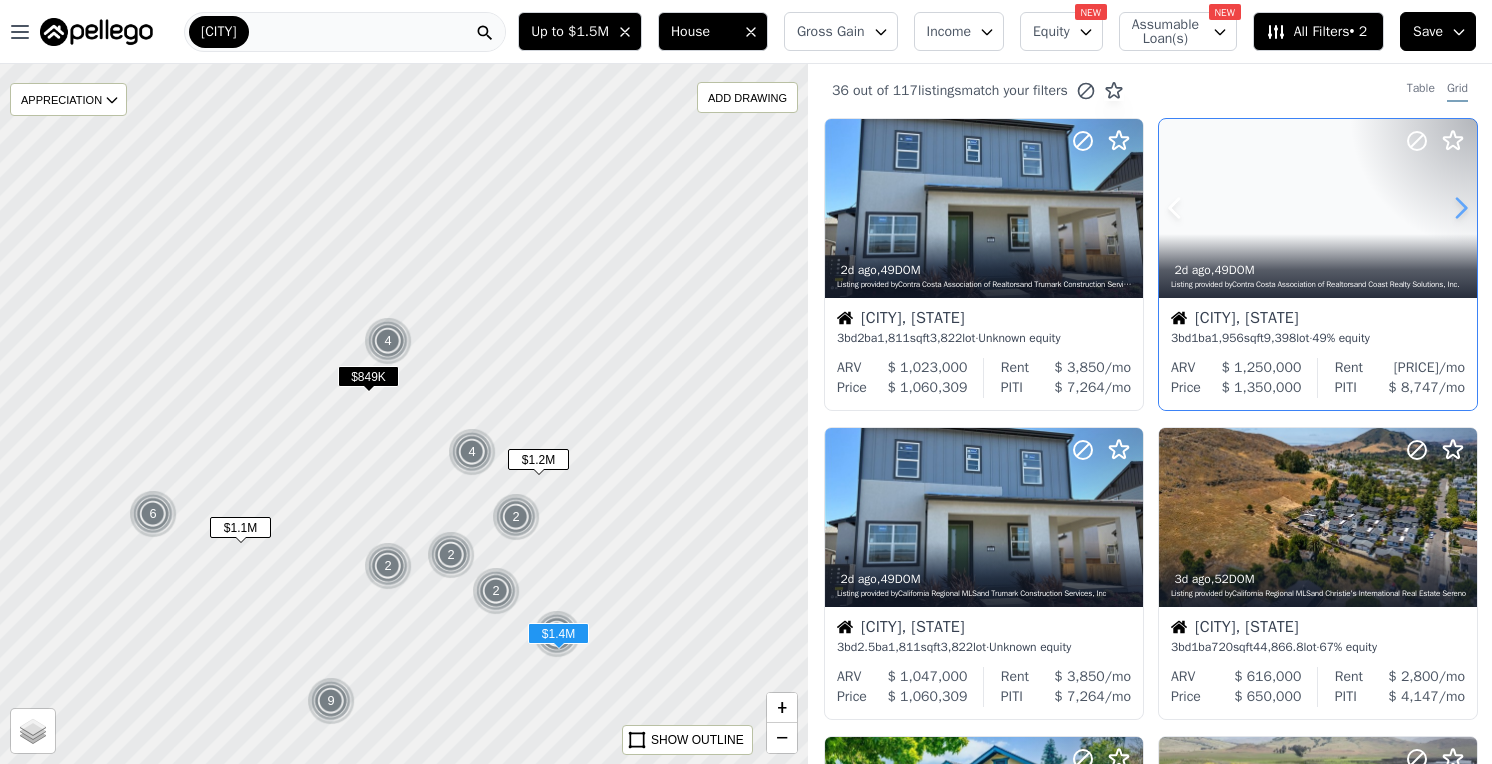 drag, startPoint x: 1453, startPoint y: 211, endPoint x: 1348, endPoint y: 339, distance: 165.55664 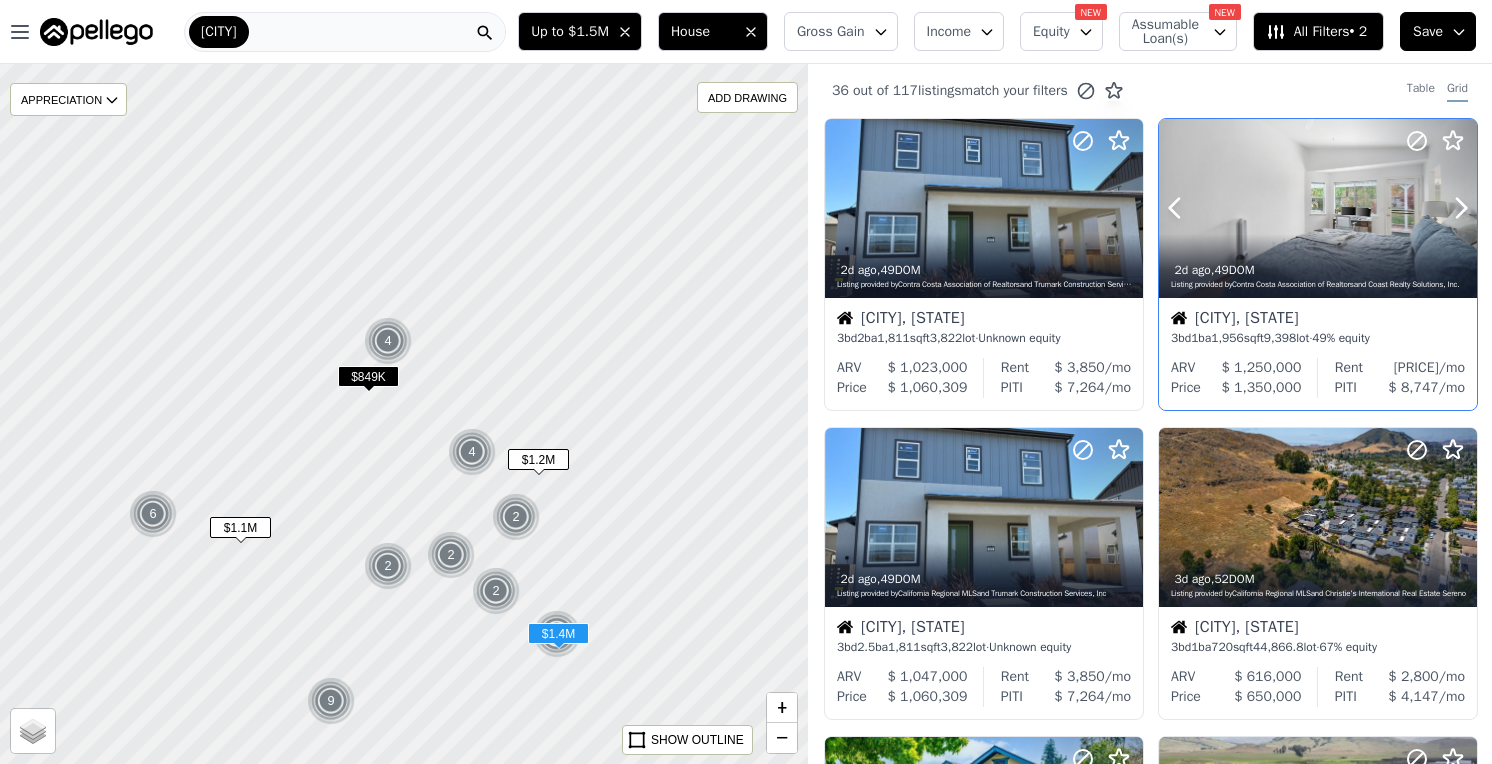 click 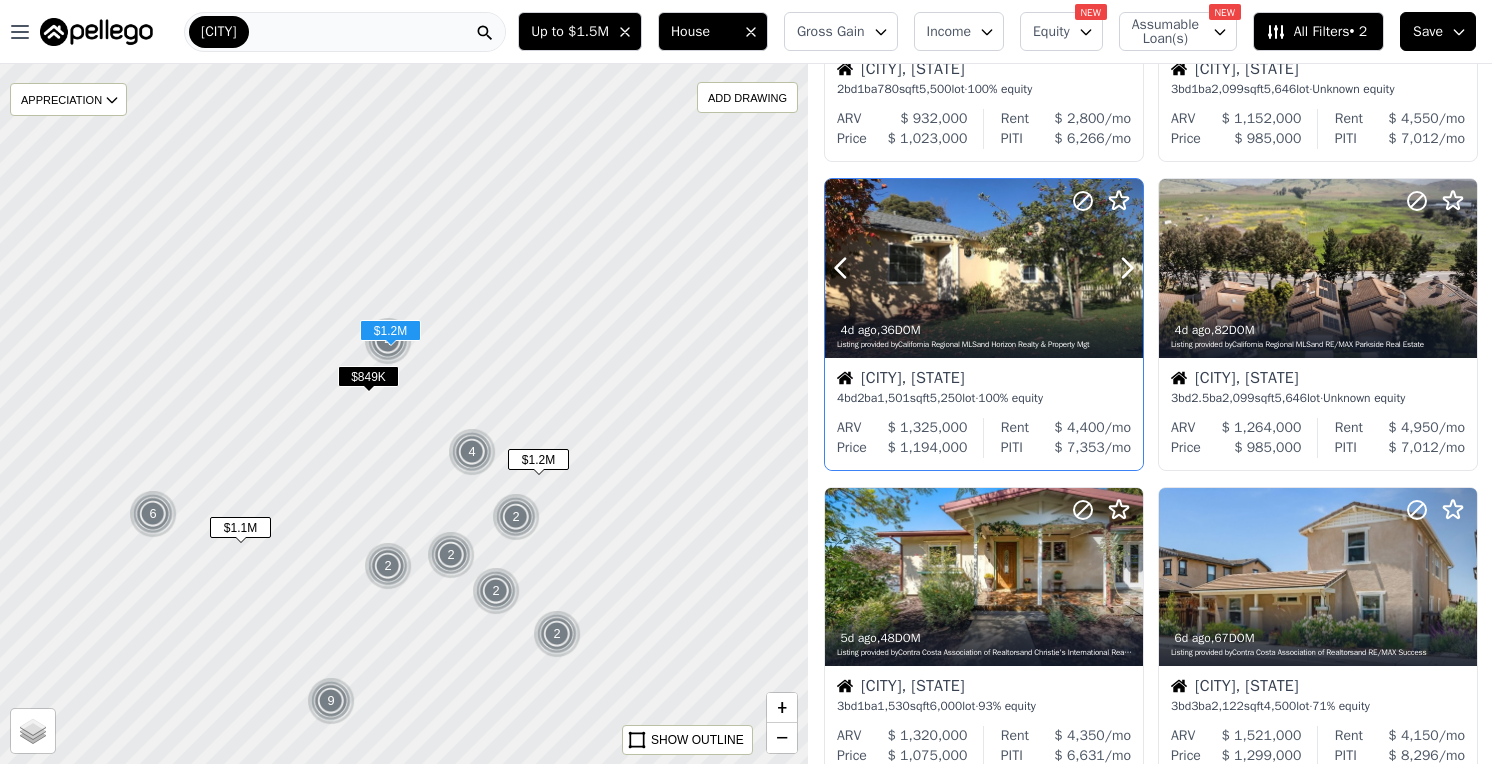 scroll, scrollTop: 904, scrollLeft: 0, axis: vertical 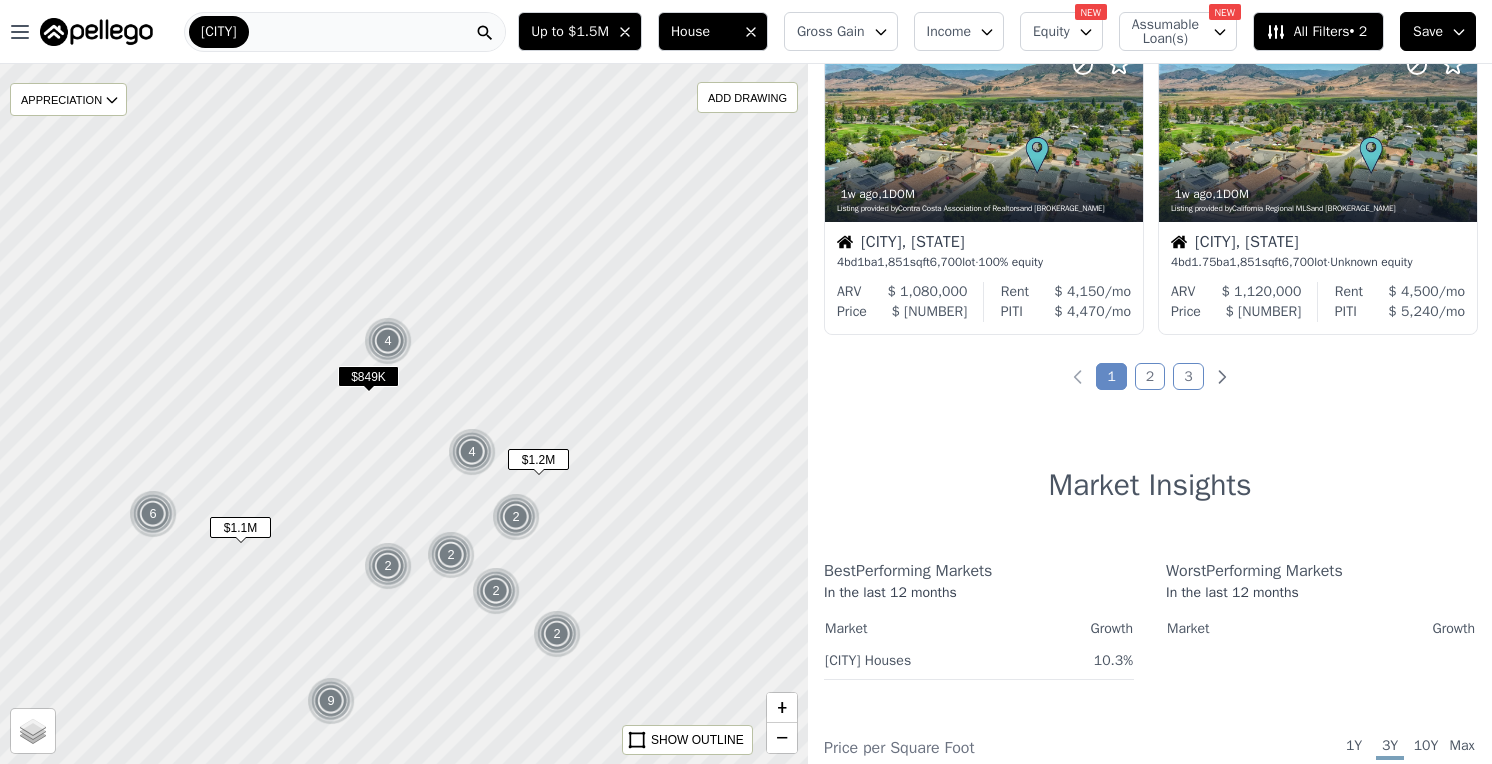 click on "2" at bounding box center [1150, 376] 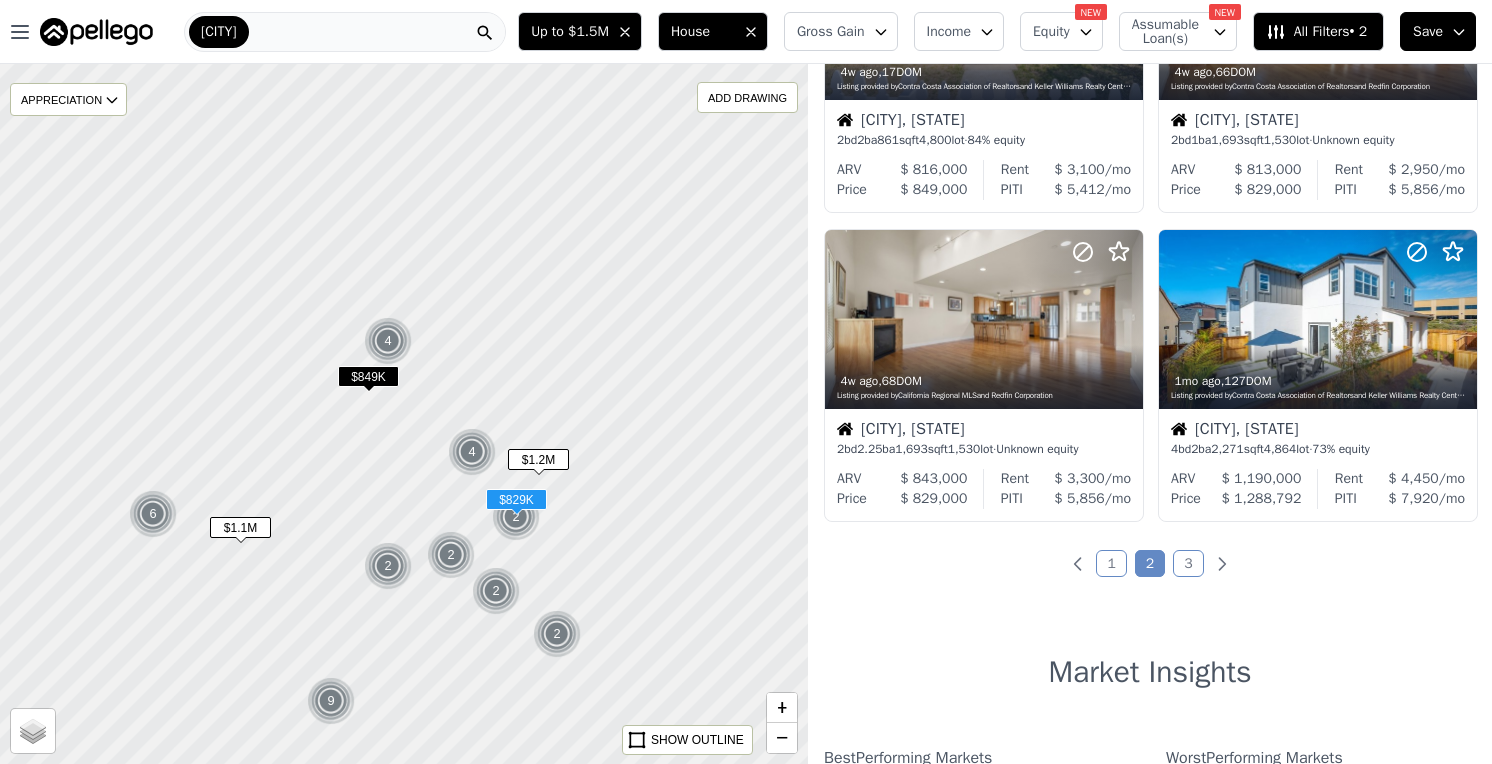 scroll, scrollTop: 1443, scrollLeft: 0, axis: vertical 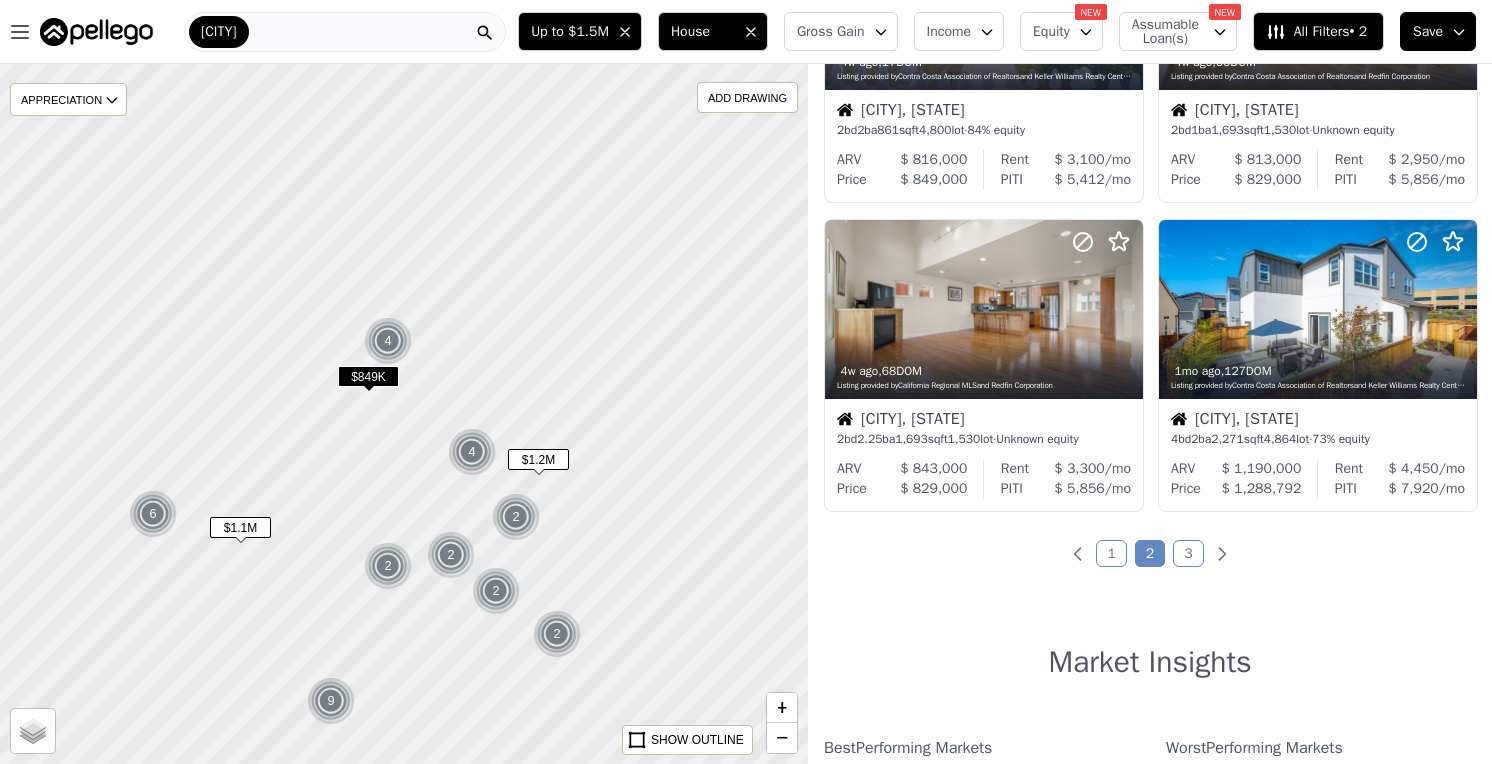 click on "3" at bounding box center [1188, 553] 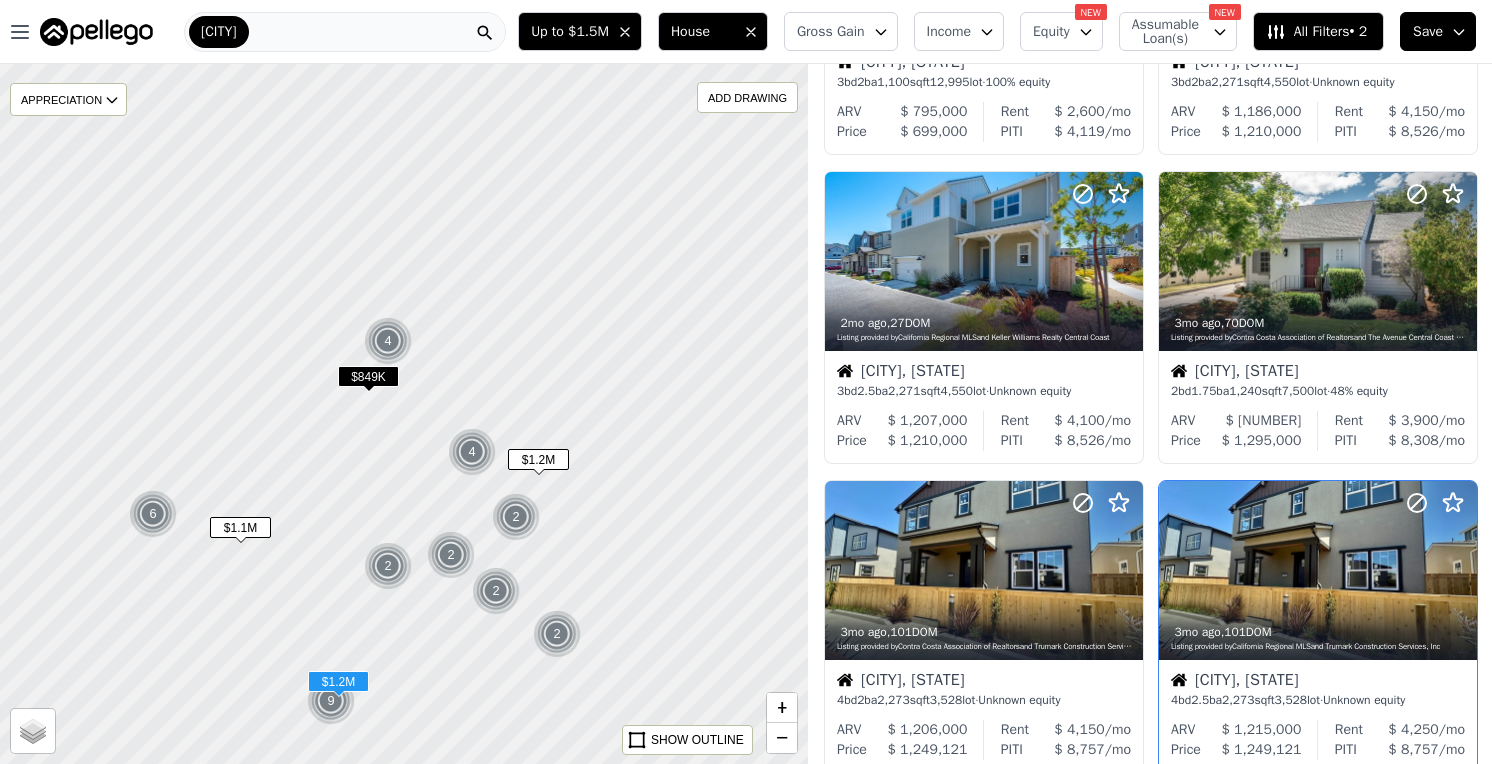 scroll, scrollTop: 157, scrollLeft: 0, axis: vertical 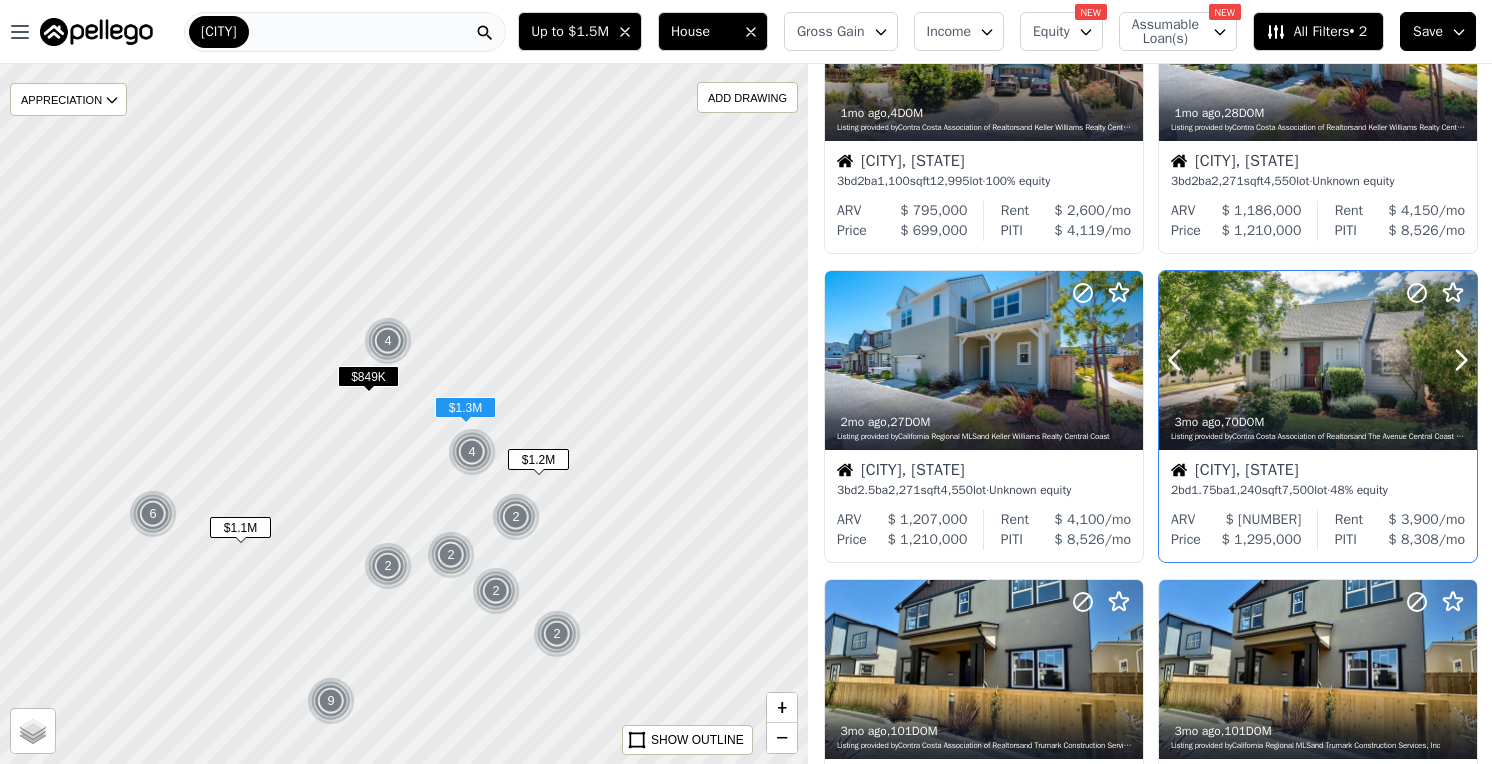 click at bounding box center (1318, 360) 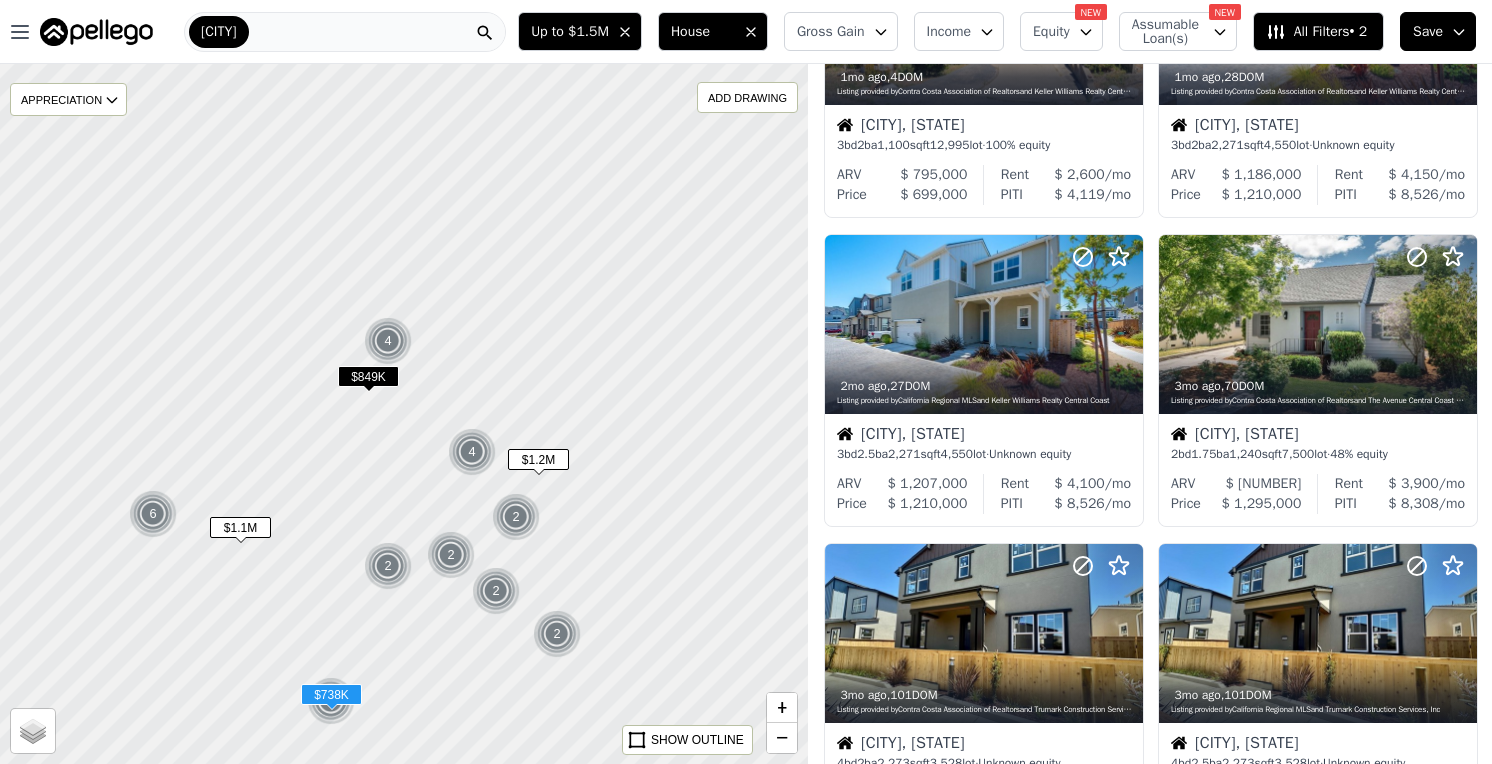 scroll, scrollTop: 0, scrollLeft: 0, axis: both 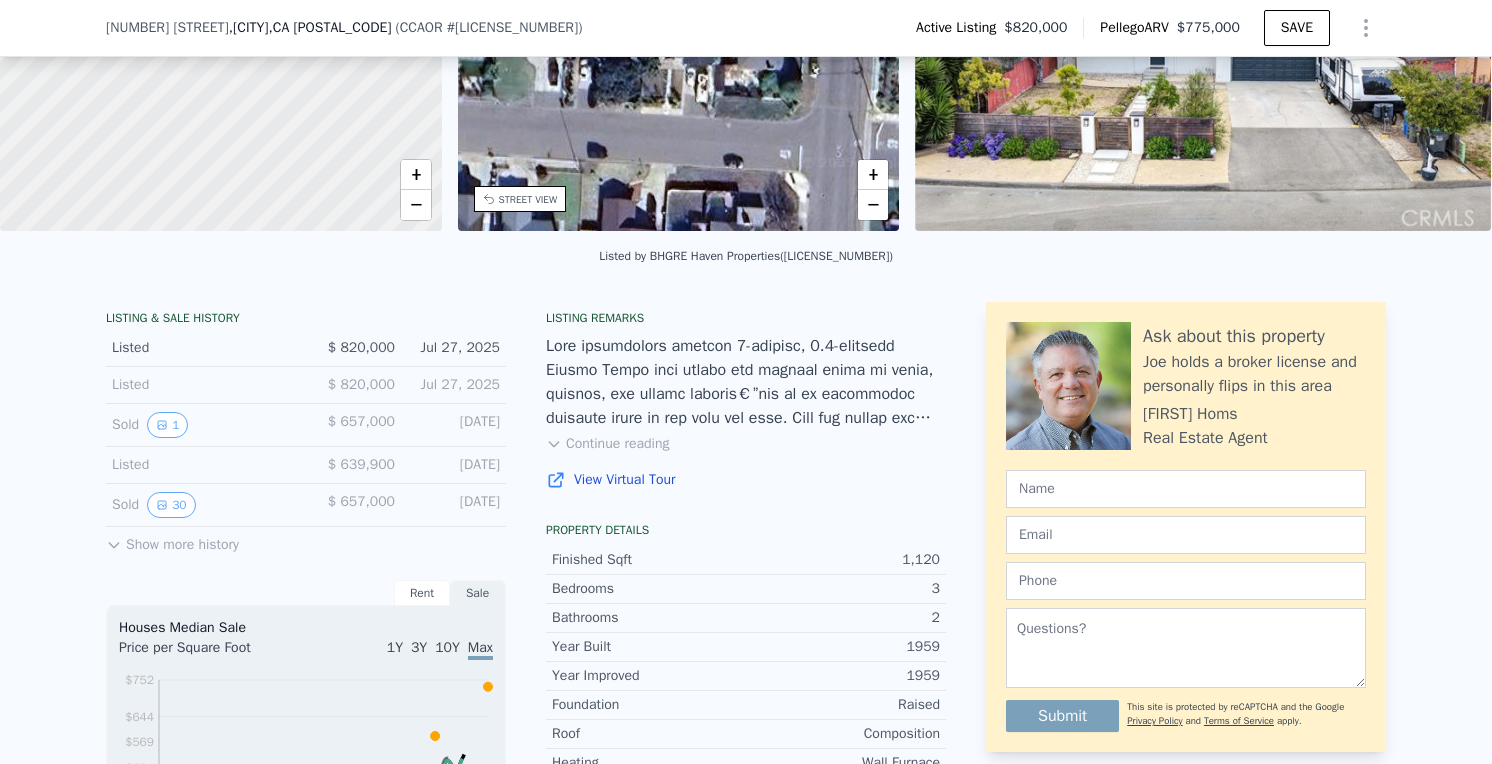 click on "Show more history" at bounding box center (172, 541) 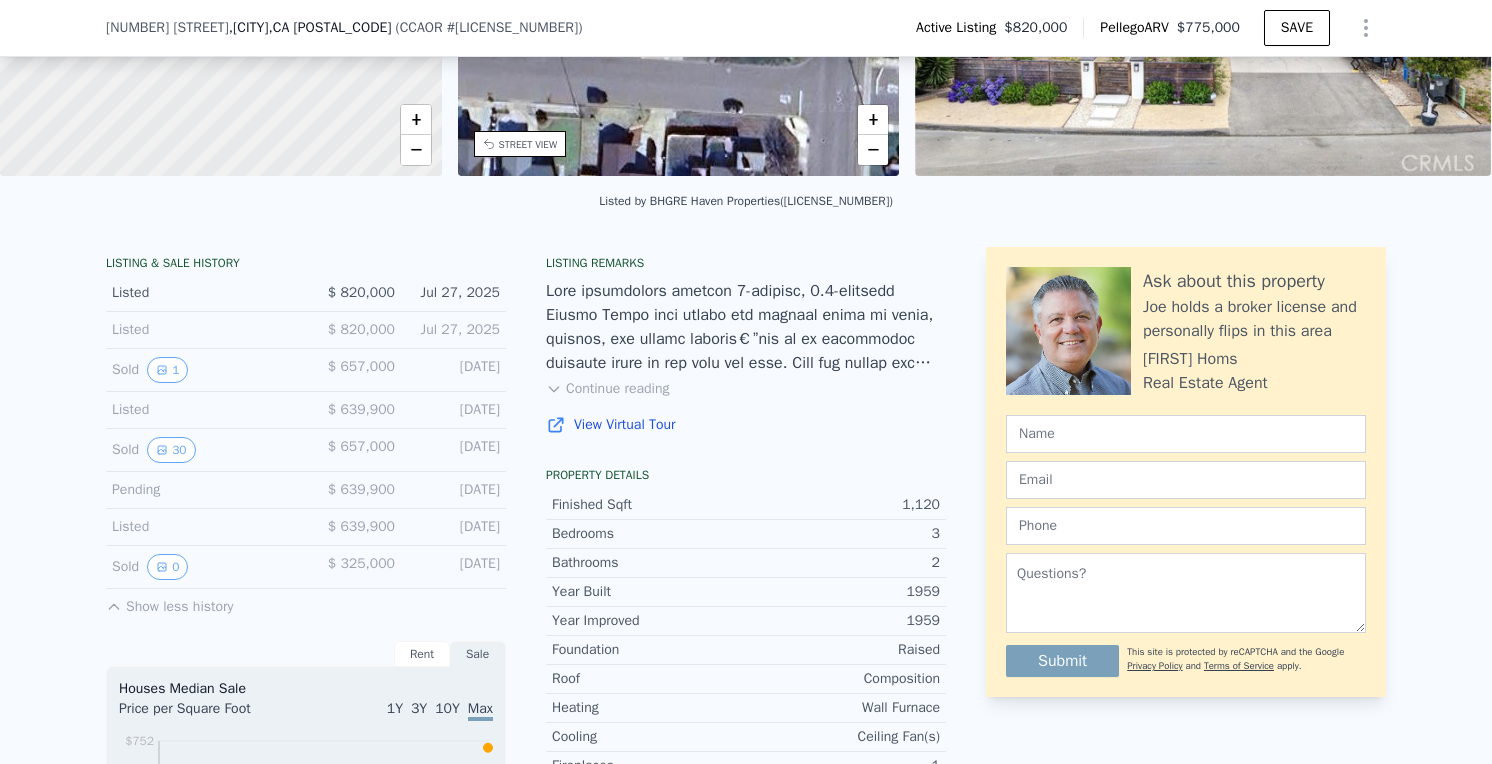 scroll, scrollTop: 334, scrollLeft: 0, axis: vertical 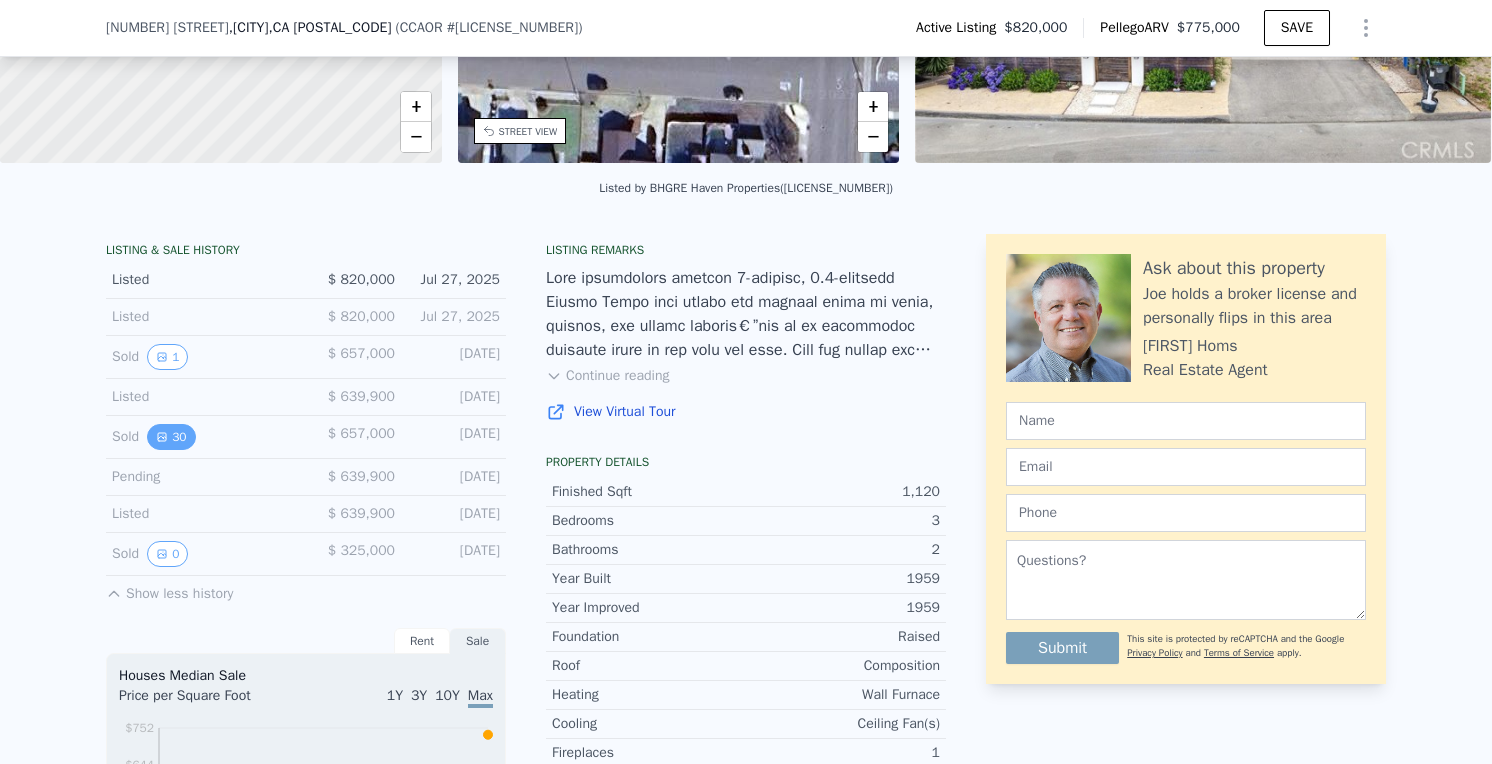 click on "30" at bounding box center [171, 437] 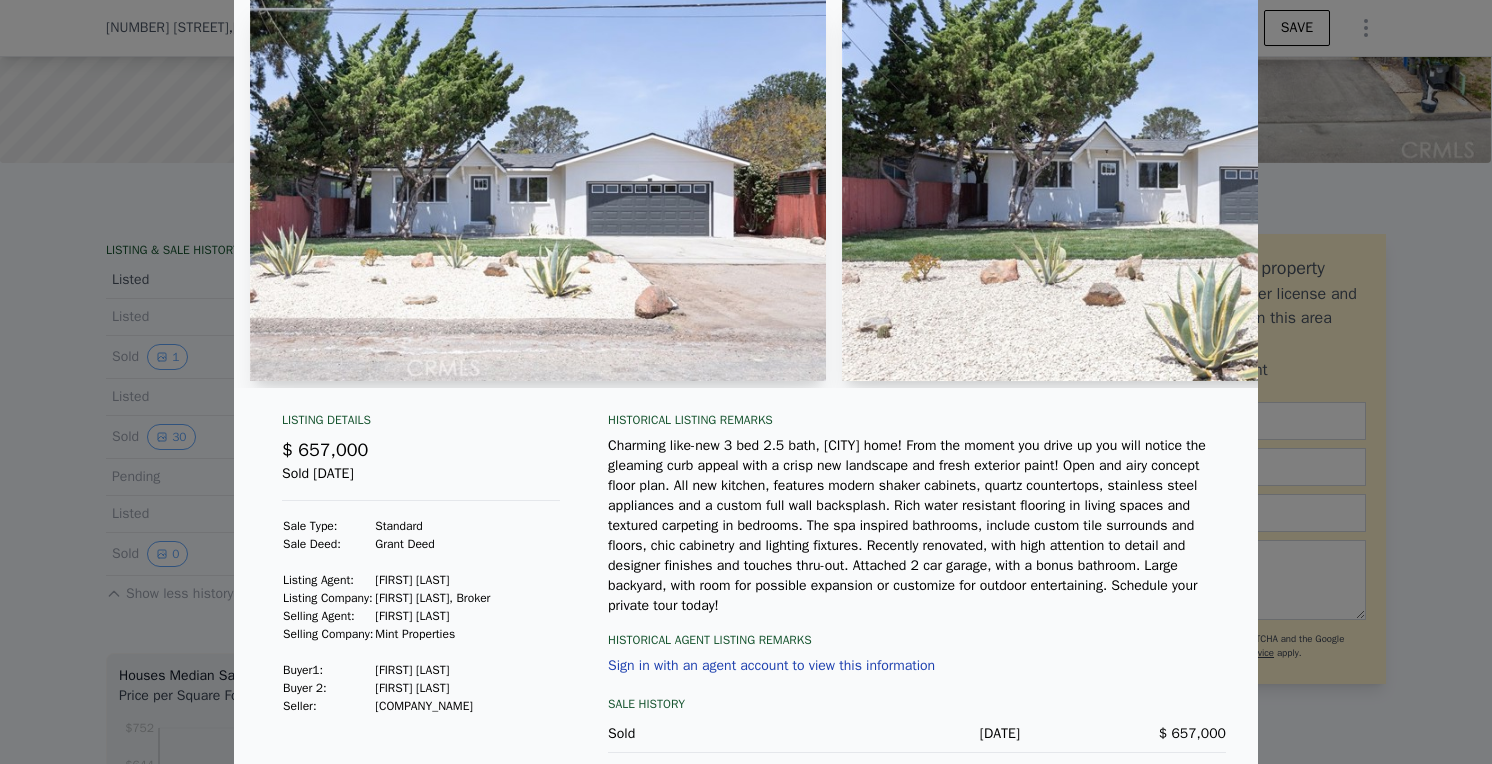 scroll, scrollTop: 117, scrollLeft: 0, axis: vertical 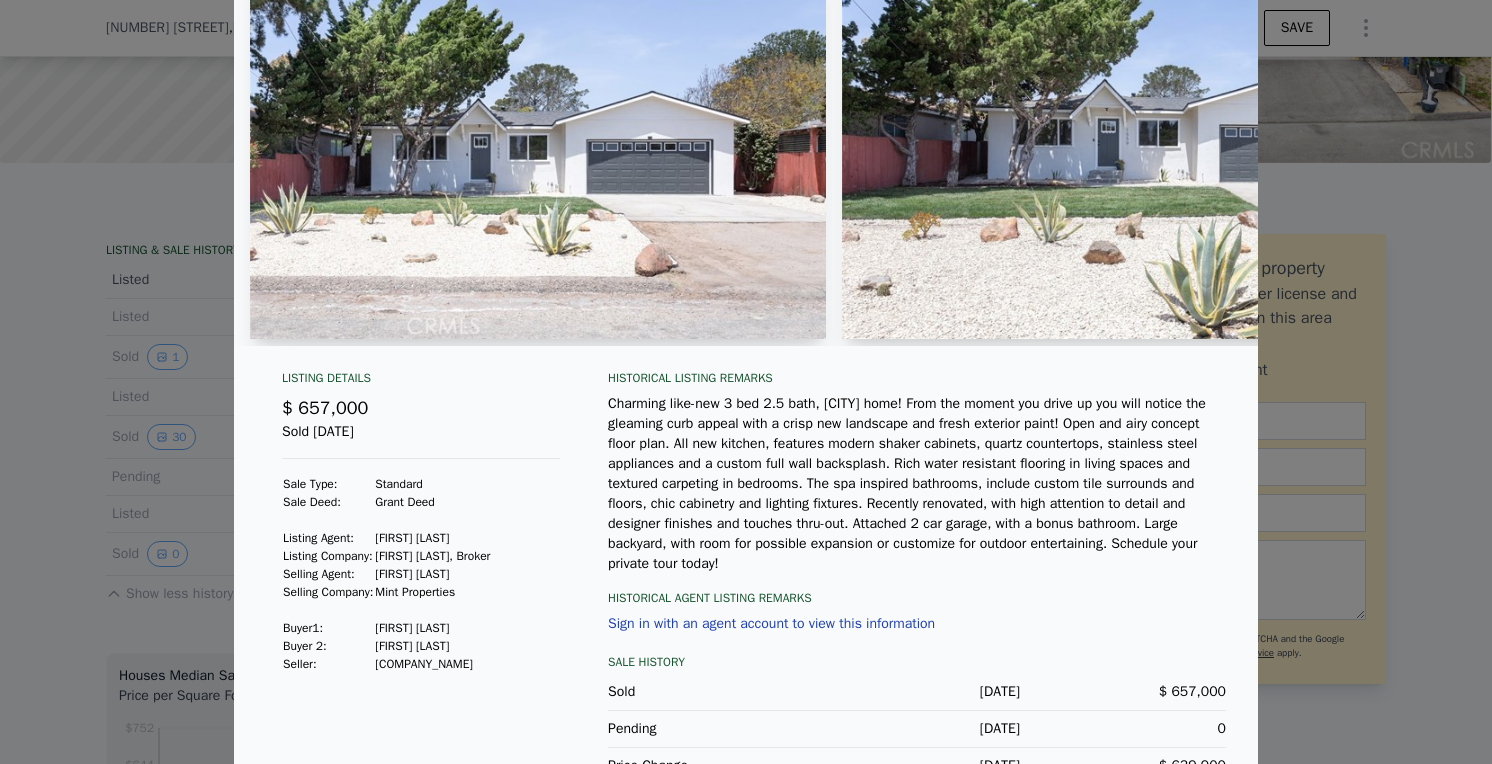 click at bounding box center [538, 147] 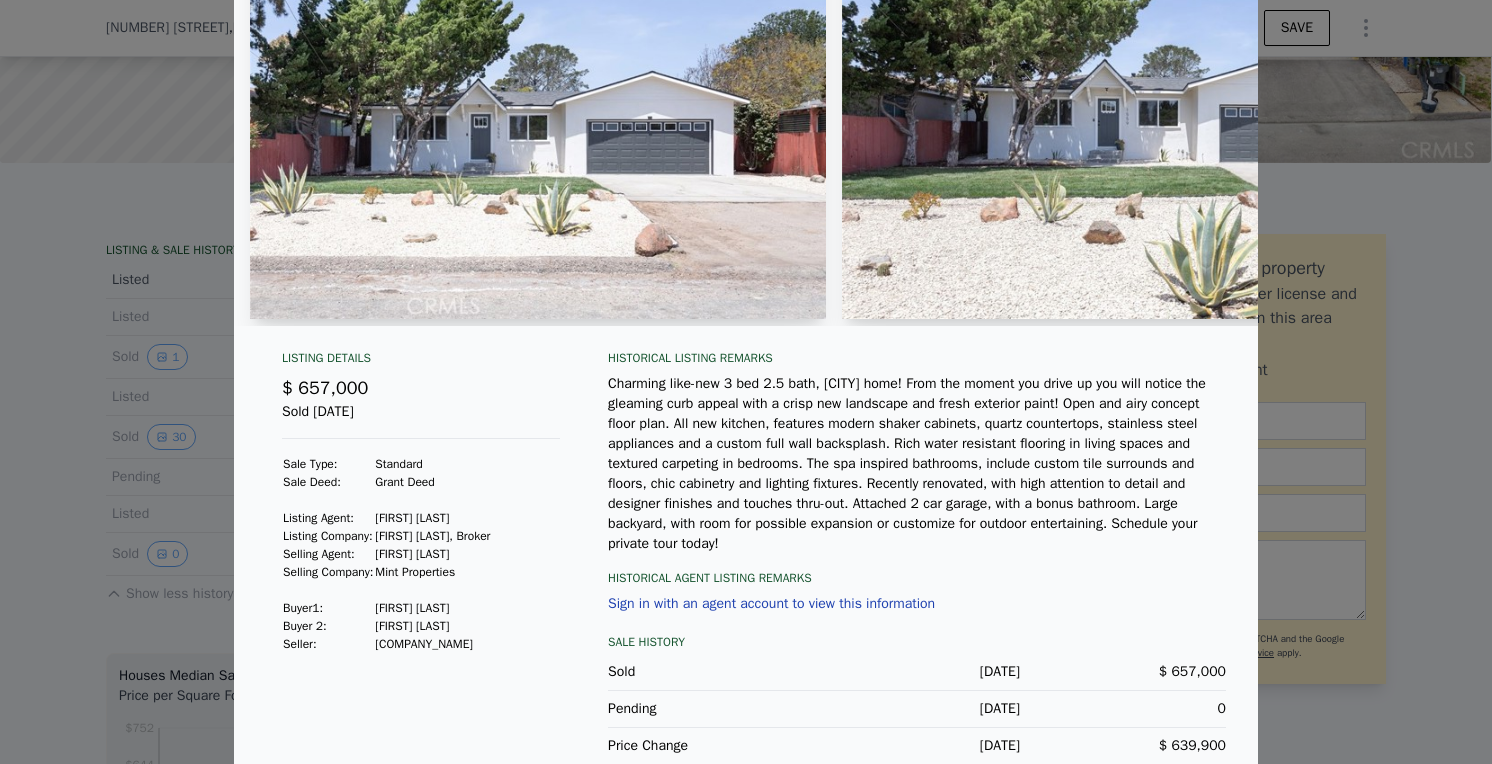 scroll, scrollTop: 24, scrollLeft: 0, axis: vertical 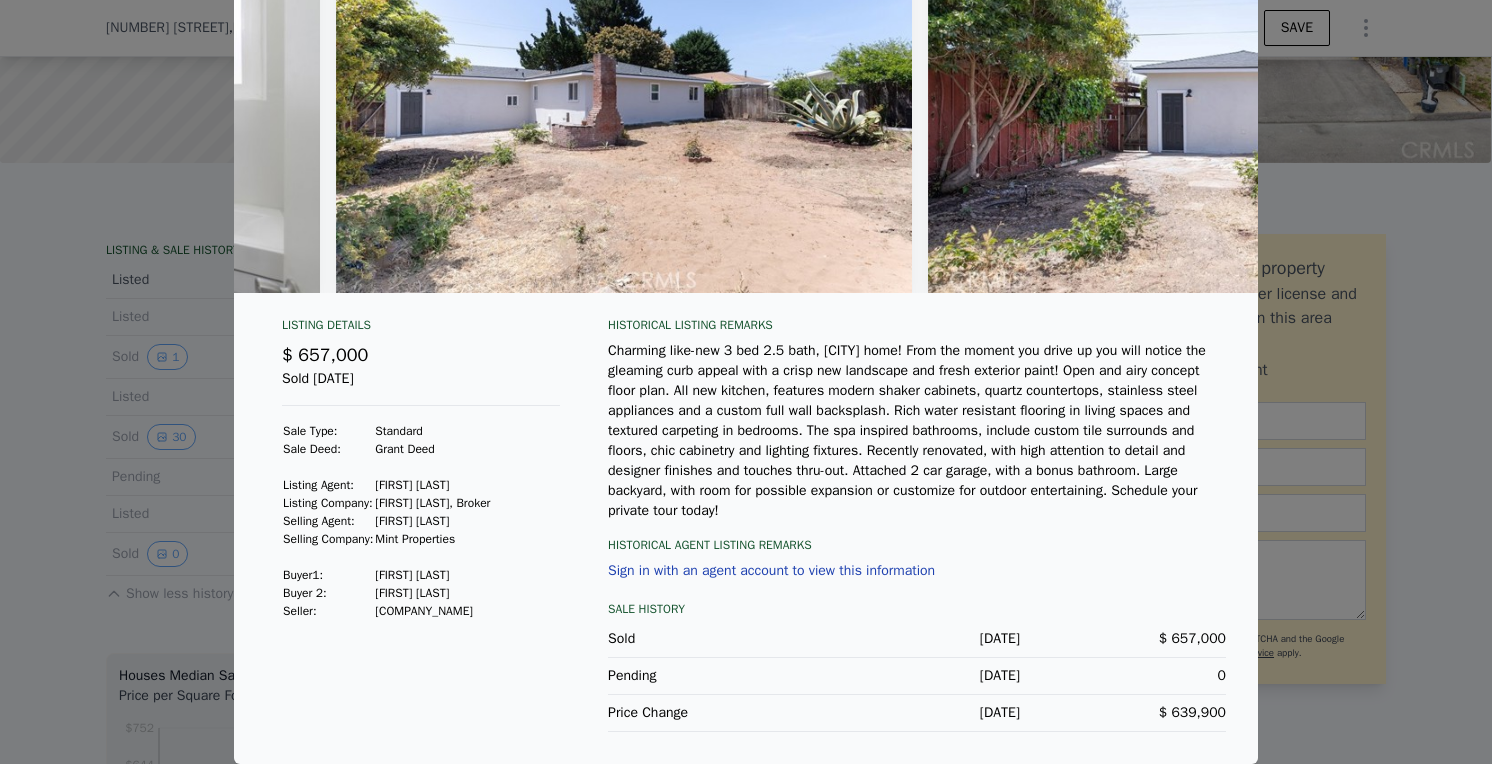 click at bounding box center [746, 382] 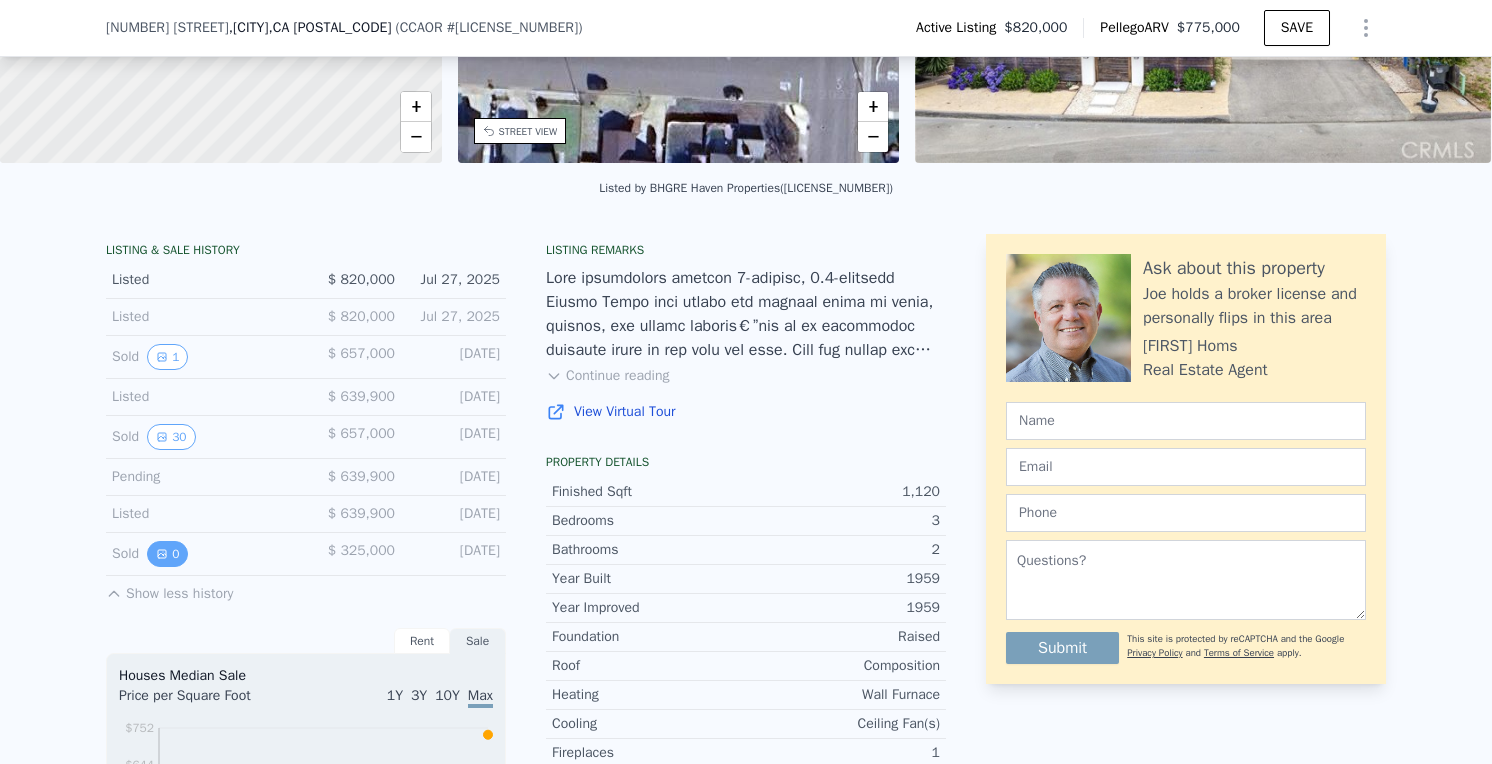 click 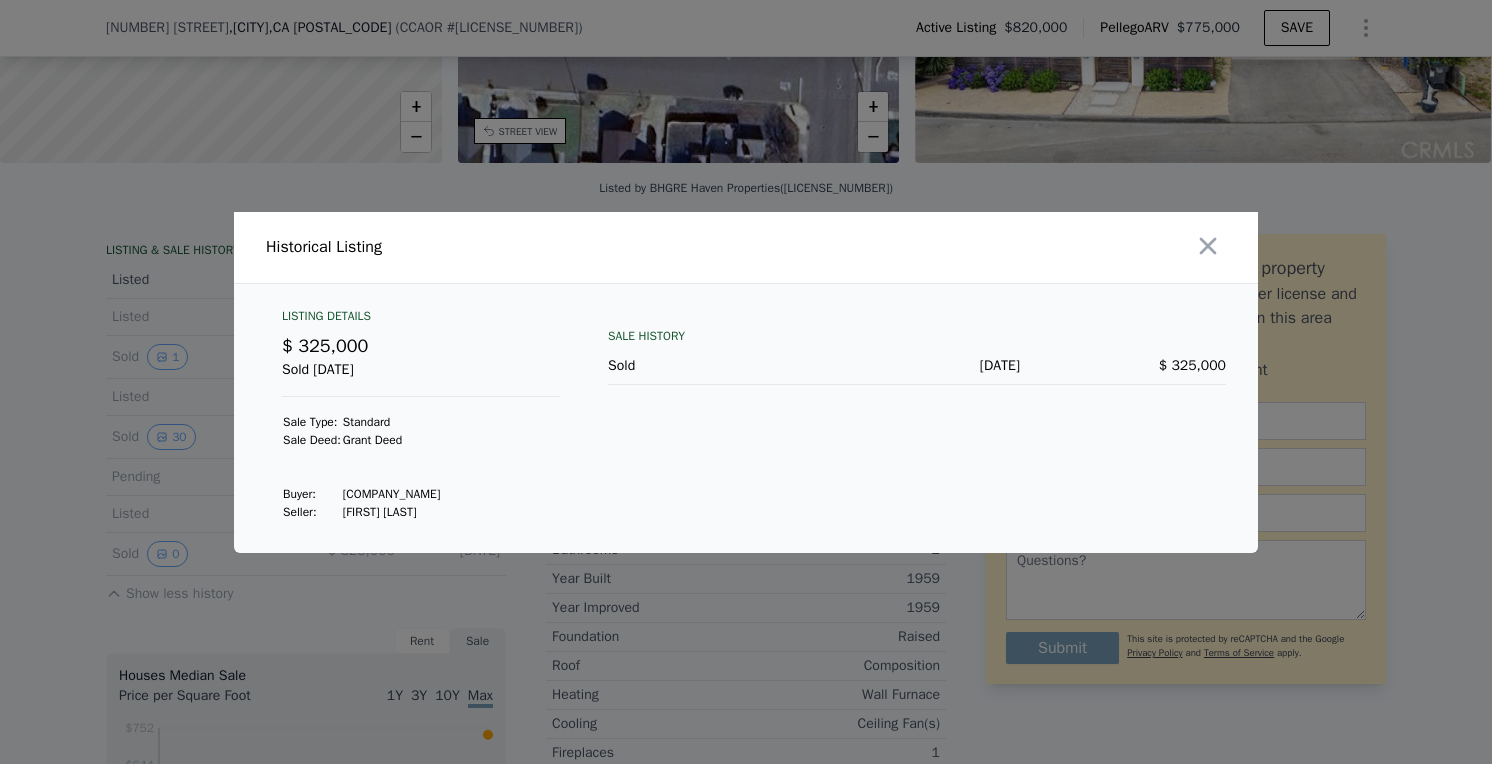 click at bounding box center (746, 382) 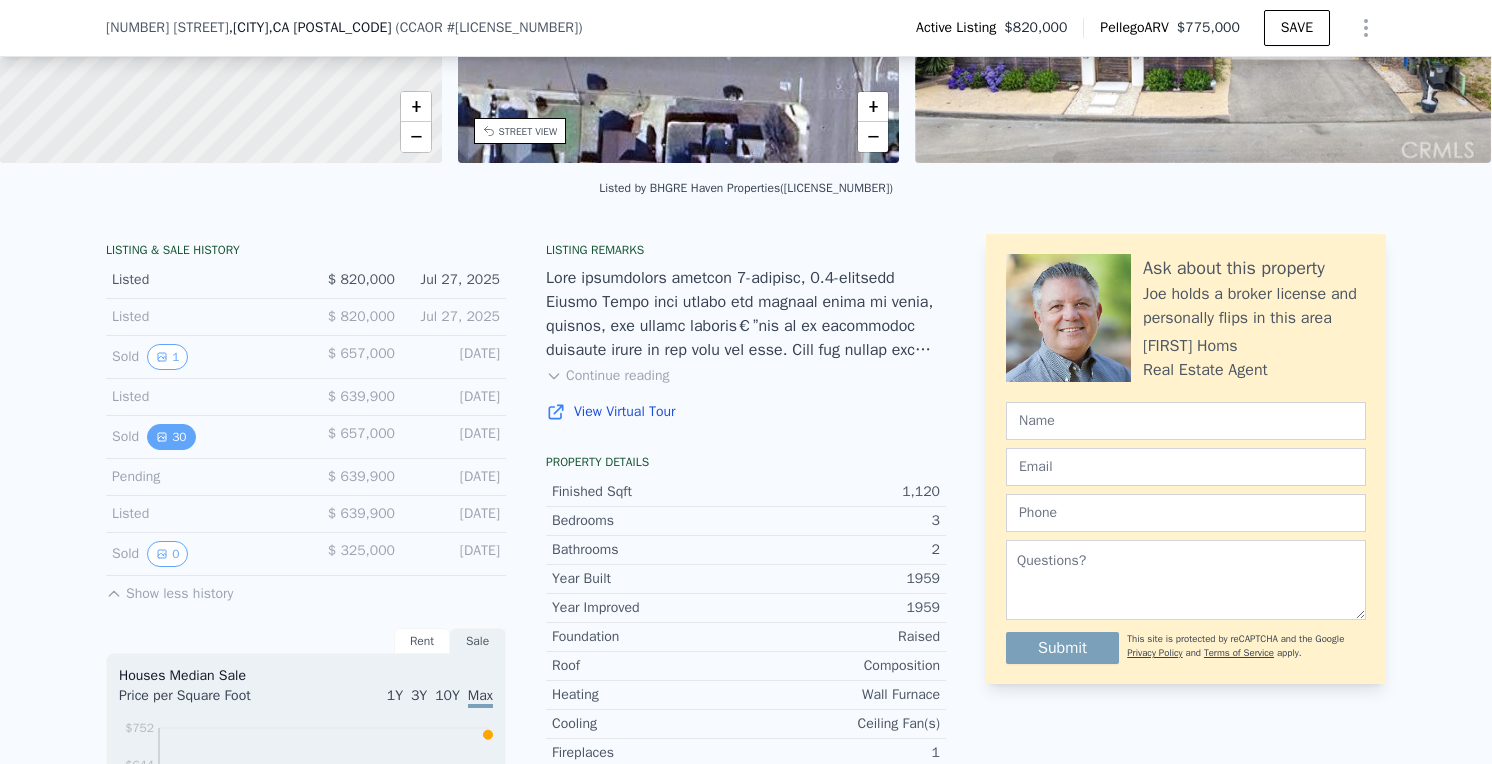 click on "30" at bounding box center (171, 437) 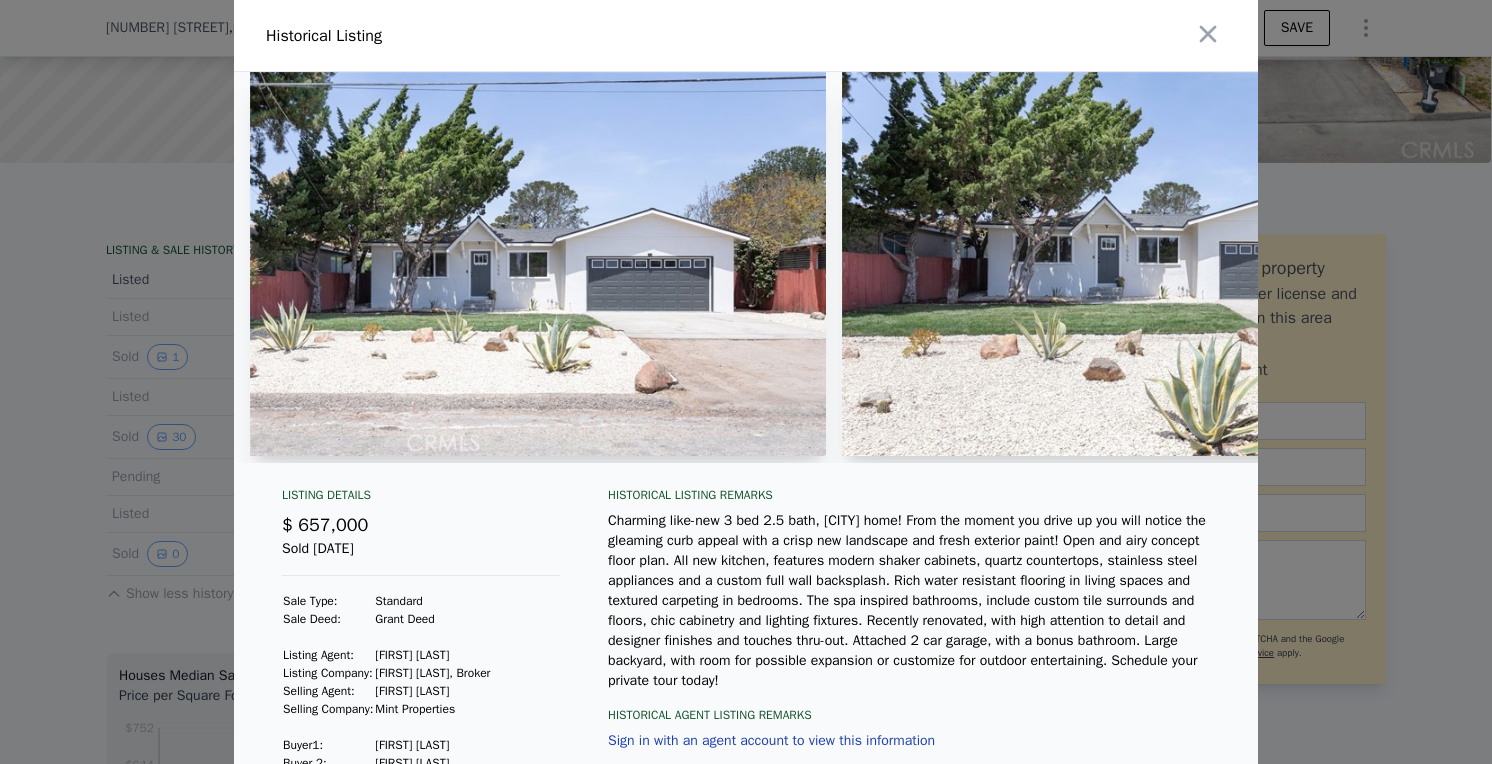 click at bounding box center (746, 382) 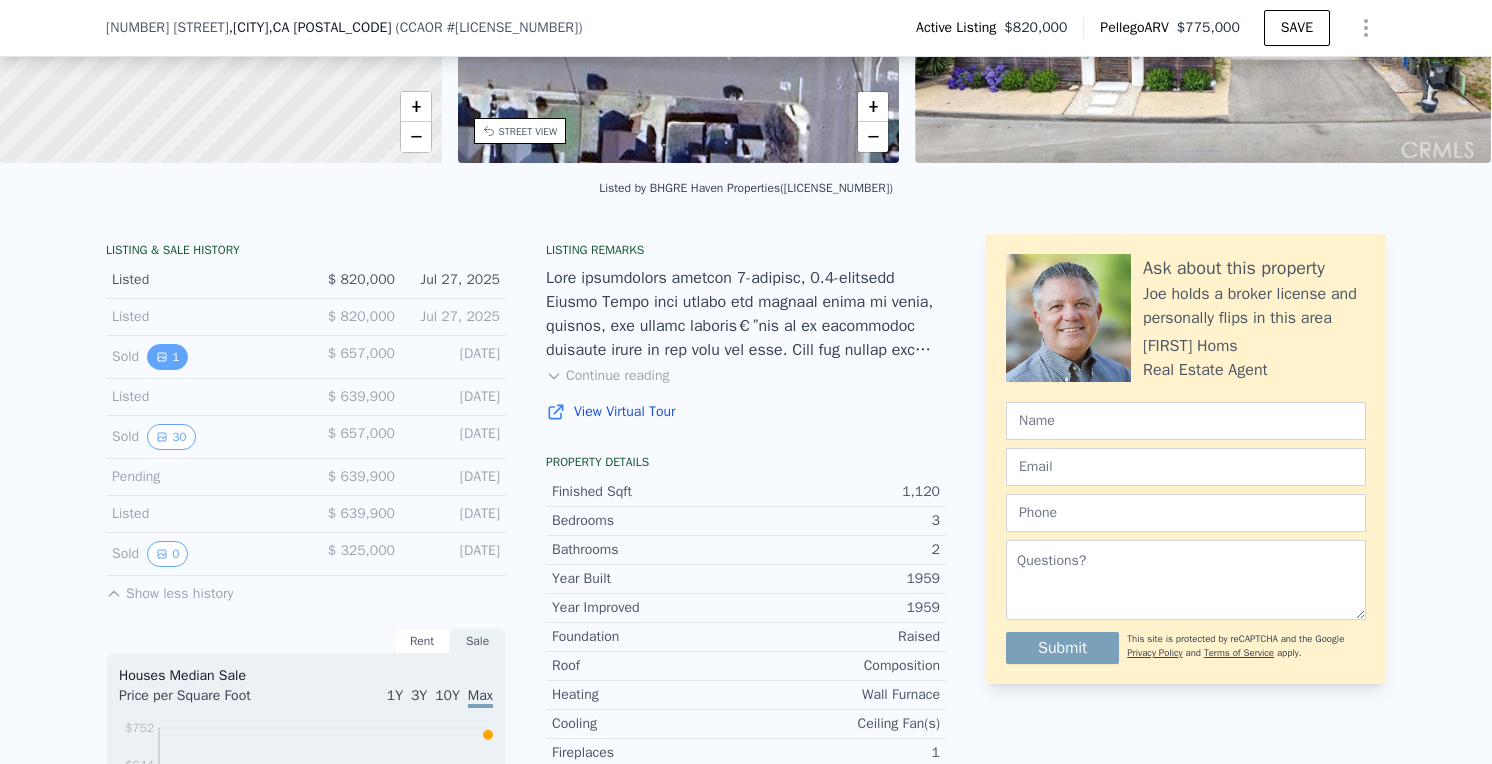 click on "1" at bounding box center [167, 357] 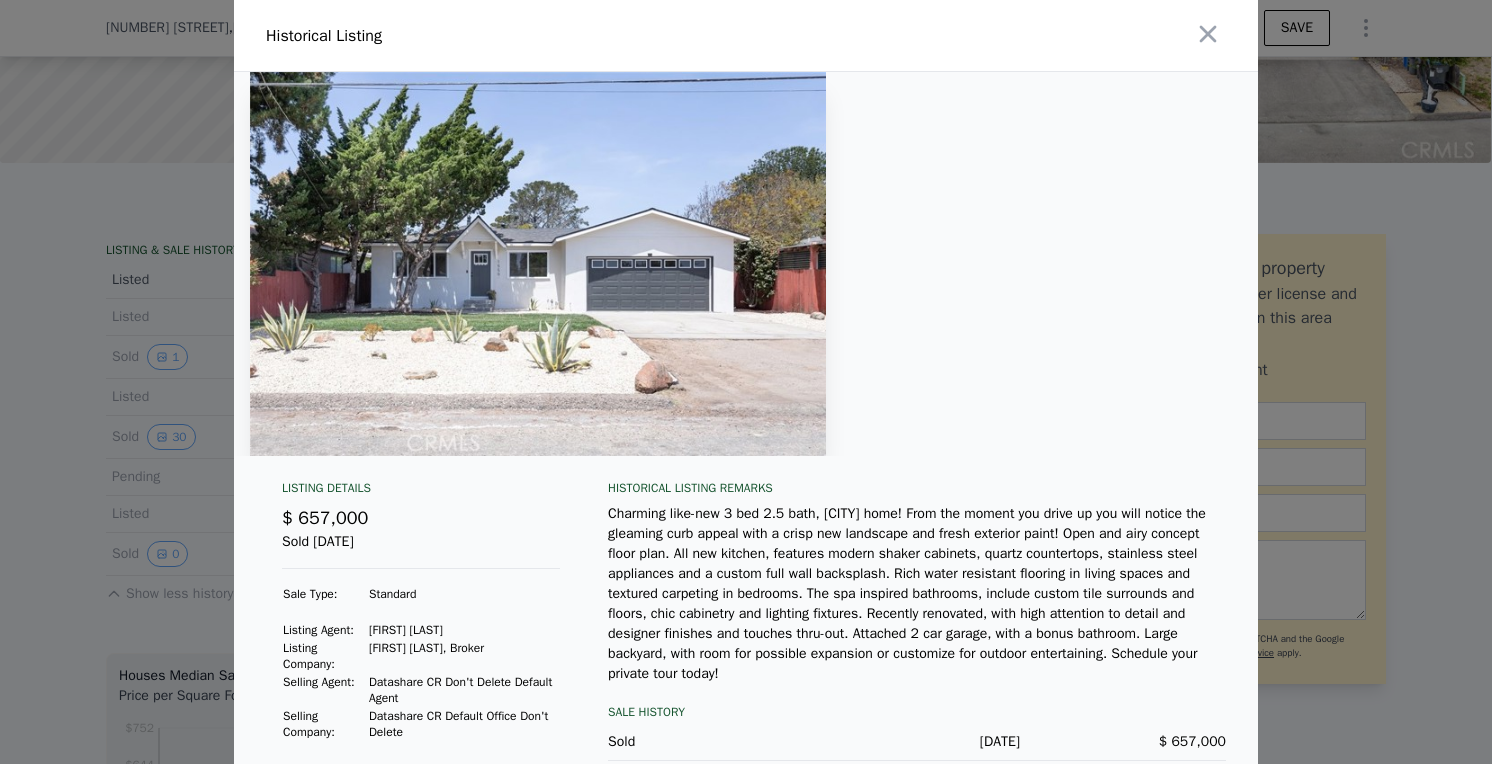 click at bounding box center [746, 382] 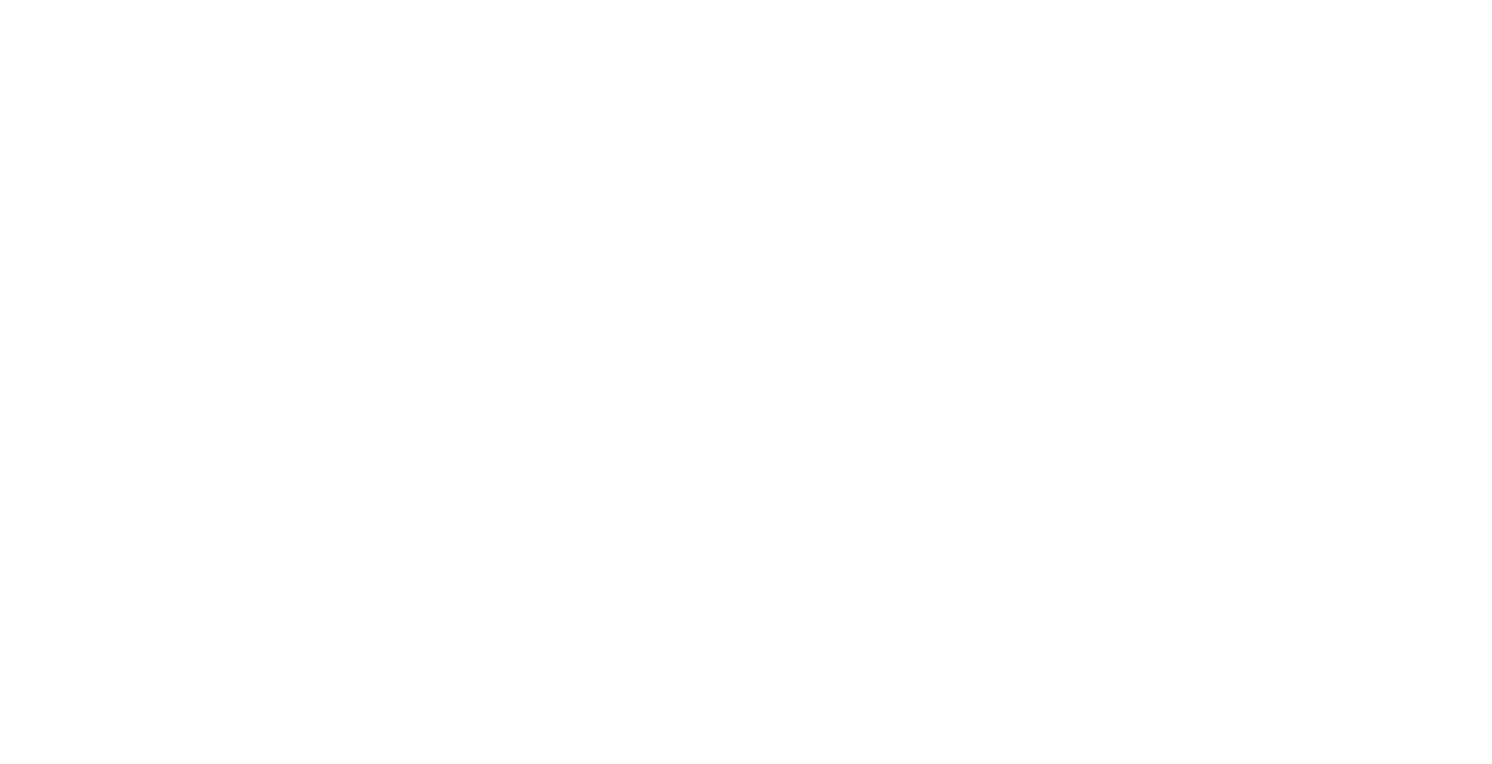 scroll, scrollTop: 0, scrollLeft: 0, axis: both 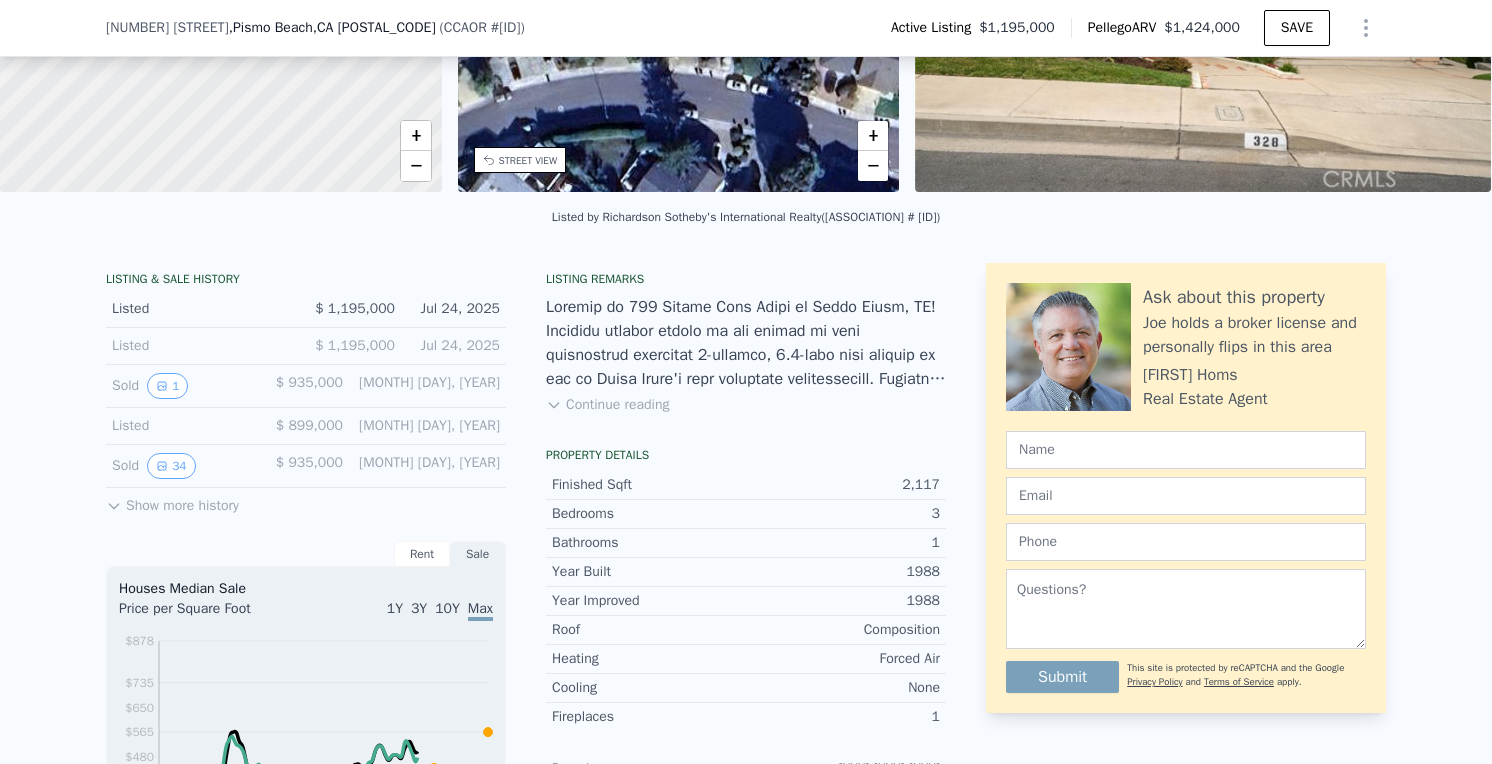 click on "Show more history" at bounding box center [172, 502] 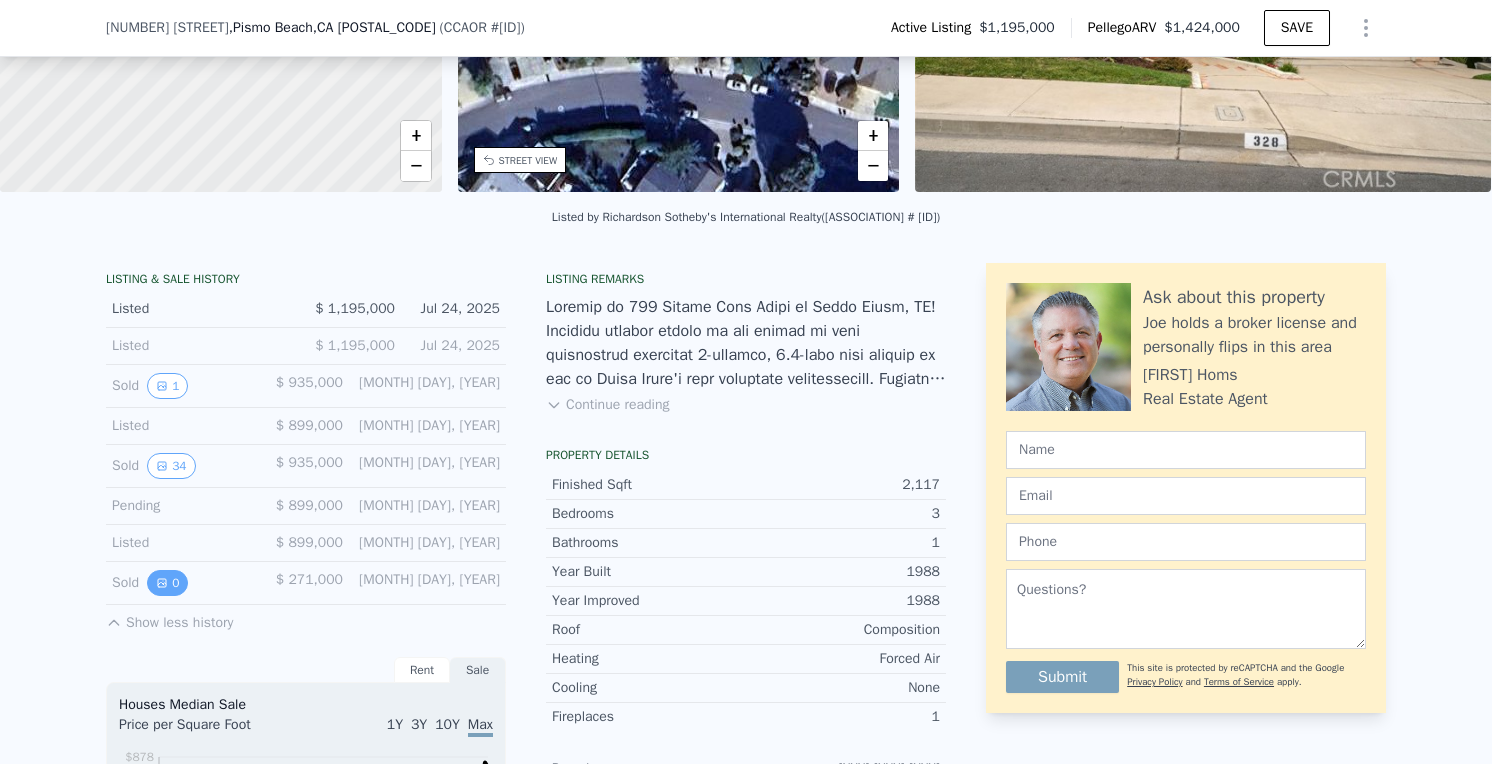 click on "0" at bounding box center [167, 583] 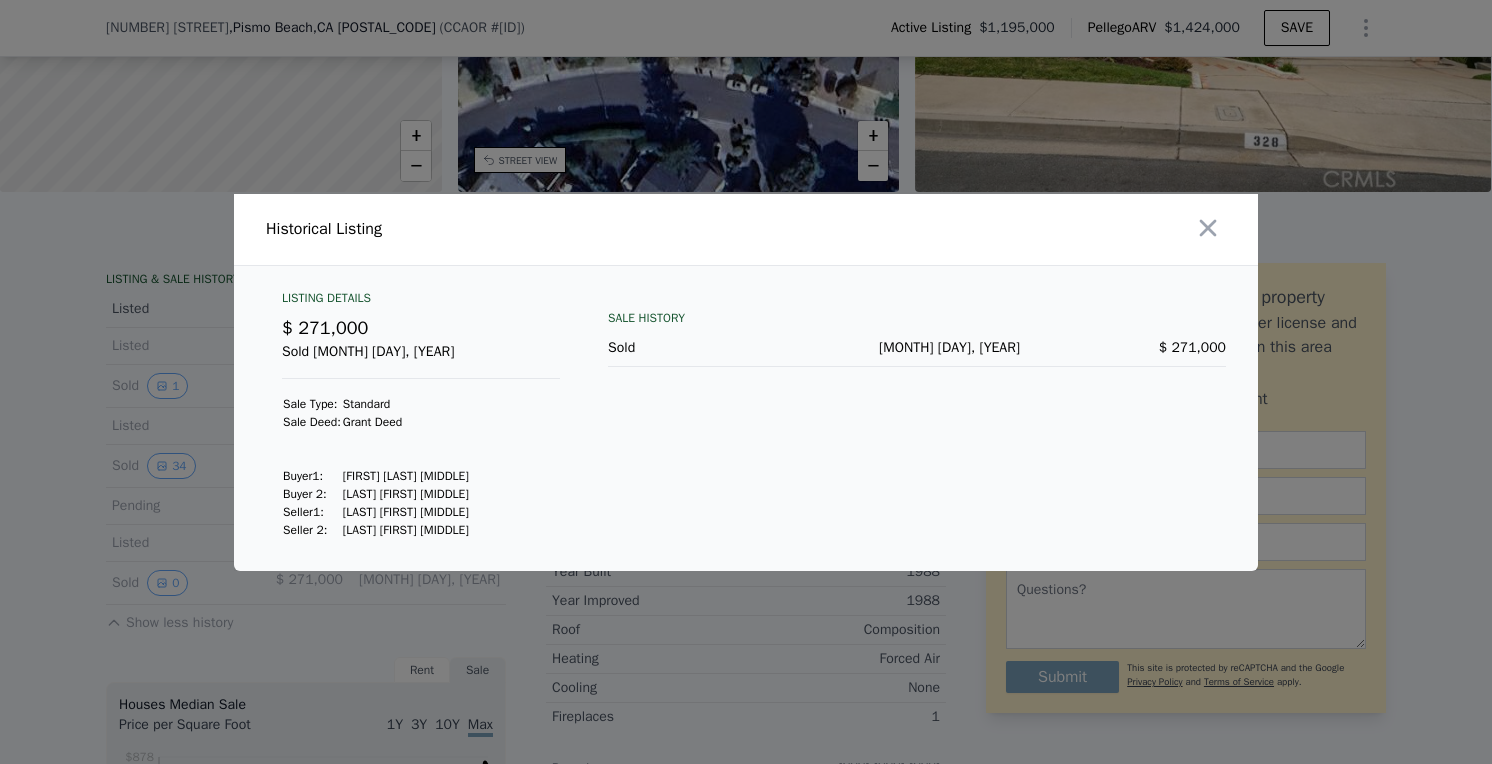 click at bounding box center [746, 382] 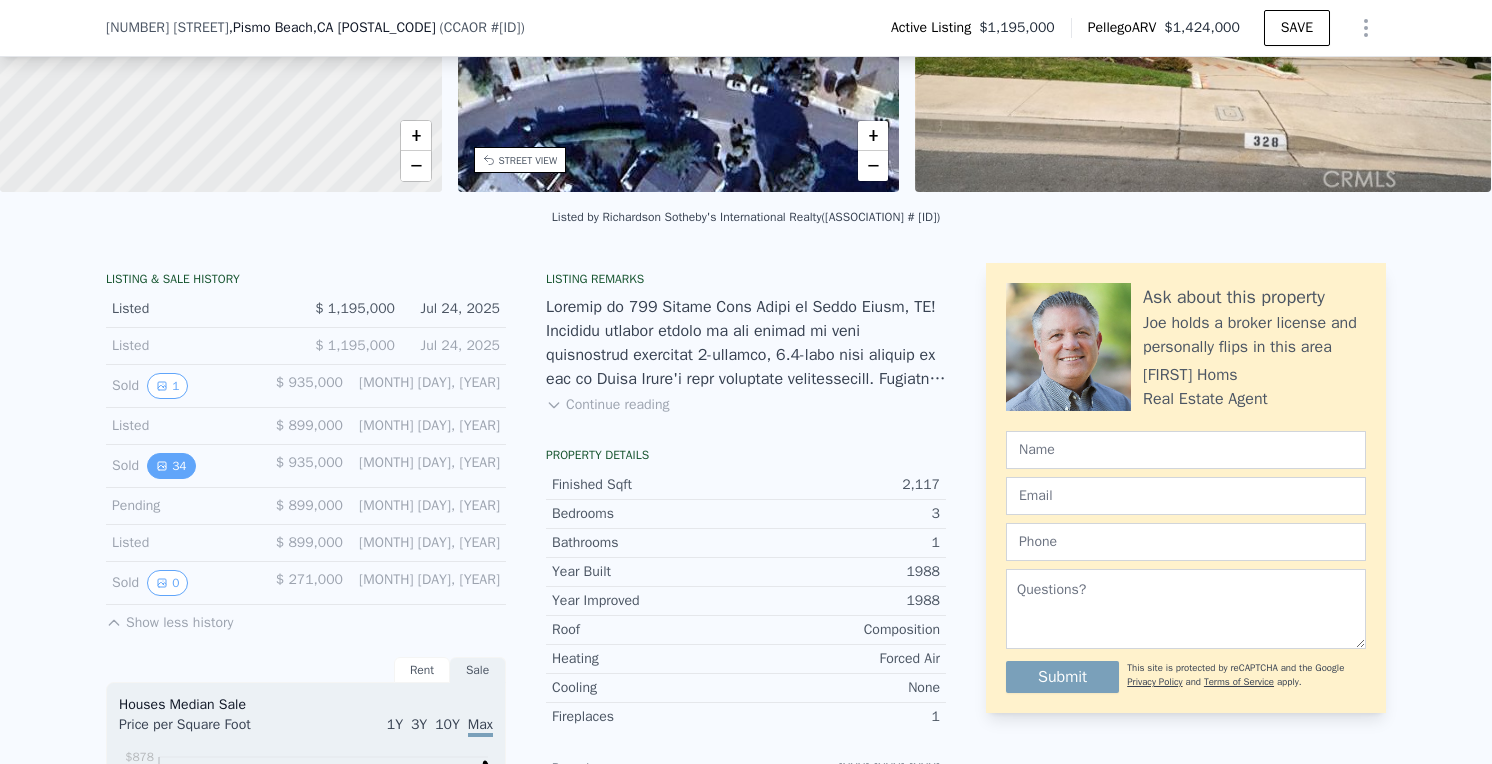 click on "34" at bounding box center [171, 466] 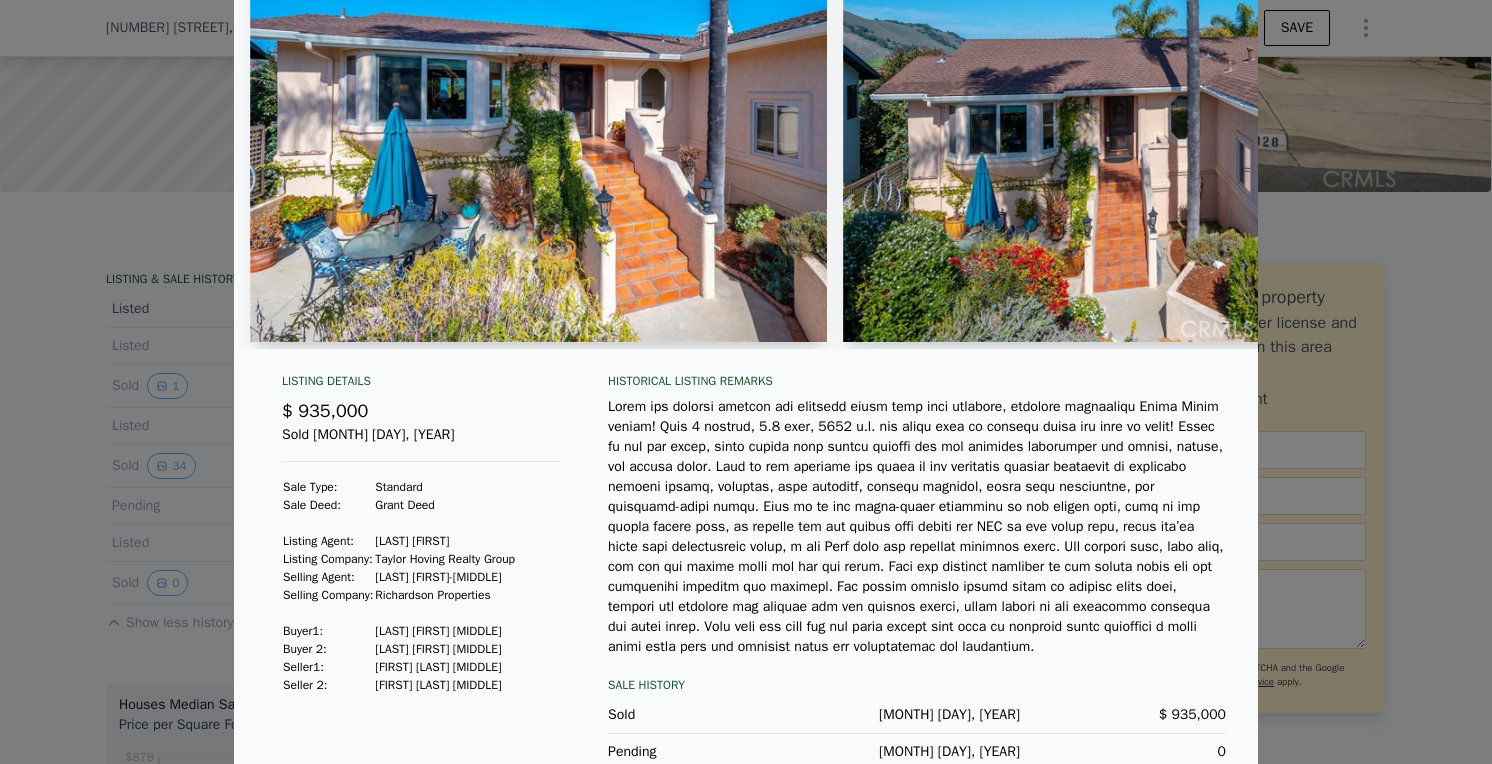 scroll, scrollTop: 132, scrollLeft: 0, axis: vertical 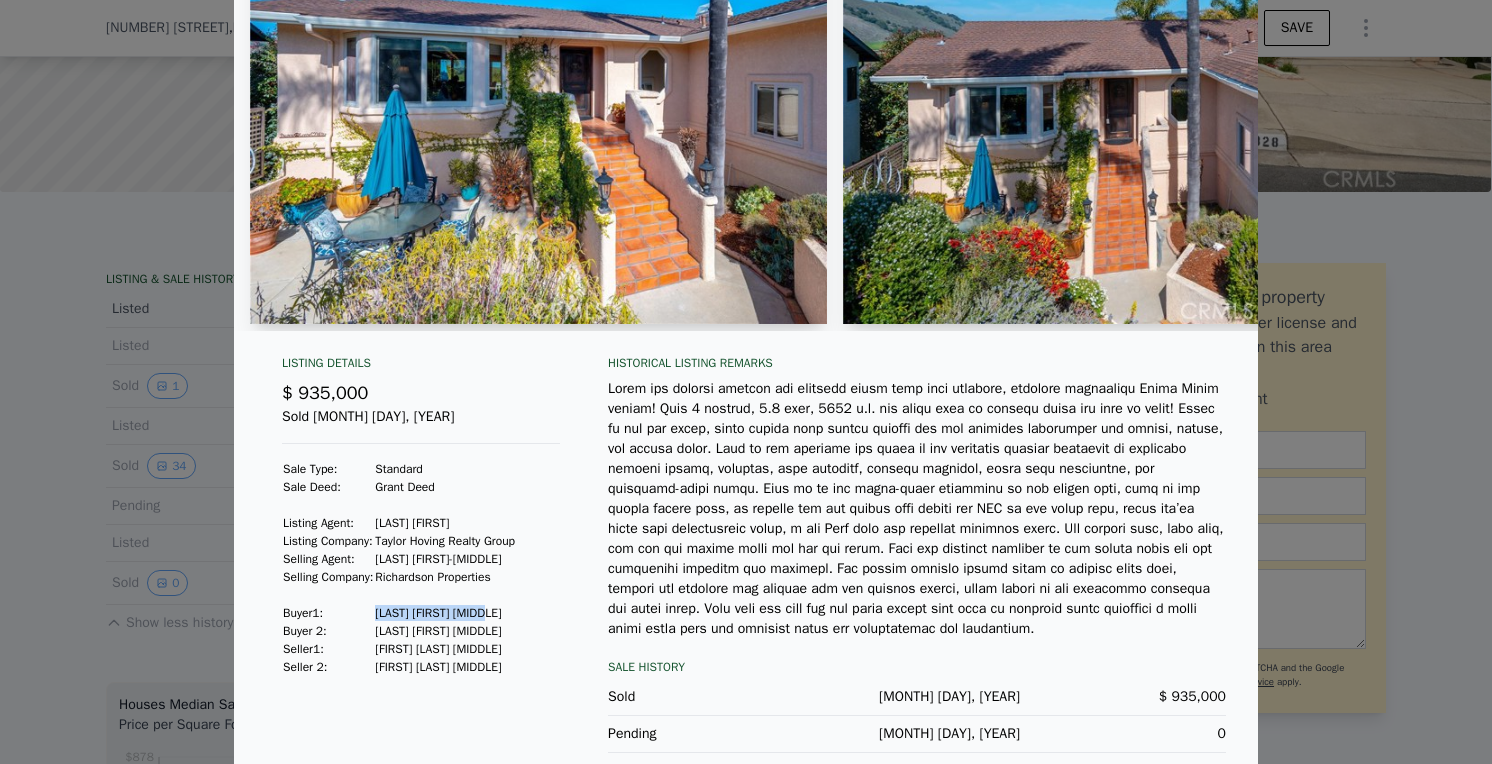drag, startPoint x: 394, startPoint y: 623, endPoint x: 518, endPoint y: 620, distance: 124.036285 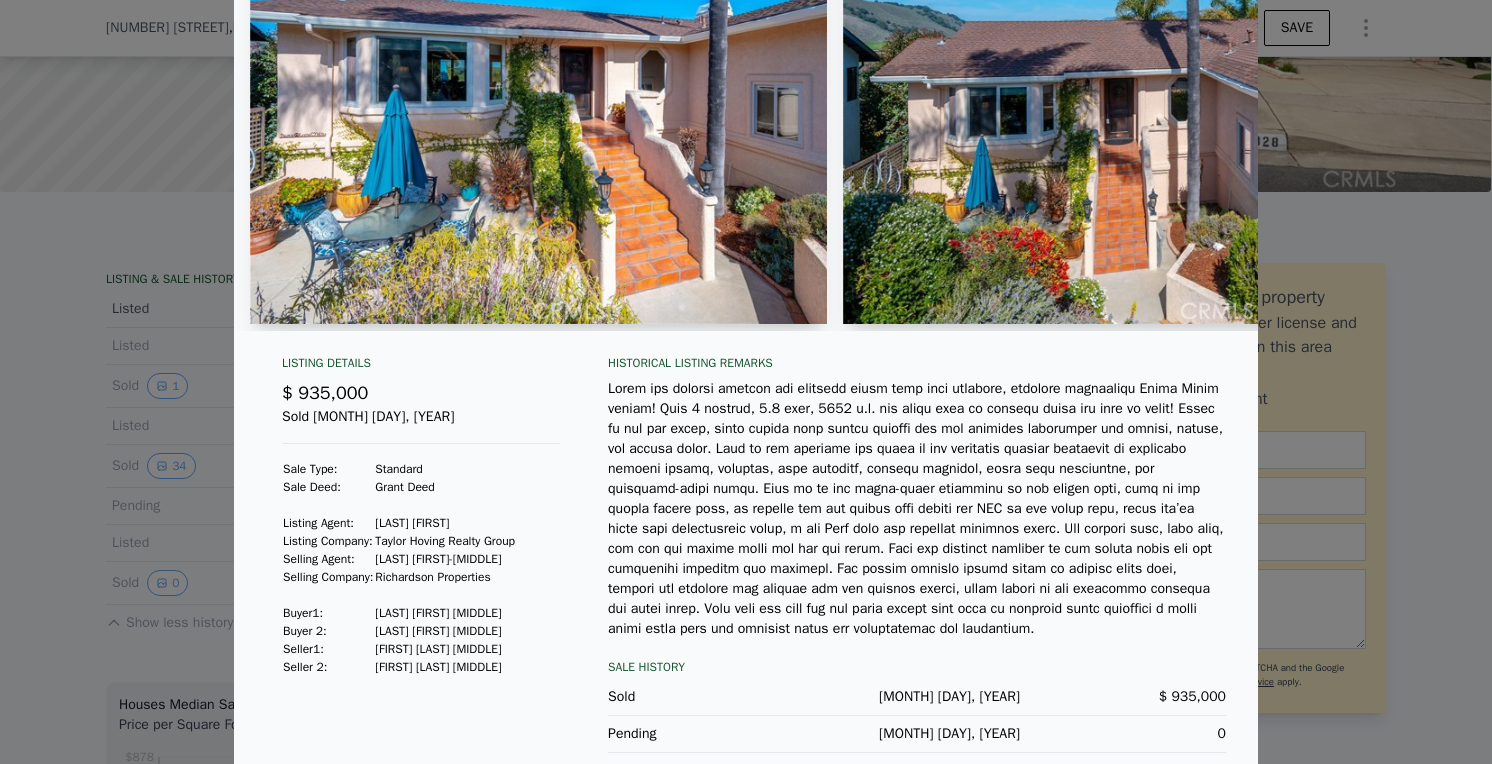 click at bounding box center [746, 382] 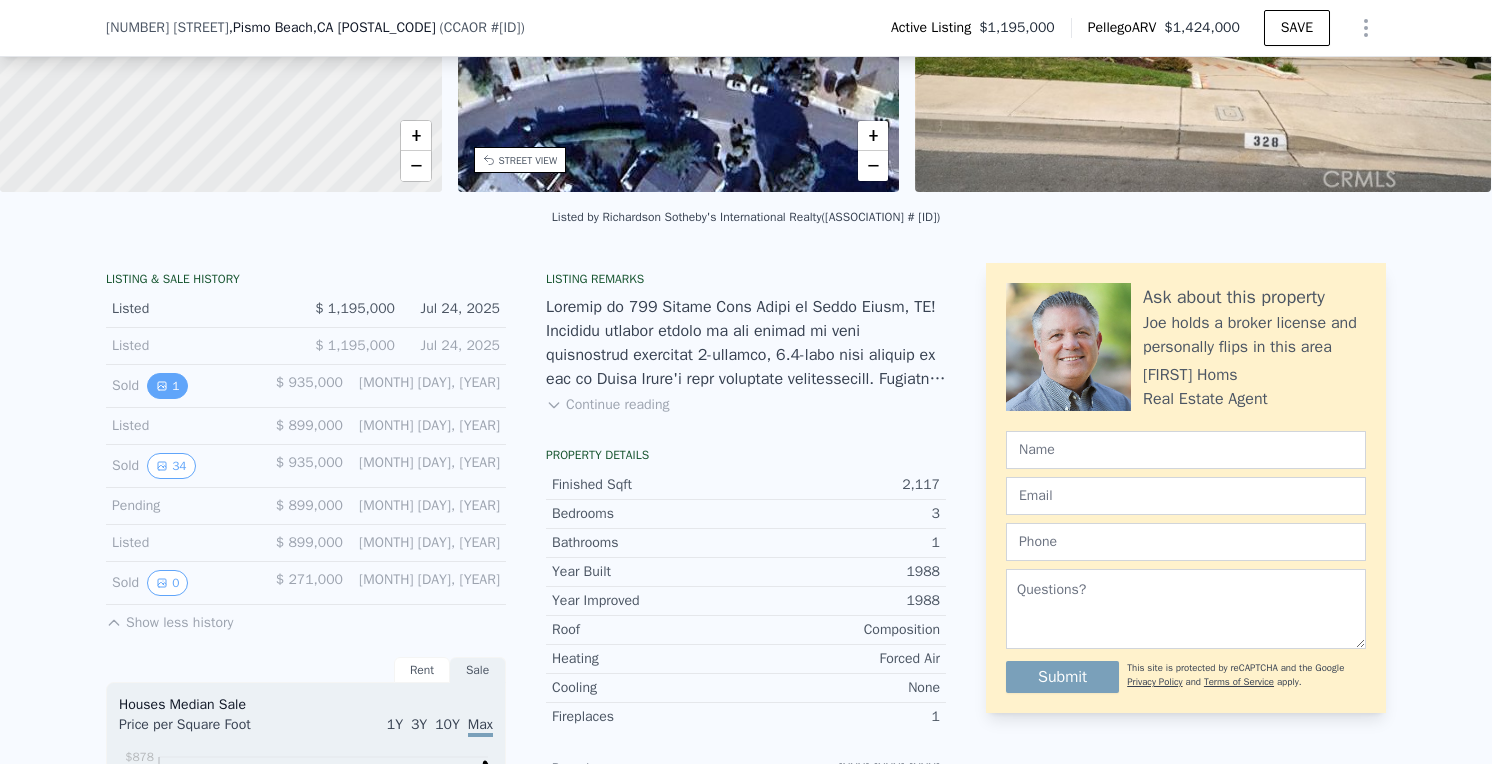 click on "1" at bounding box center (167, 386) 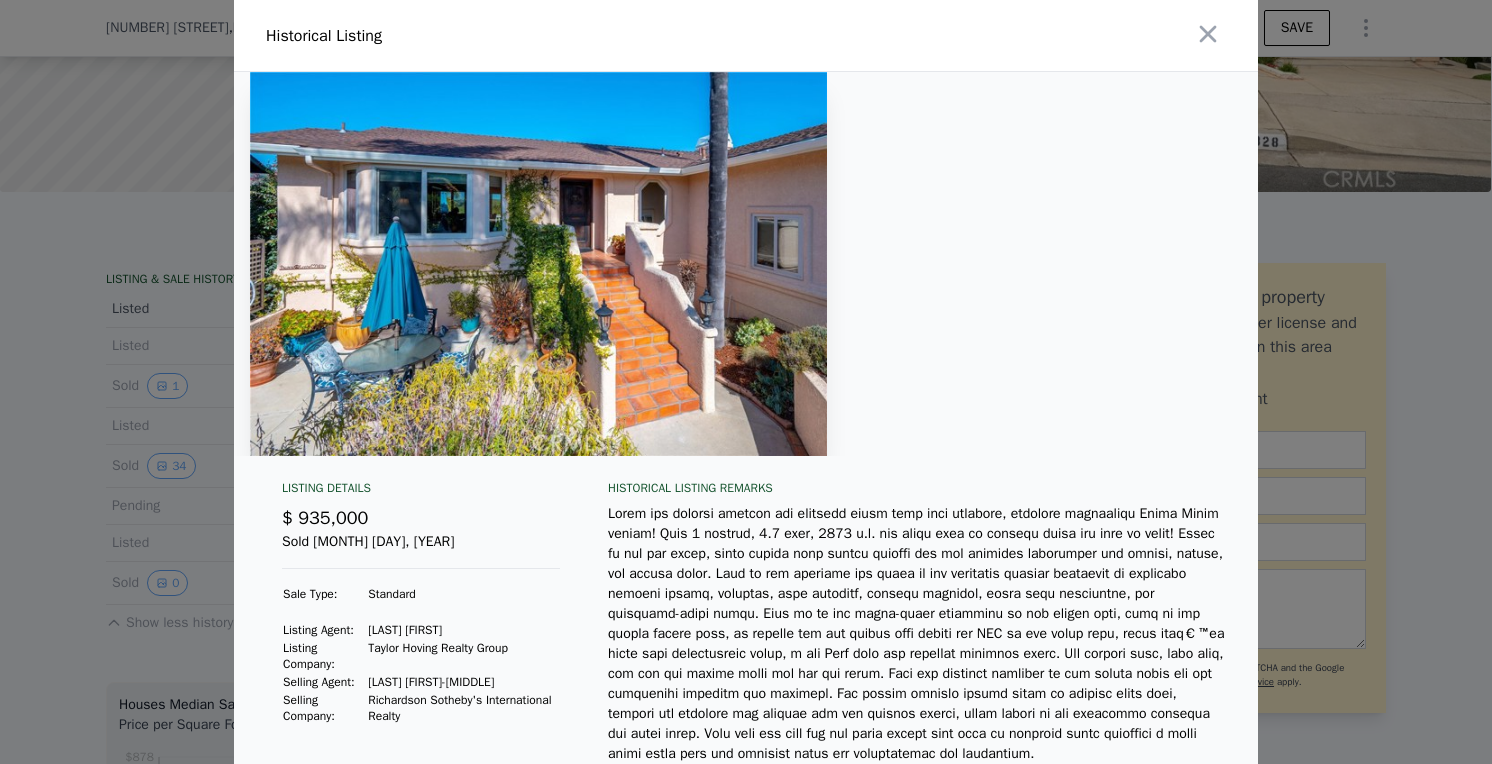 click at bounding box center [746, 382] 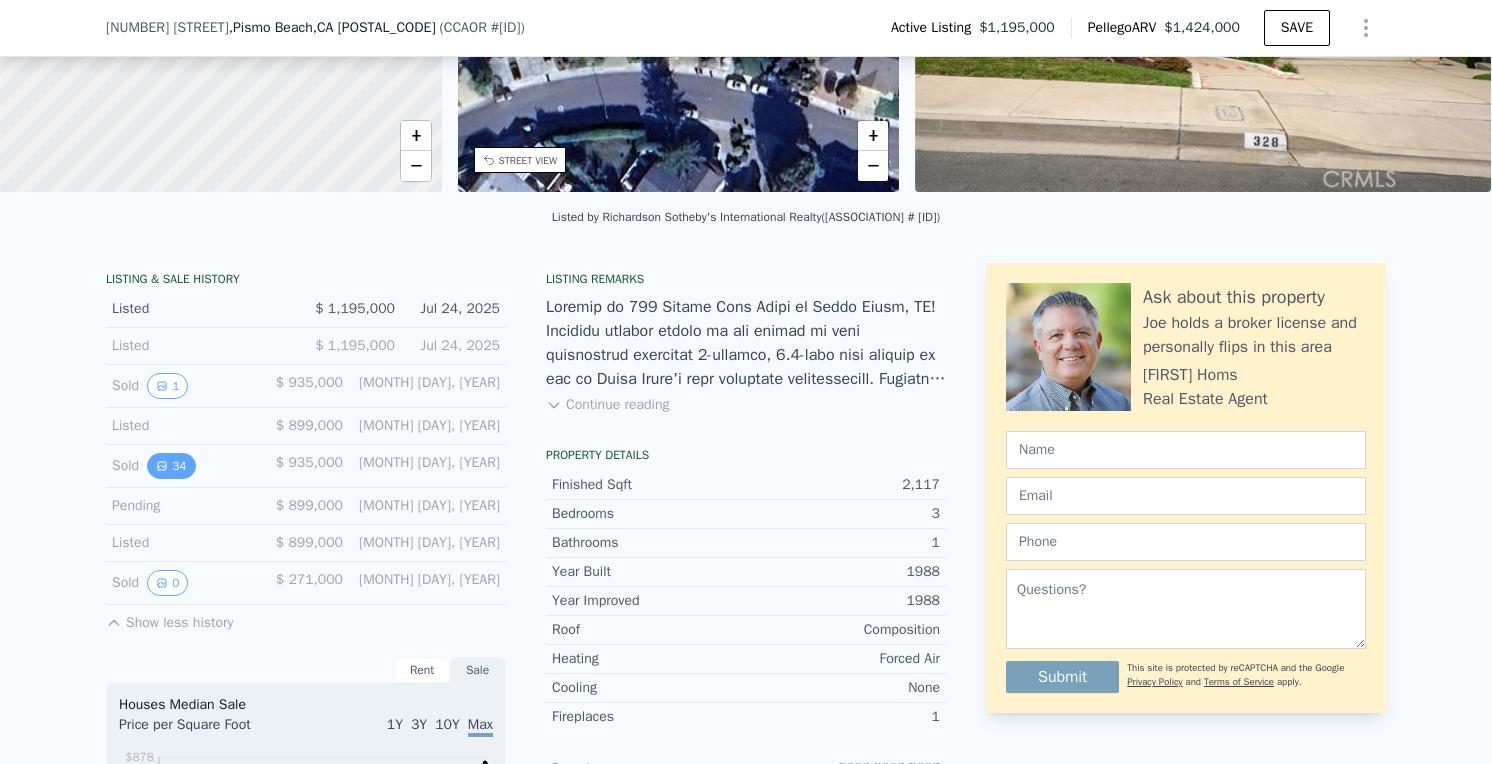 click on "34" at bounding box center [171, 466] 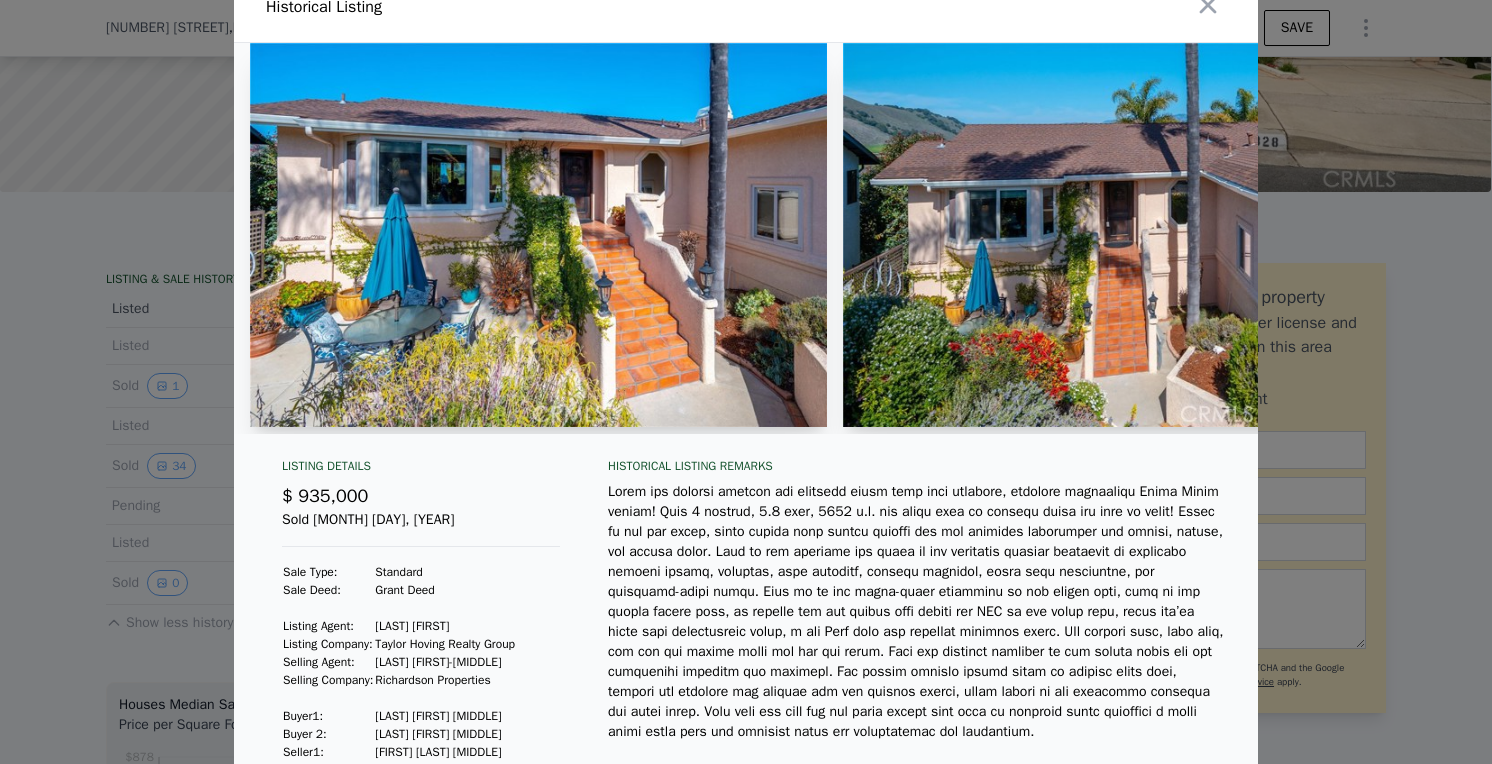 scroll, scrollTop: 6, scrollLeft: 0, axis: vertical 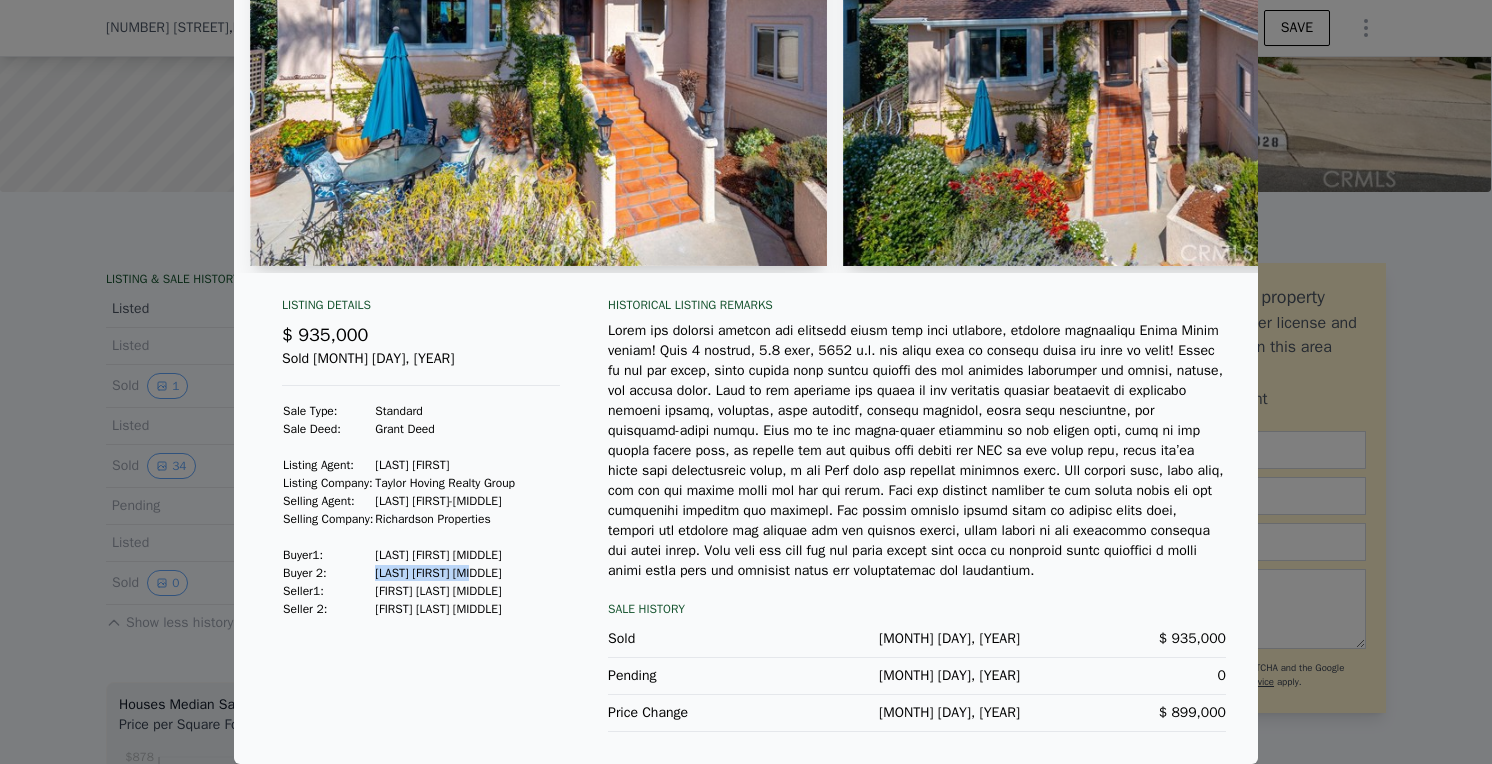 drag, startPoint x: 385, startPoint y: 552, endPoint x: 497, endPoint y: 551, distance: 112.00446 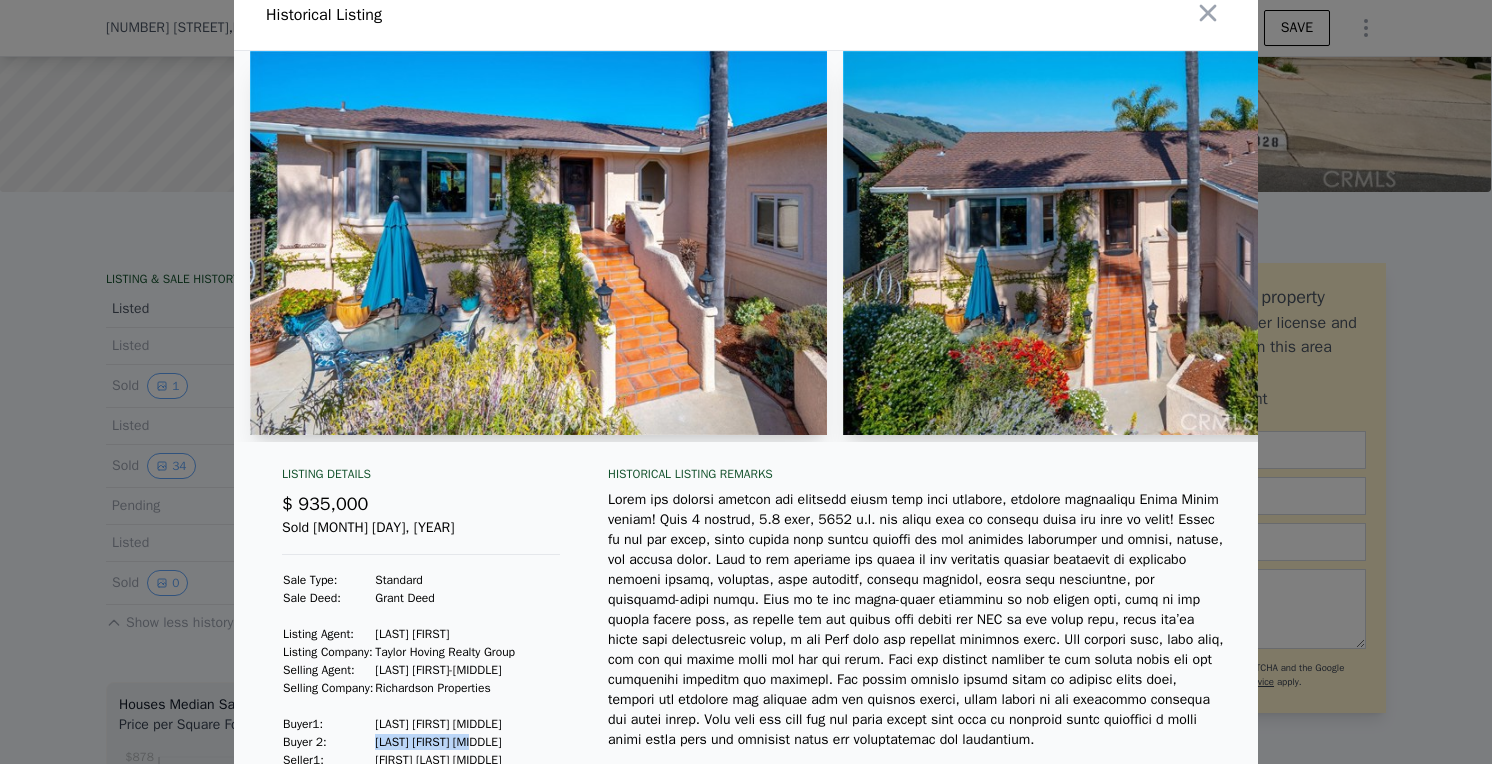 scroll, scrollTop: 0, scrollLeft: 0, axis: both 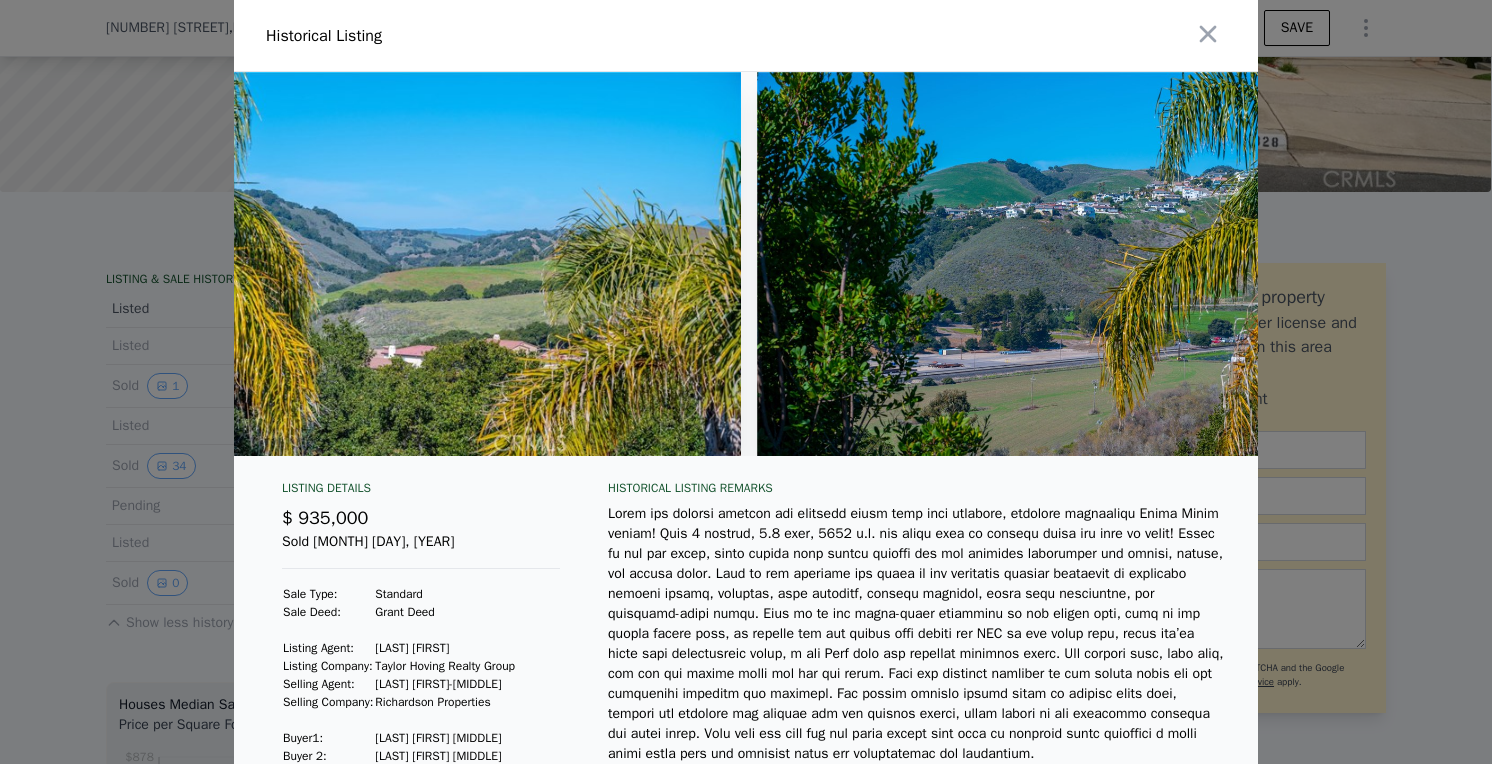 click at bounding box center (746, 382) 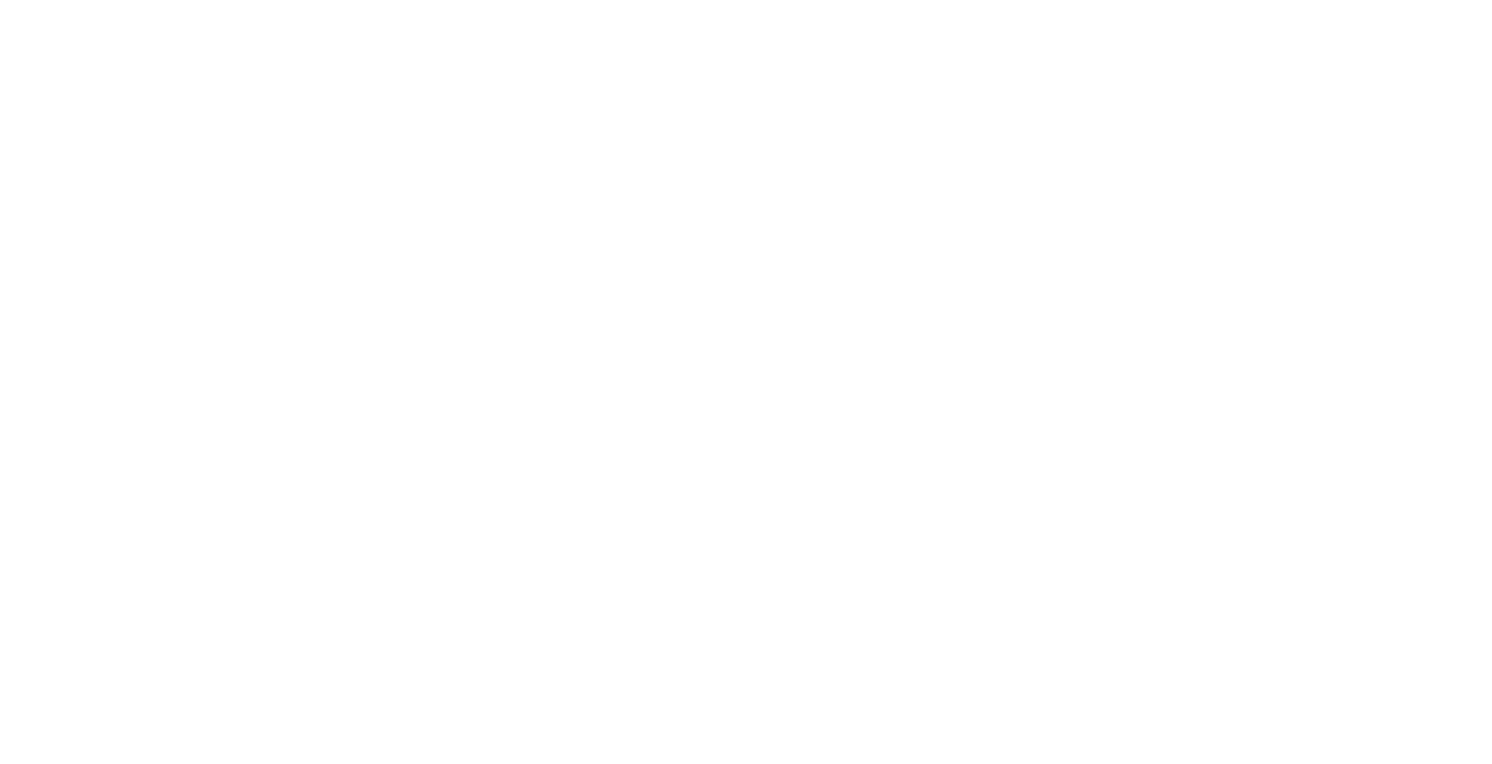scroll, scrollTop: 0, scrollLeft: 0, axis: both 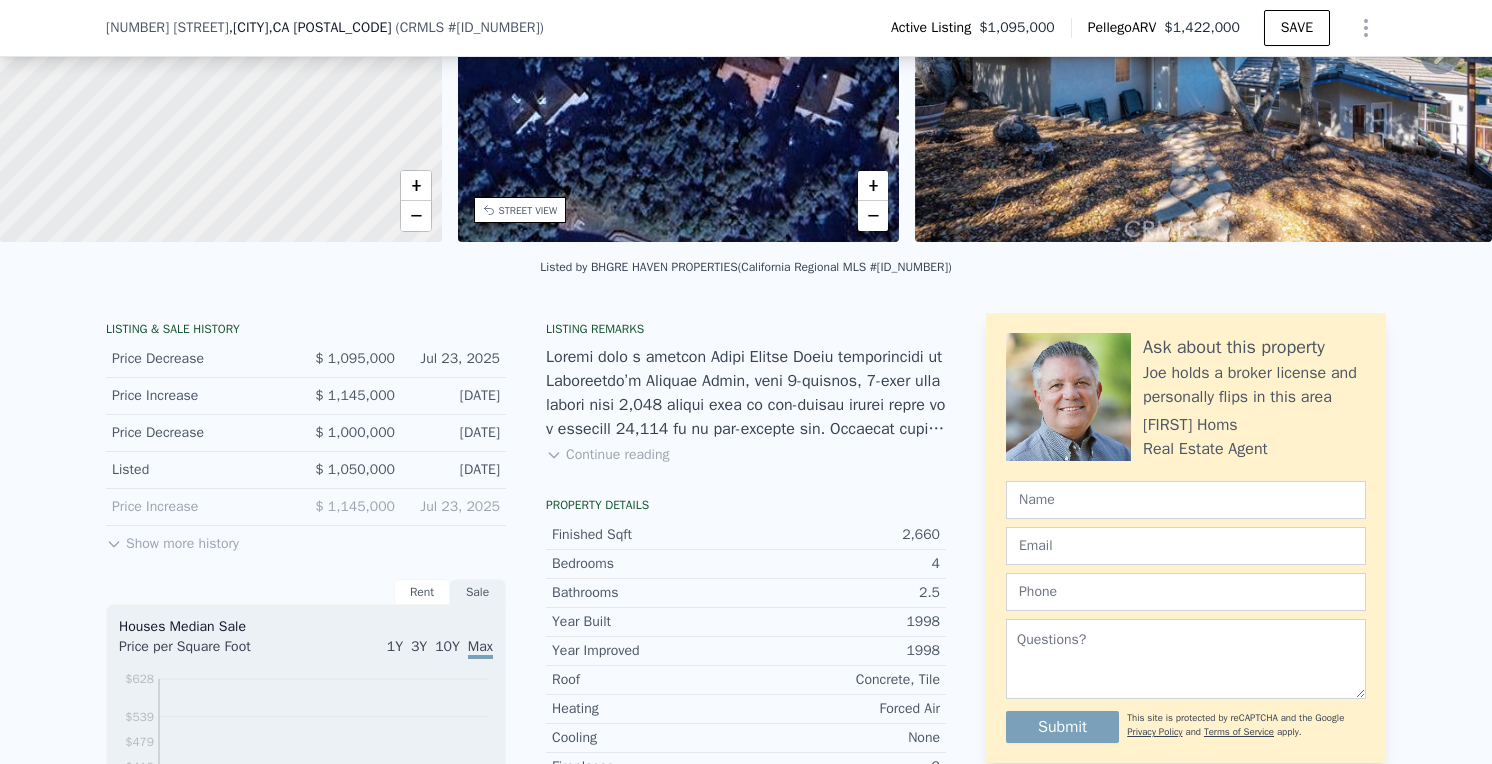 click on "Show more history" at bounding box center (172, 540) 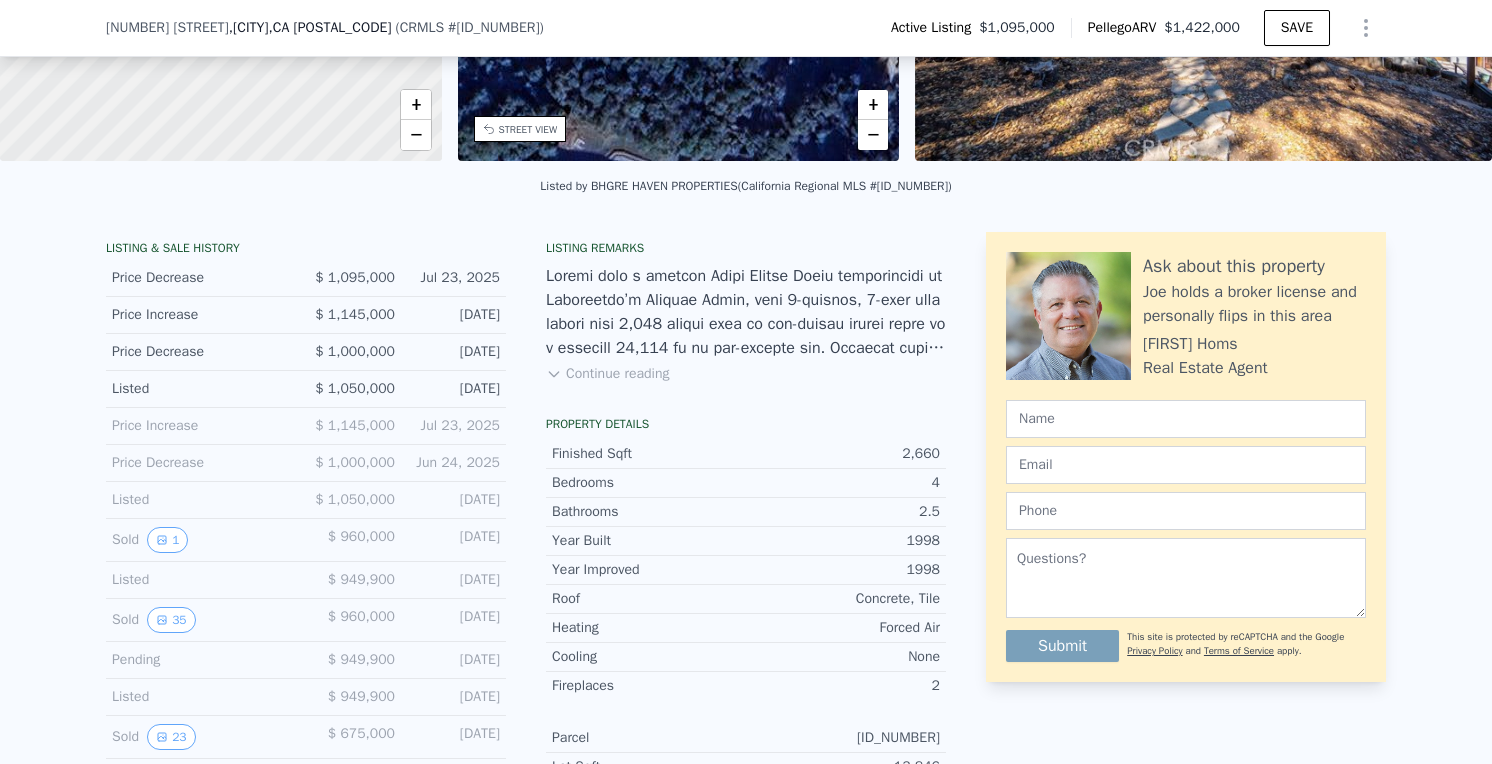 scroll, scrollTop: 343, scrollLeft: 0, axis: vertical 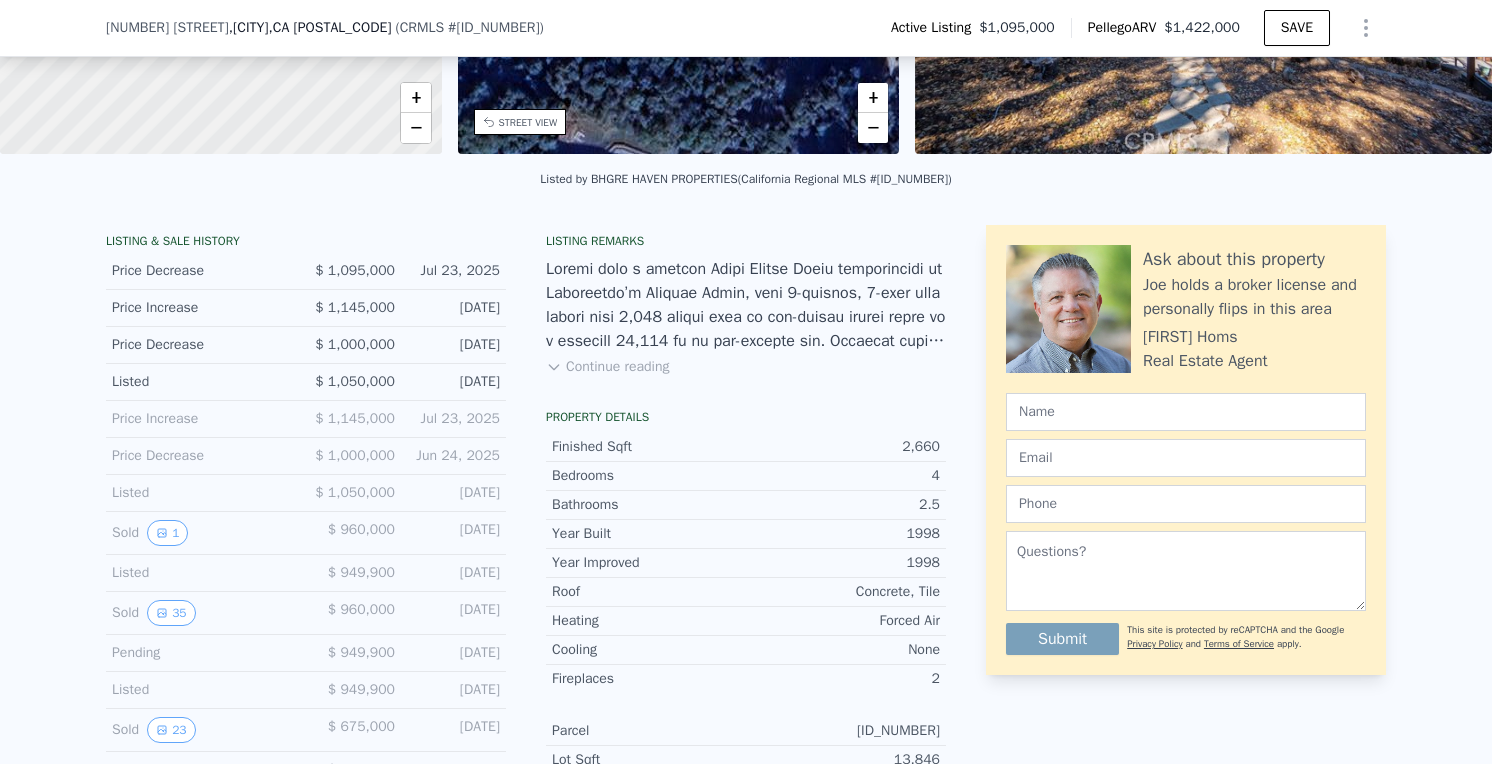 drag, startPoint x: 305, startPoint y: 509, endPoint x: 511, endPoint y: 514, distance: 206.06067 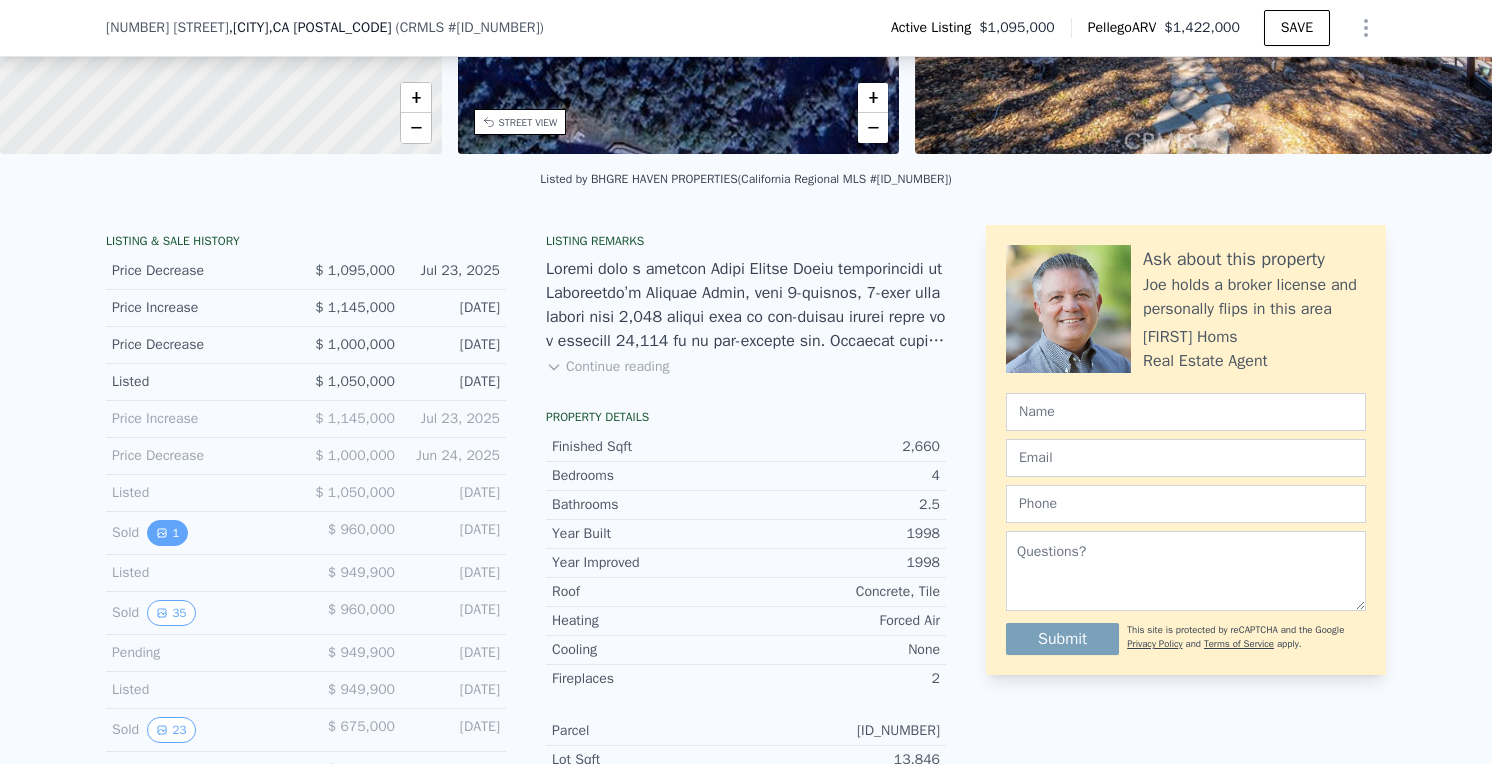click on "1" at bounding box center [167, 533] 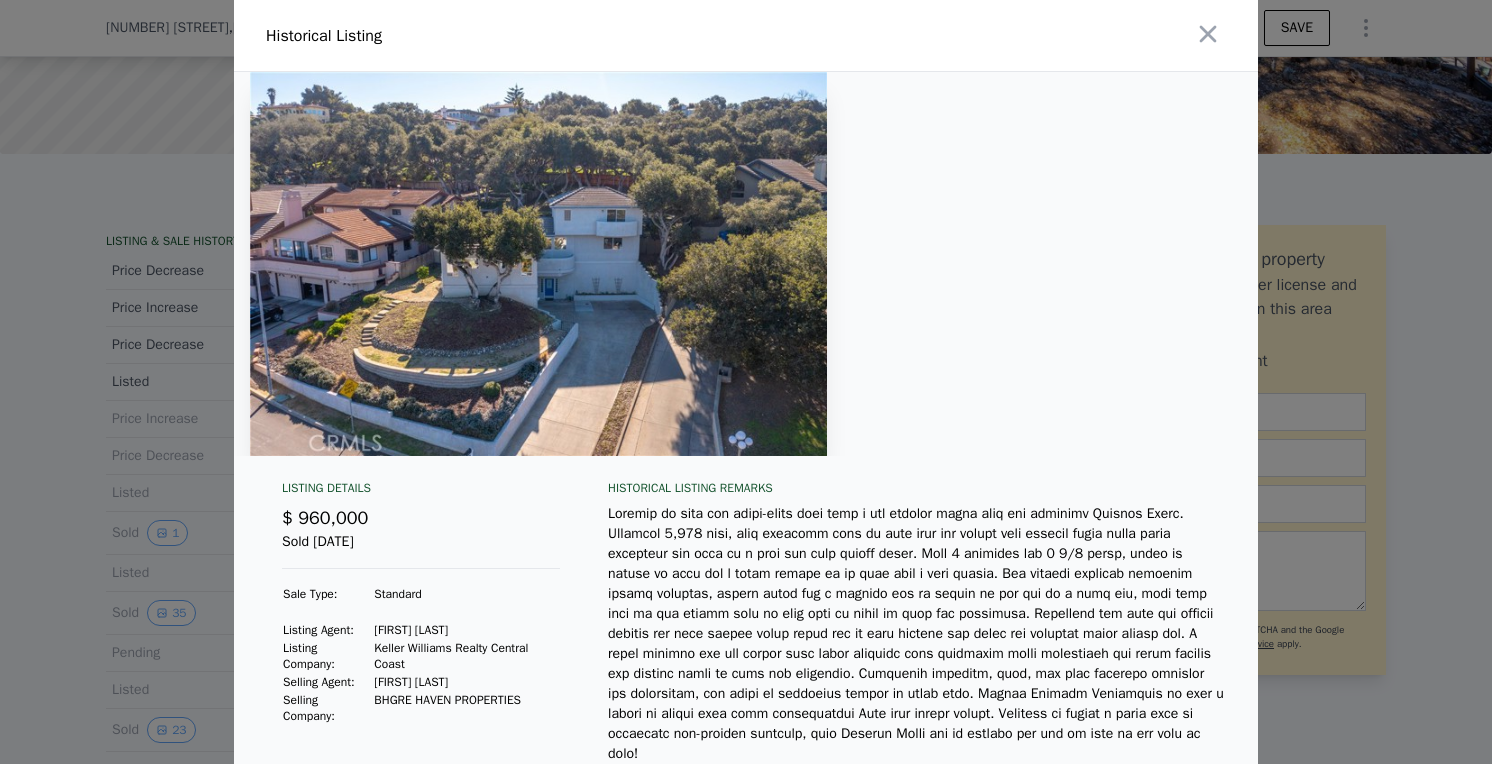 click at bounding box center [746, 382] 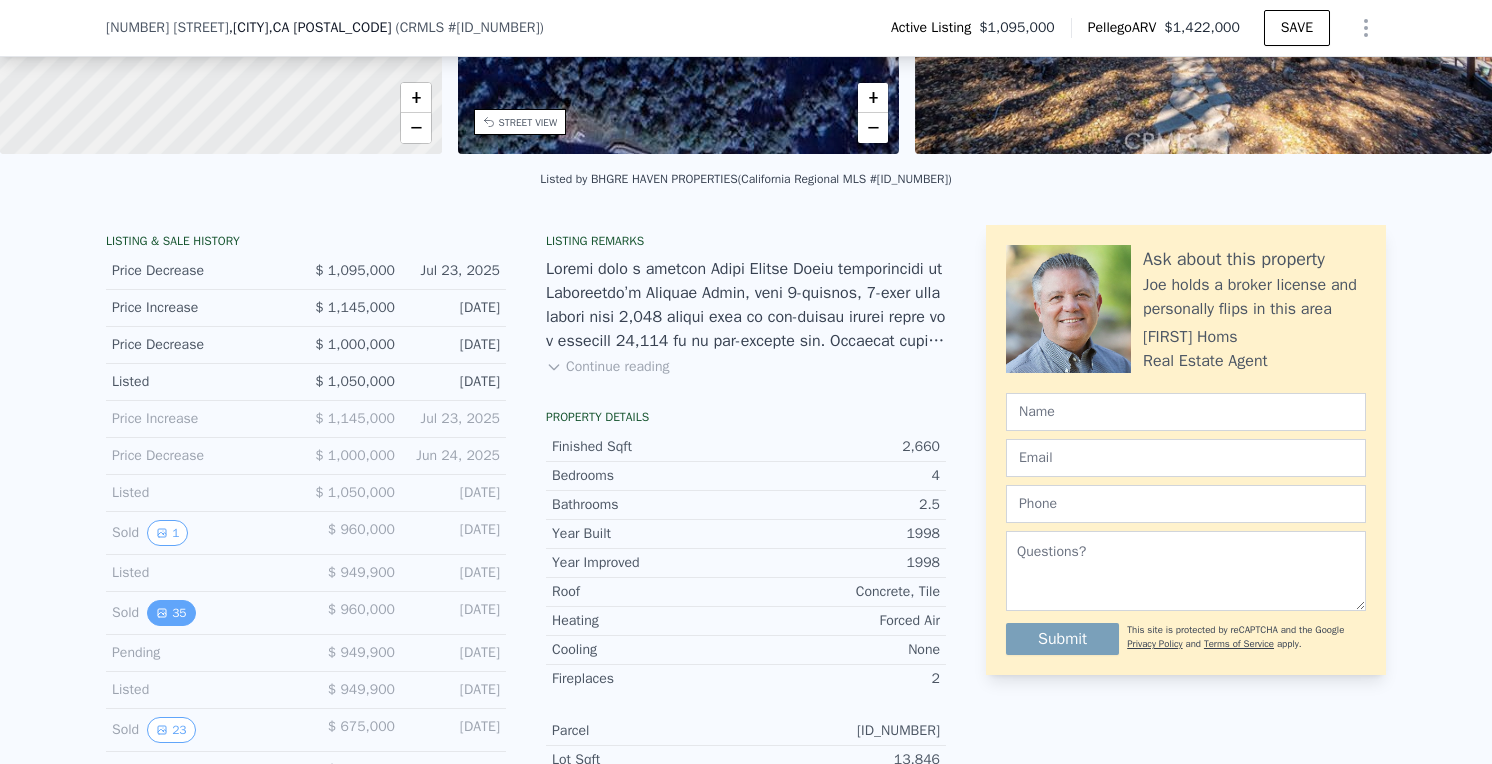 click 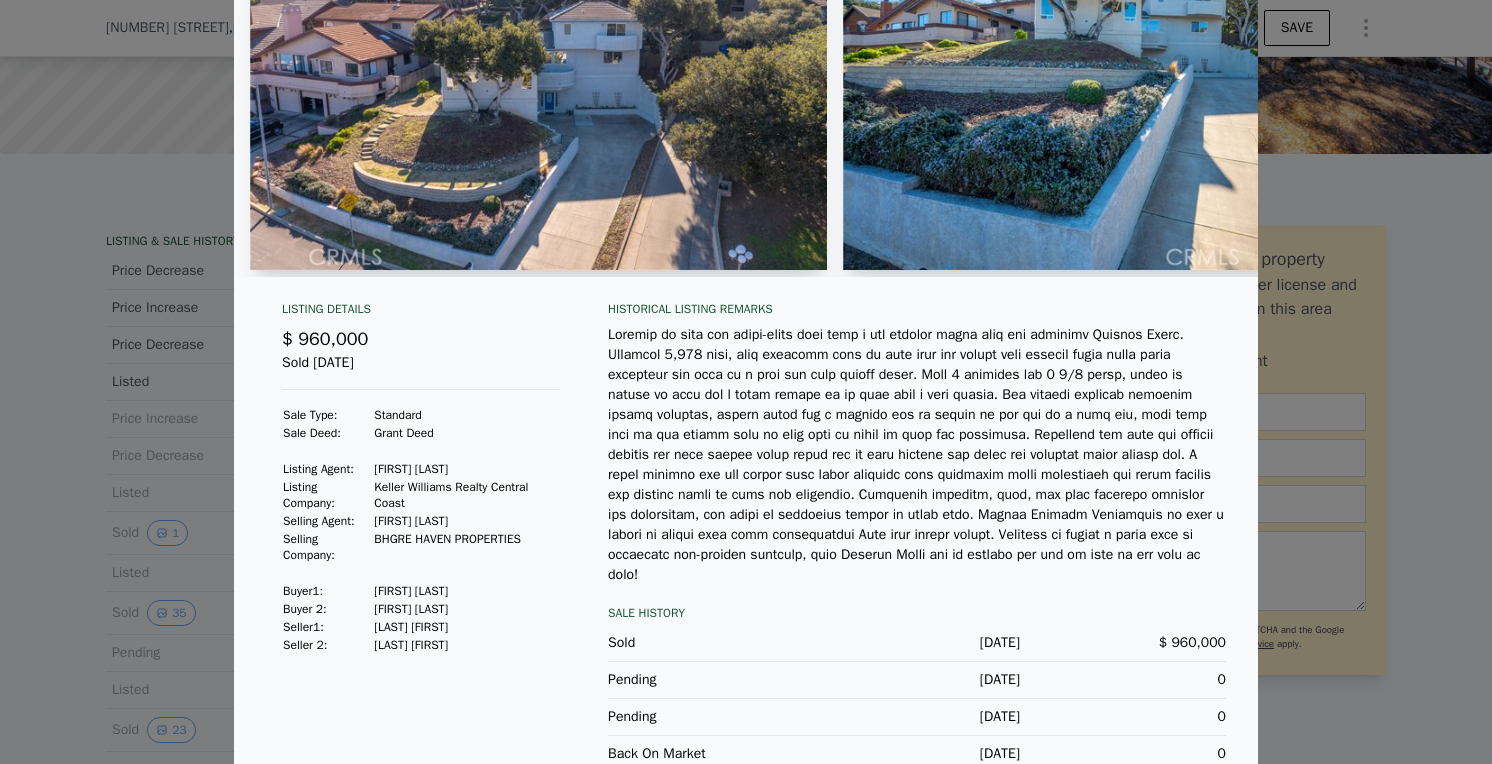 scroll, scrollTop: 253, scrollLeft: 0, axis: vertical 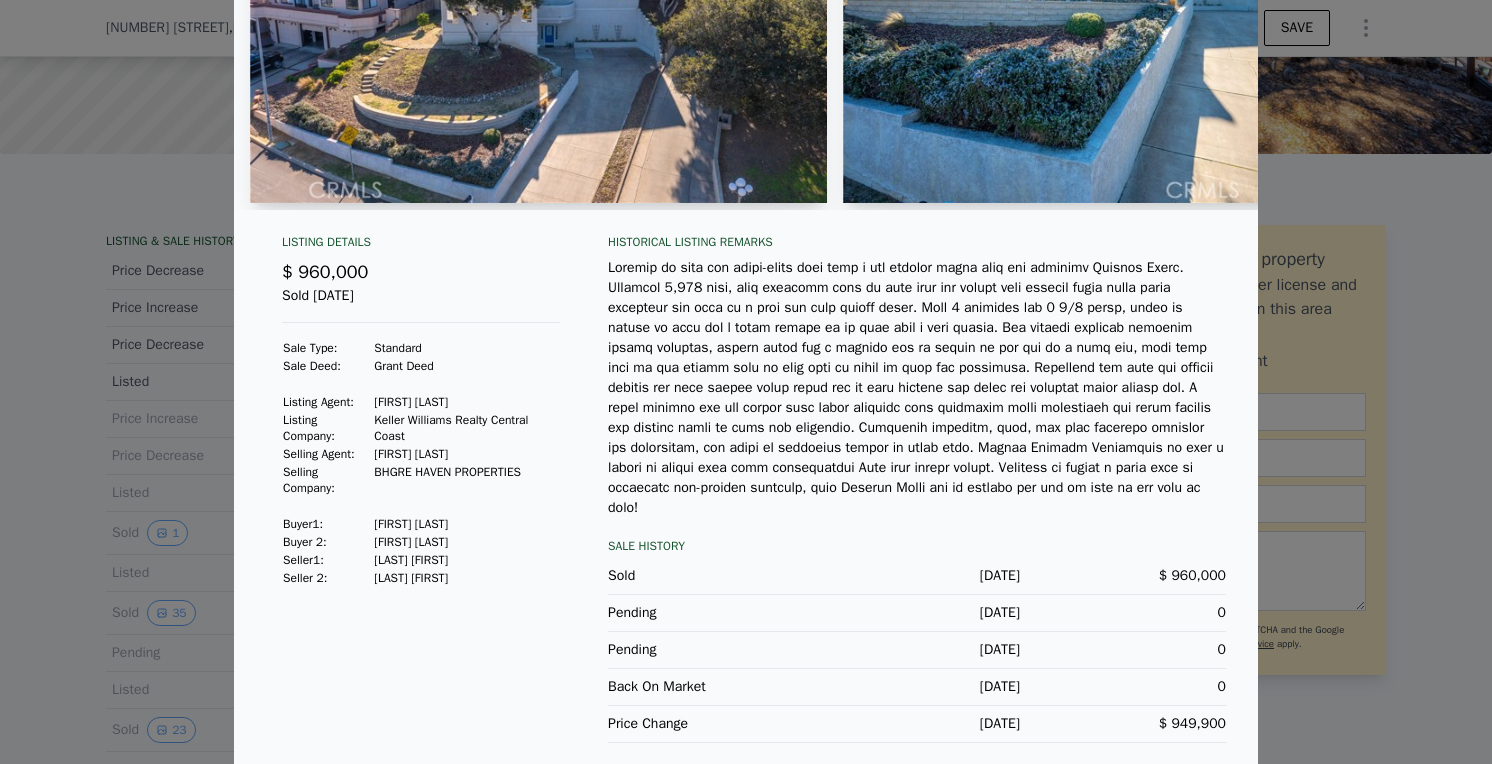 drag, startPoint x: 376, startPoint y: 538, endPoint x: 483, endPoint y: 541, distance: 107.042046 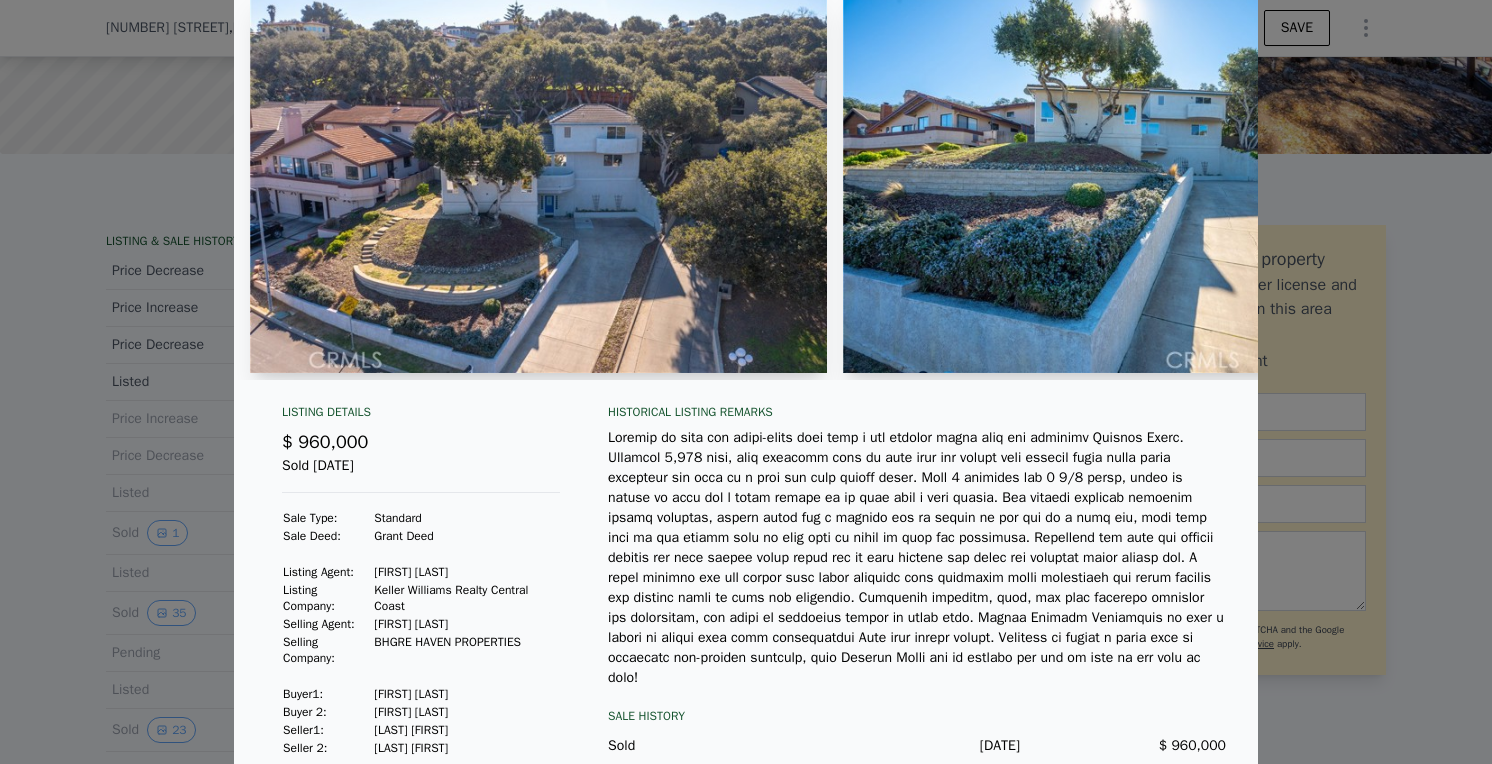 scroll, scrollTop: 0, scrollLeft: 0, axis: both 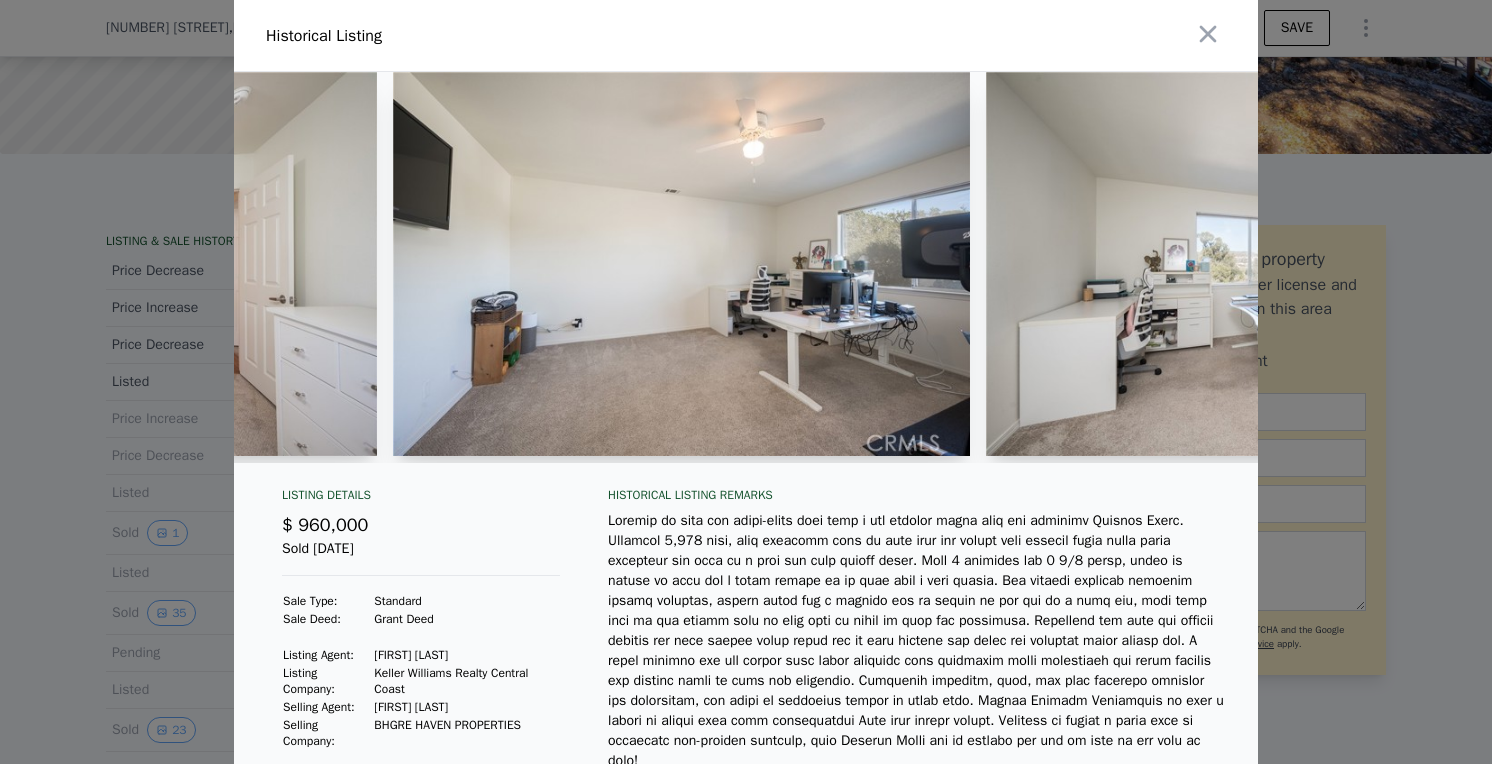 click at bounding box center [746, 382] 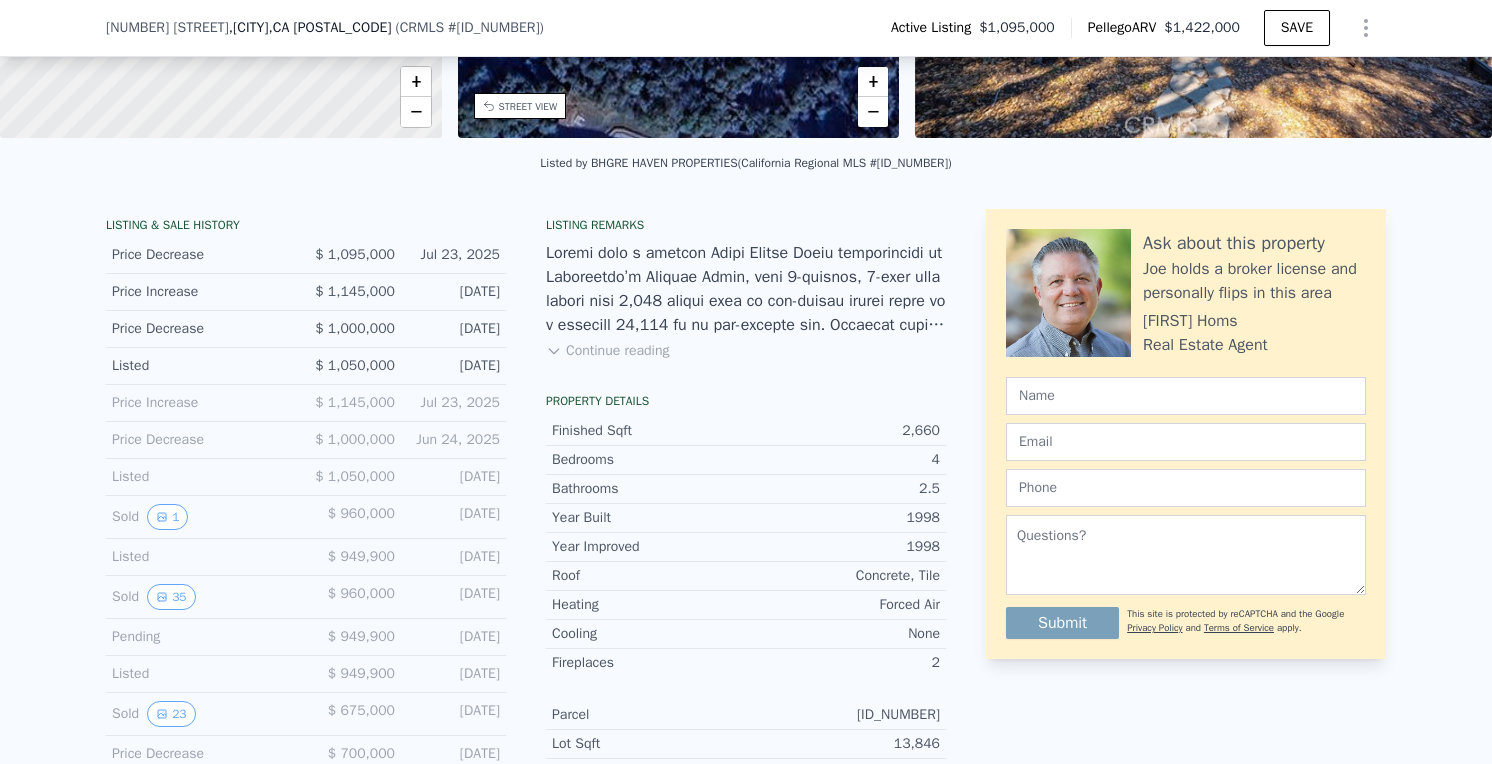 scroll, scrollTop: 362, scrollLeft: 0, axis: vertical 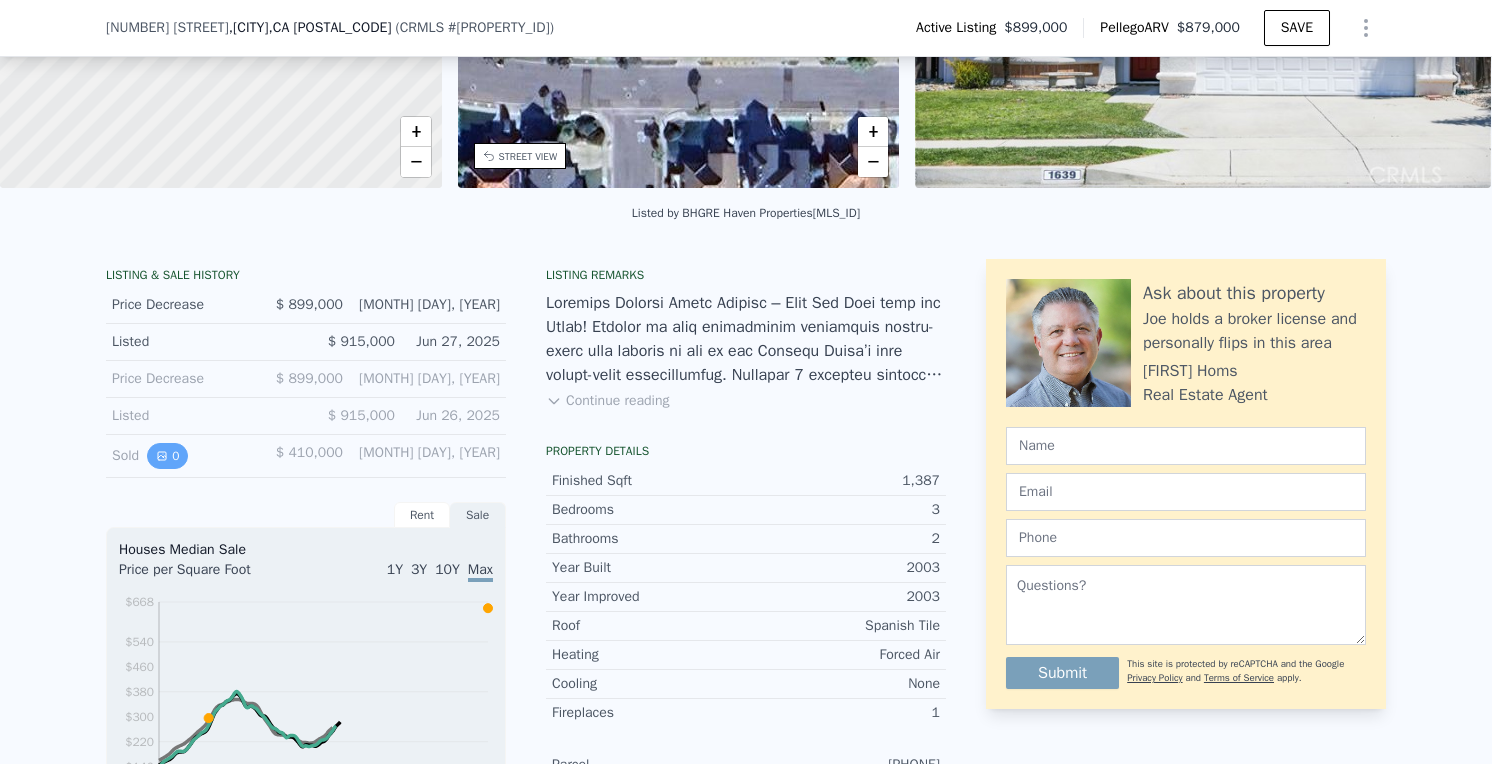 click on "0" at bounding box center (167, 456) 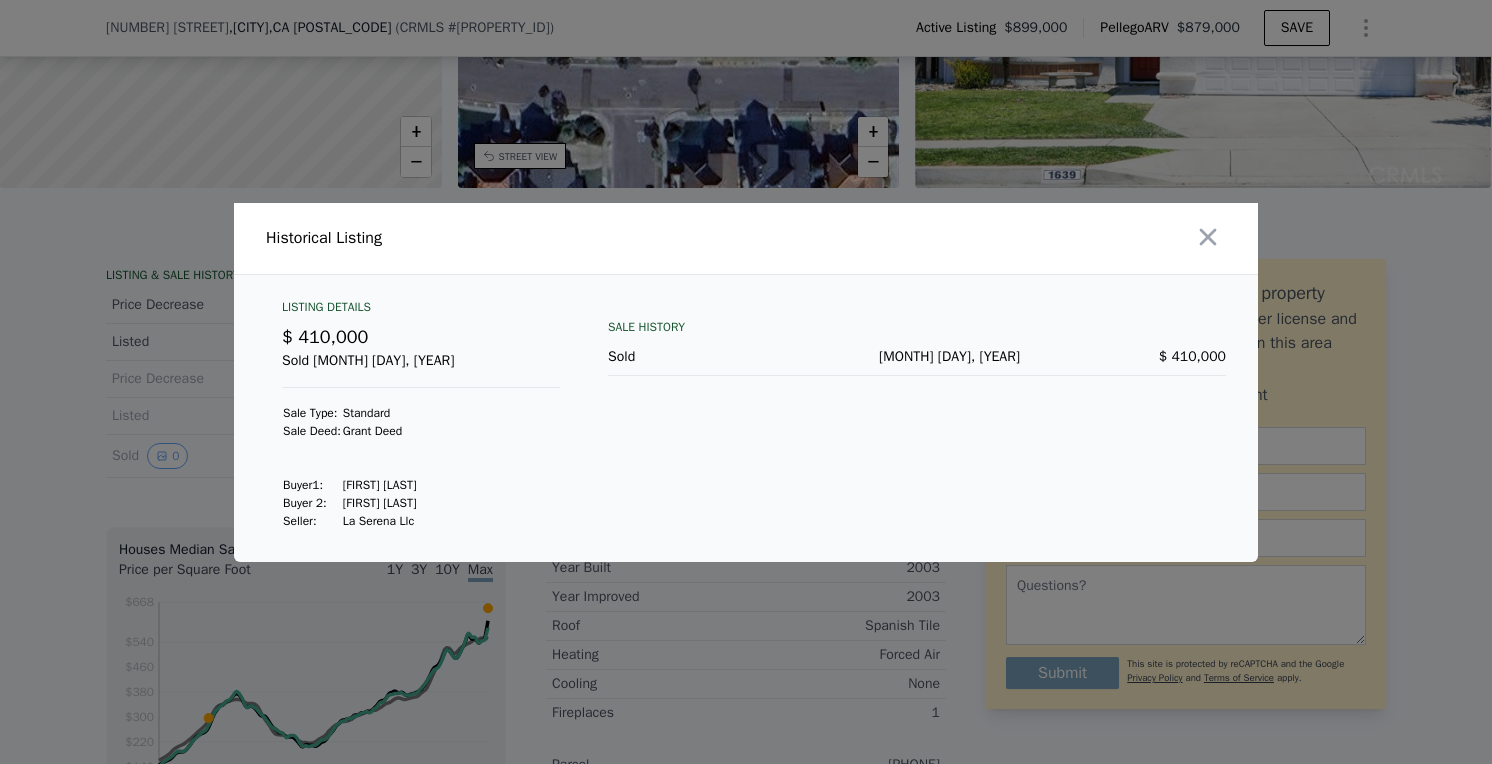 click at bounding box center [746, 382] 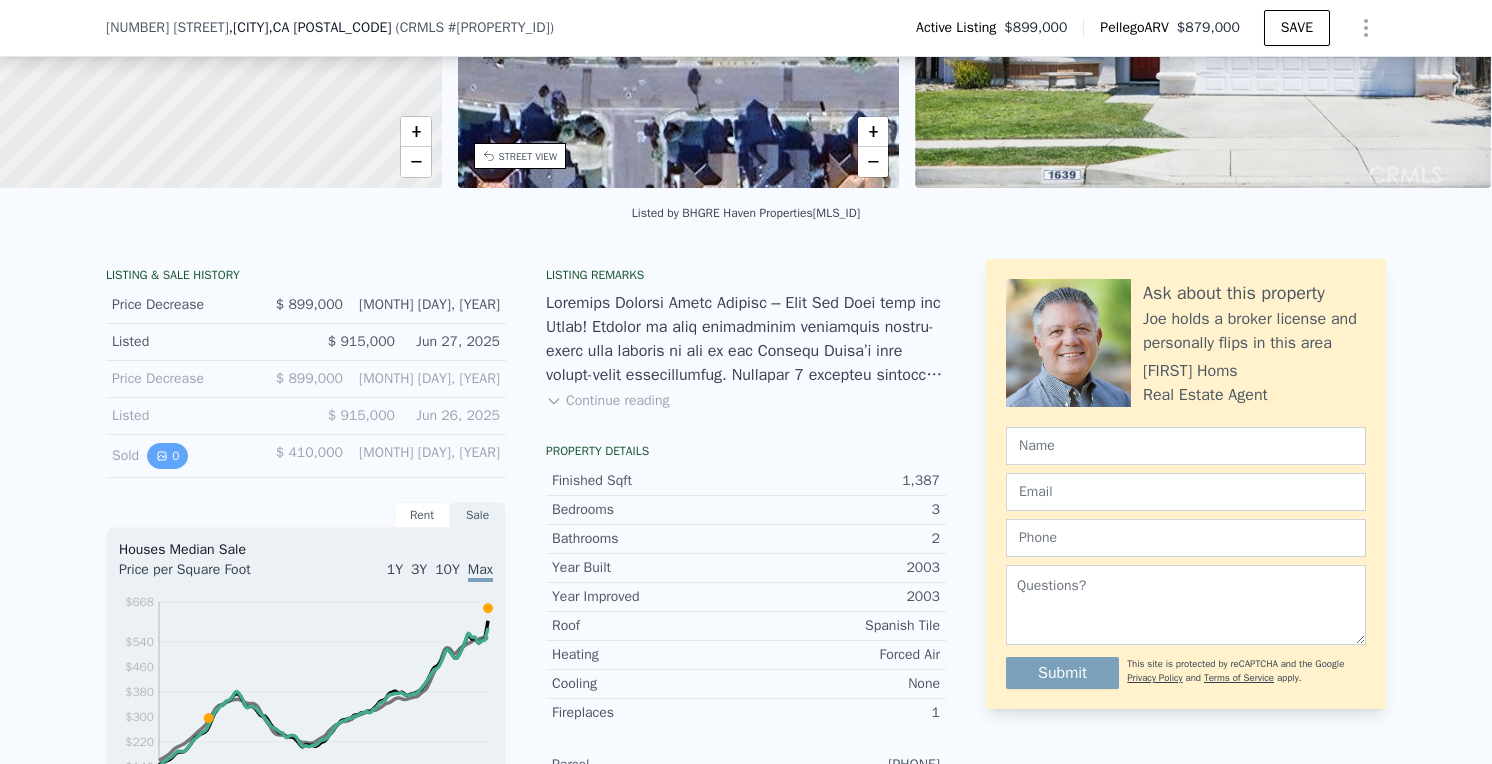 click 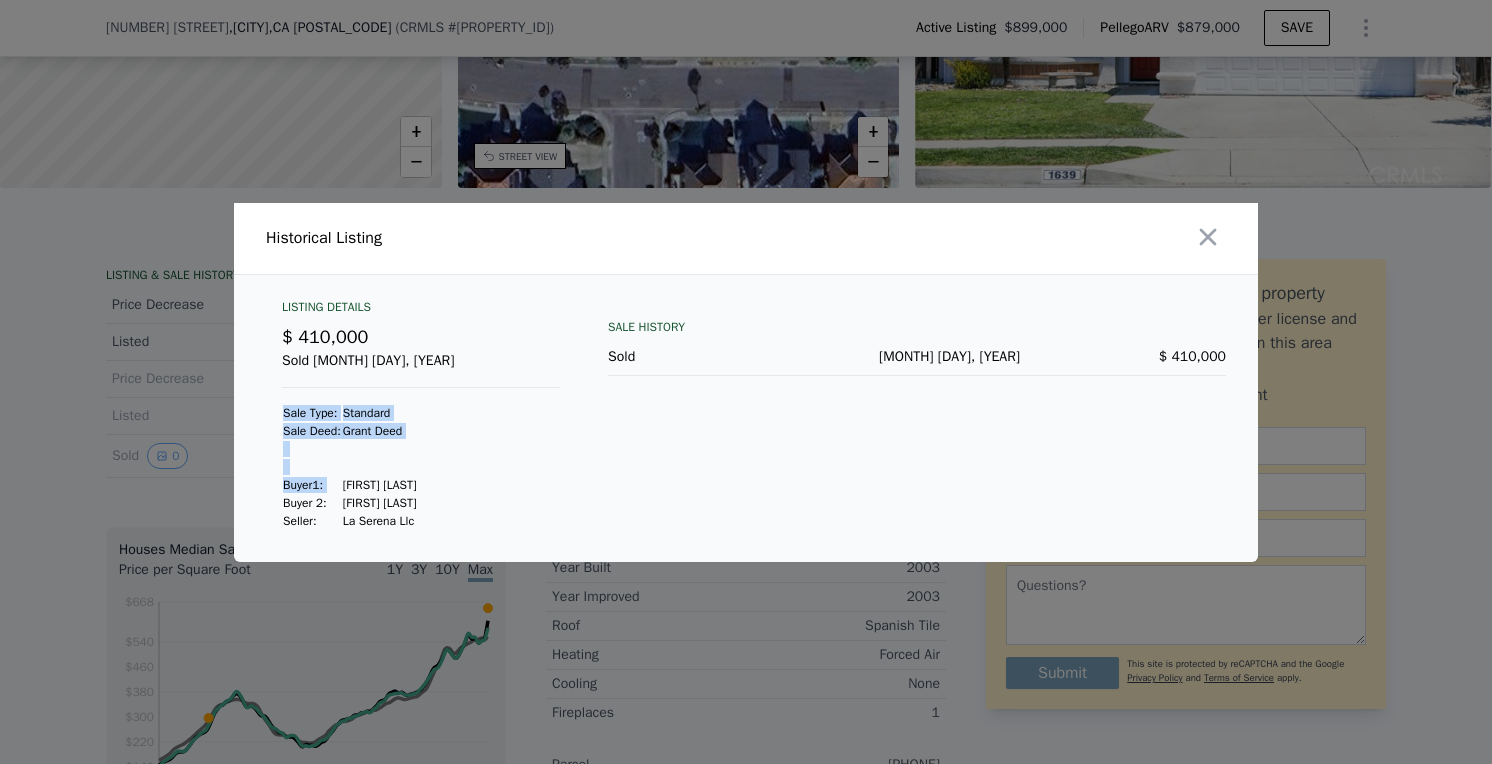 drag, startPoint x: 350, startPoint y: 485, endPoint x: 448, endPoint y: 480, distance: 98.12747 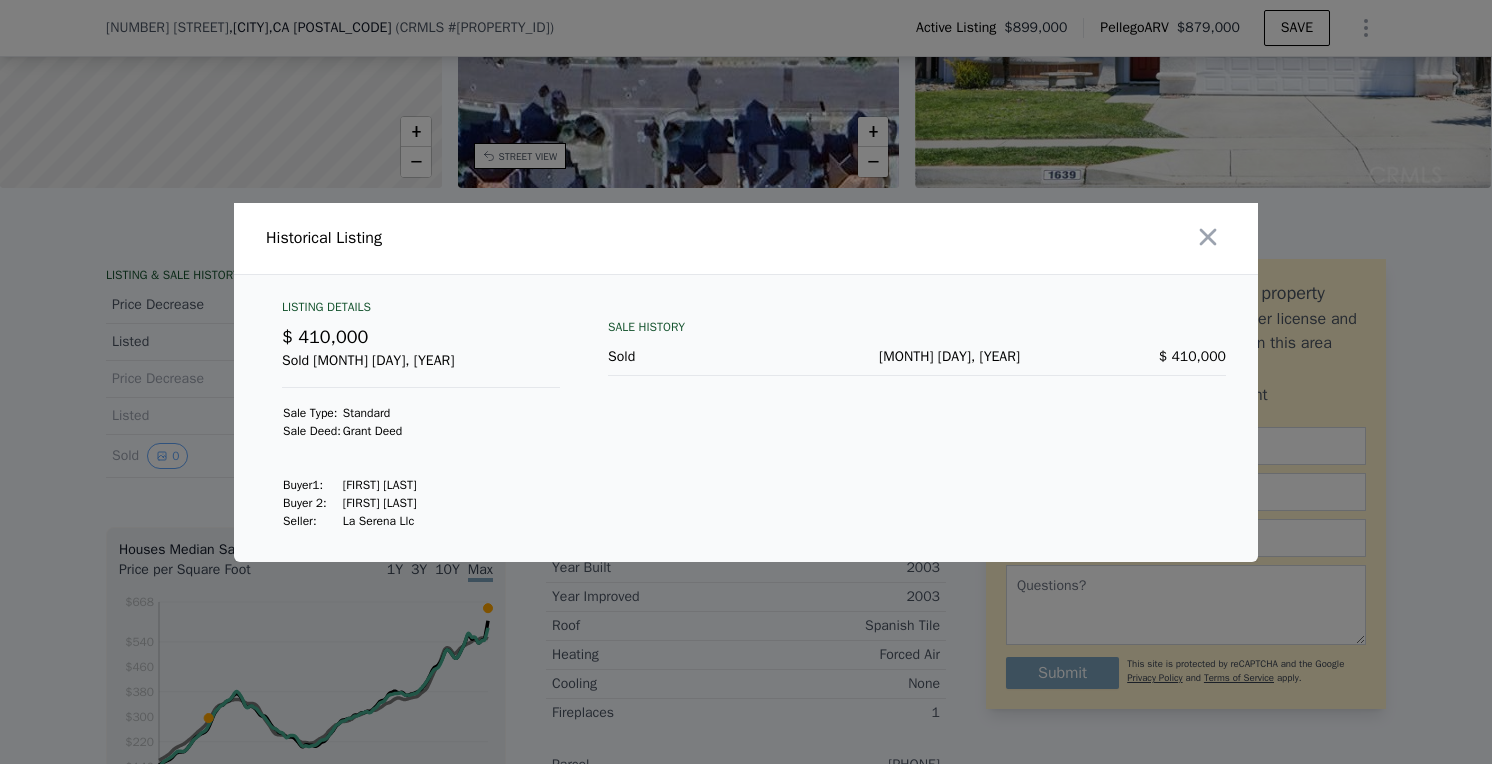 click on "Ritchie Jordan" at bounding box center (380, 485) 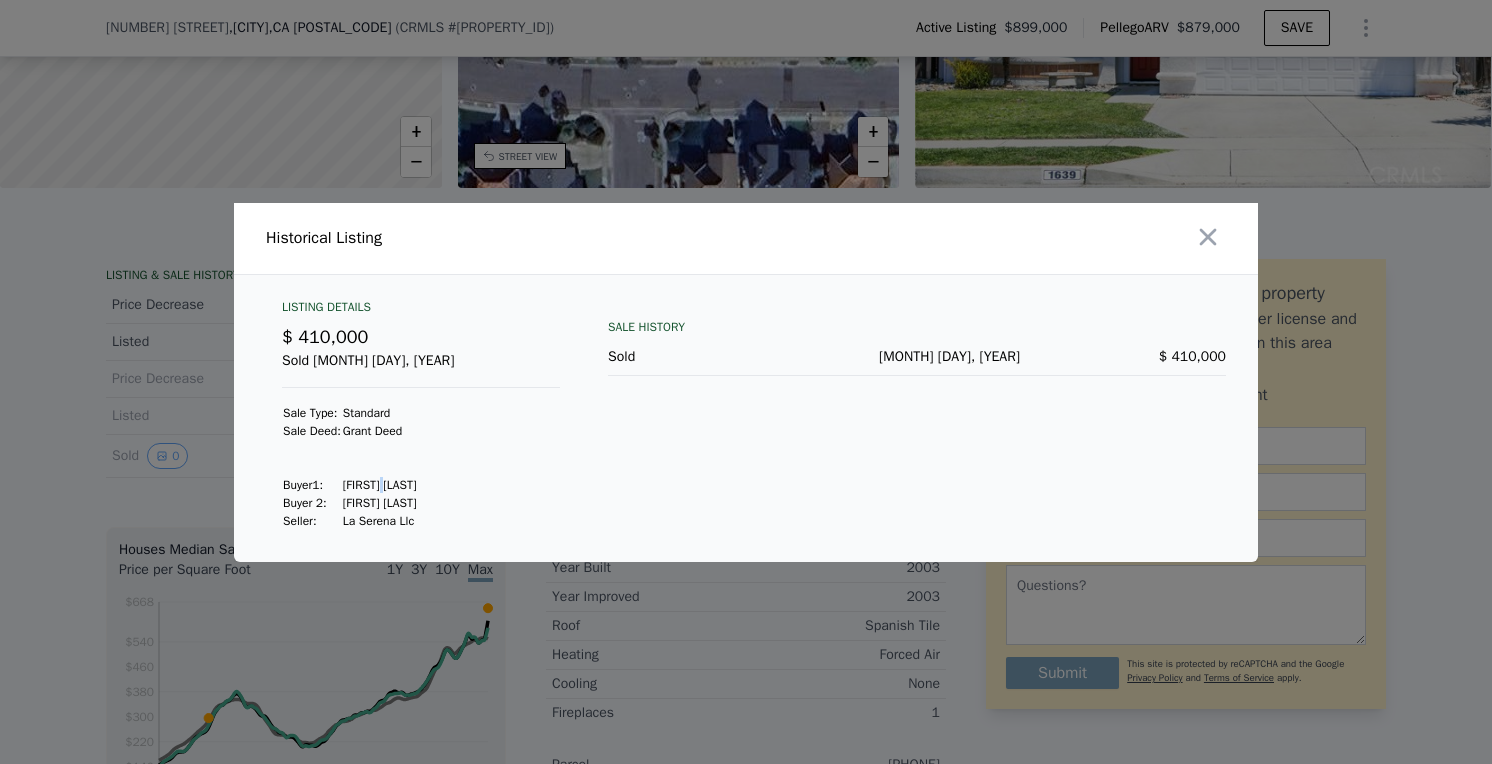 click on "Ritchie Jordan" at bounding box center [380, 485] 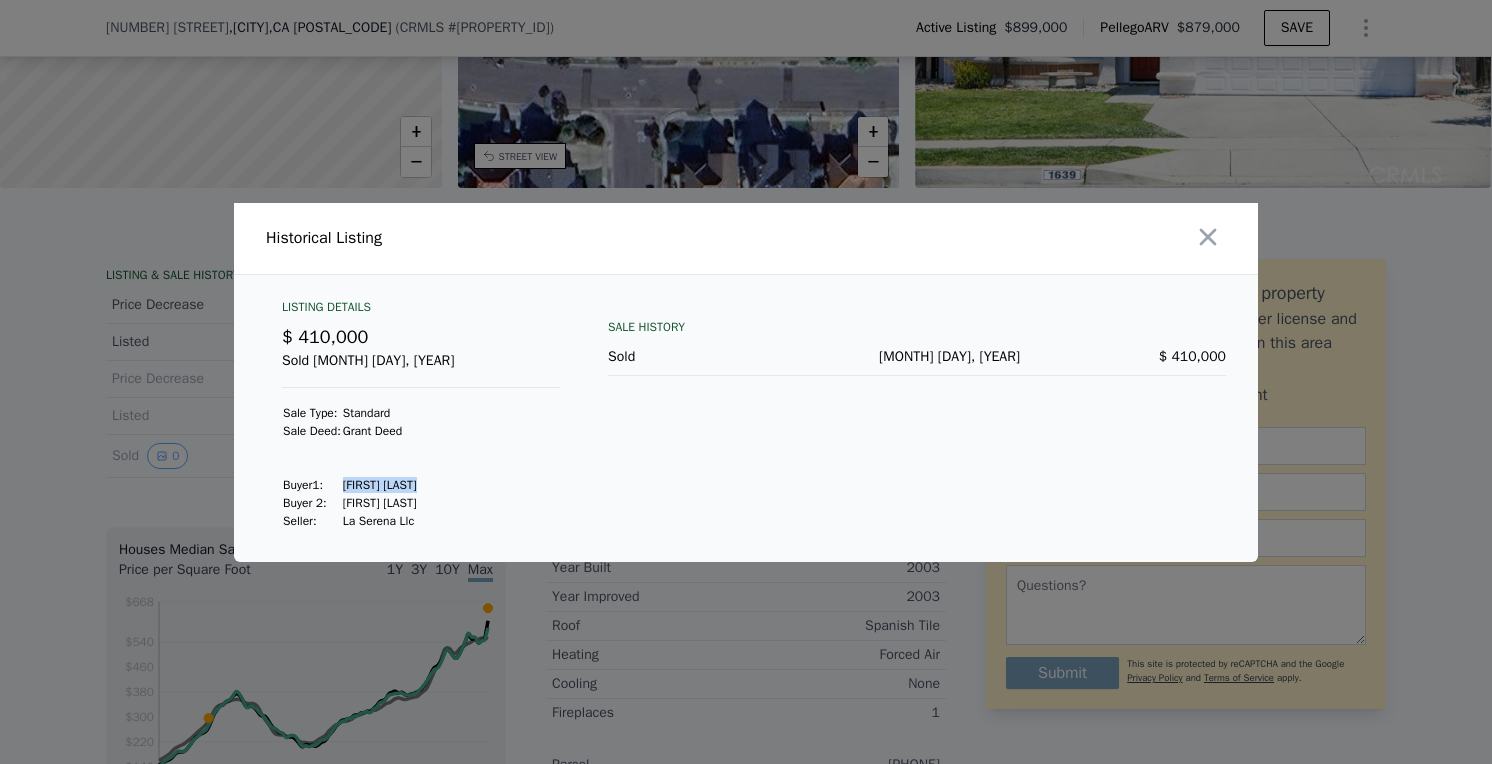 click on "Ritchie Jordan" at bounding box center (380, 485) 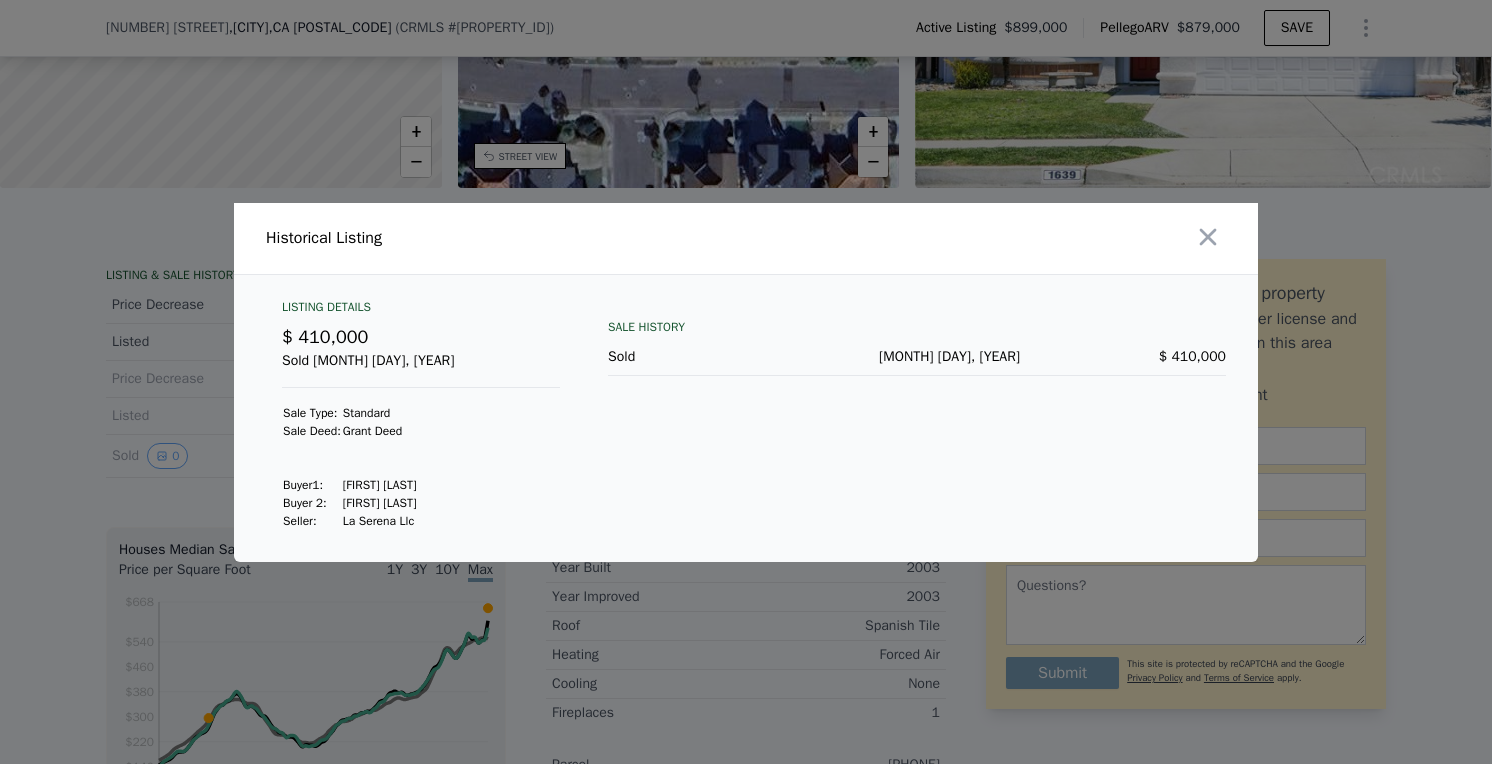 click on "Ritchie Denise M" at bounding box center [380, 503] 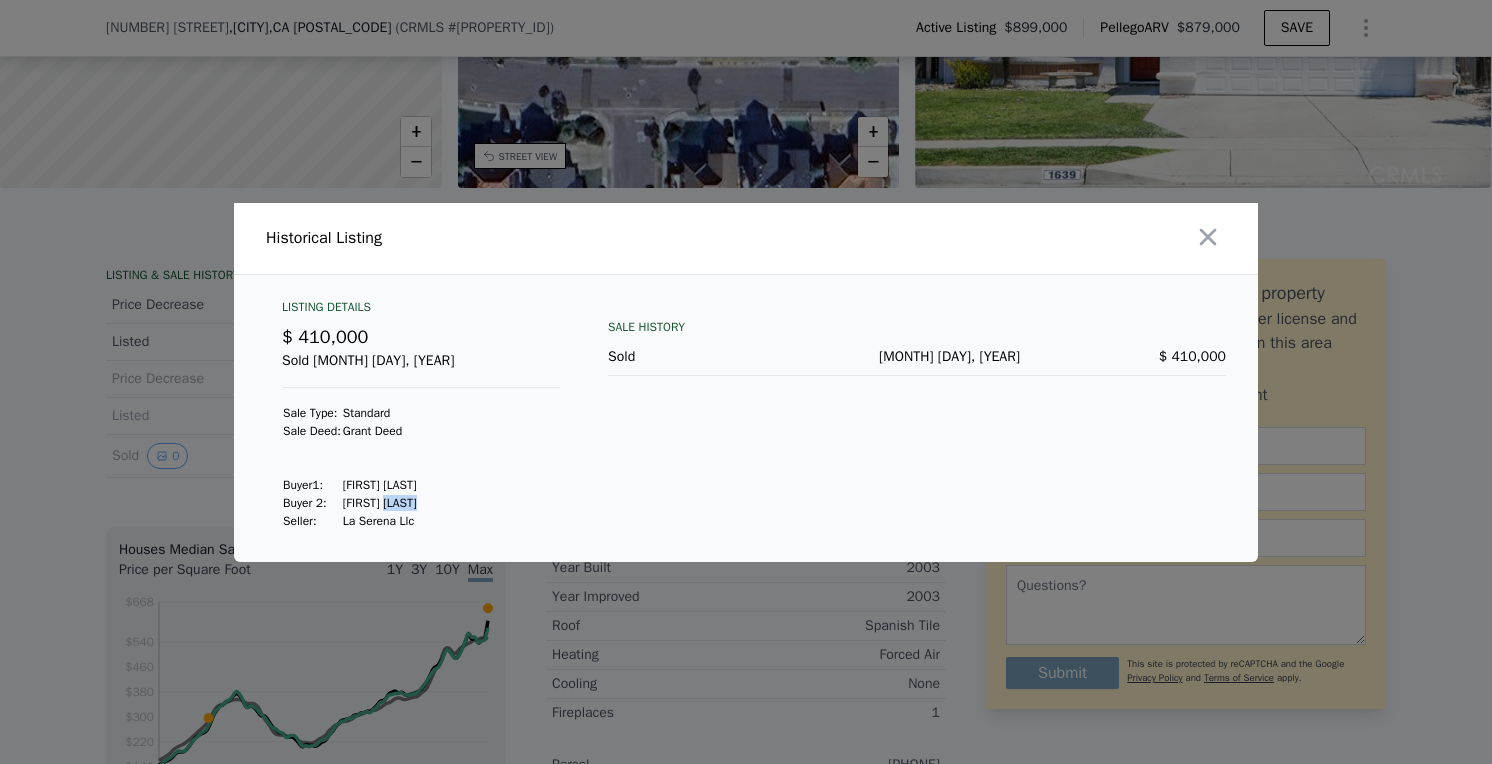click on "Ritchie Denise M" at bounding box center [380, 503] 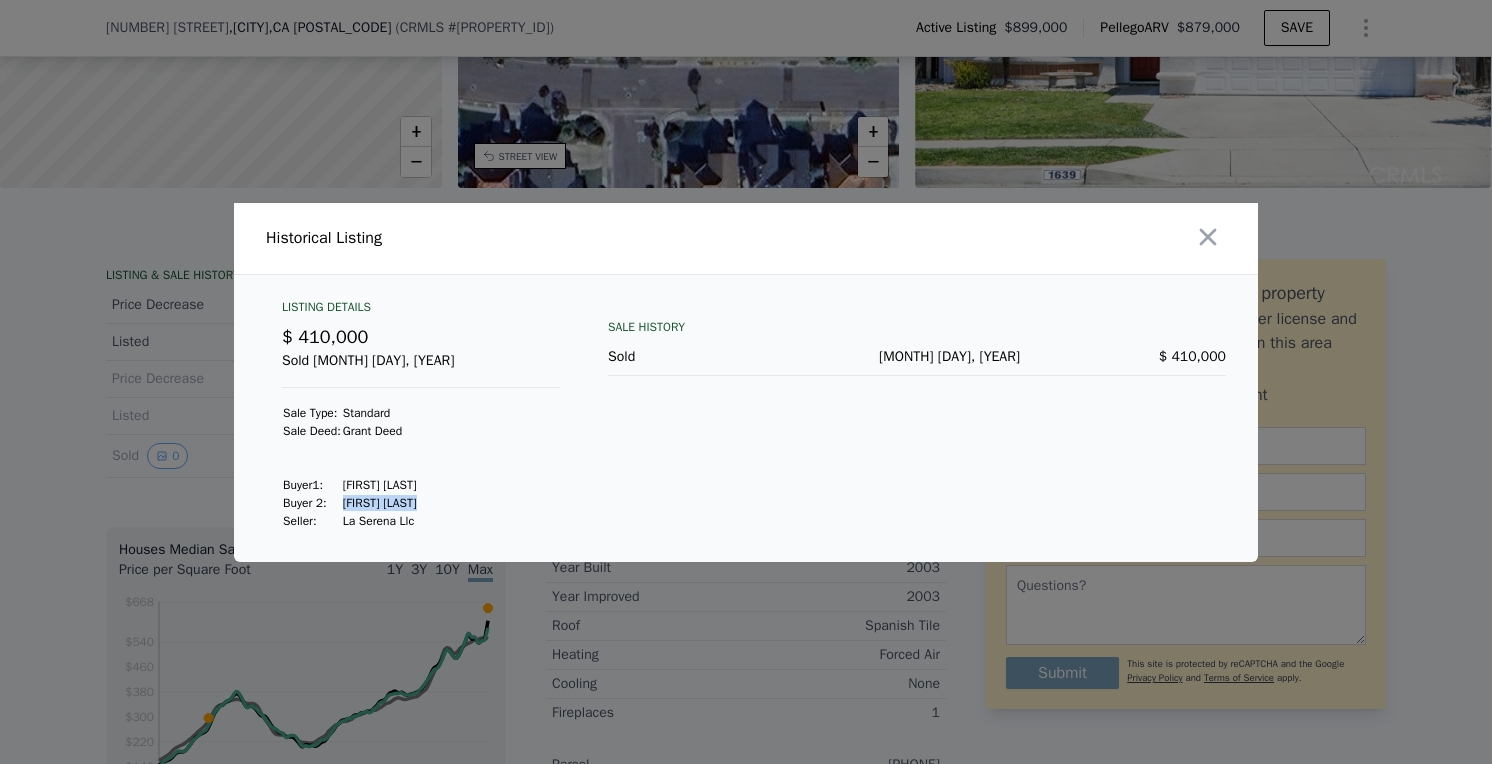 click on "Ritchie Denise M" at bounding box center (380, 503) 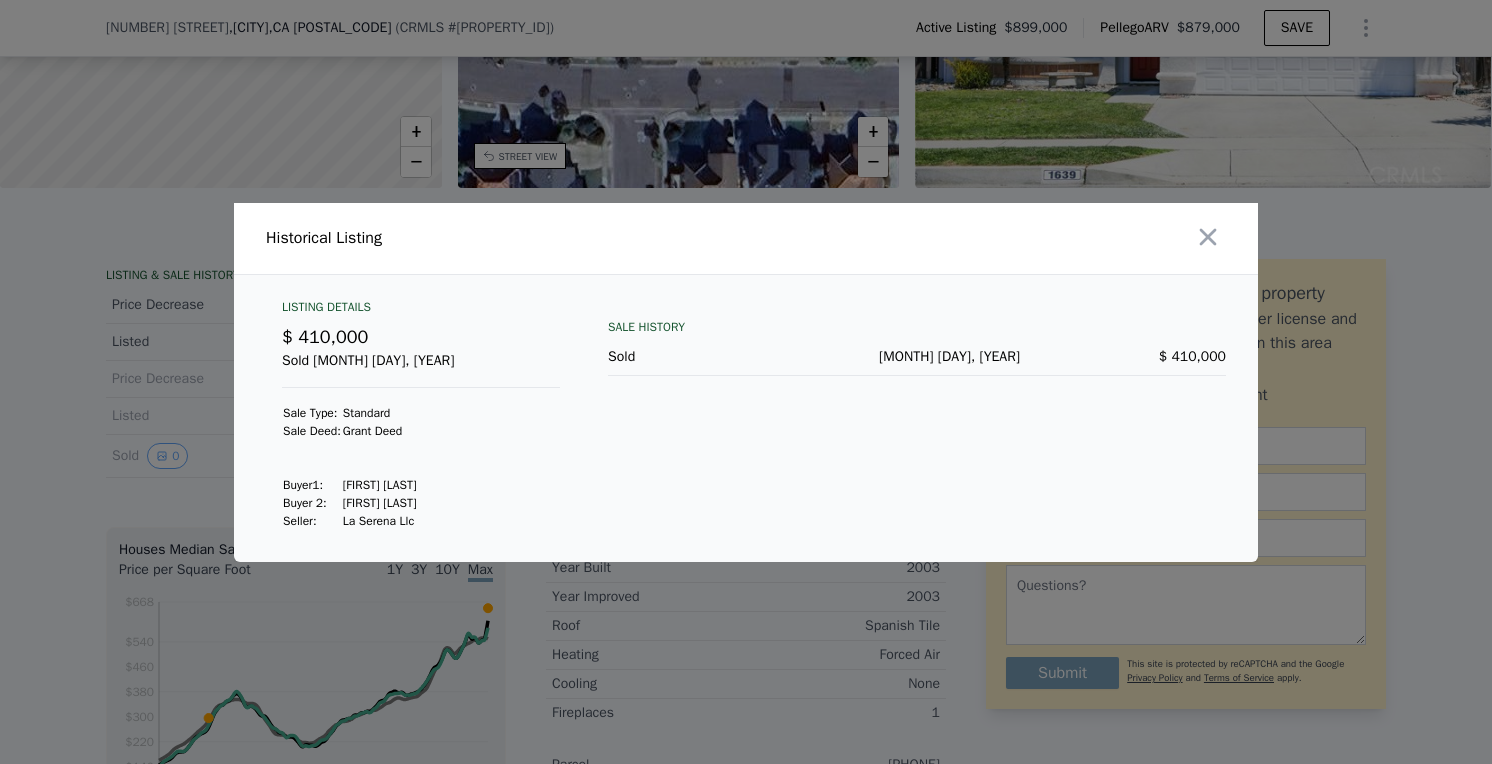 click at bounding box center [746, 382] 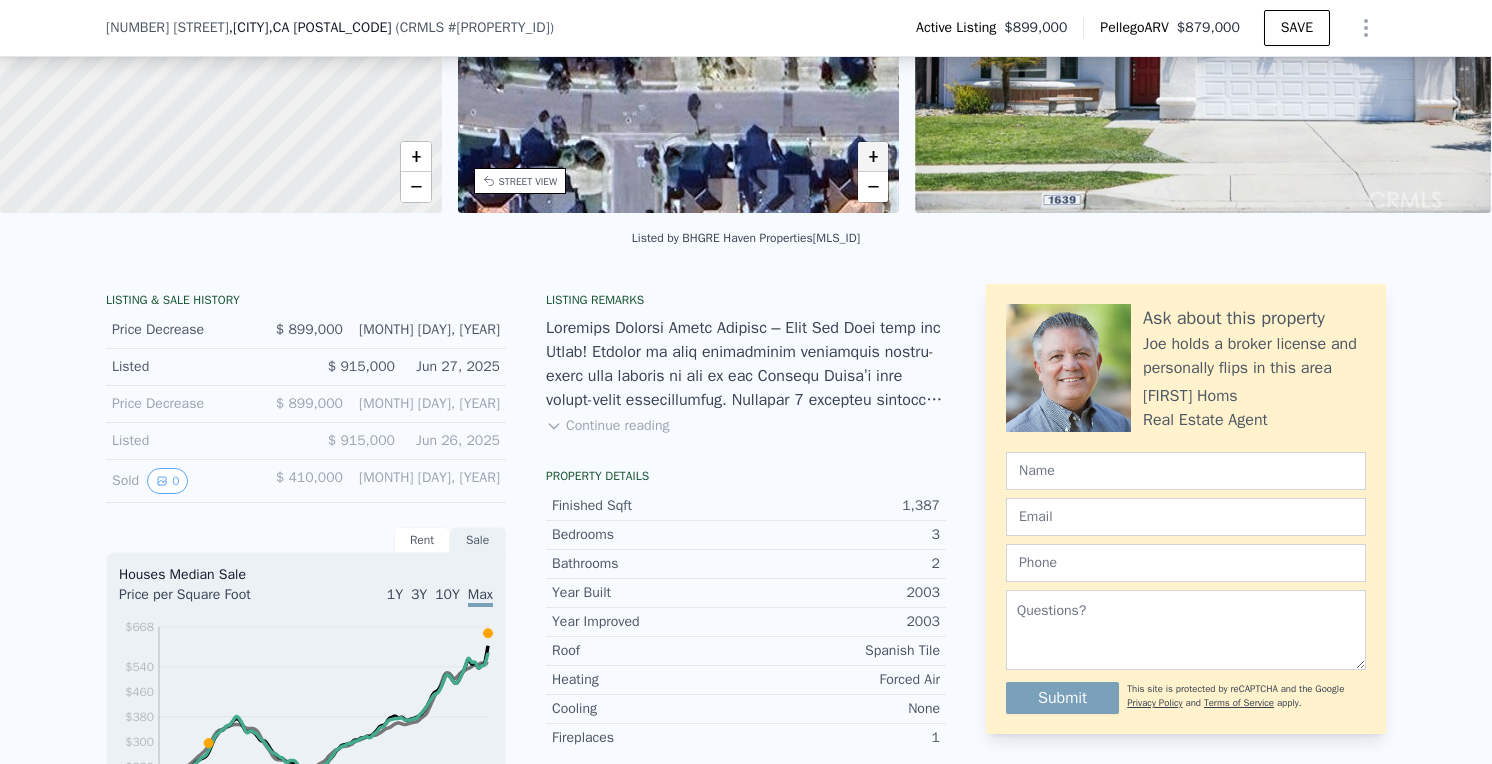 scroll, scrollTop: 7, scrollLeft: 0, axis: vertical 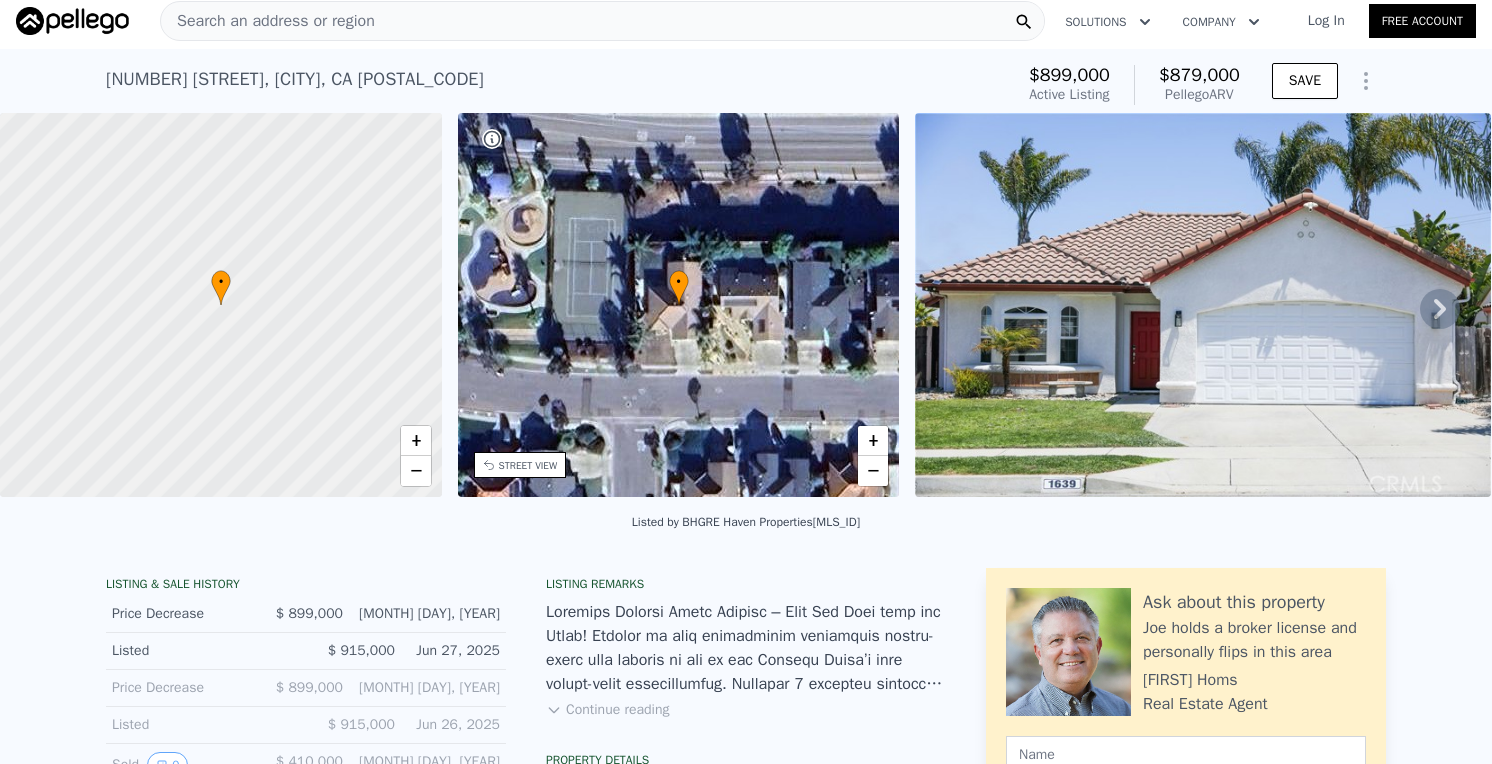 drag, startPoint x: 837, startPoint y: 127, endPoint x: 805, endPoint y: 115, distance: 34.176014 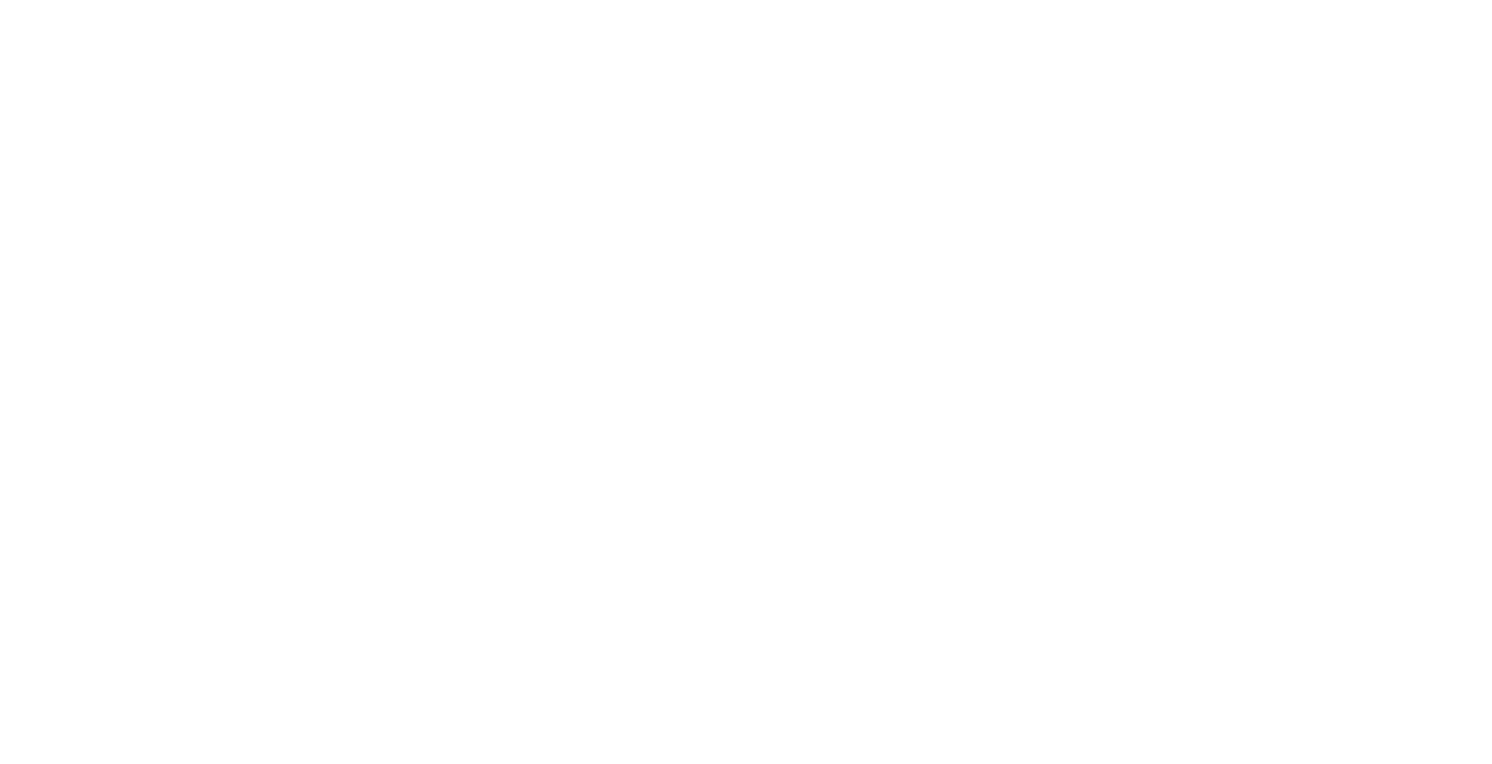 scroll, scrollTop: 0, scrollLeft: 0, axis: both 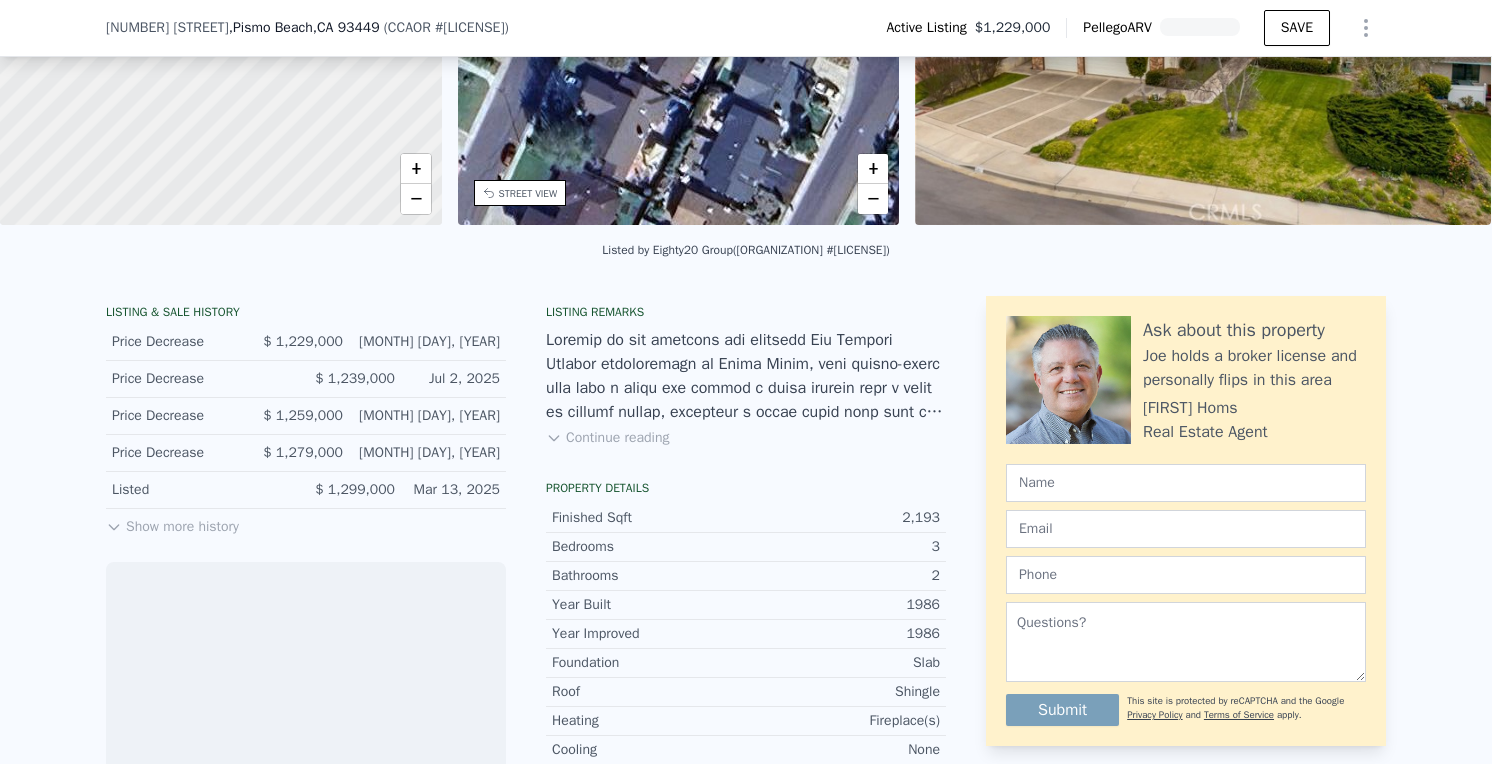 click on "Show more history" at bounding box center [172, 523] 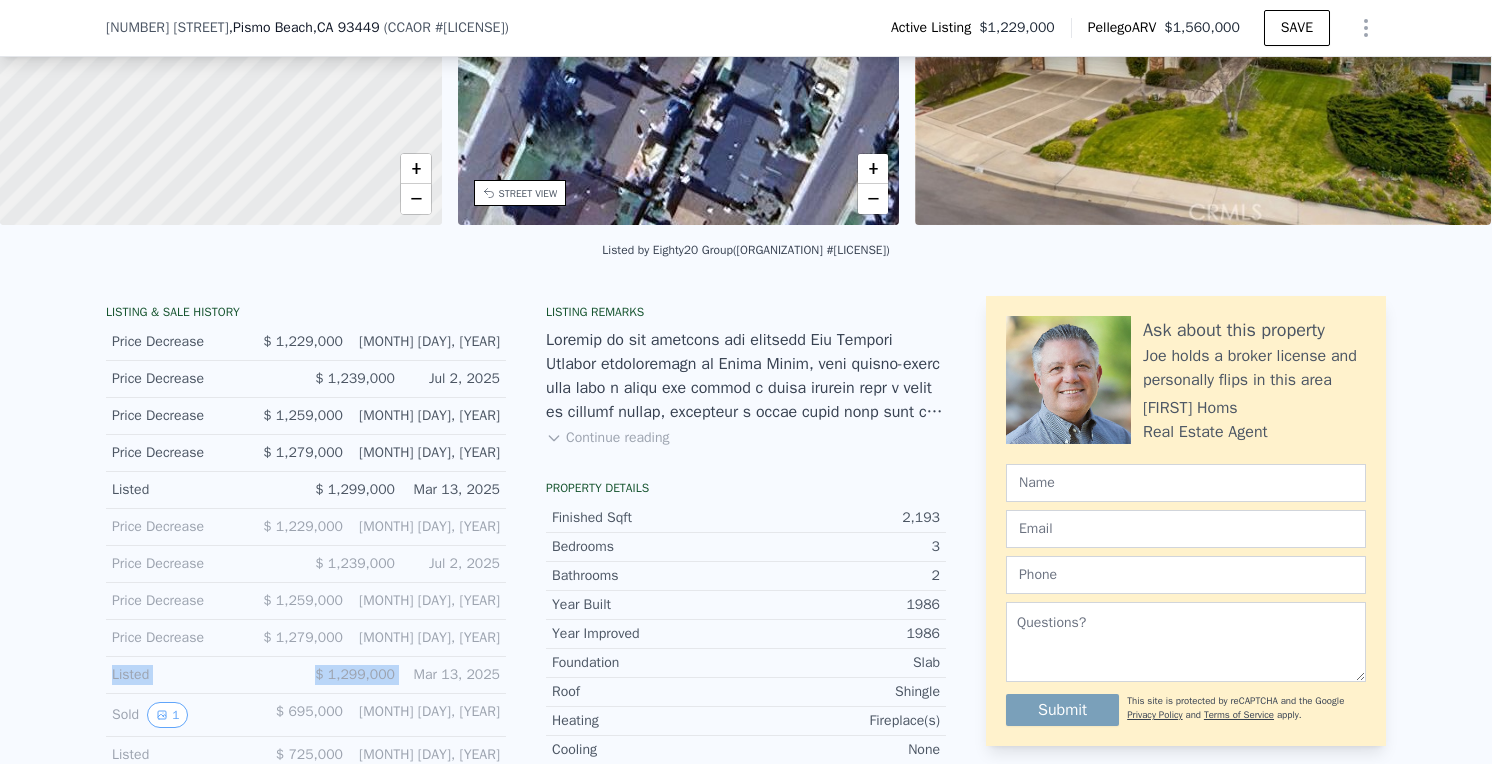 drag, startPoint x: 332, startPoint y: 674, endPoint x: 485, endPoint y: 672, distance: 153.01308 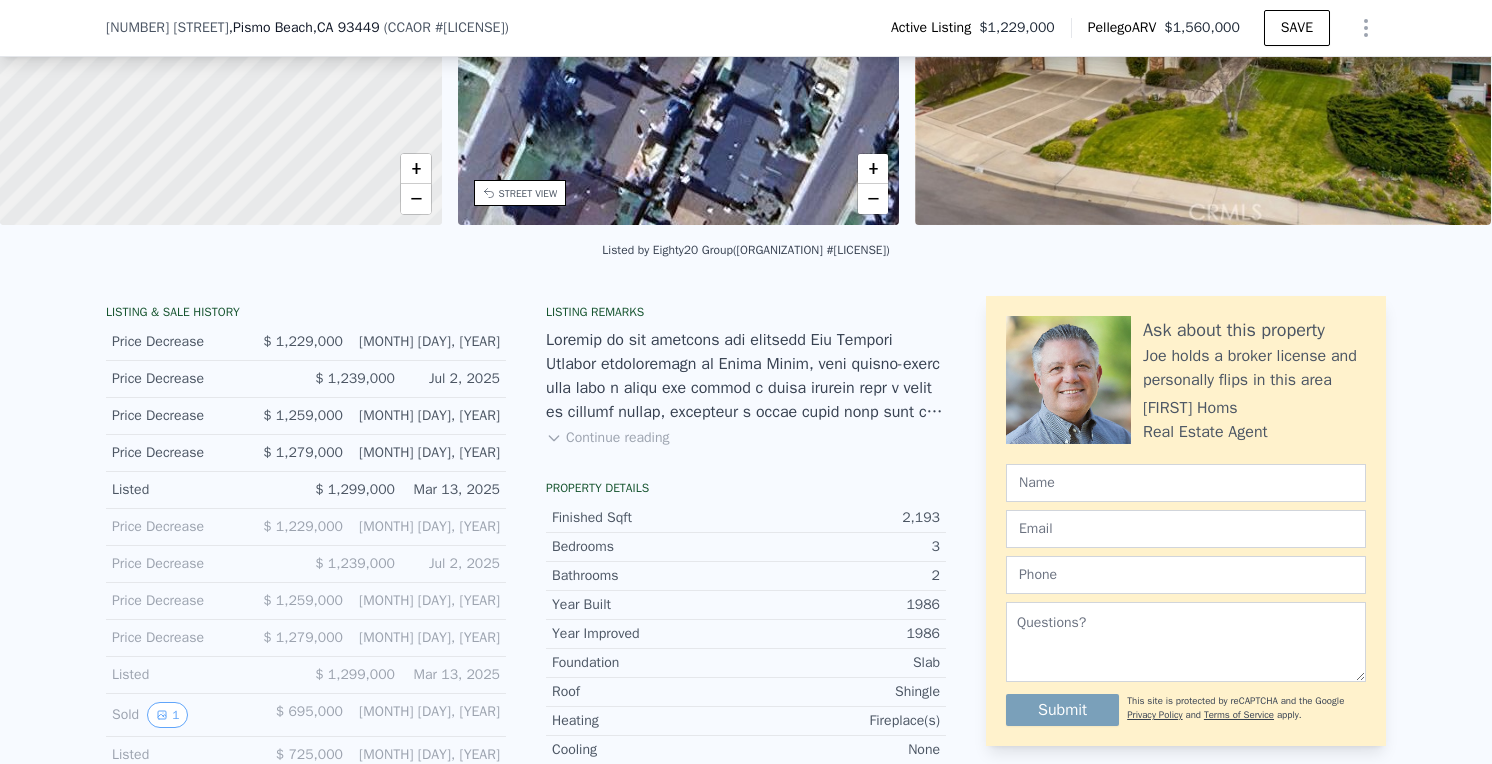 click on "Mar 13, 2025" at bounding box center [455, 675] 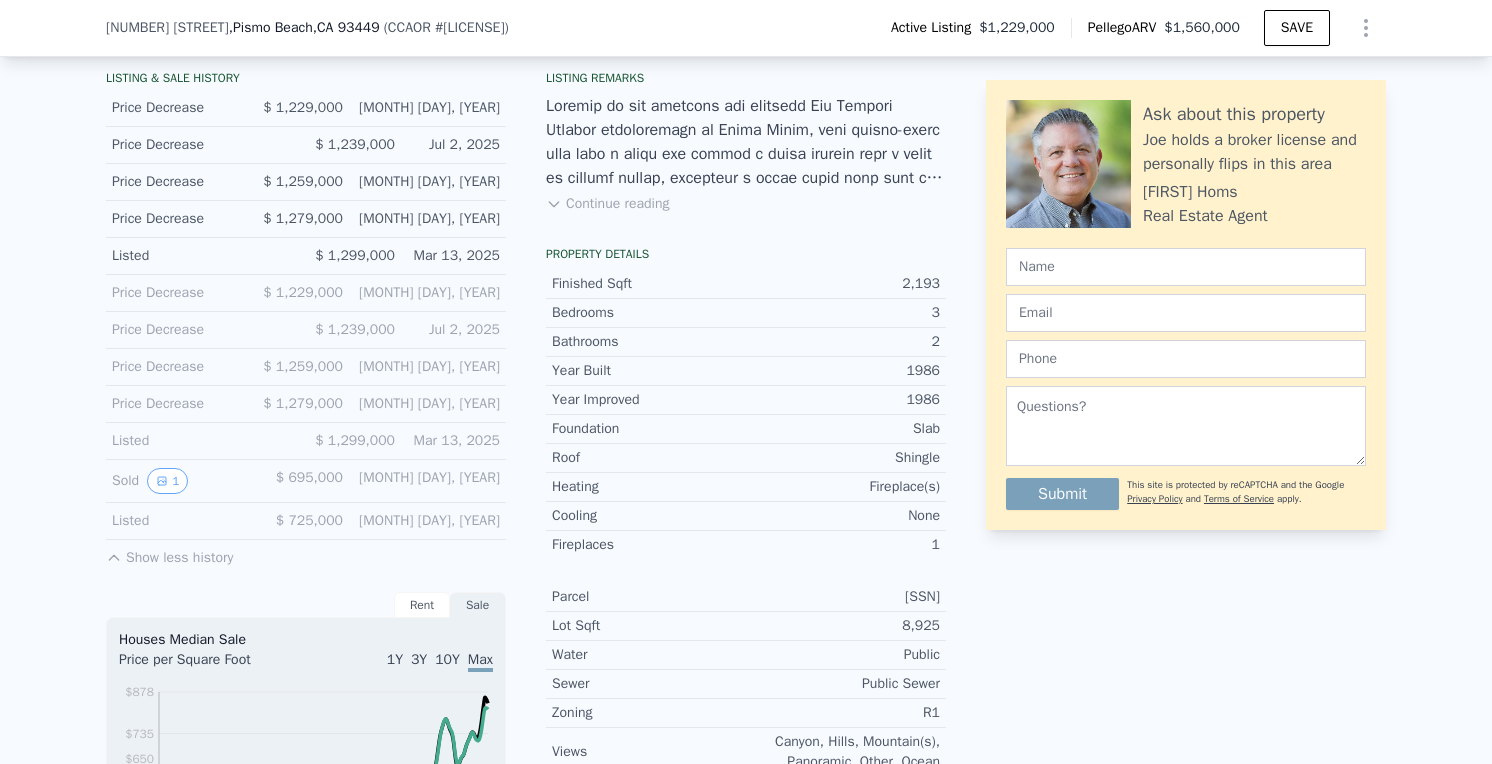scroll, scrollTop: 552, scrollLeft: 0, axis: vertical 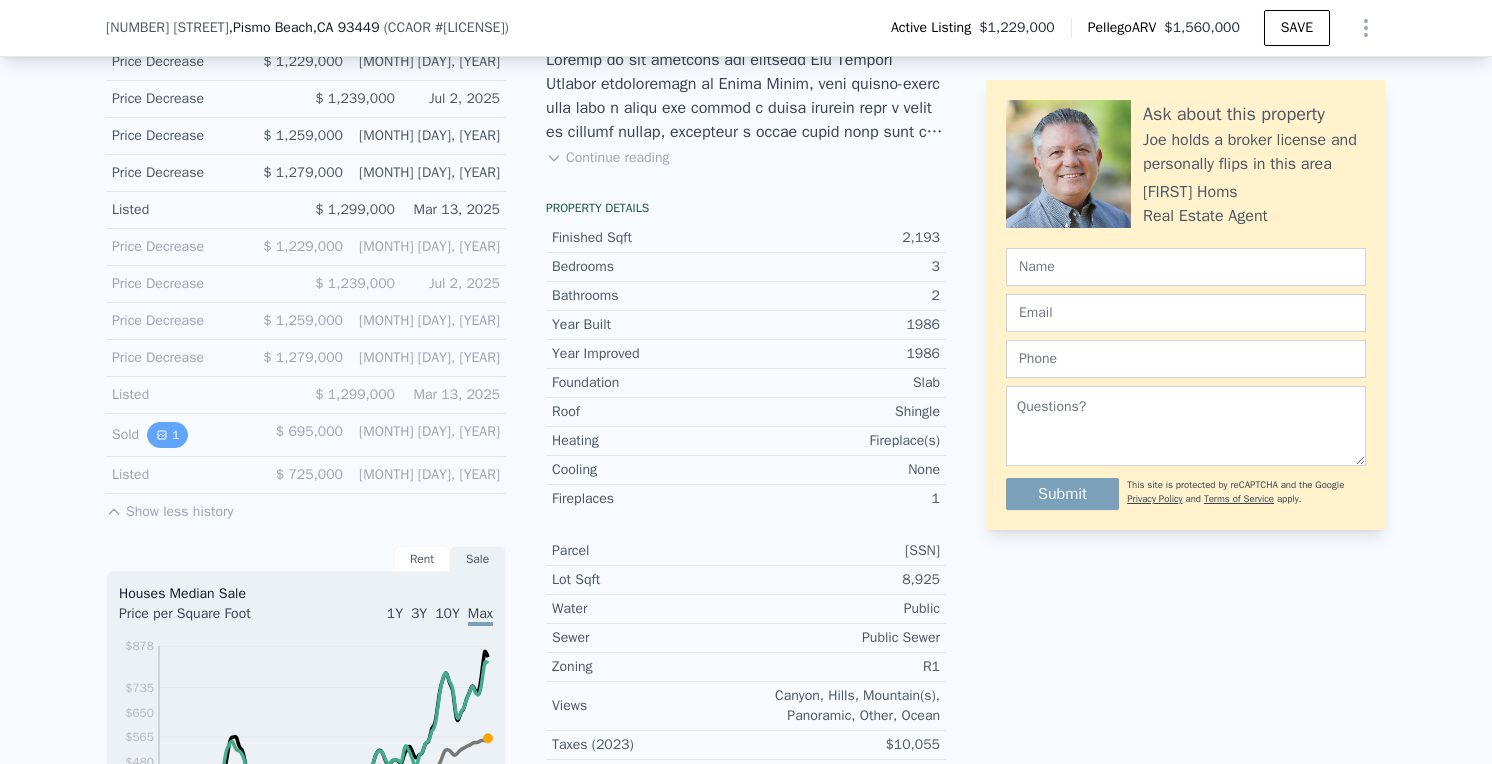 click on "1" at bounding box center [167, 435] 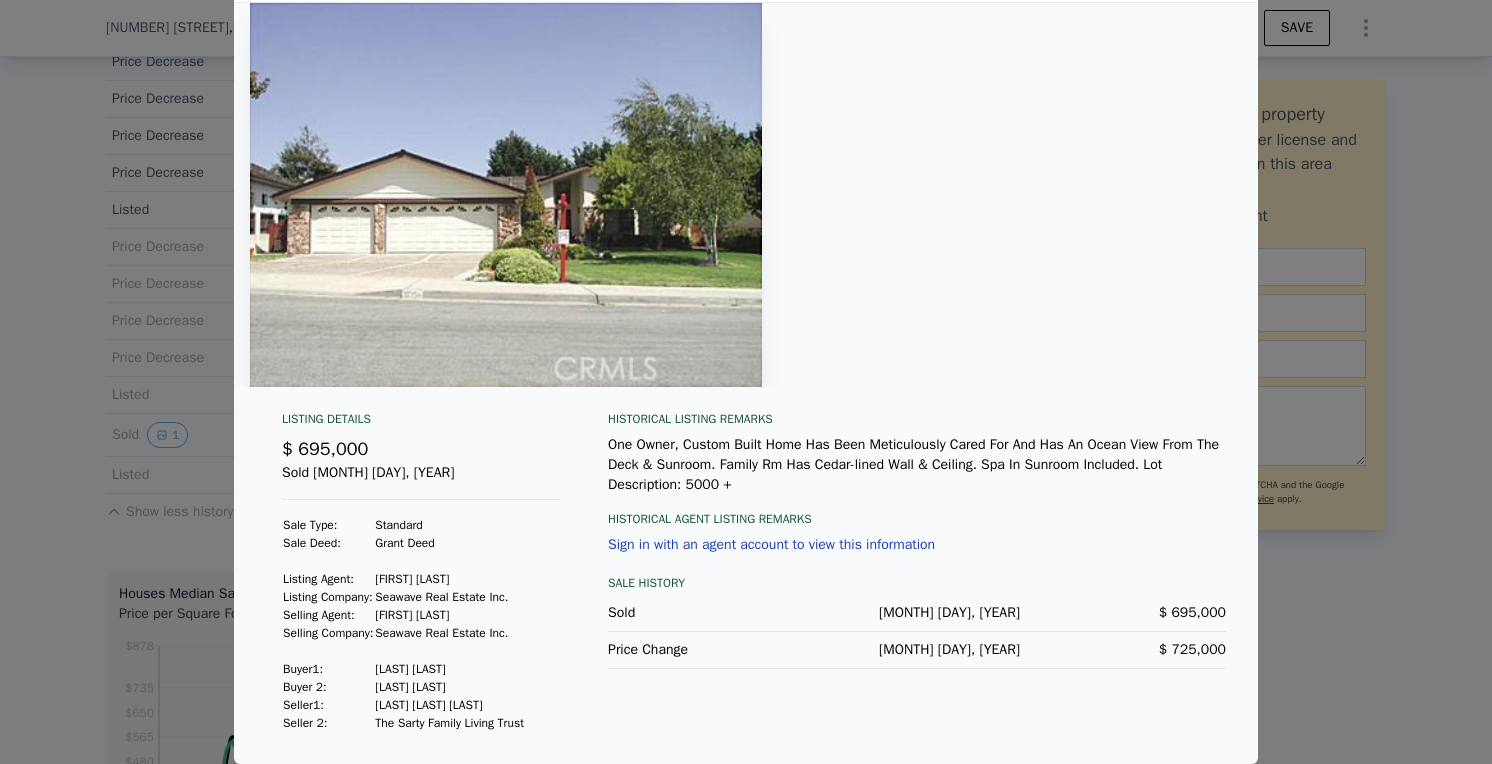 scroll, scrollTop: 116, scrollLeft: 0, axis: vertical 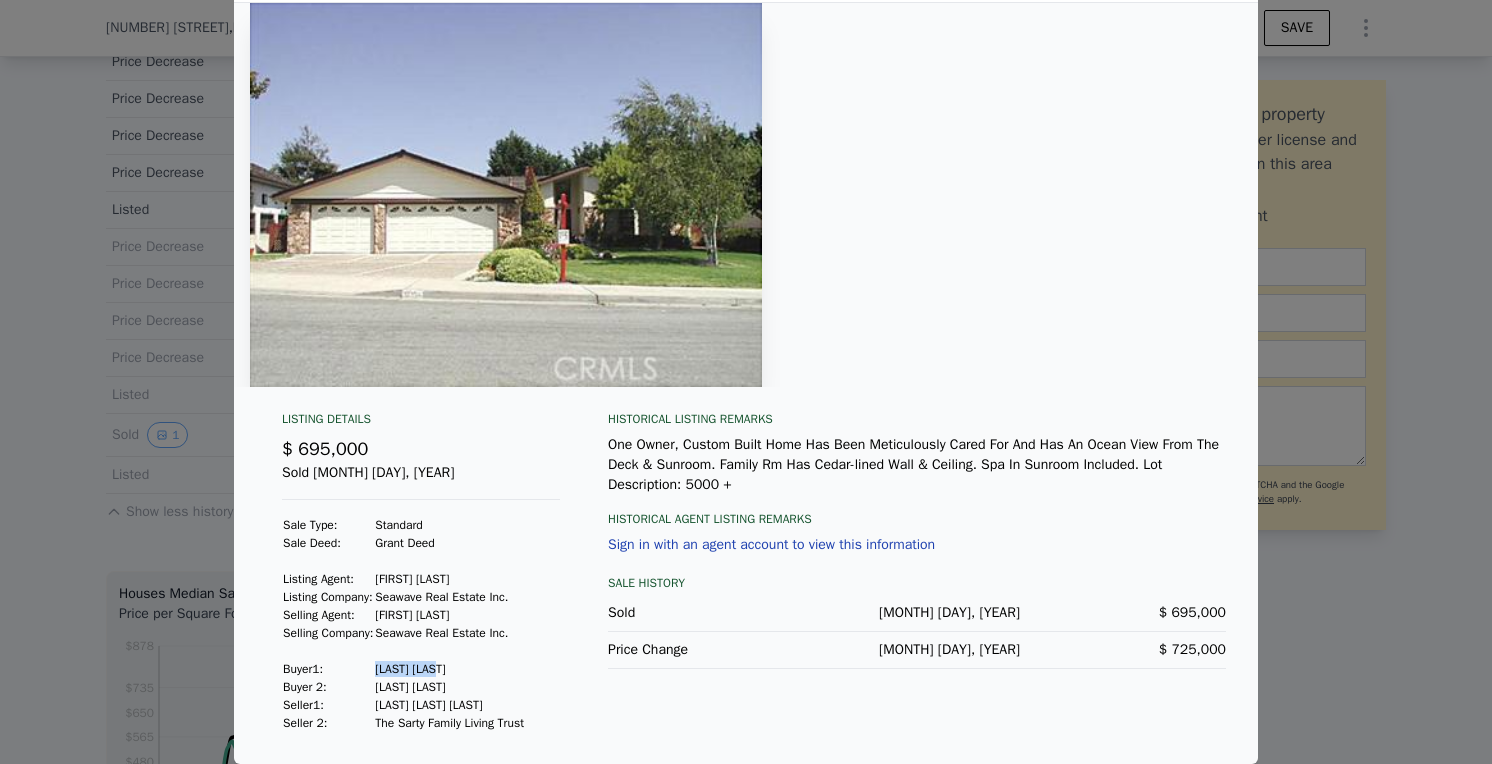 drag, startPoint x: 393, startPoint y: 656, endPoint x: 482, endPoint y: 657, distance: 89.005615 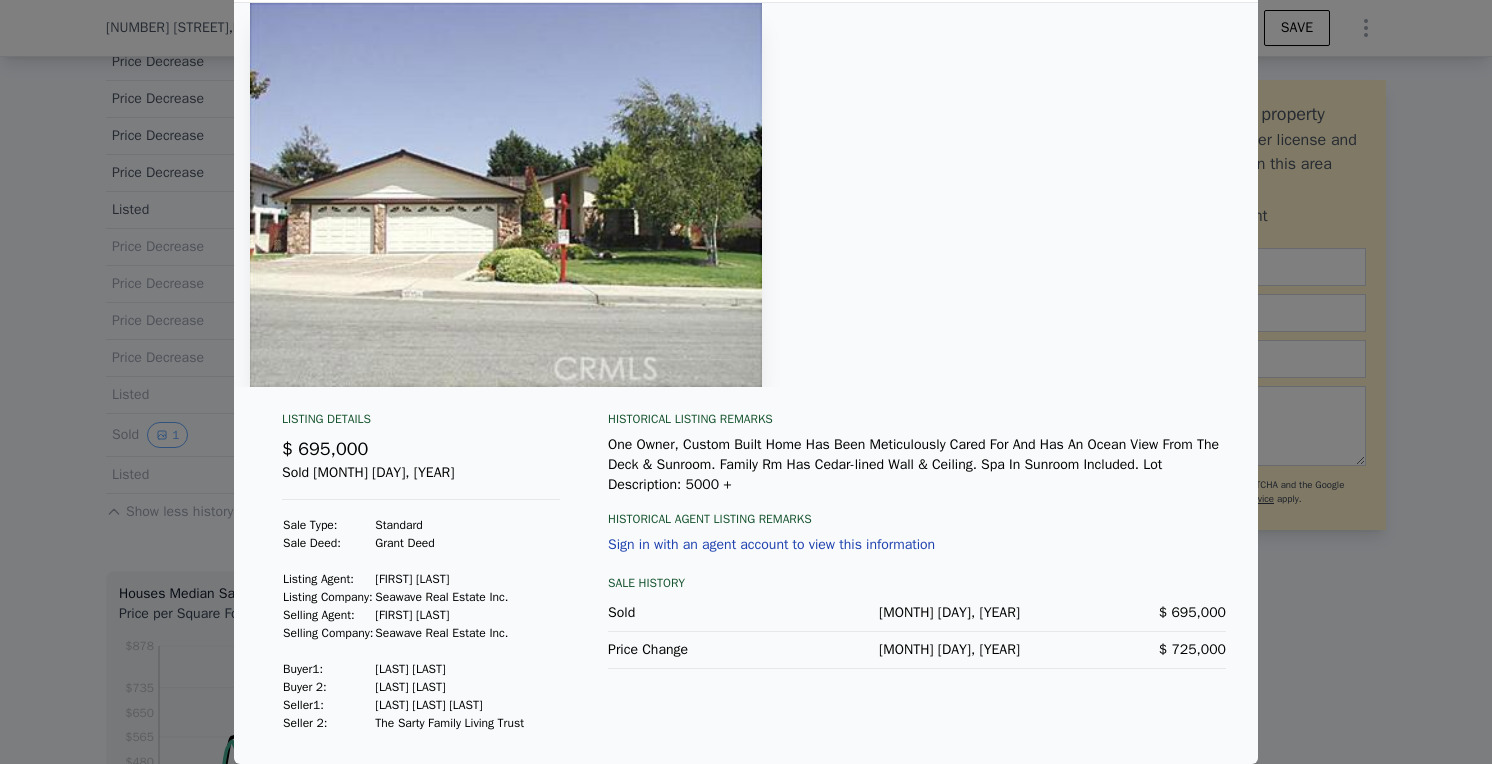 click at bounding box center [746, 382] 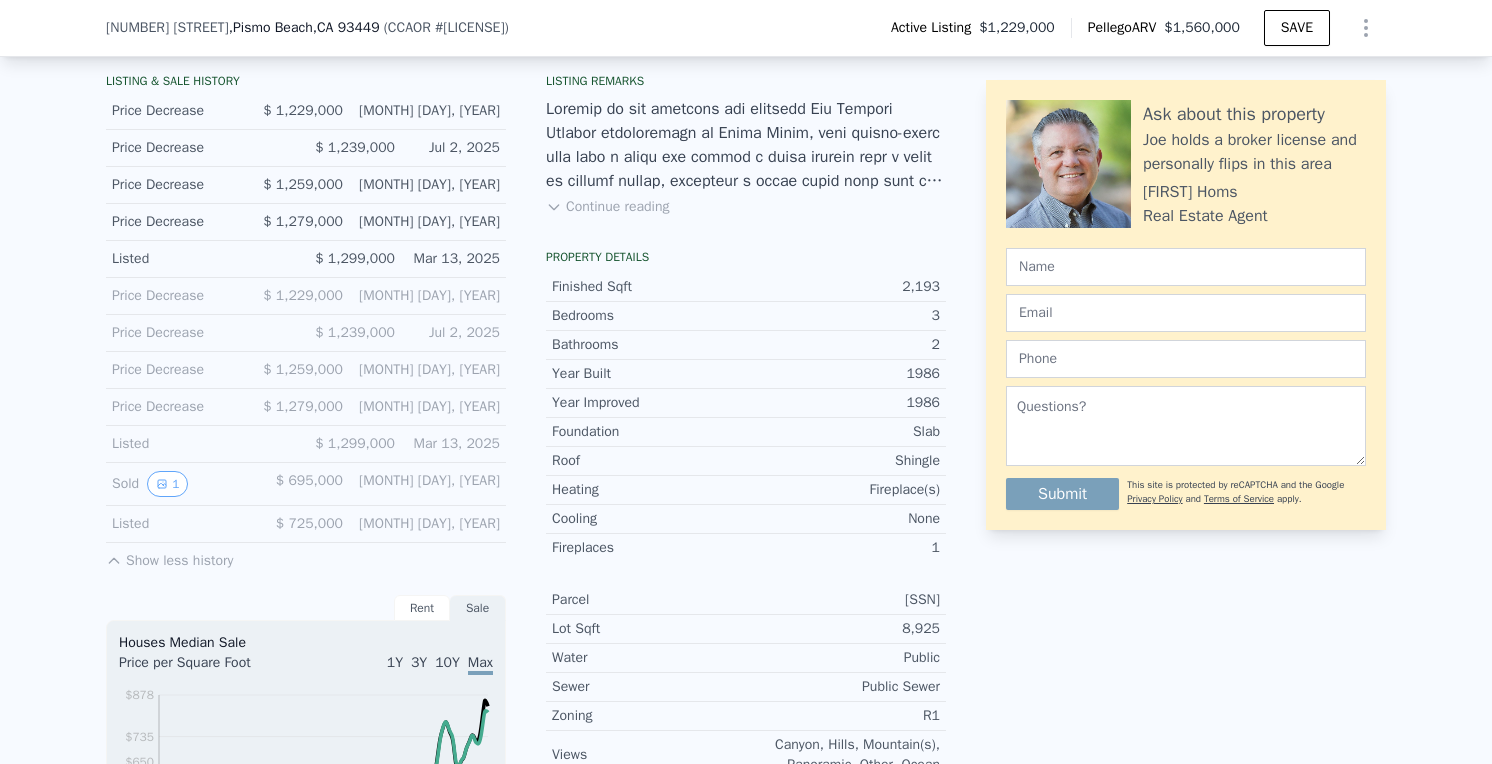 scroll, scrollTop: 440, scrollLeft: 0, axis: vertical 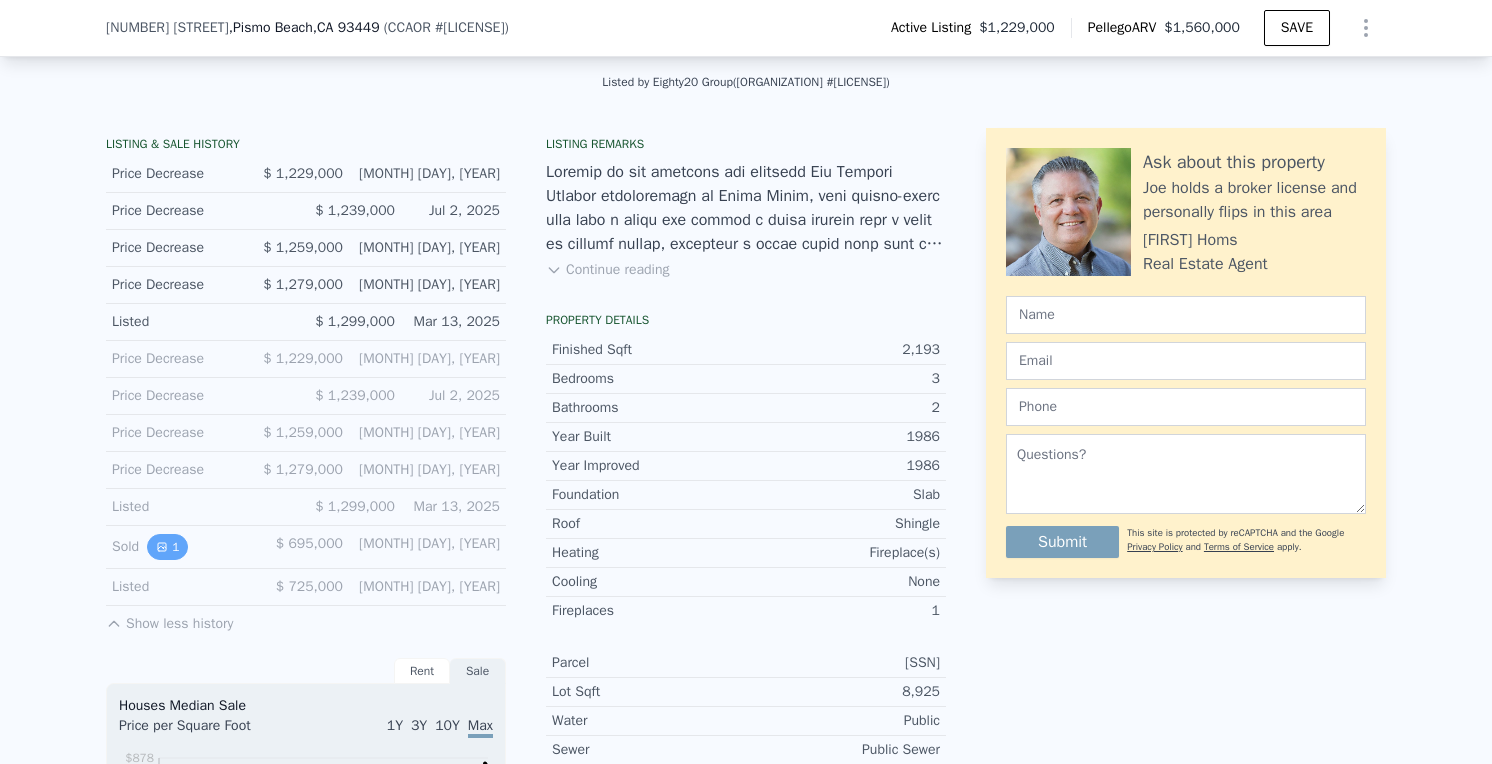 click on "1" at bounding box center [167, 547] 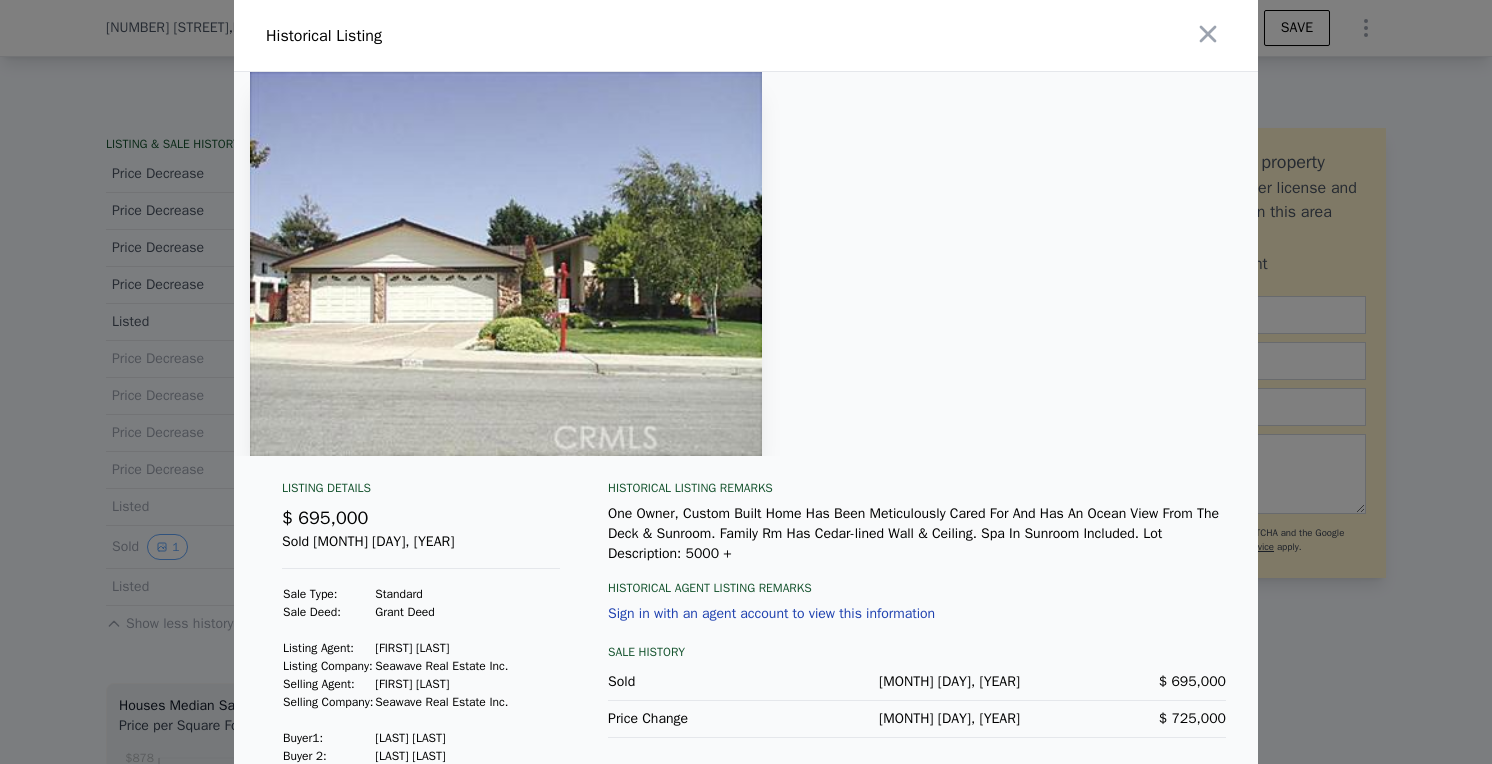 click at bounding box center (746, 382) 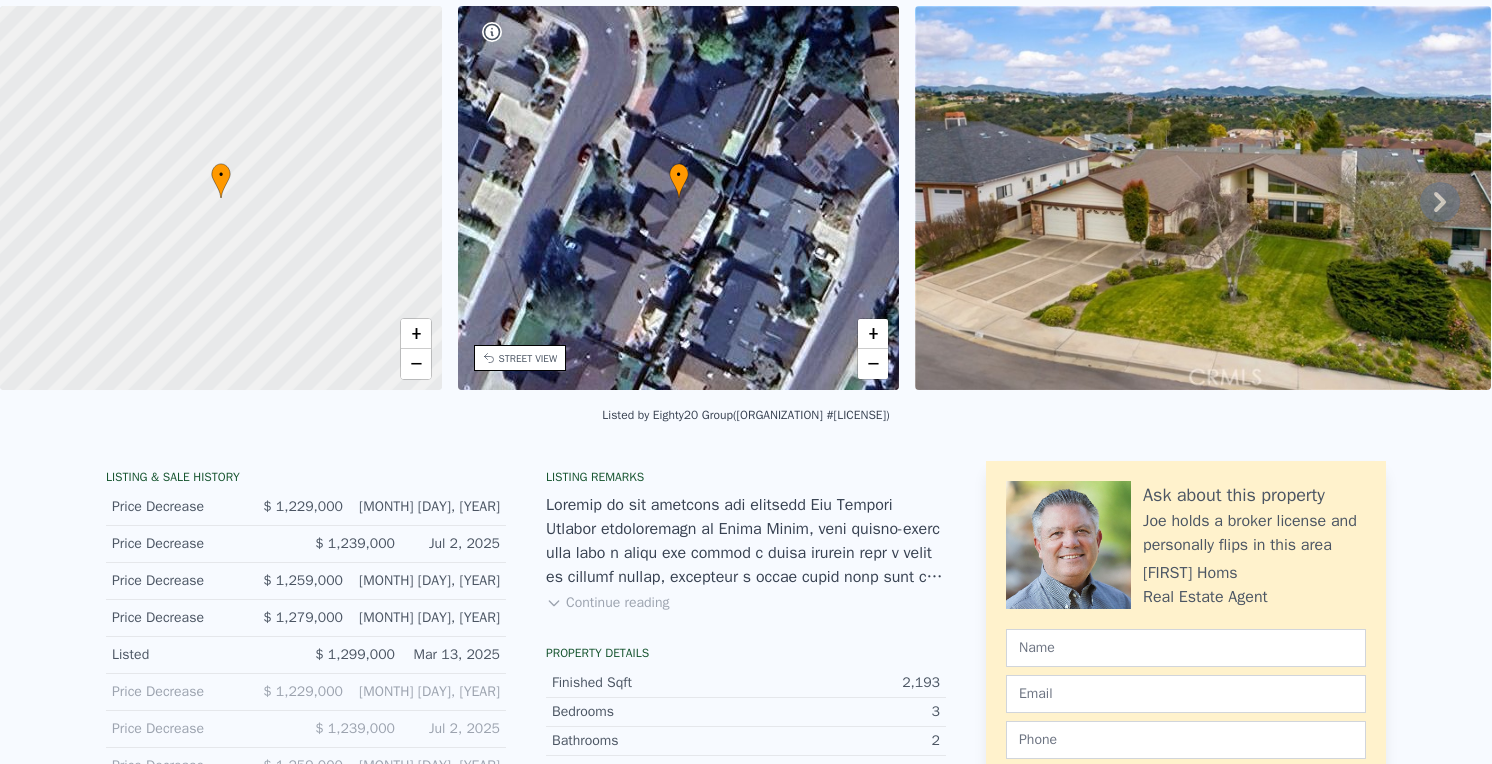 scroll, scrollTop: 7, scrollLeft: 0, axis: vertical 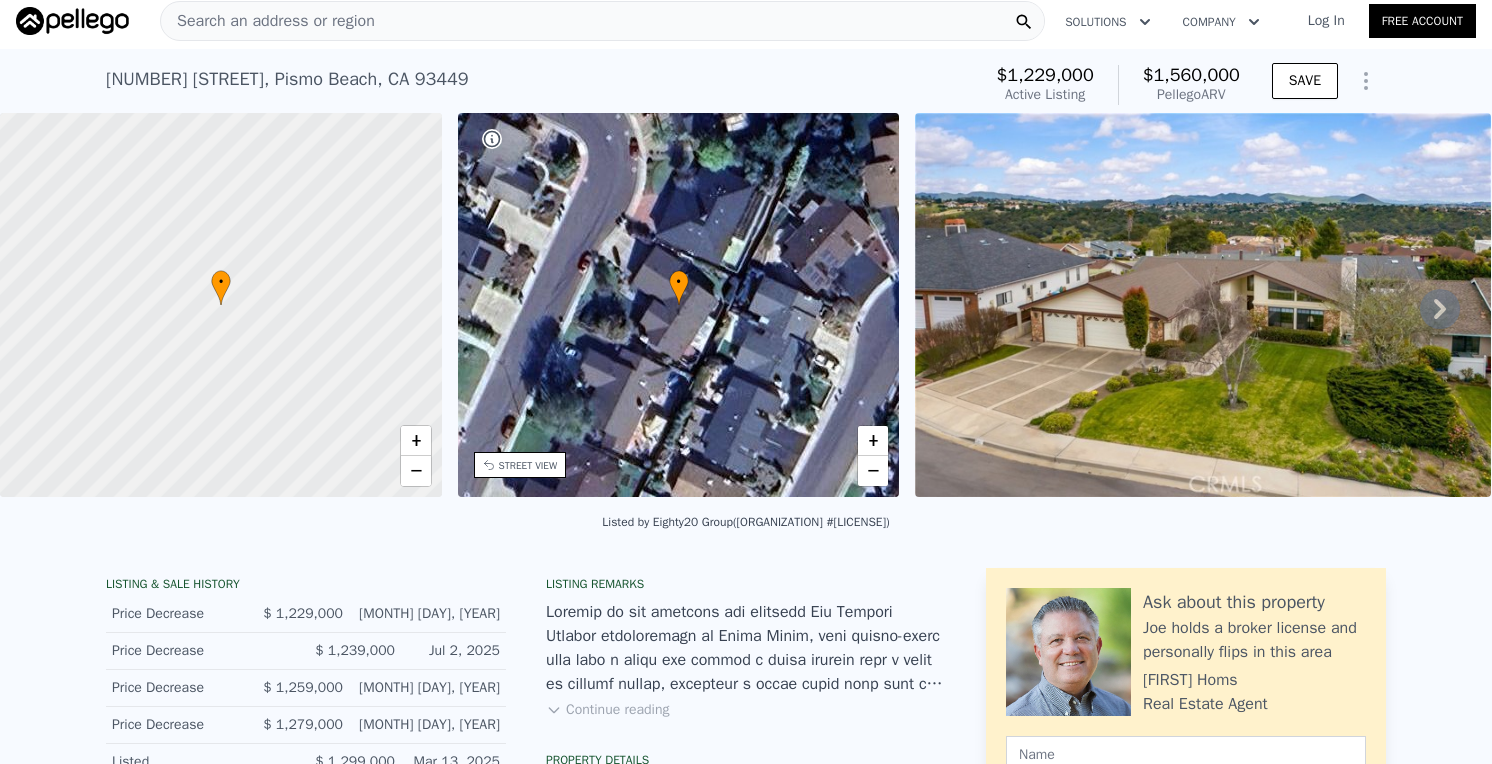 click 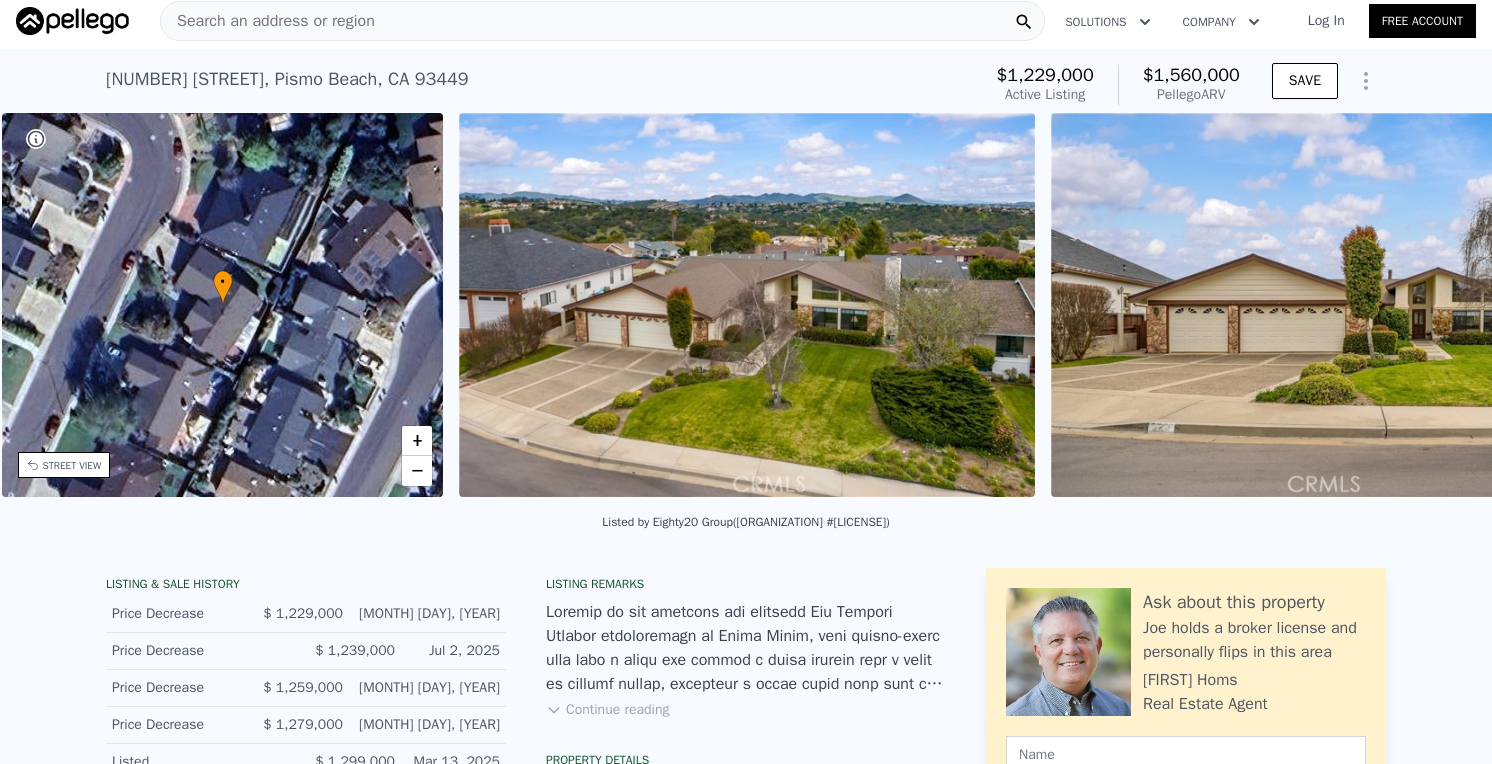 scroll, scrollTop: 0, scrollLeft: 465, axis: horizontal 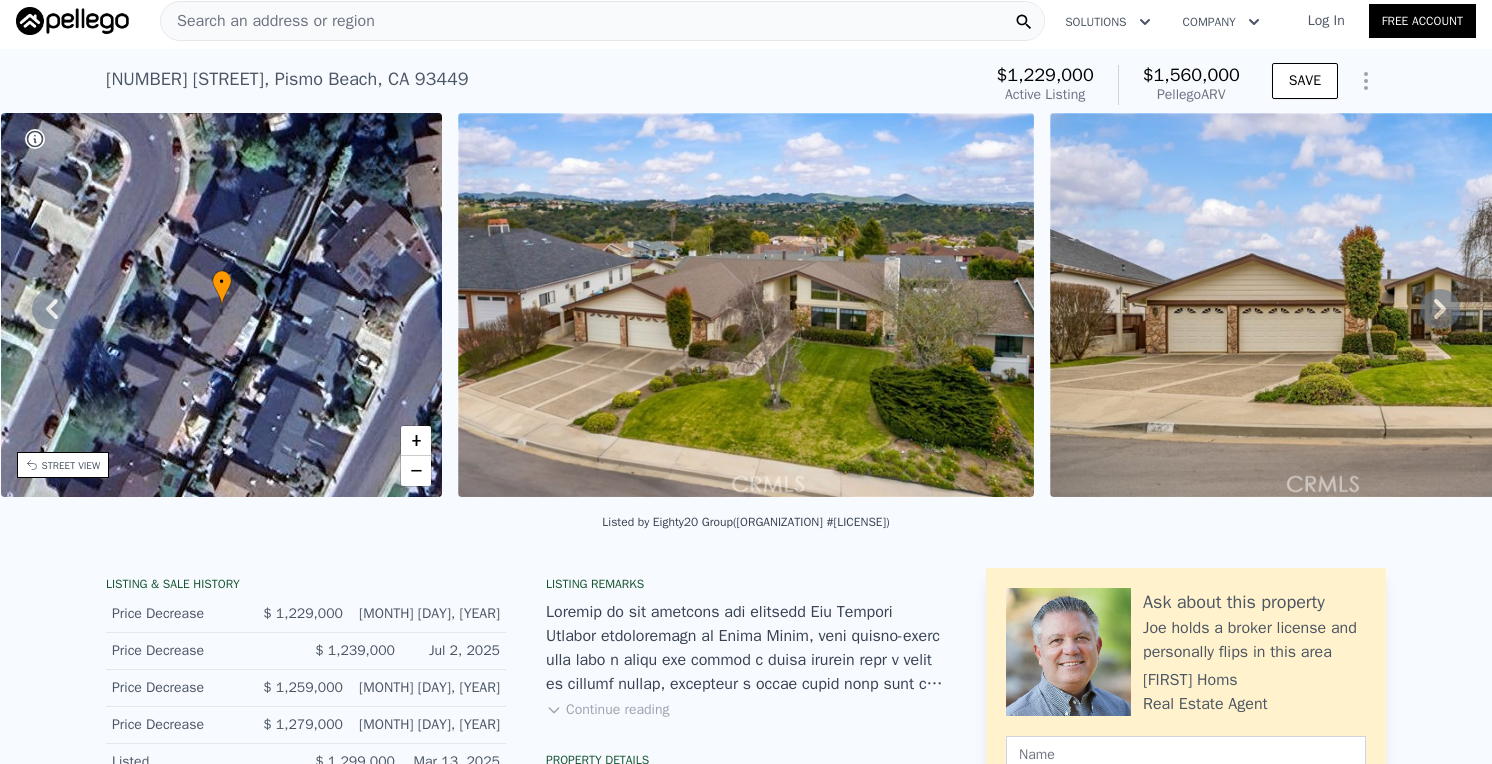 click at bounding box center (746, 305) 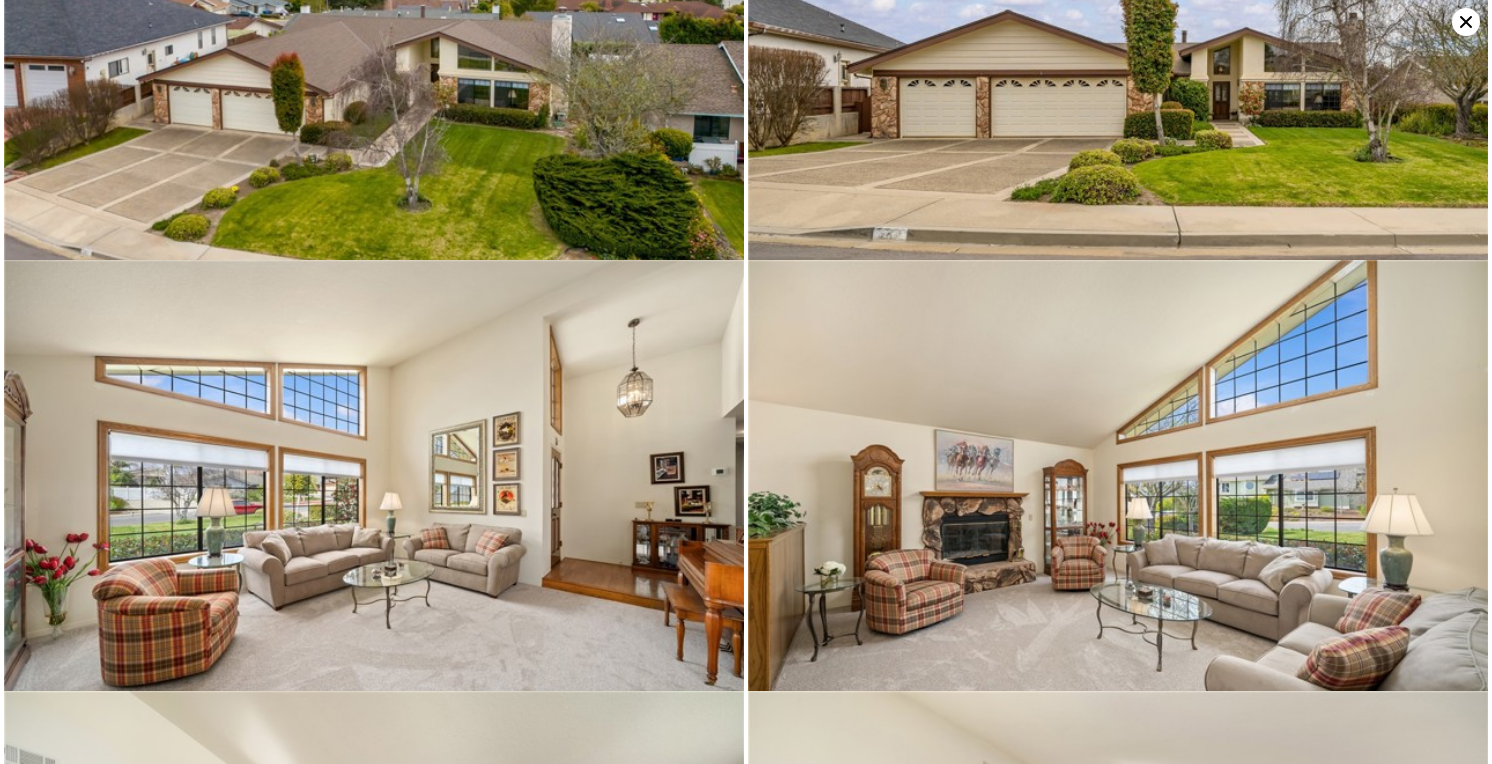 scroll, scrollTop: 0, scrollLeft: 0, axis: both 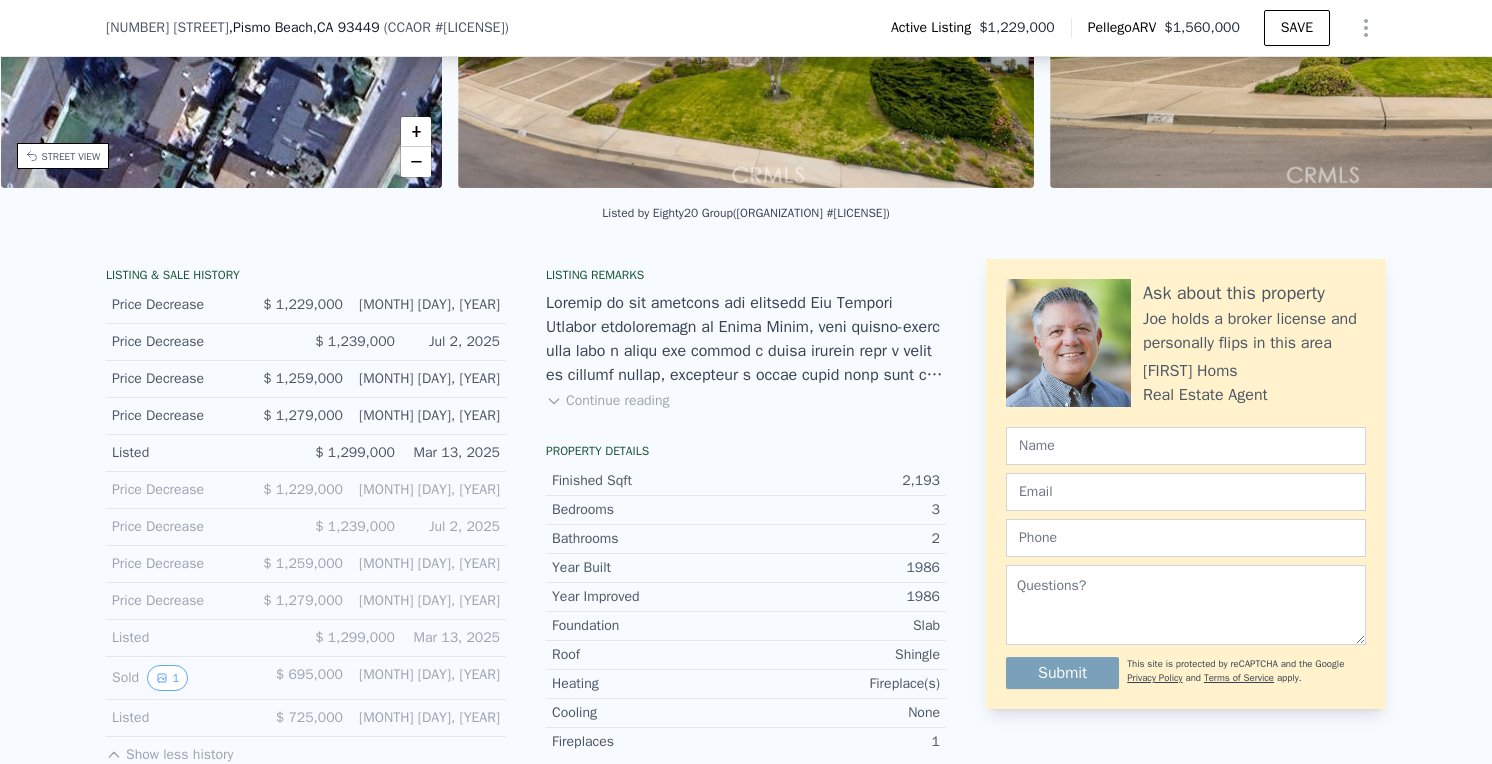 click on "Continue reading" at bounding box center [607, 401] 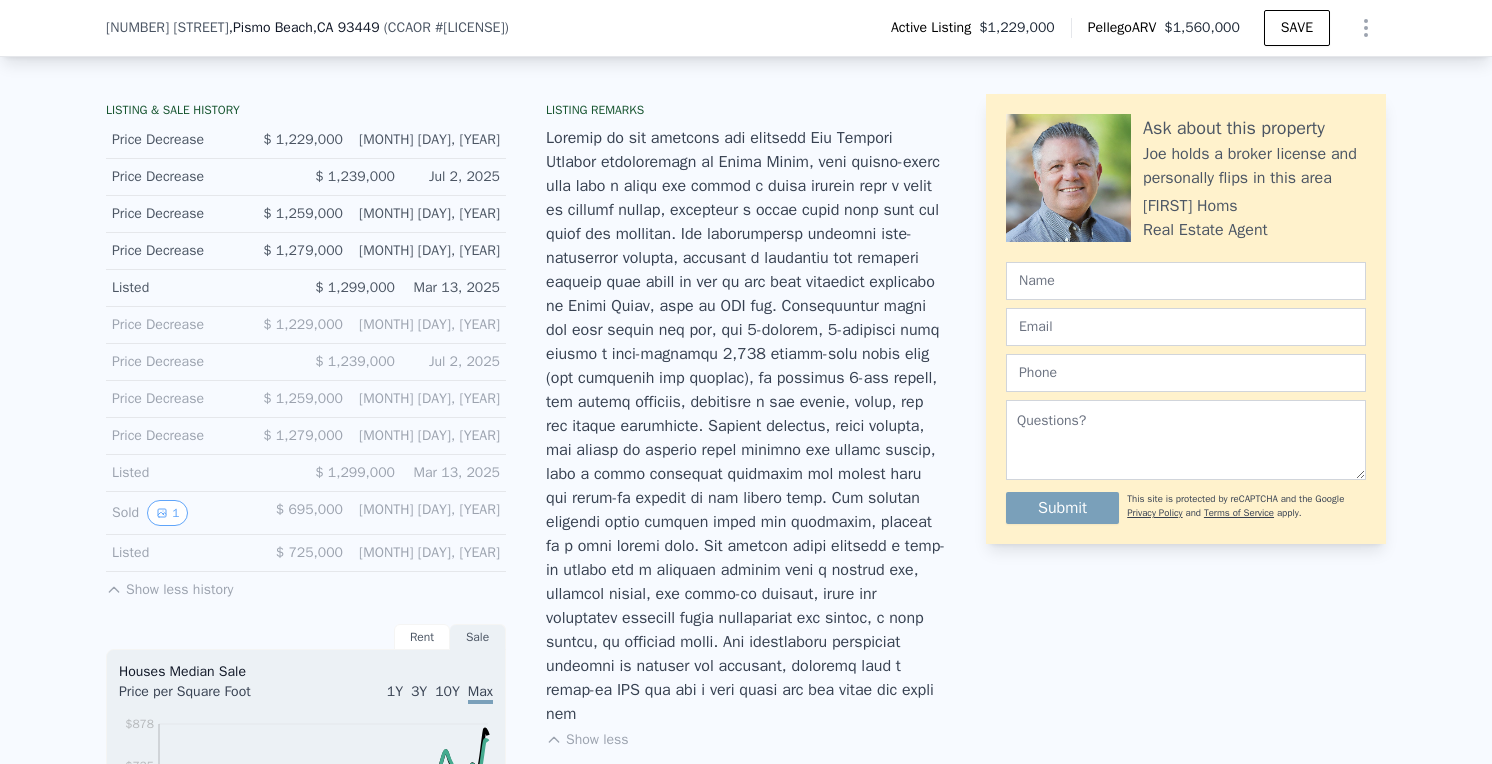 scroll, scrollTop: 481, scrollLeft: 0, axis: vertical 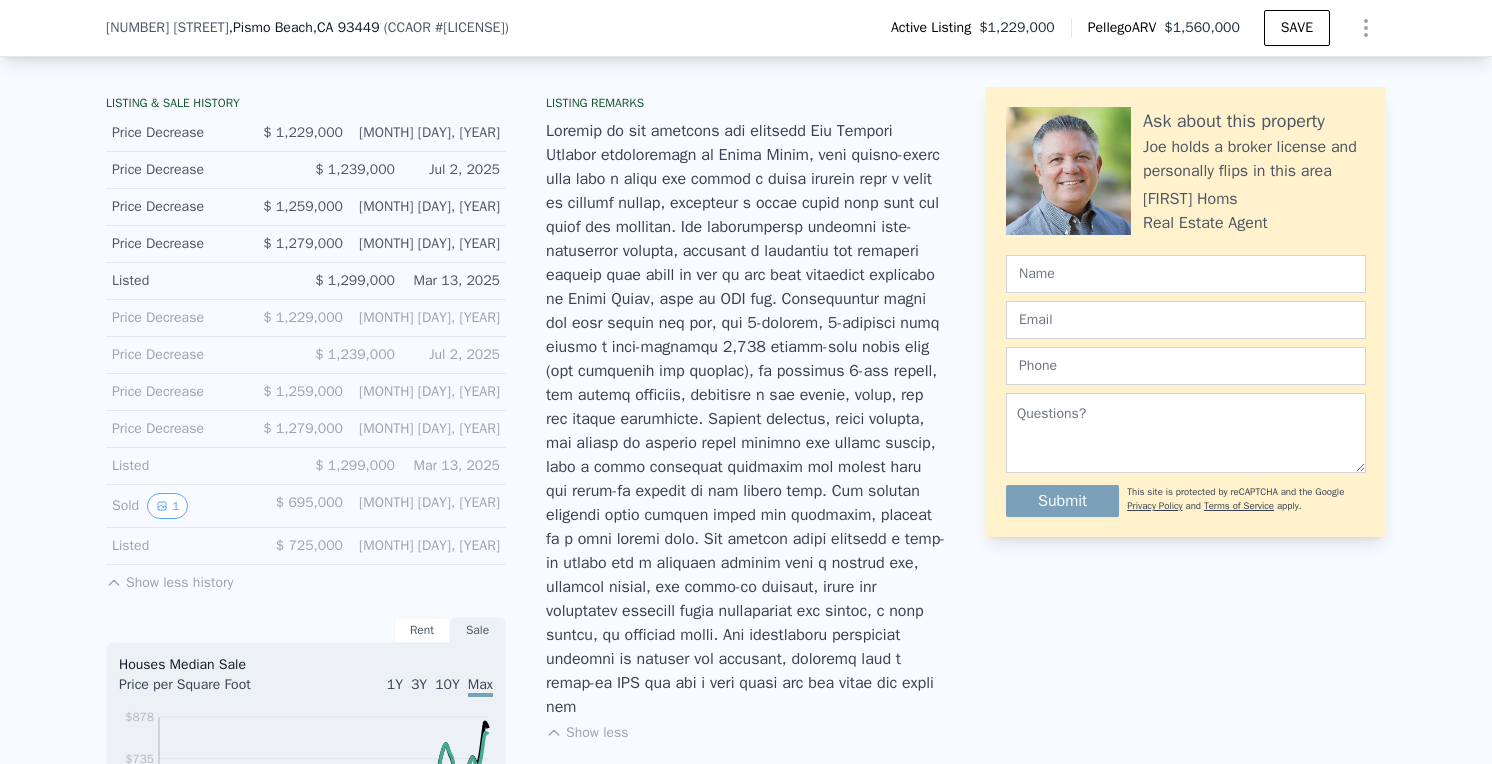 click on "Show less history" at bounding box center [169, 579] 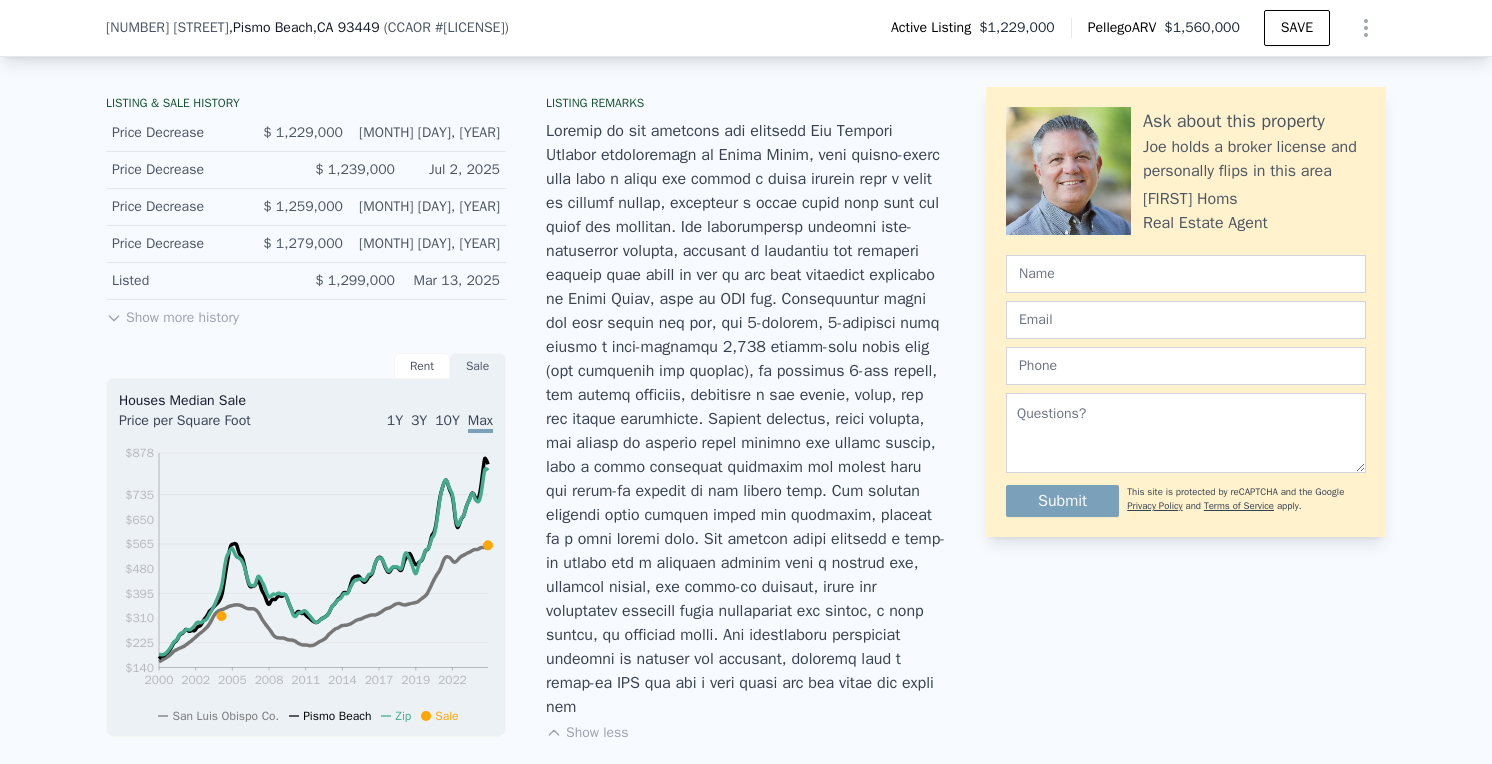click on "Show more history" at bounding box center [172, 314] 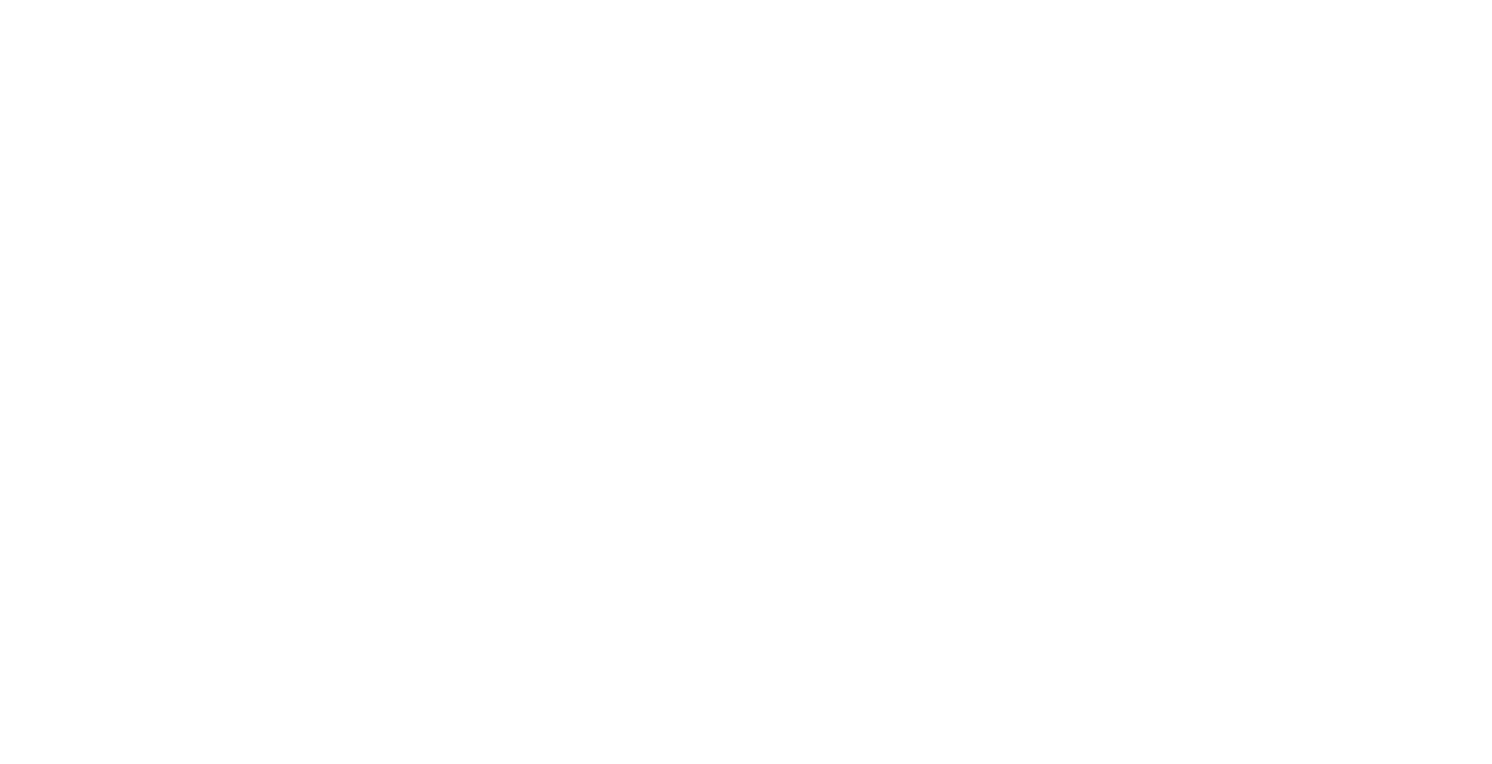scroll, scrollTop: 0, scrollLeft: 0, axis: both 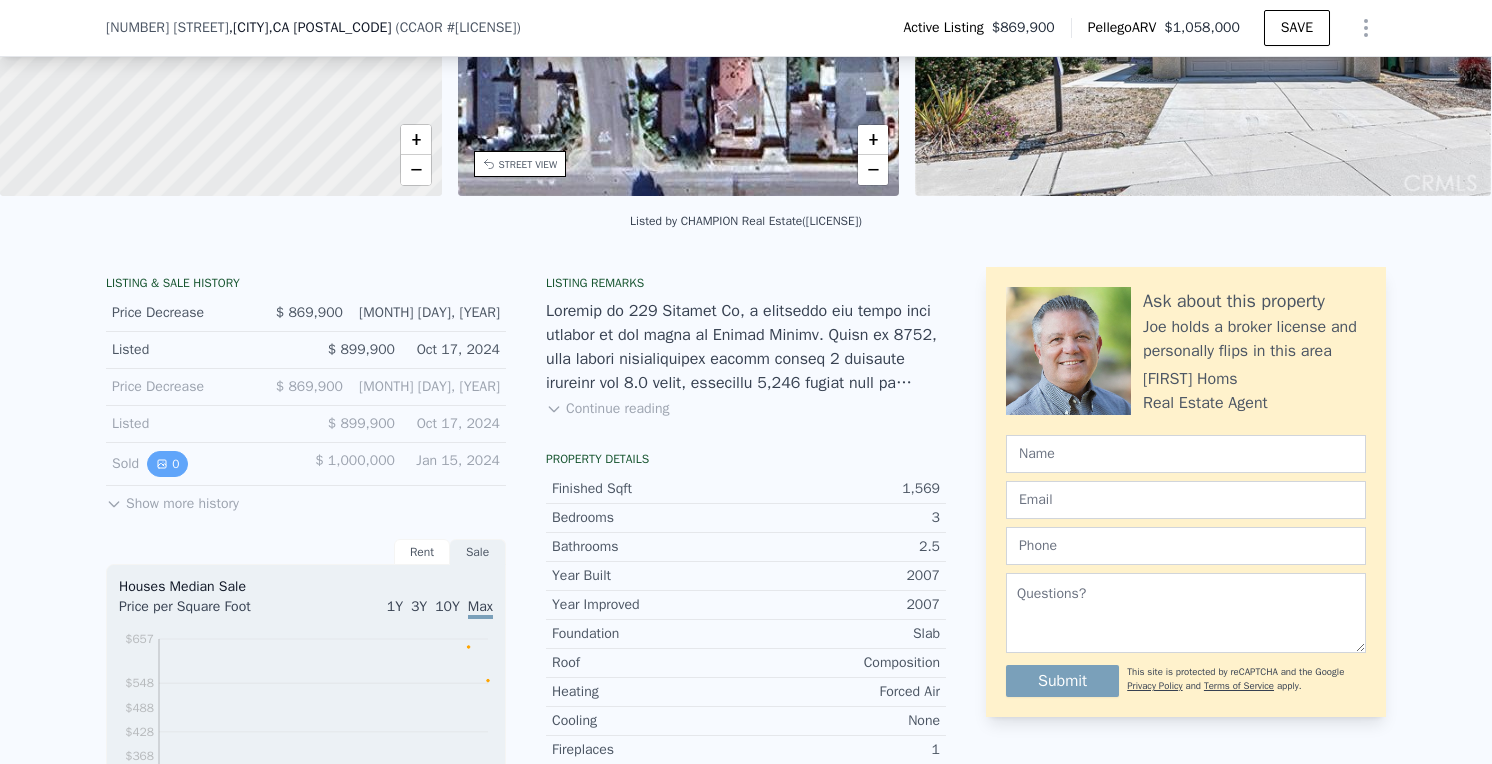 click 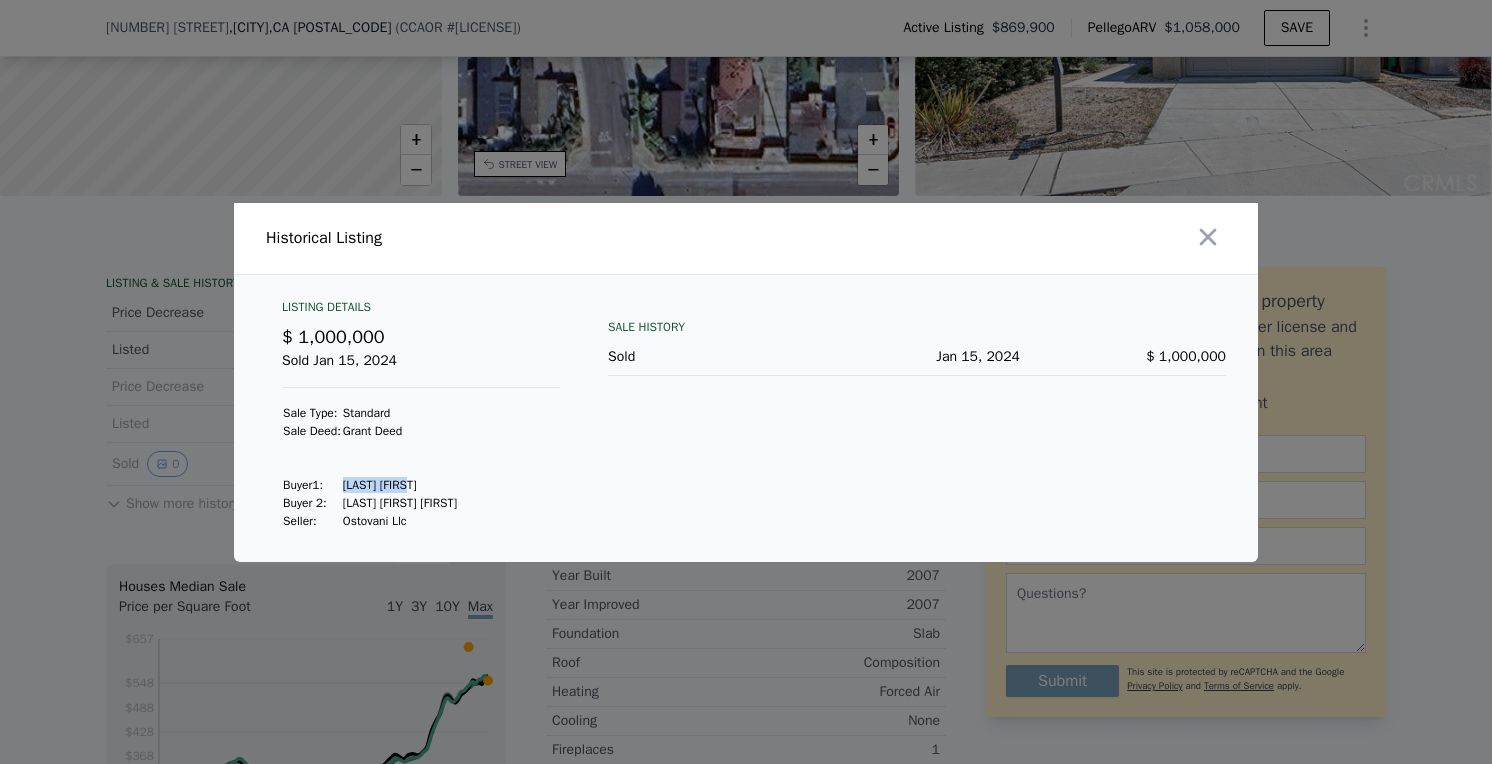 drag, startPoint x: 350, startPoint y: 486, endPoint x: 427, endPoint y: 486, distance: 77 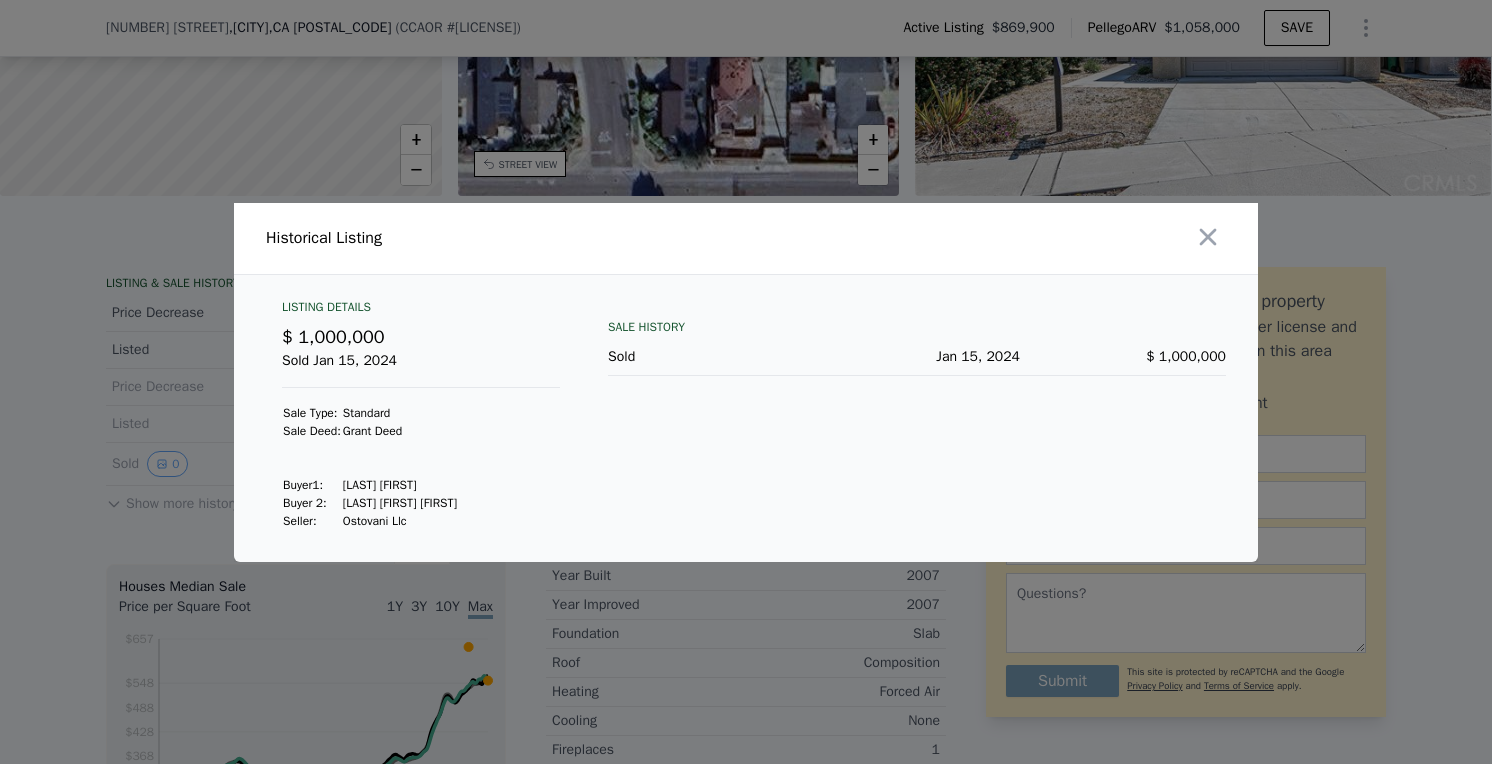 click at bounding box center [746, 382] 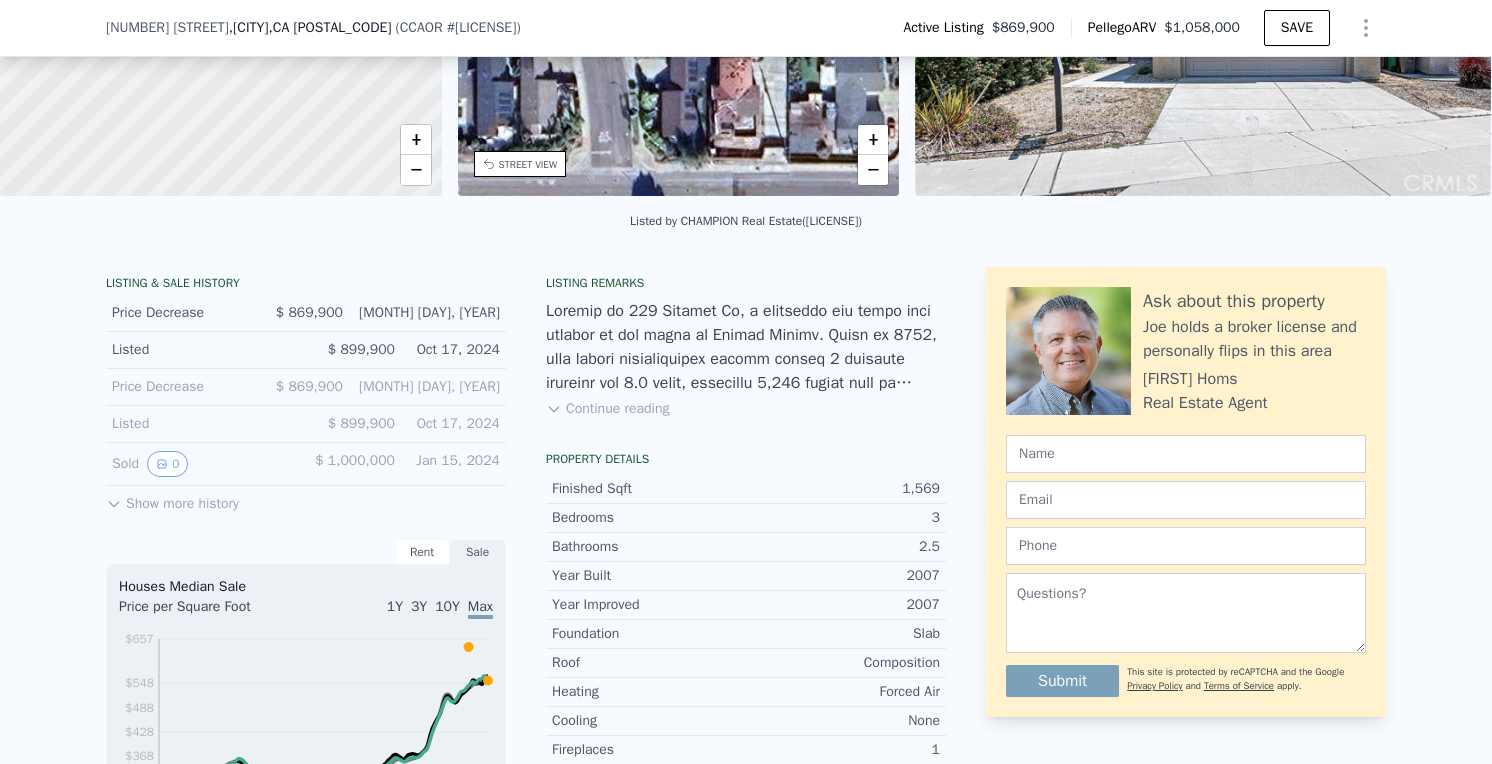 click on "Show more history" at bounding box center (172, 500) 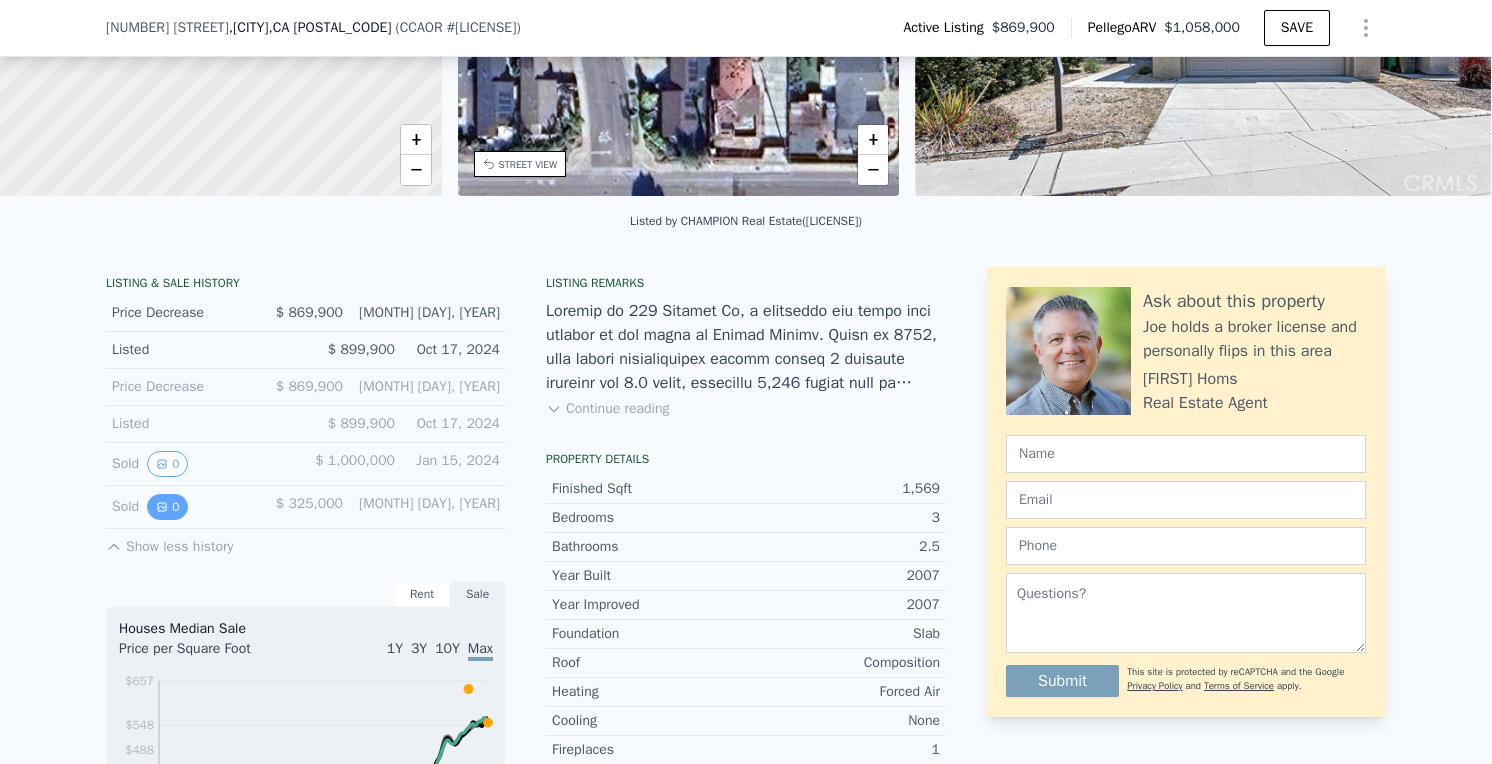 click on "0" at bounding box center [167, 507] 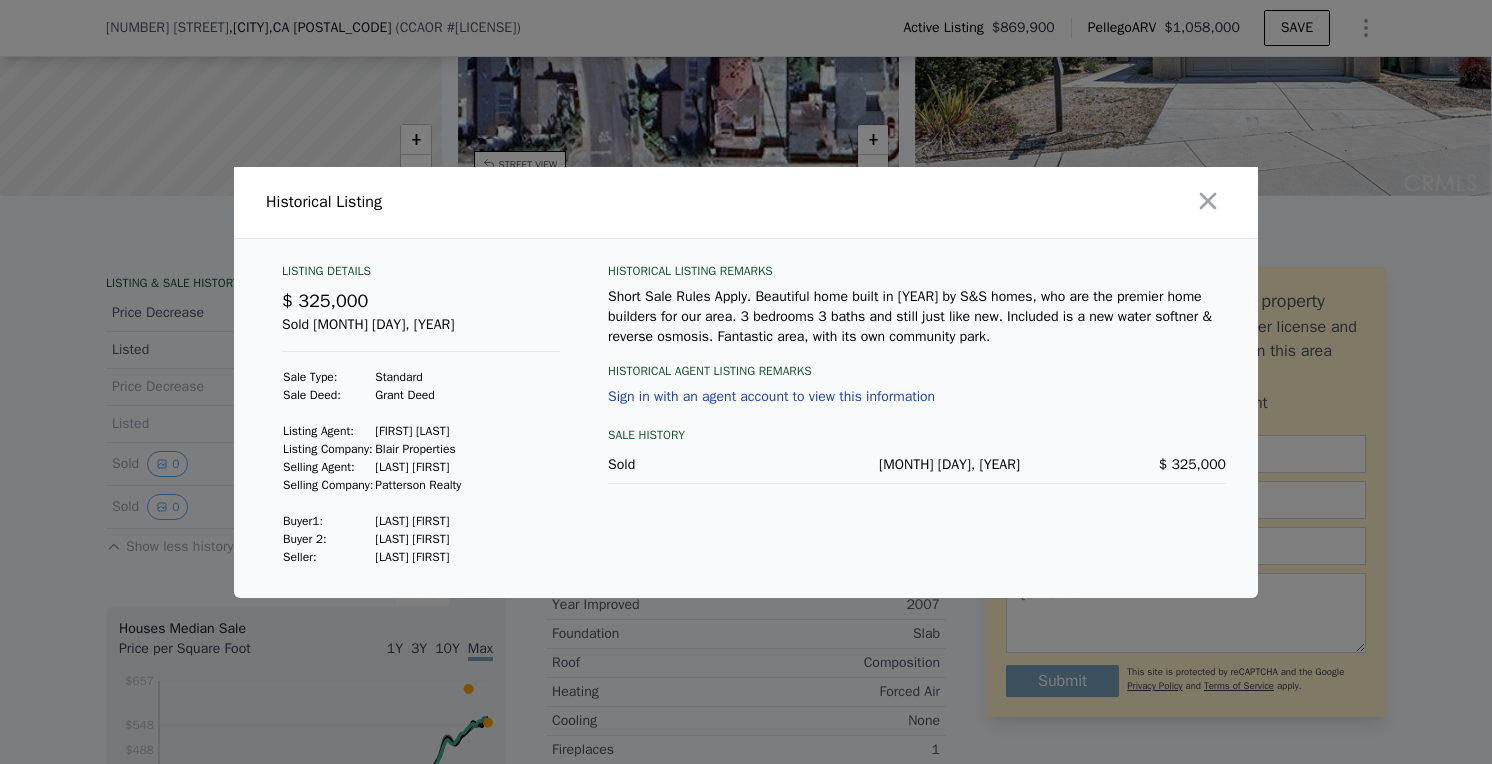 click at bounding box center (746, 382) 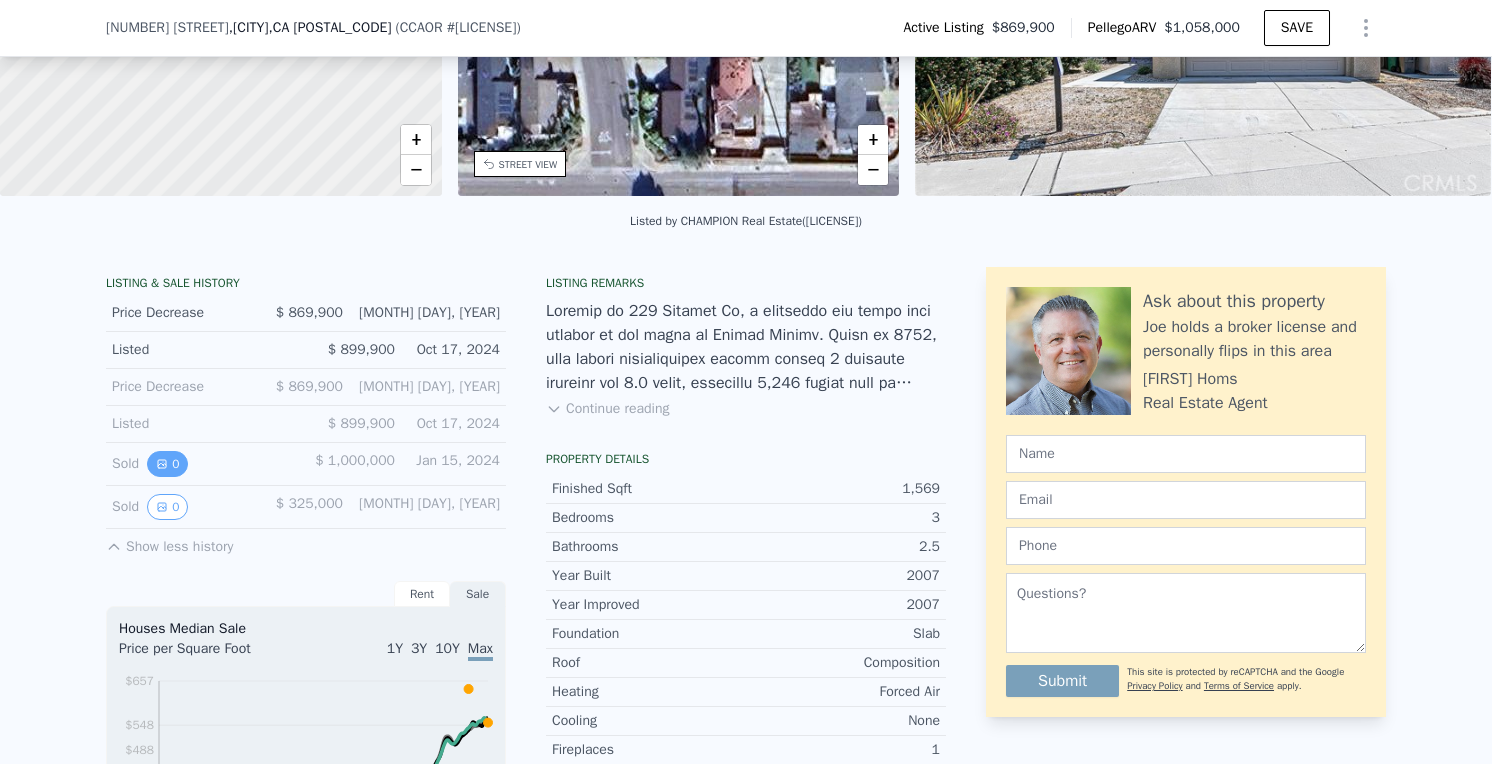 click 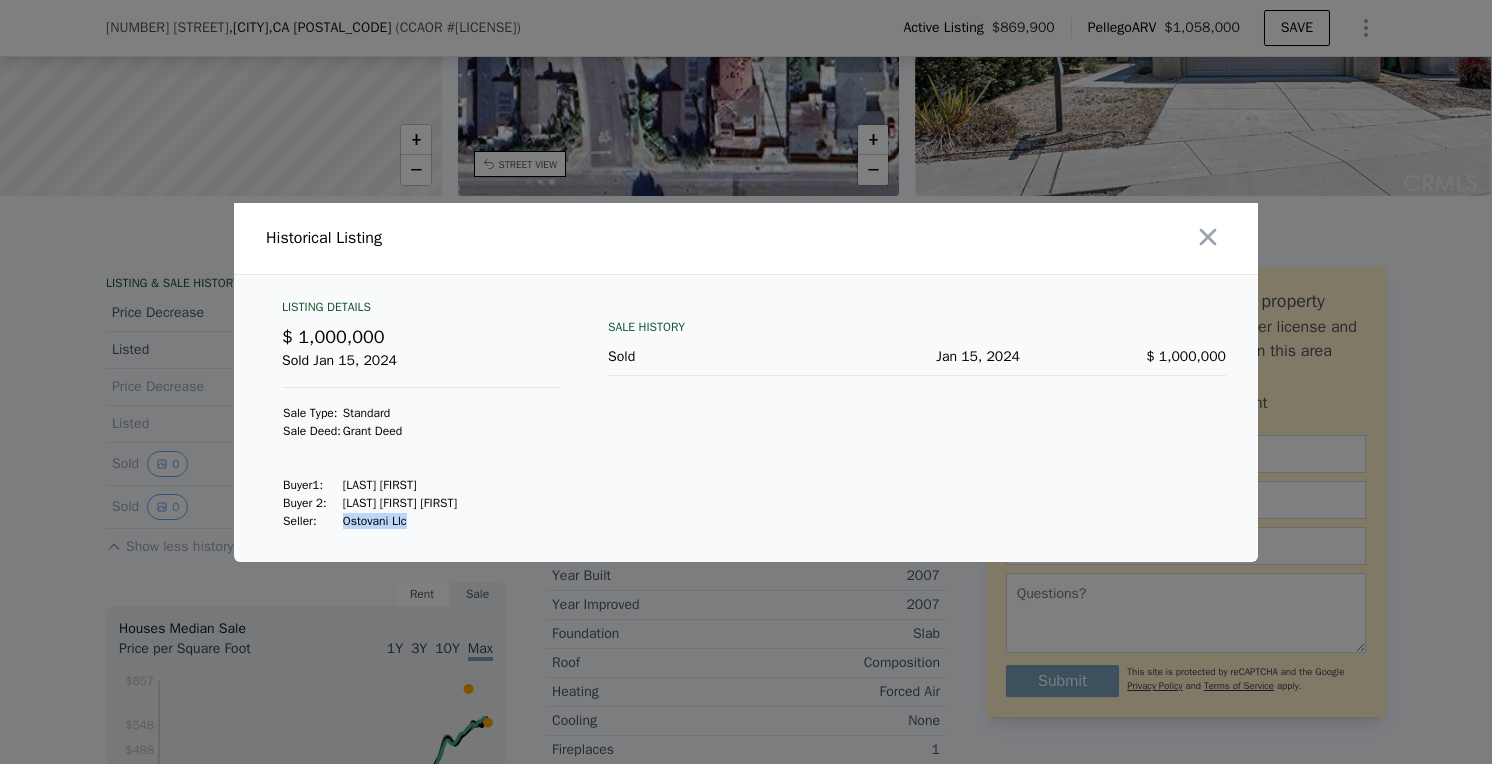 drag, startPoint x: 352, startPoint y: 518, endPoint x: 430, endPoint y: 524, distance: 78.23043 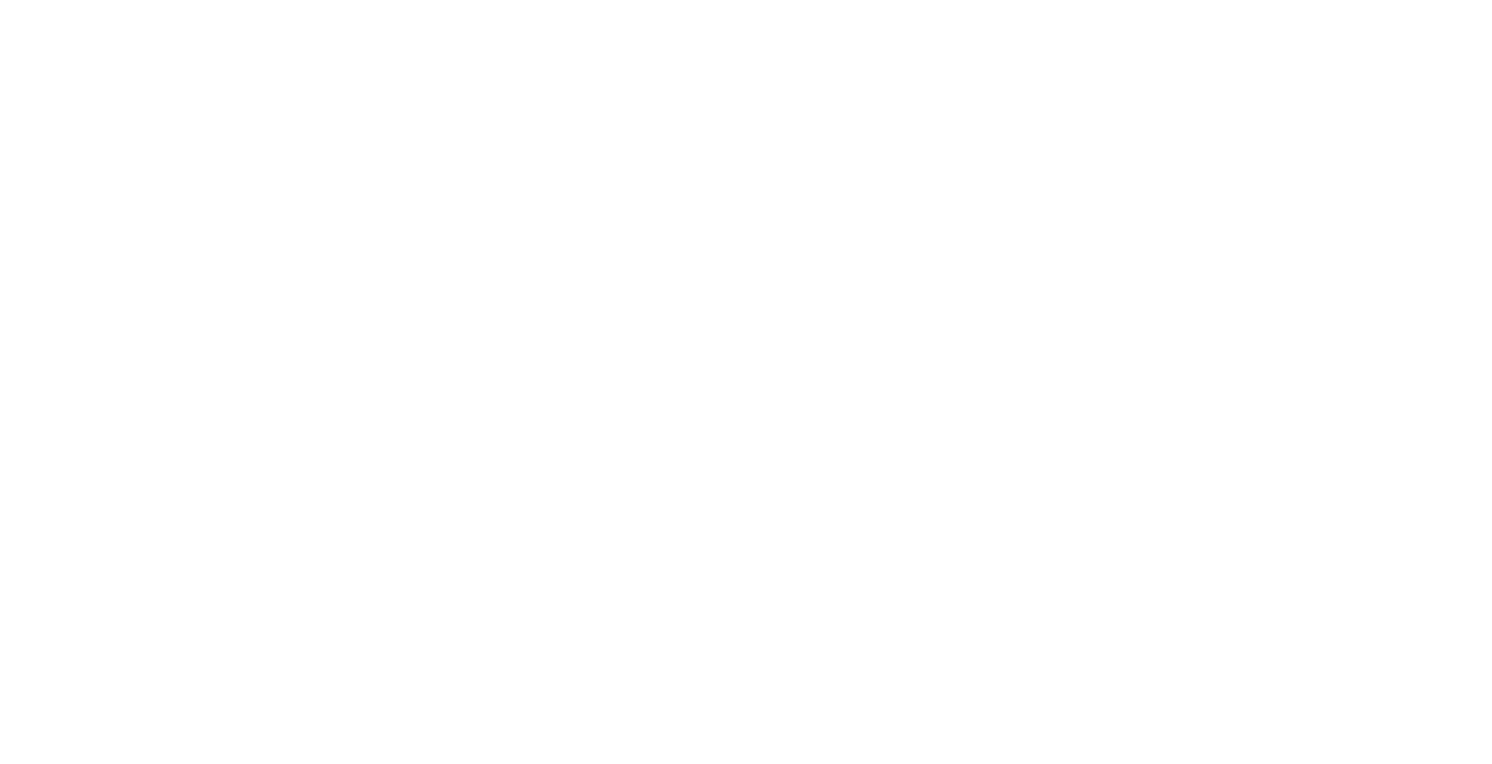 scroll, scrollTop: 0, scrollLeft: 0, axis: both 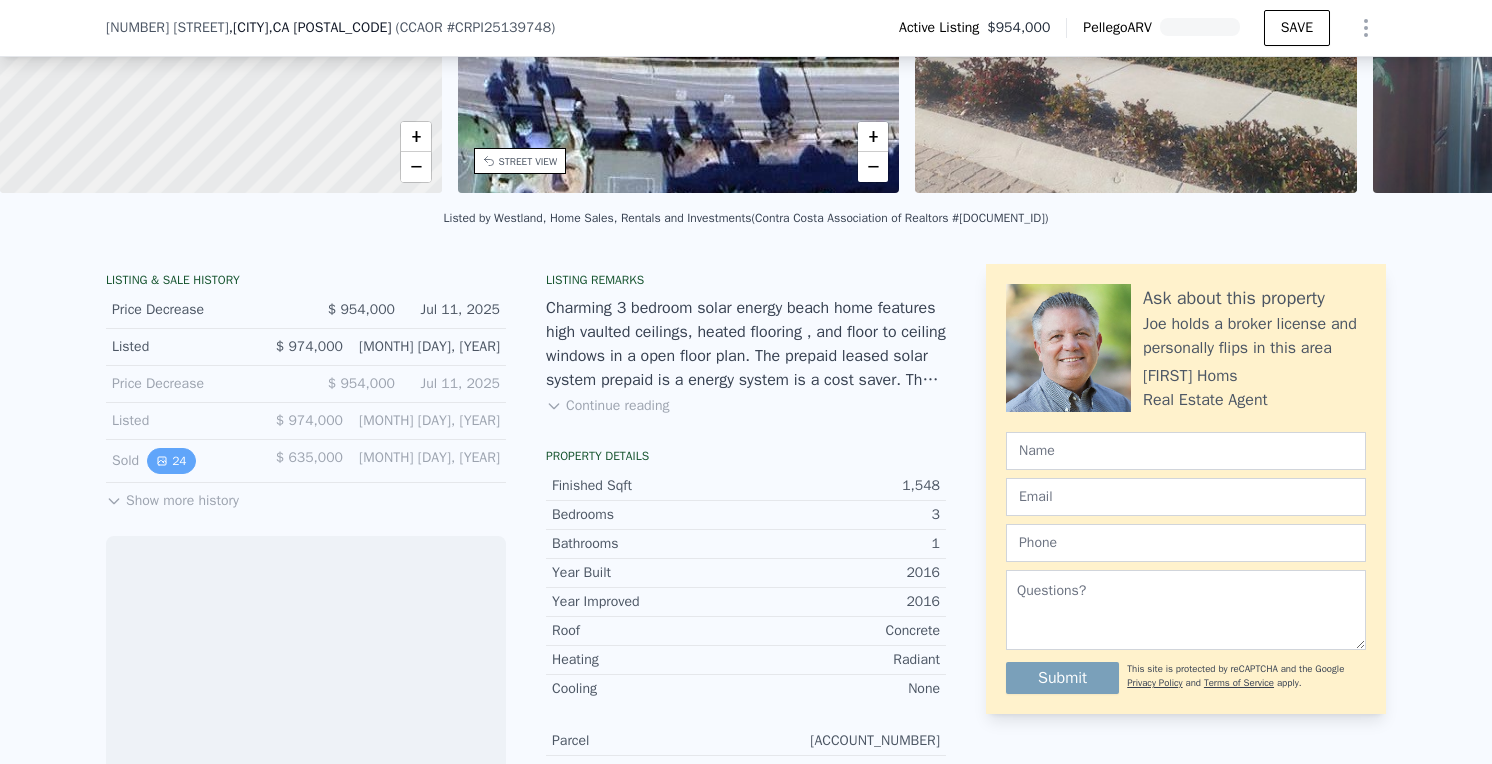 click 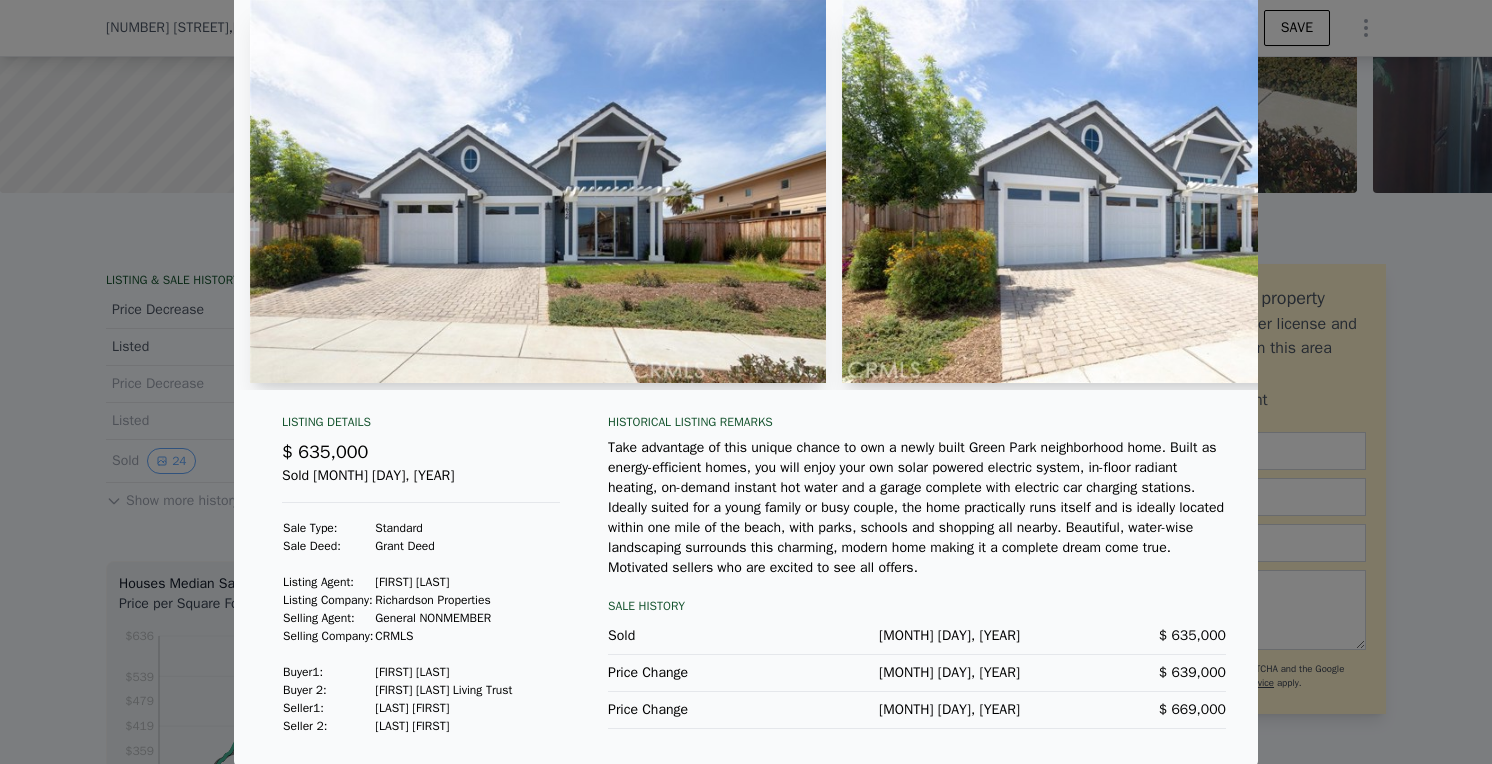 scroll, scrollTop: 89, scrollLeft: 0, axis: vertical 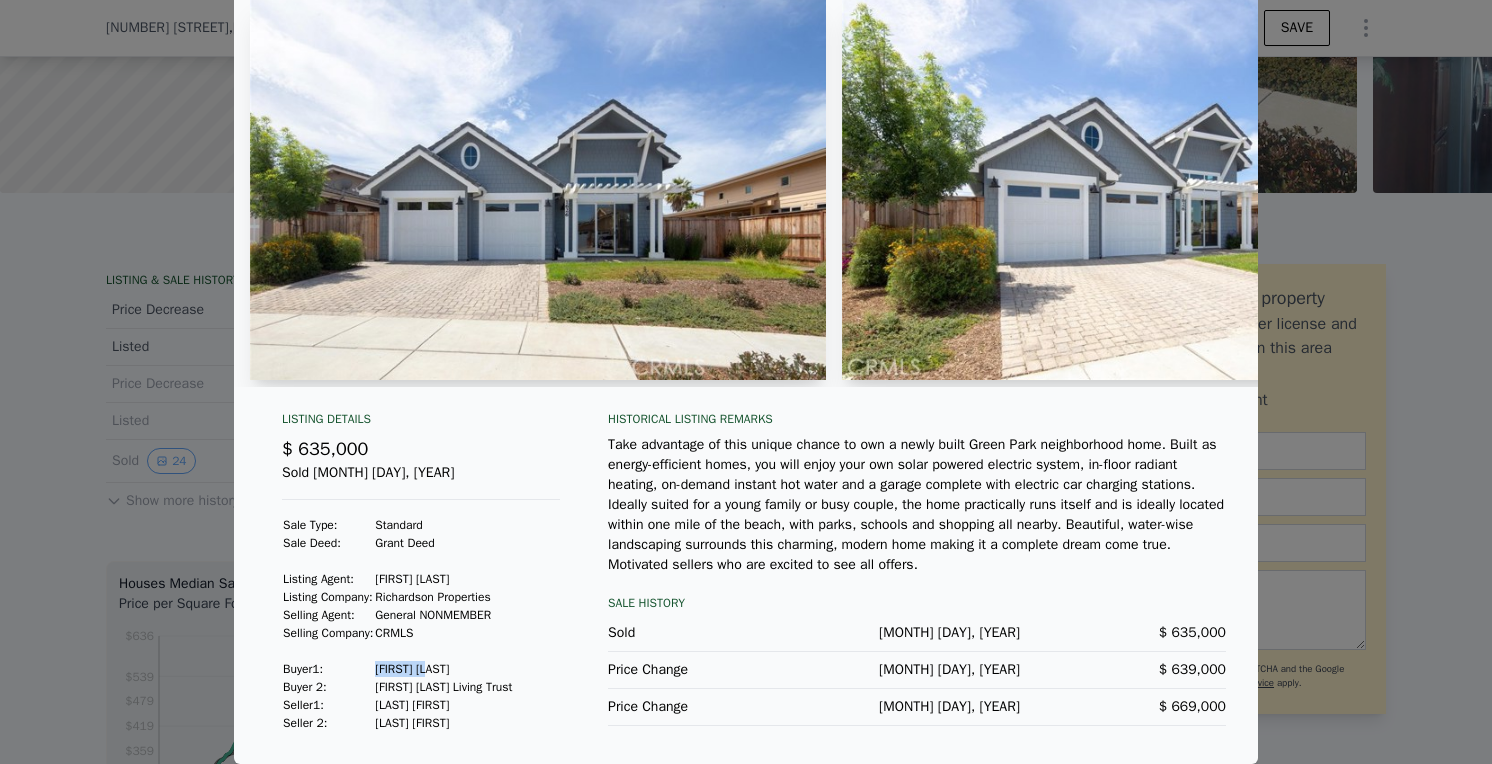 drag, startPoint x: 385, startPoint y: 668, endPoint x: 462, endPoint y: 668, distance: 77 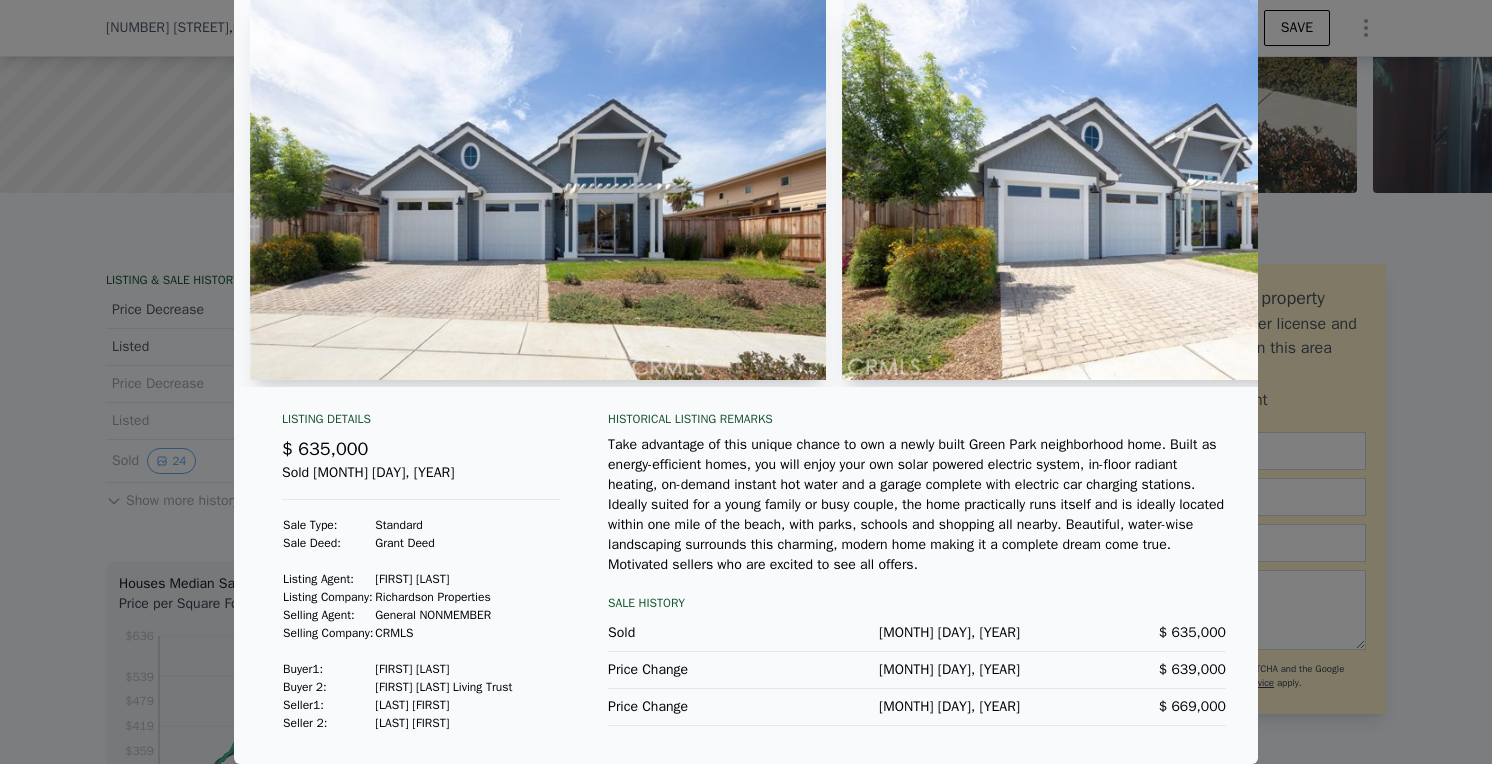 click on "Jane Parks Living Trust" at bounding box center [443, 687] 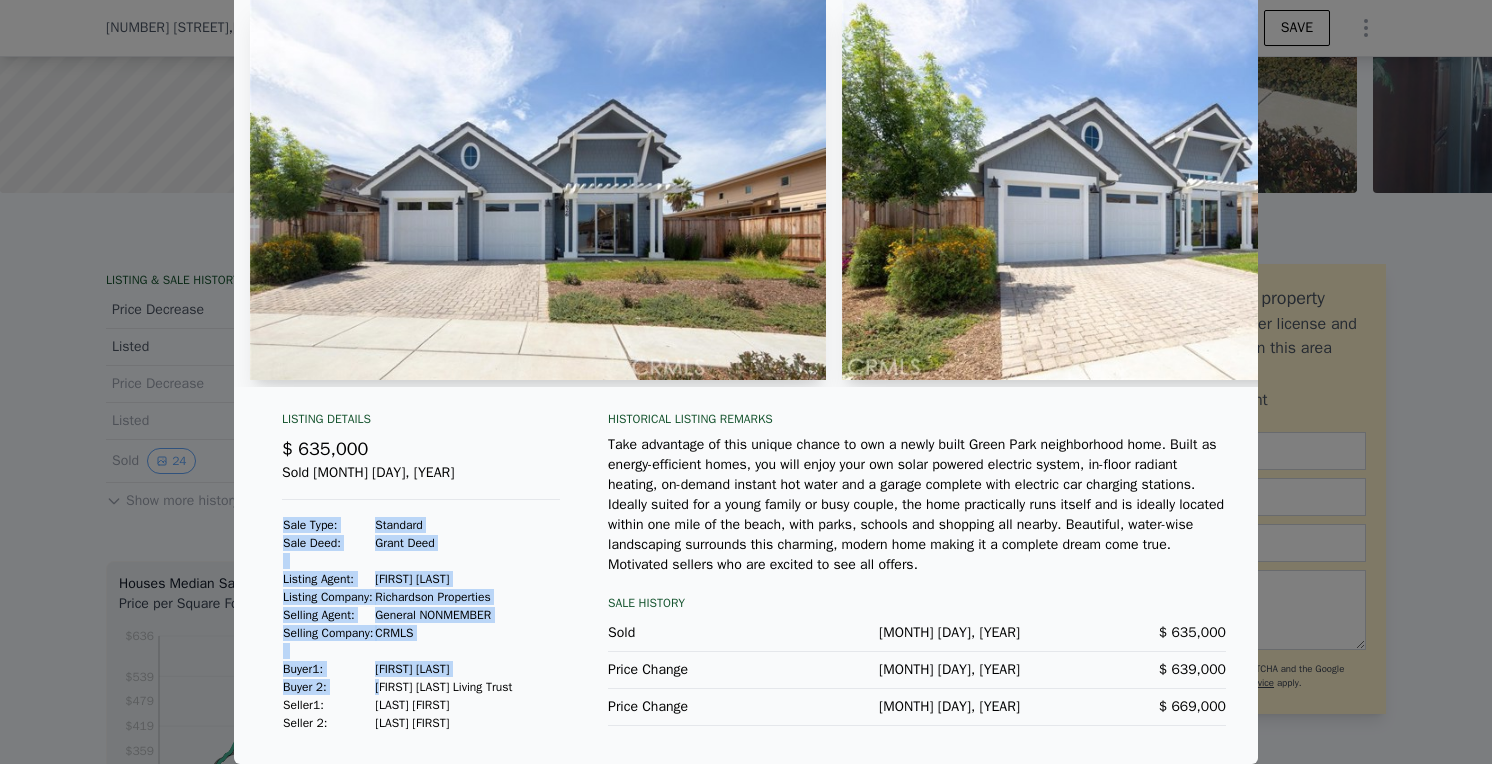 drag, startPoint x: 392, startPoint y: 689, endPoint x: 525, endPoint y: 682, distance: 133.18408 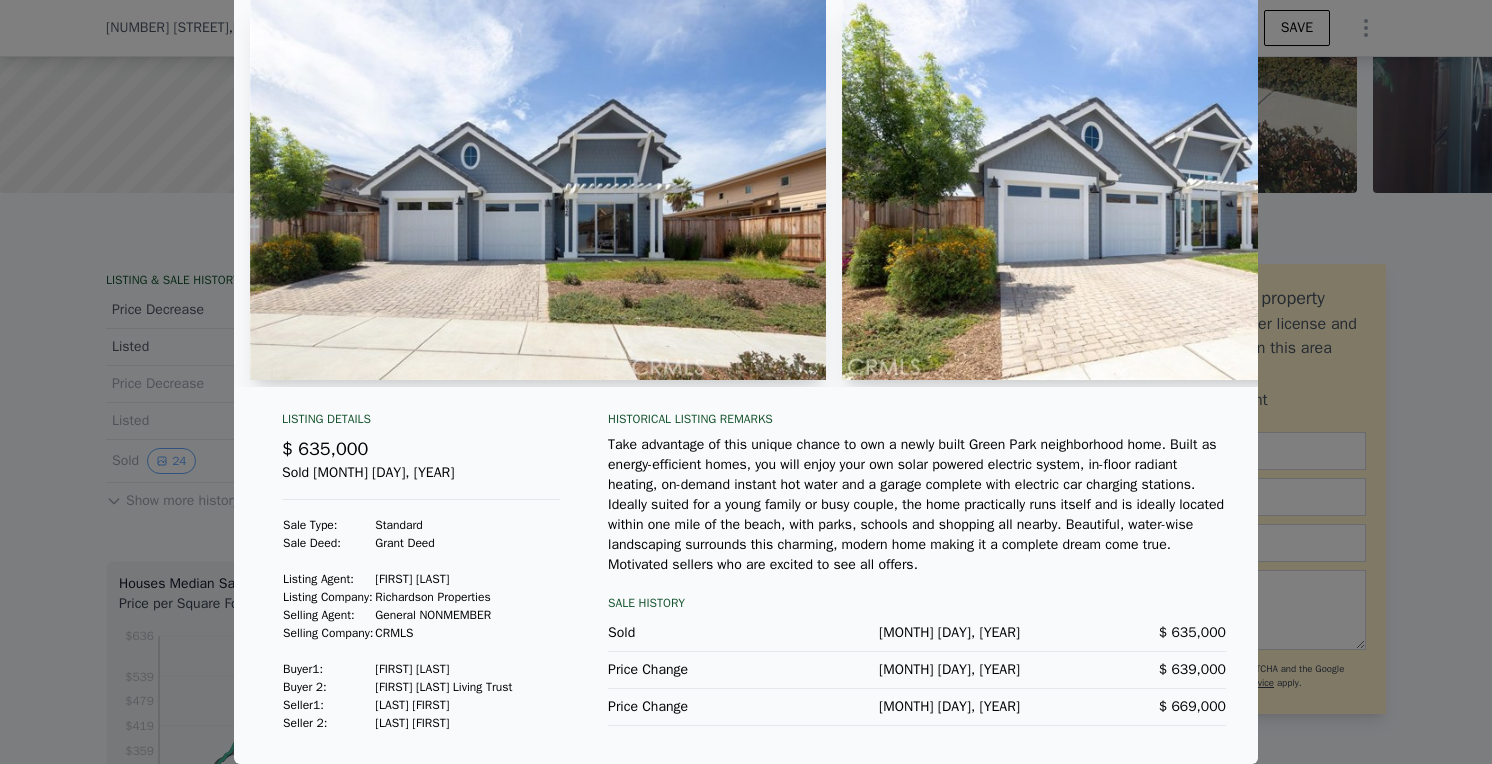 click on "Jane Parks Living Trust" at bounding box center [443, 687] 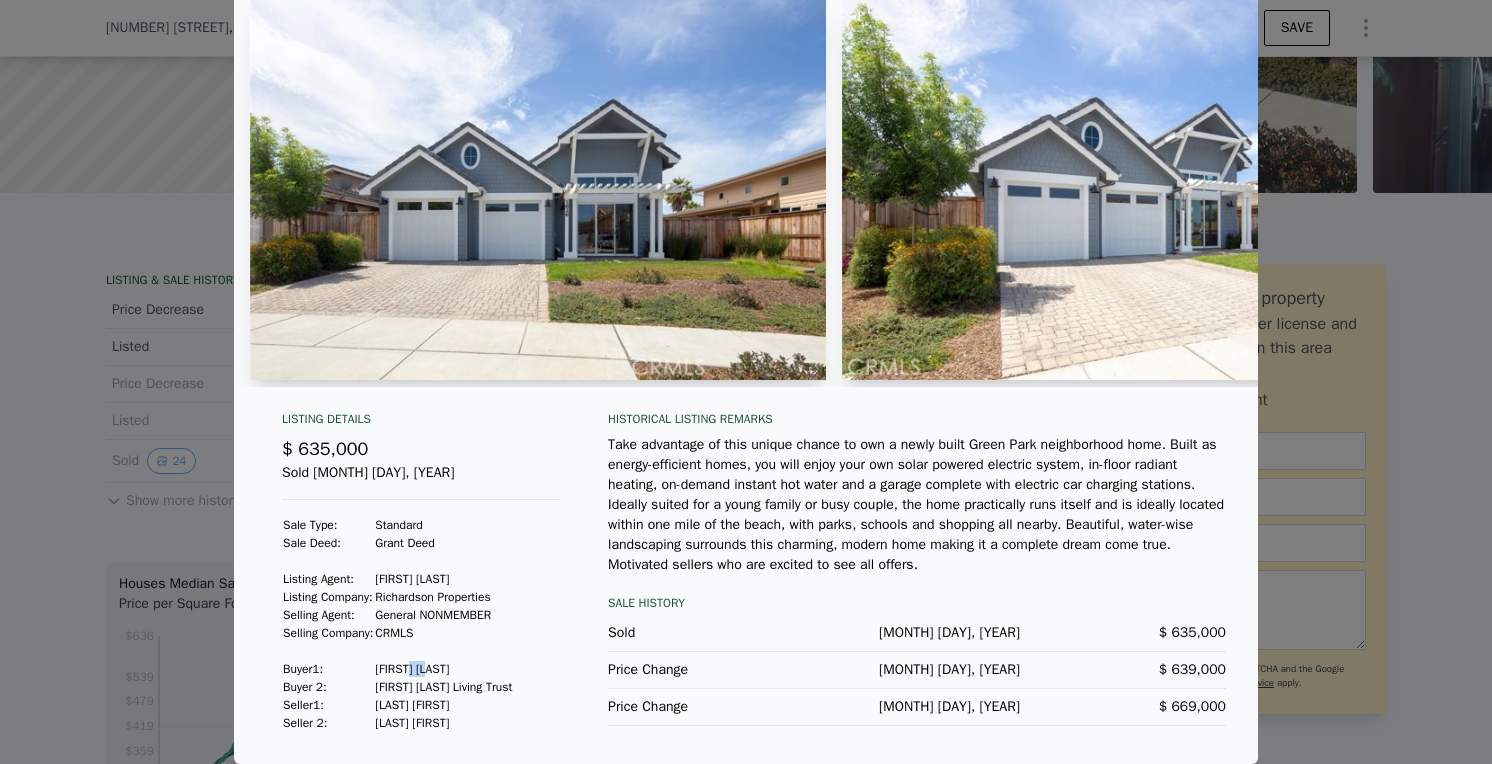 click on "Parks Jane" at bounding box center (443, 669) 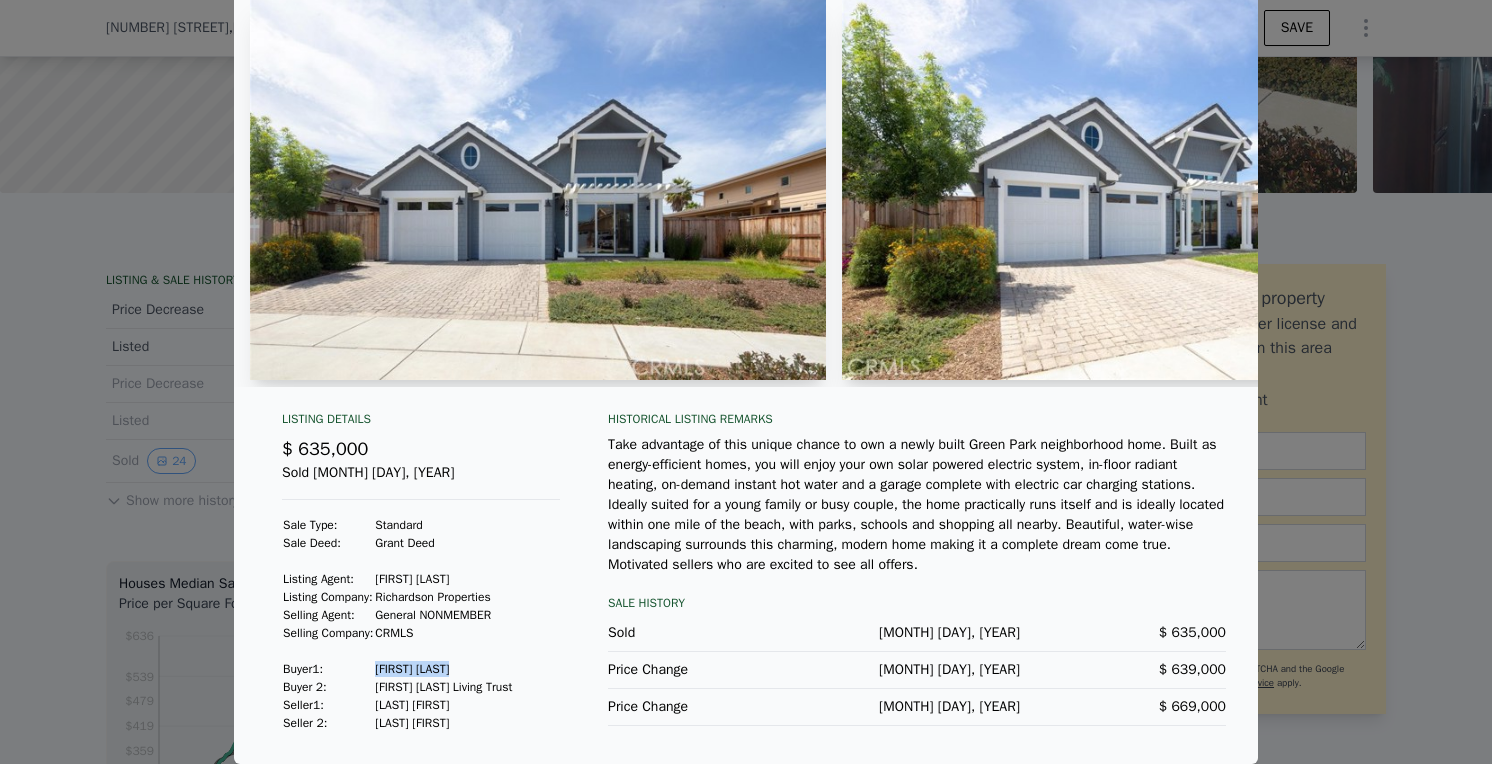 click on "Parks Jane" at bounding box center (443, 669) 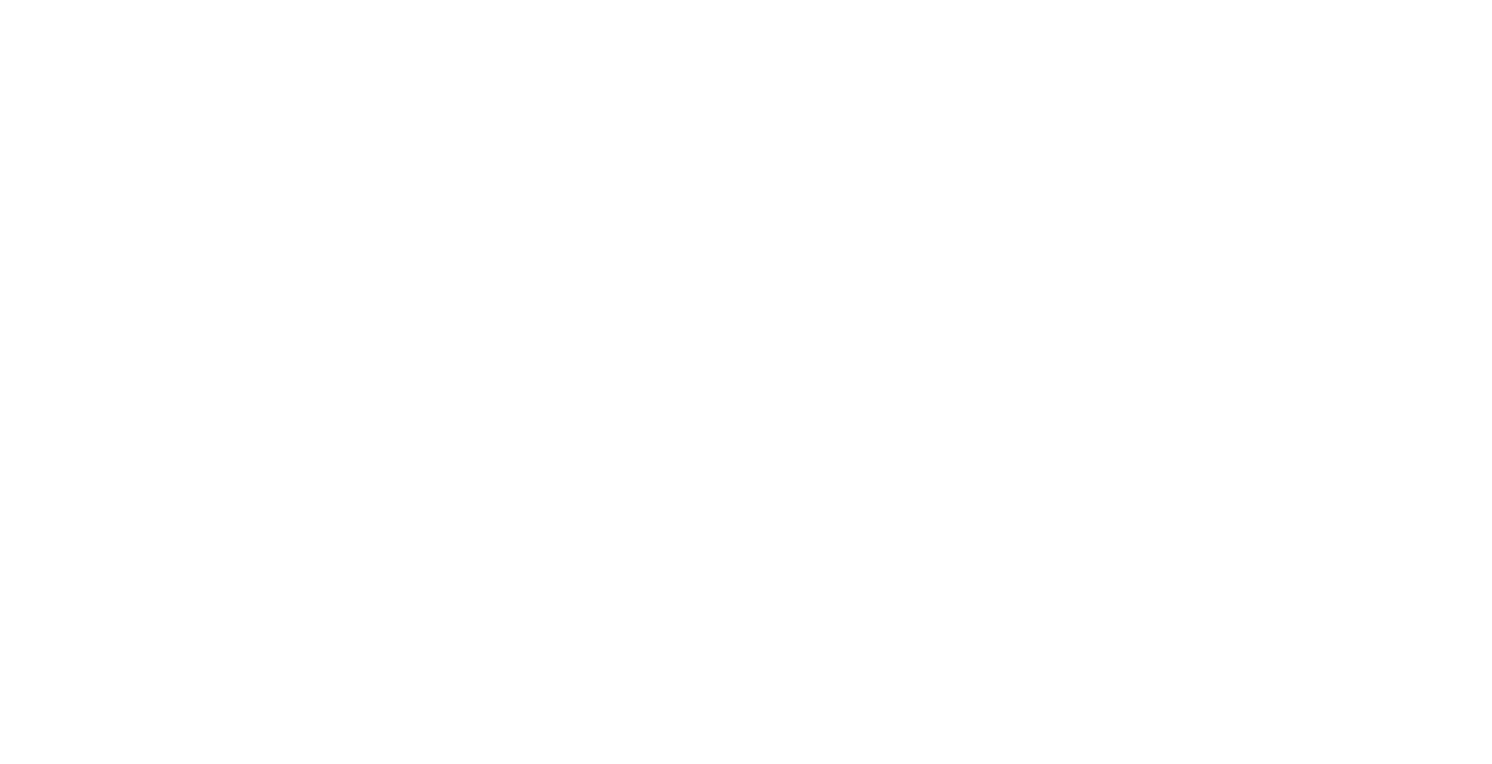 scroll, scrollTop: 0, scrollLeft: 0, axis: both 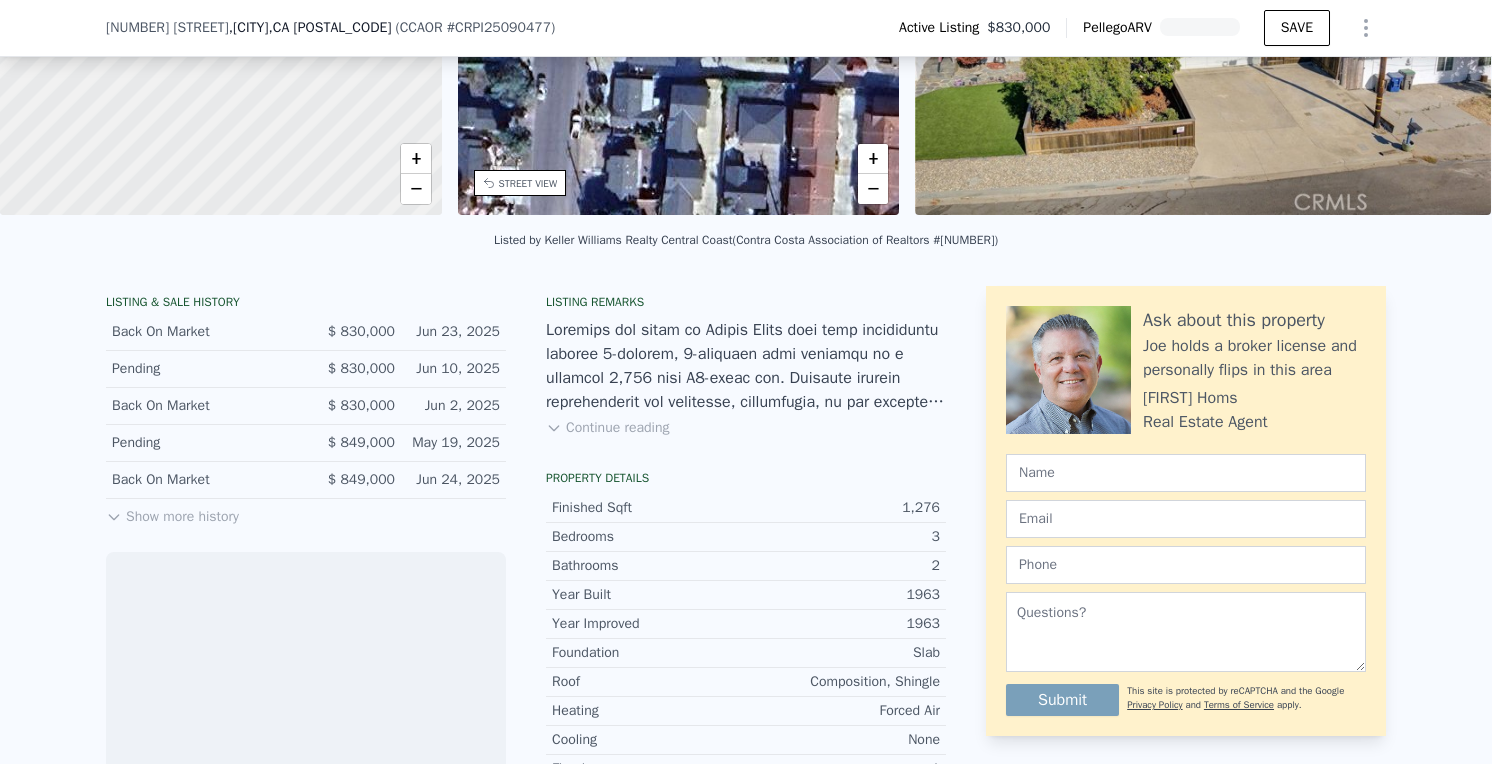 click on "Show more history" at bounding box center (172, 513) 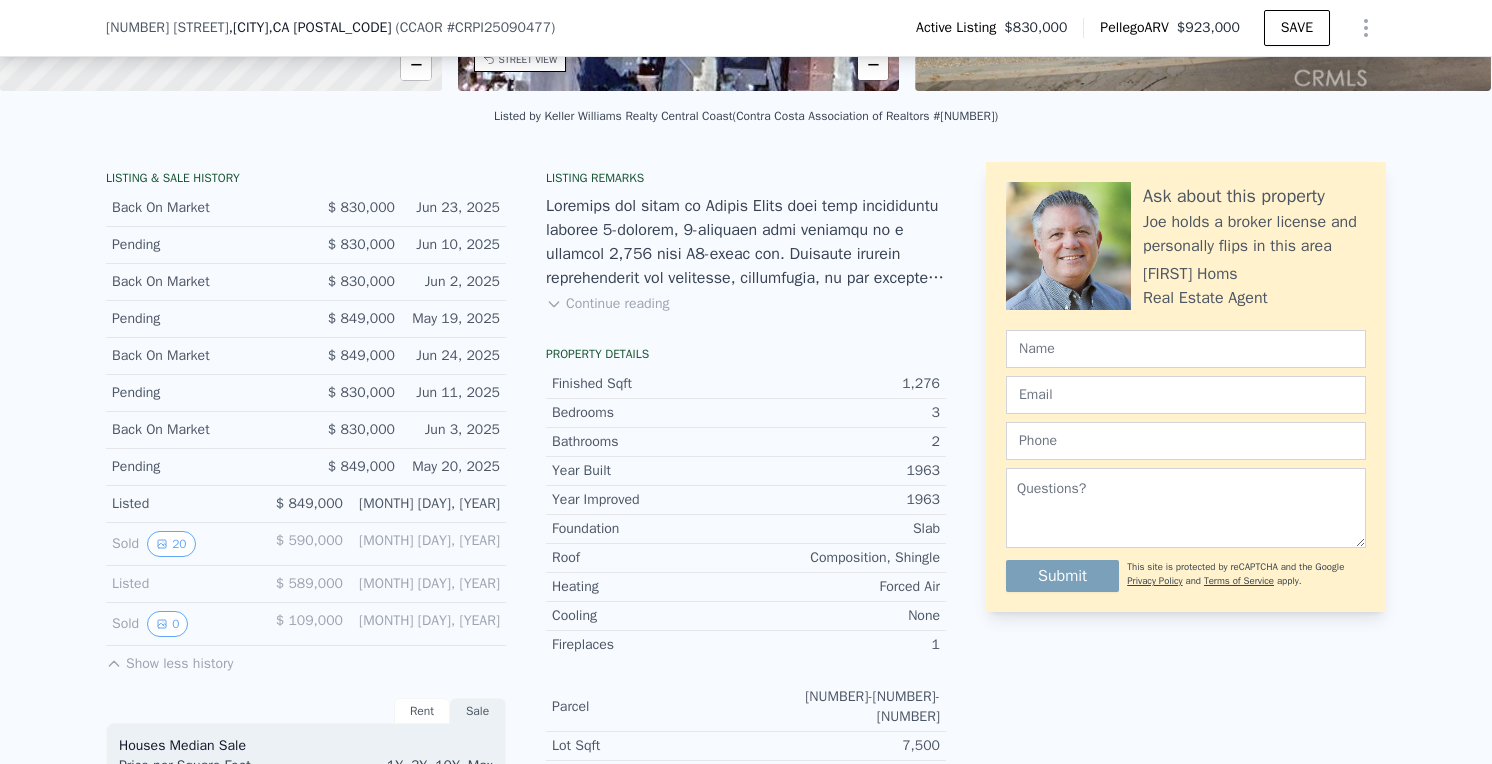 scroll, scrollTop: 413, scrollLeft: 0, axis: vertical 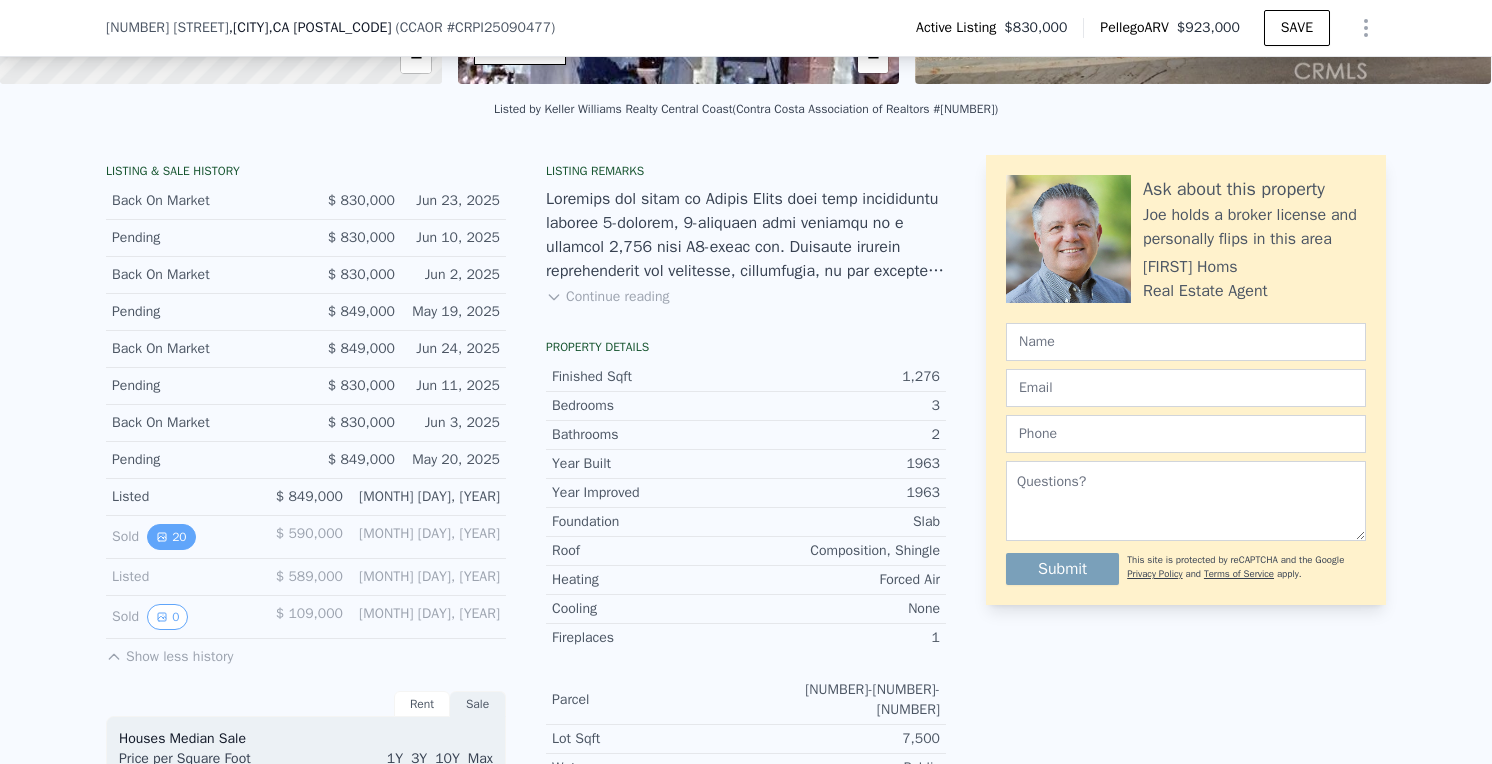click on "20" at bounding box center [171, 537] 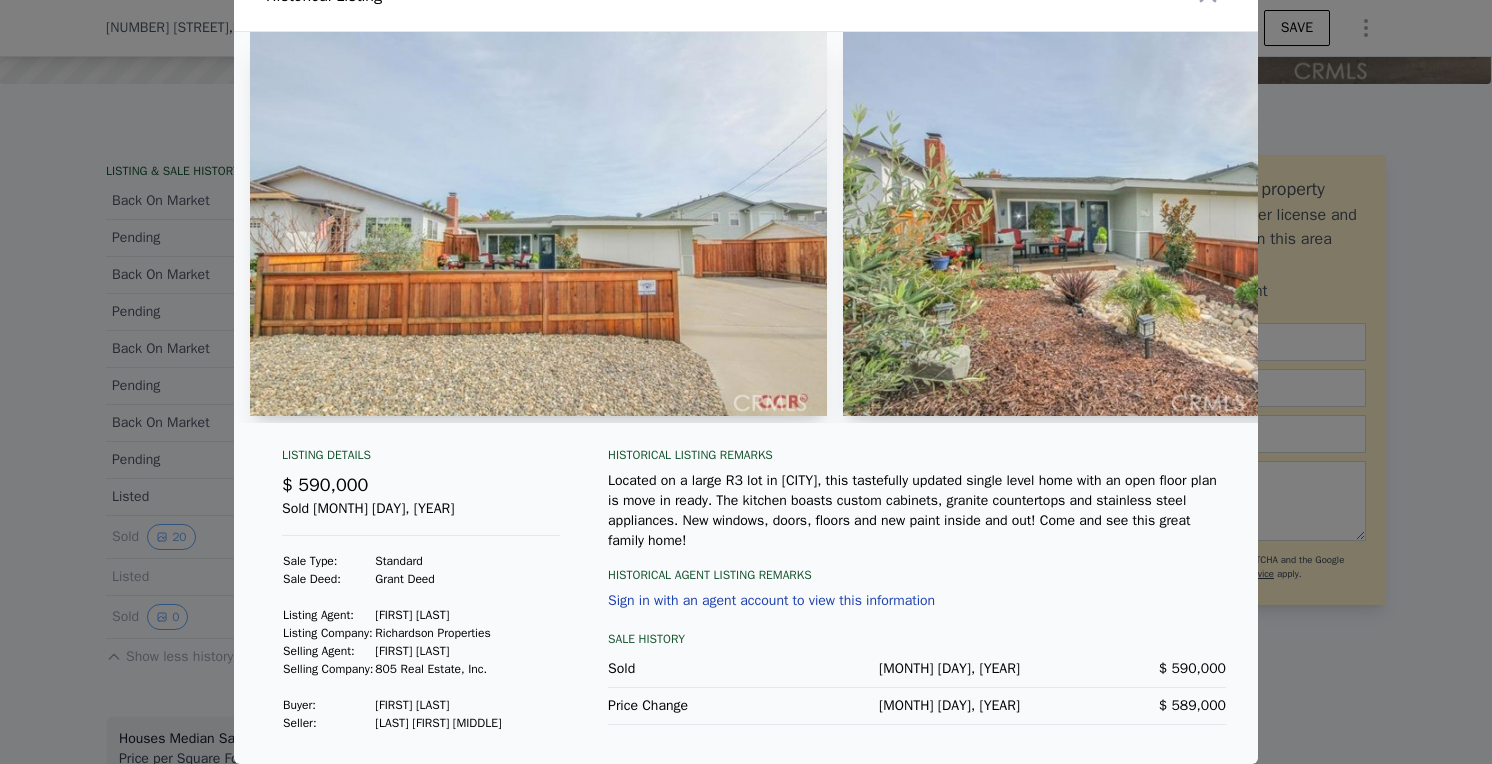 scroll, scrollTop: 53, scrollLeft: 0, axis: vertical 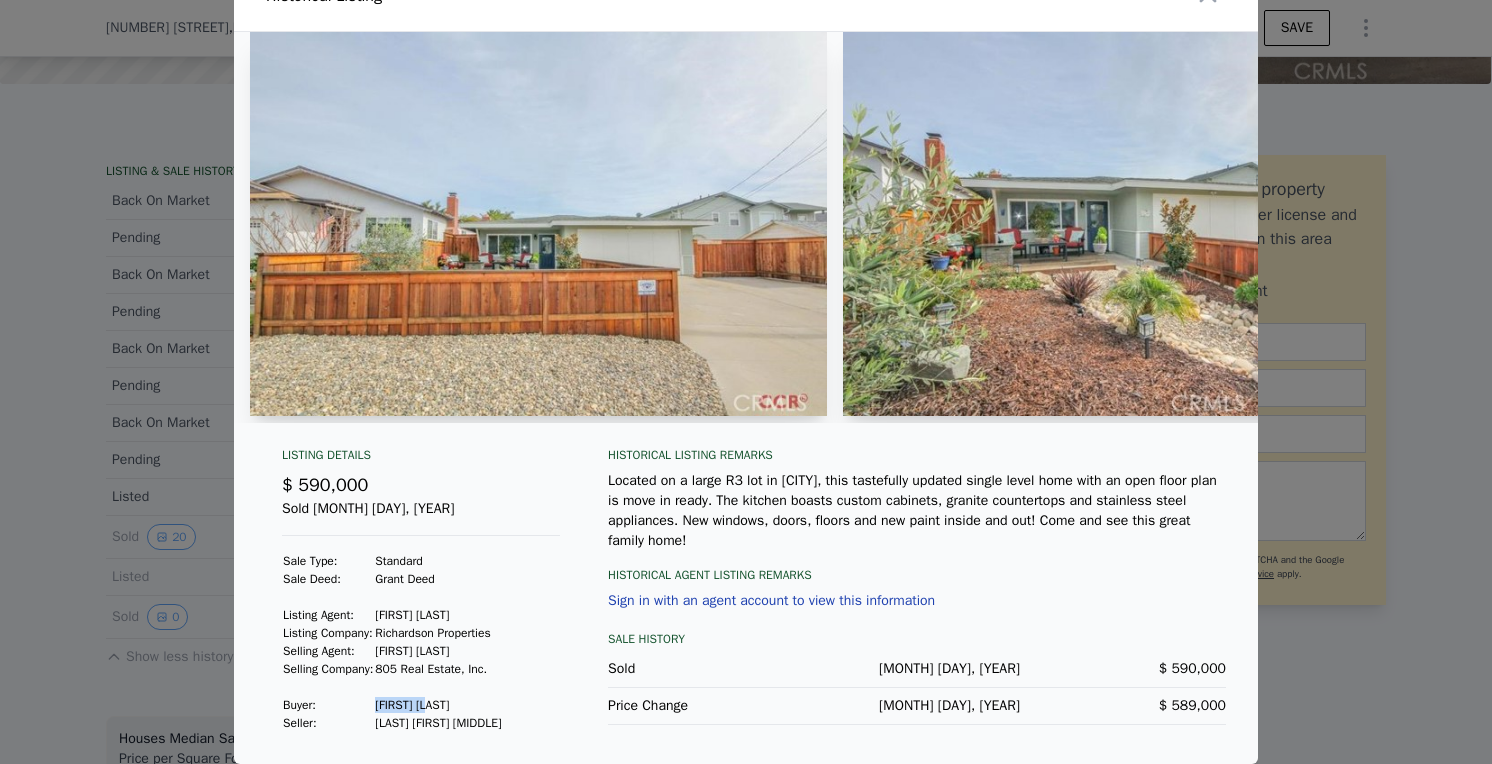drag, startPoint x: 385, startPoint y: 705, endPoint x: 484, endPoint y: 710, distance: 99.12618 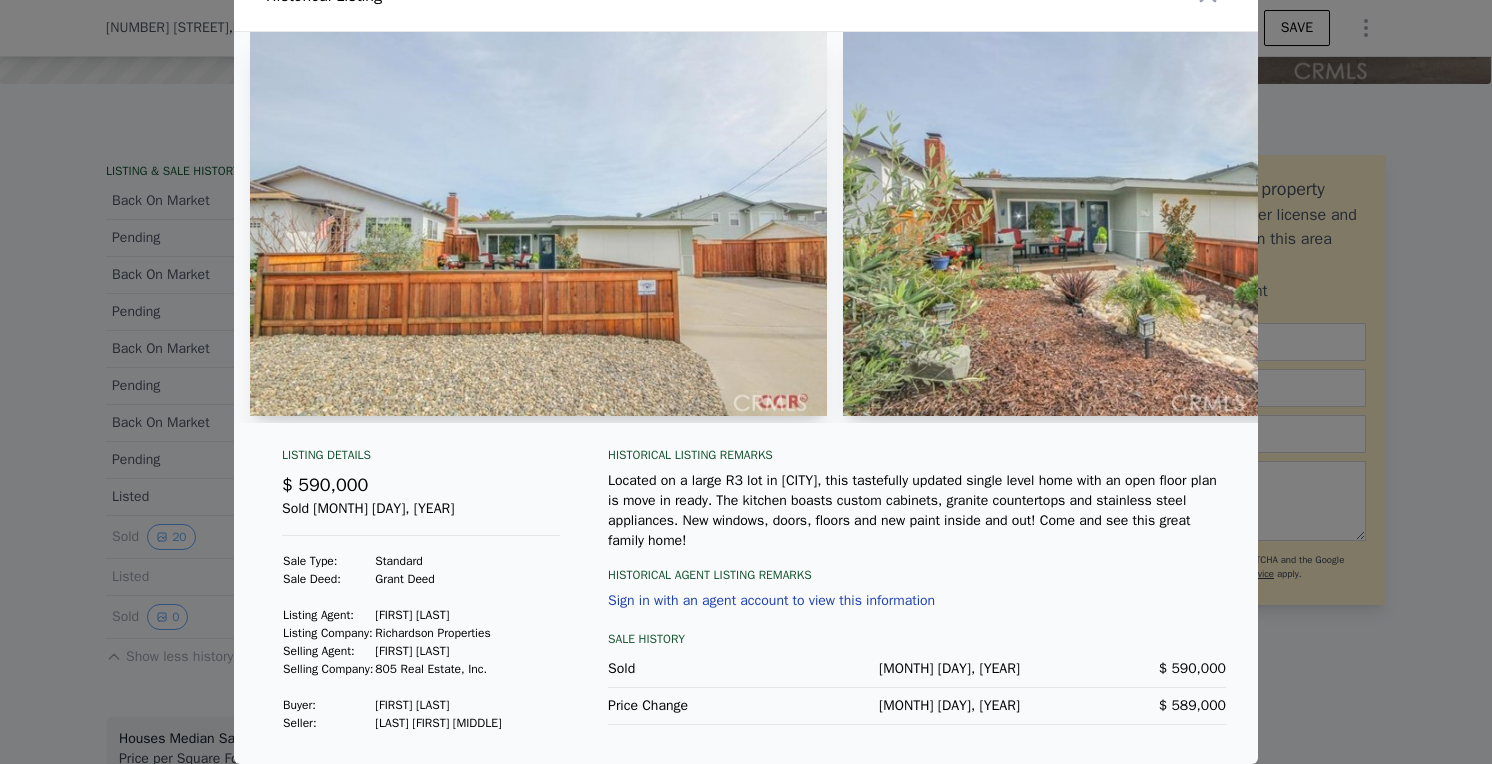 click at bounding box center (746, 382) 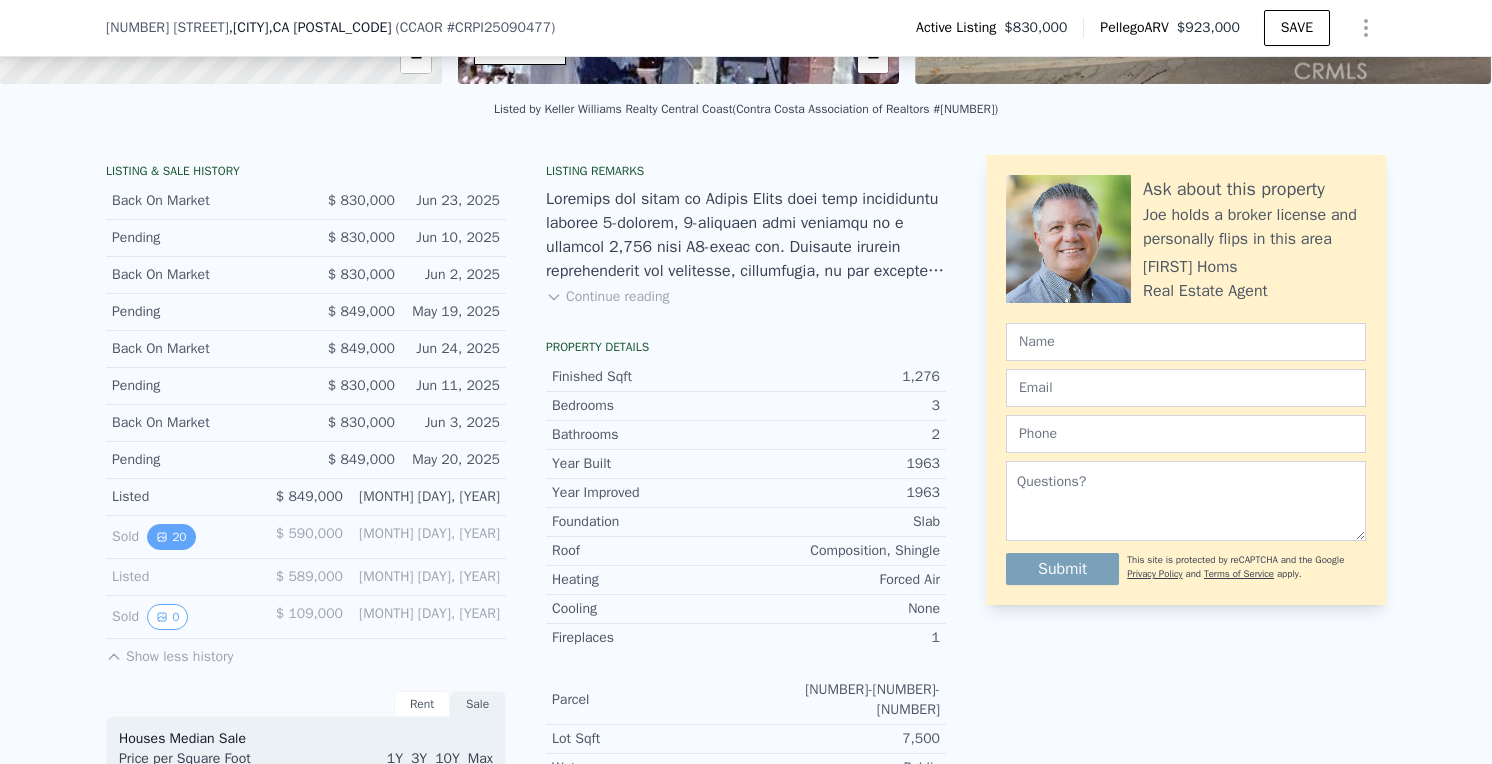 click on "20" at bounding box center (171, 537) 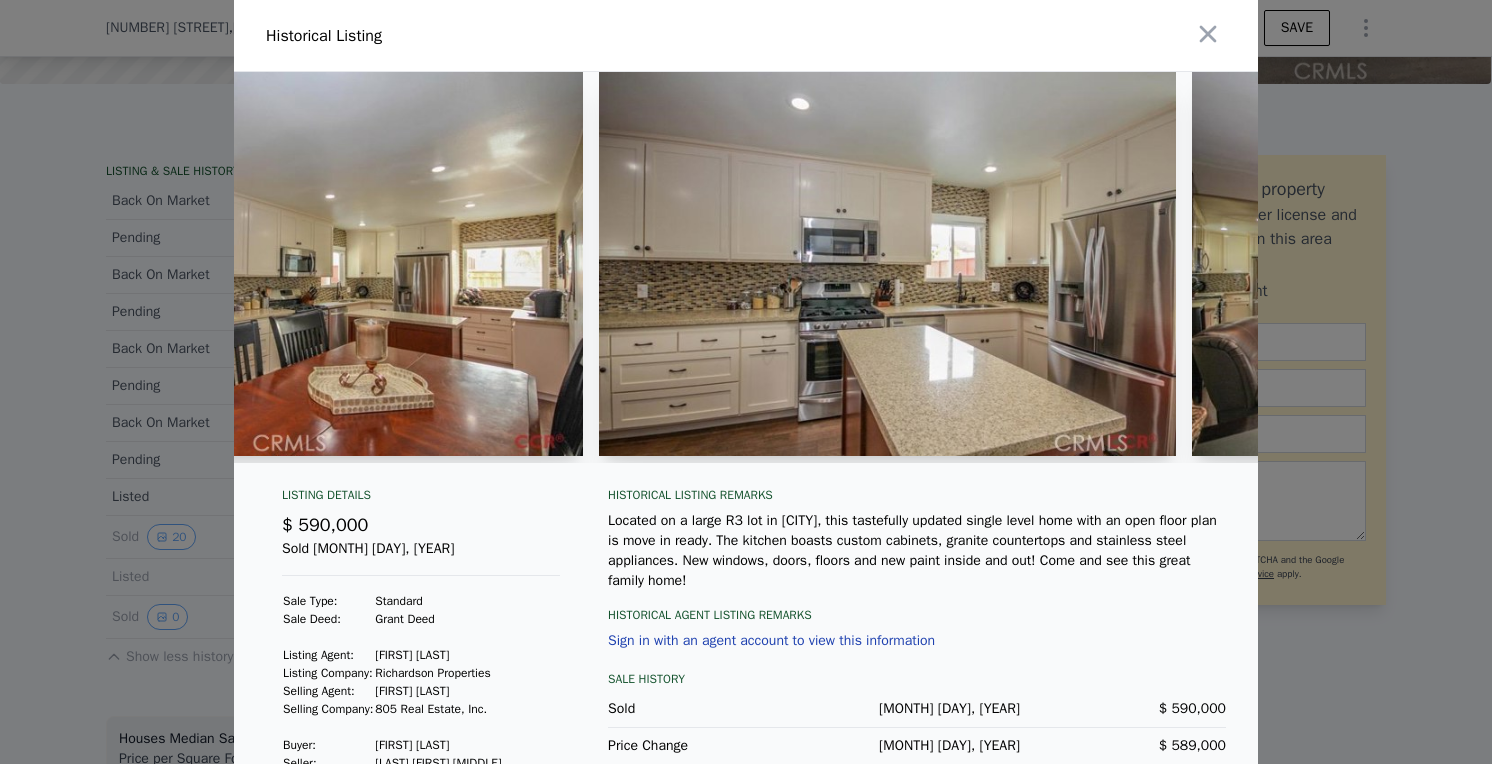scroll, scrollTop: 0, scrollLeft: 4164, axis: horizontal 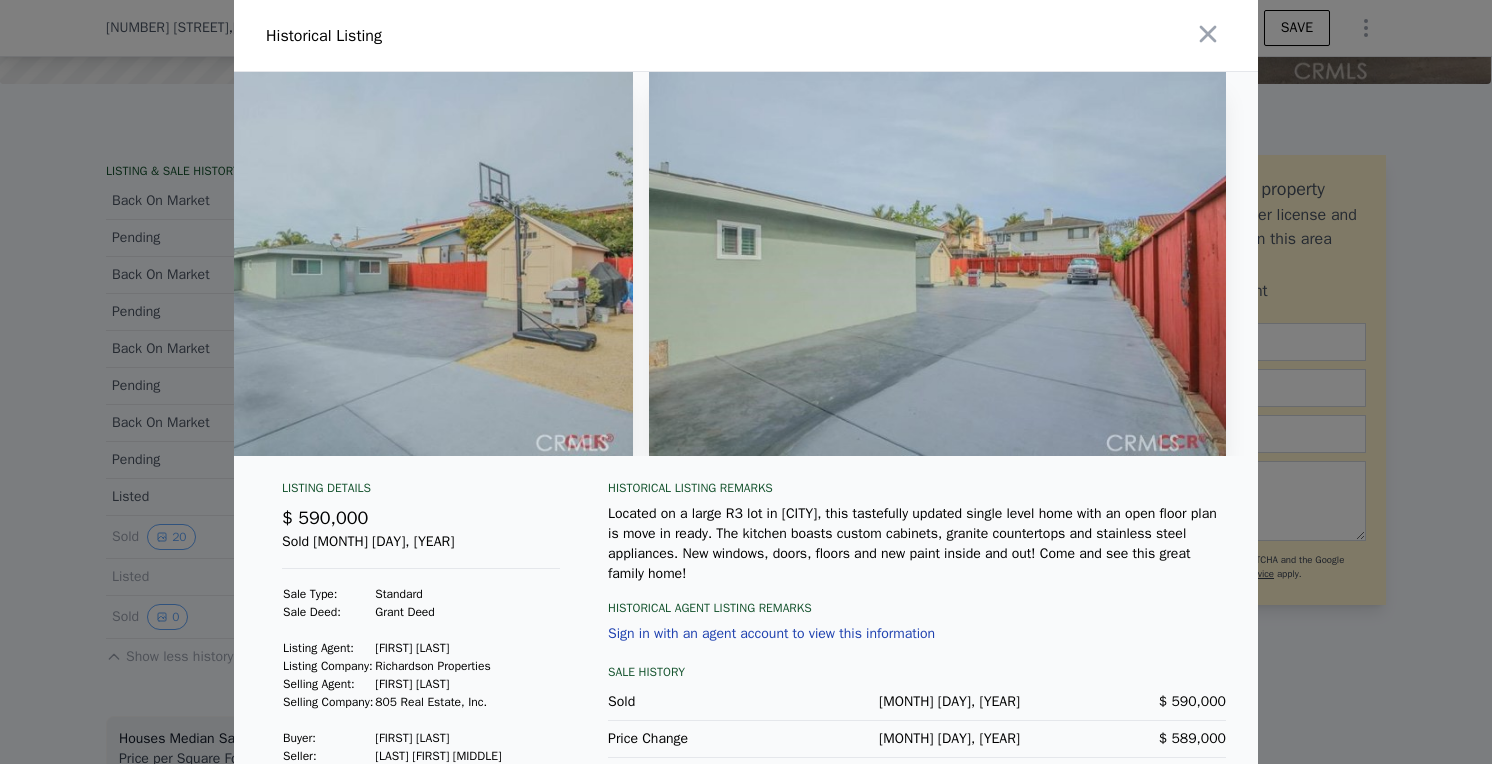 click at bounding box center (746, 382) 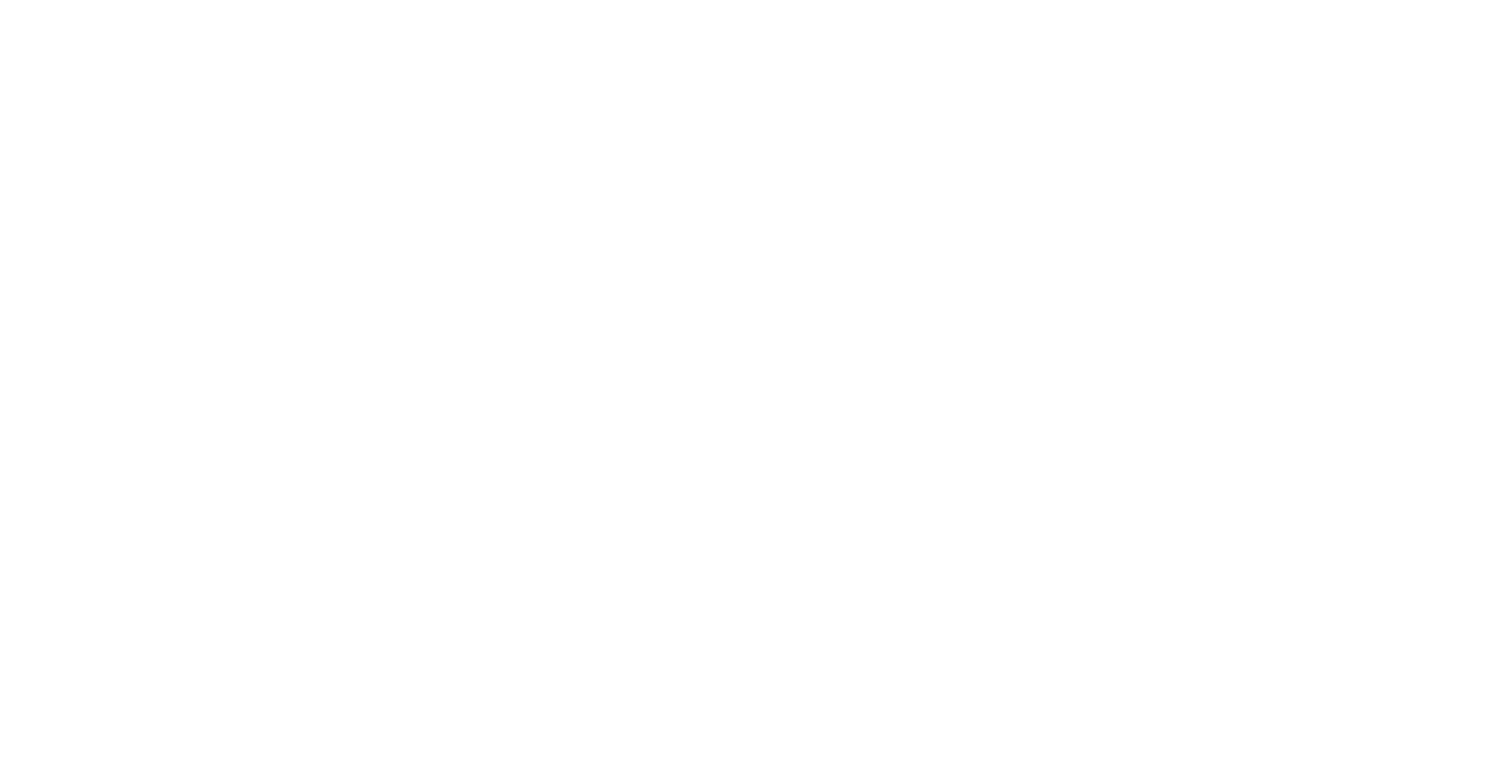 scroll, scrollTop: 0, scrollLeft: 0, axis: both 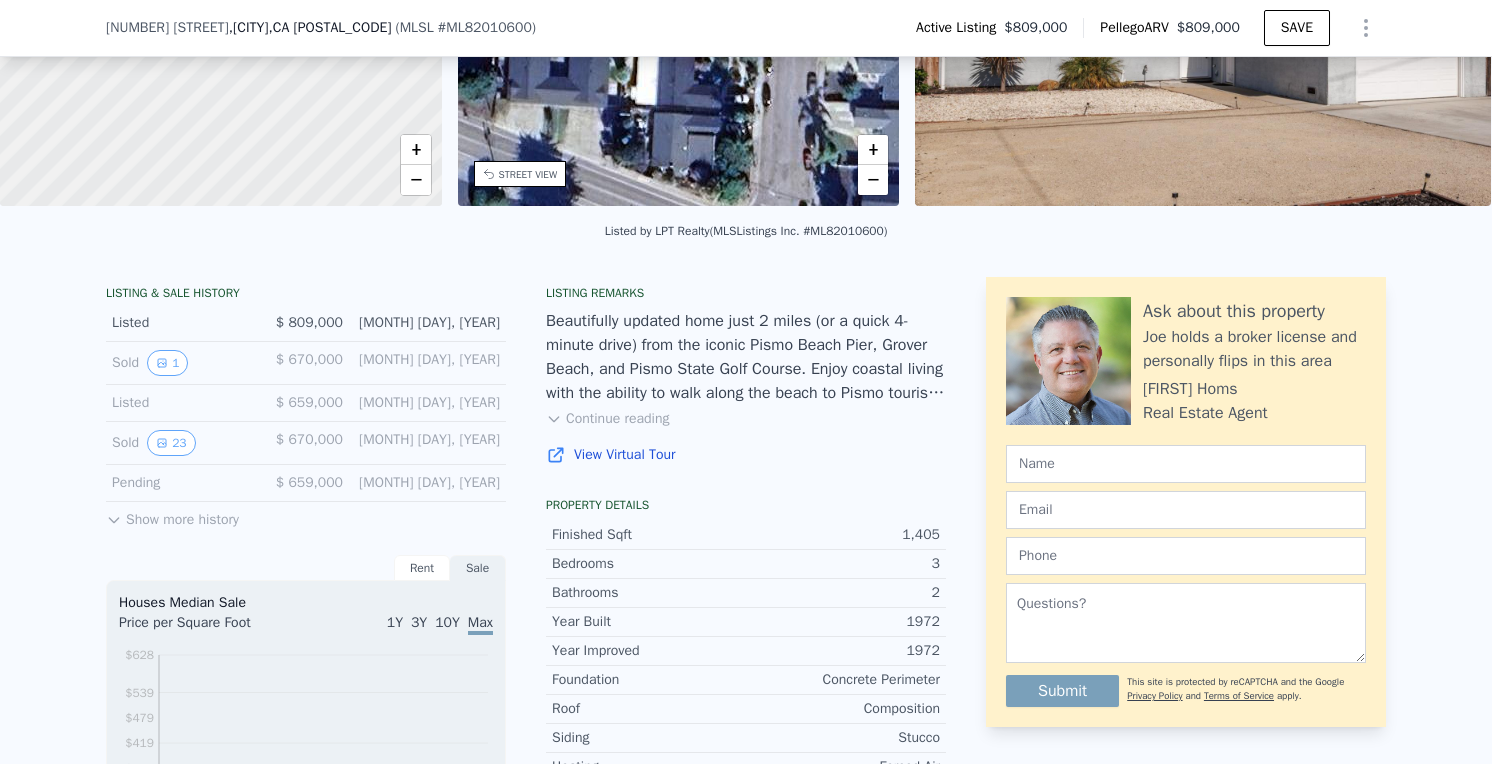 click on "Sold 1" at bounding box center [183, 363] 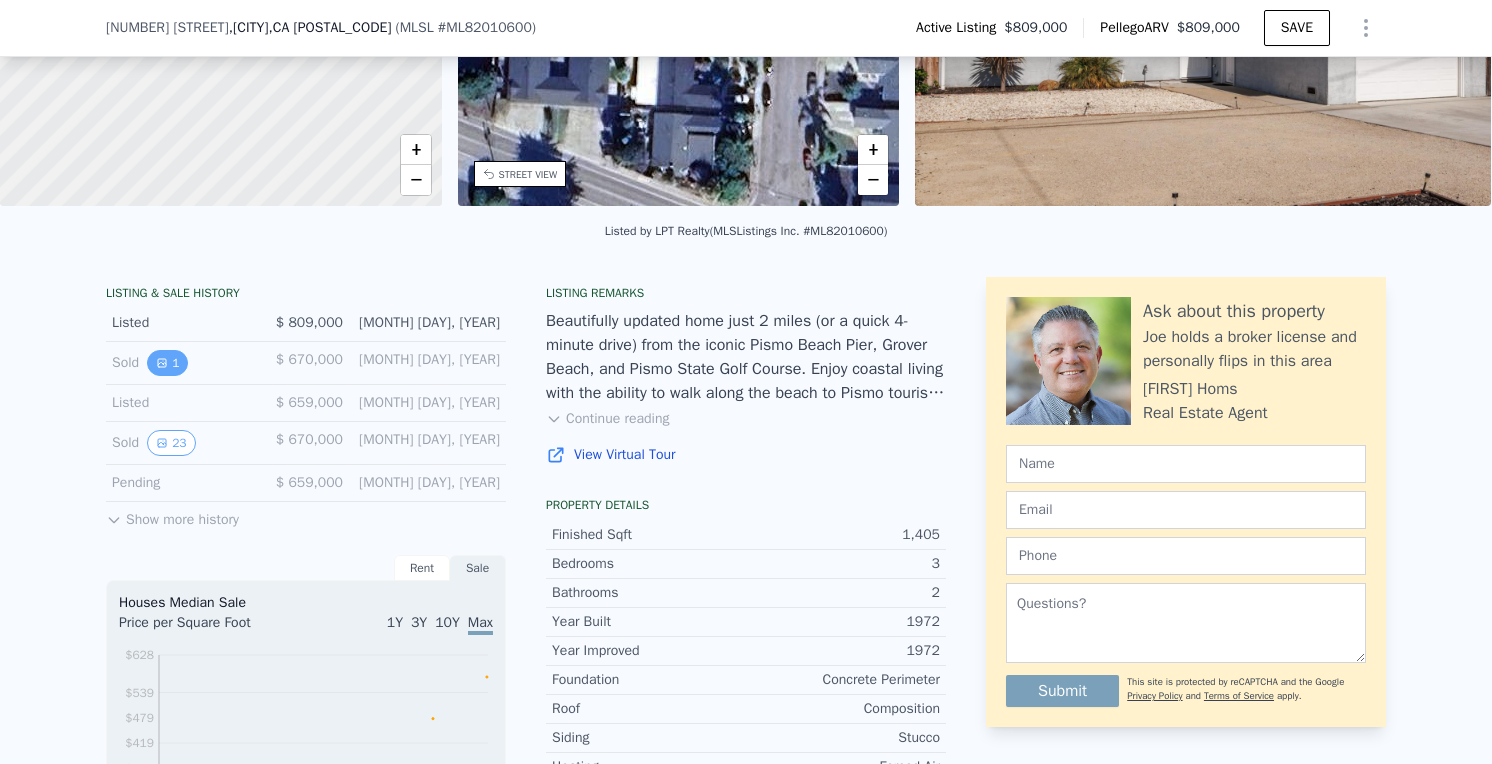 click on "1" at bounding box center (167, 363) 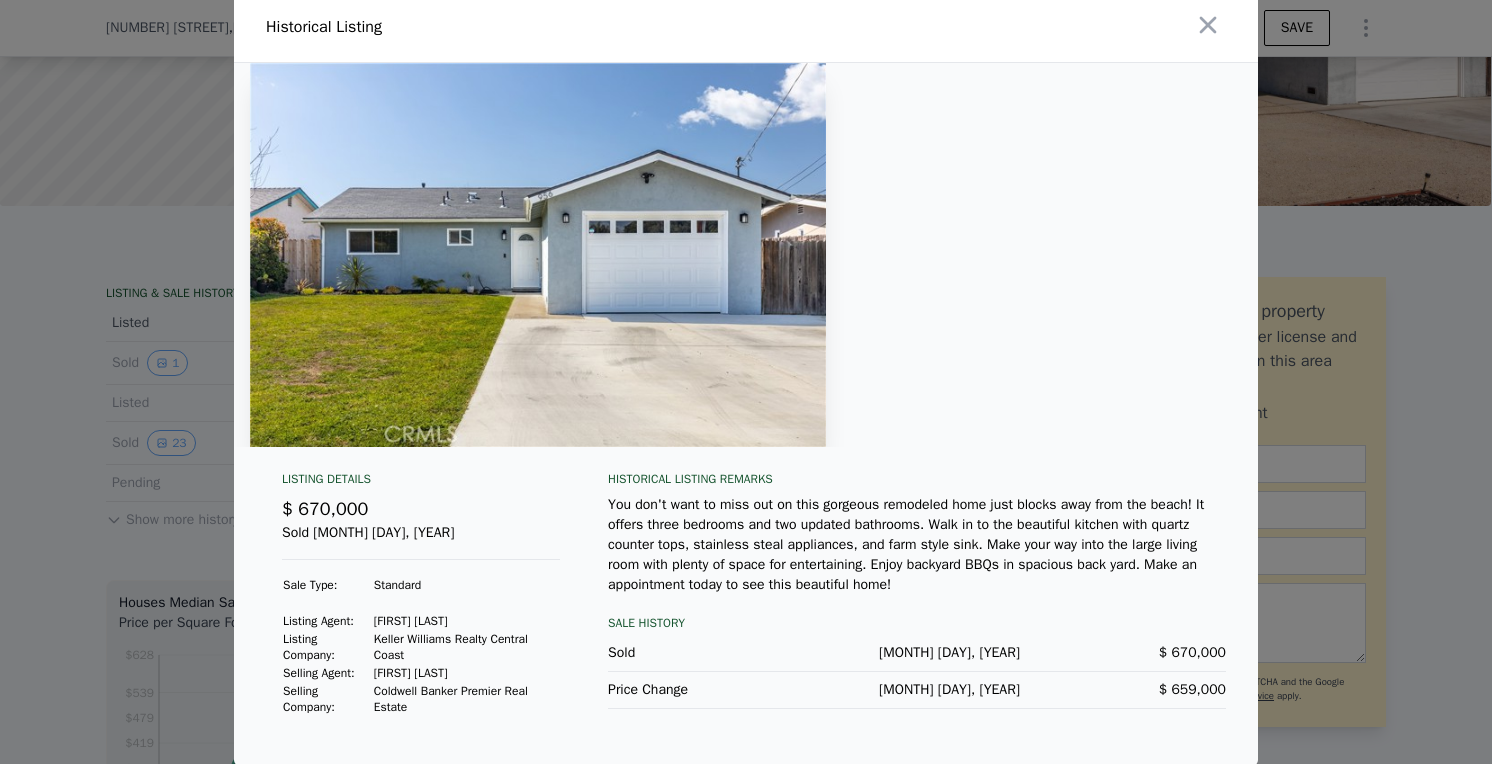 scroll, scrollTop: 10, scrollLeft: 0, axis: vertical 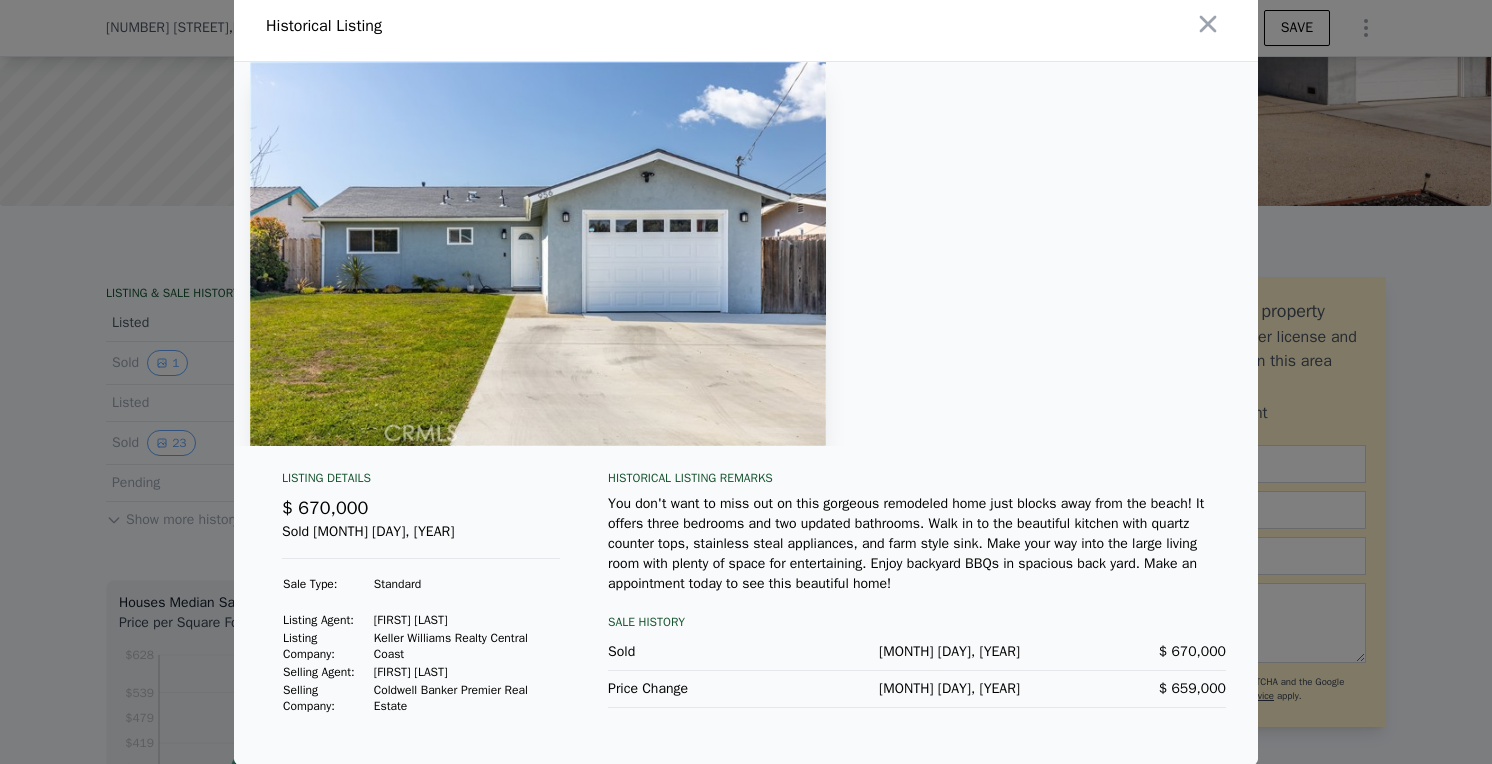 click at bounding box center (746, 382) 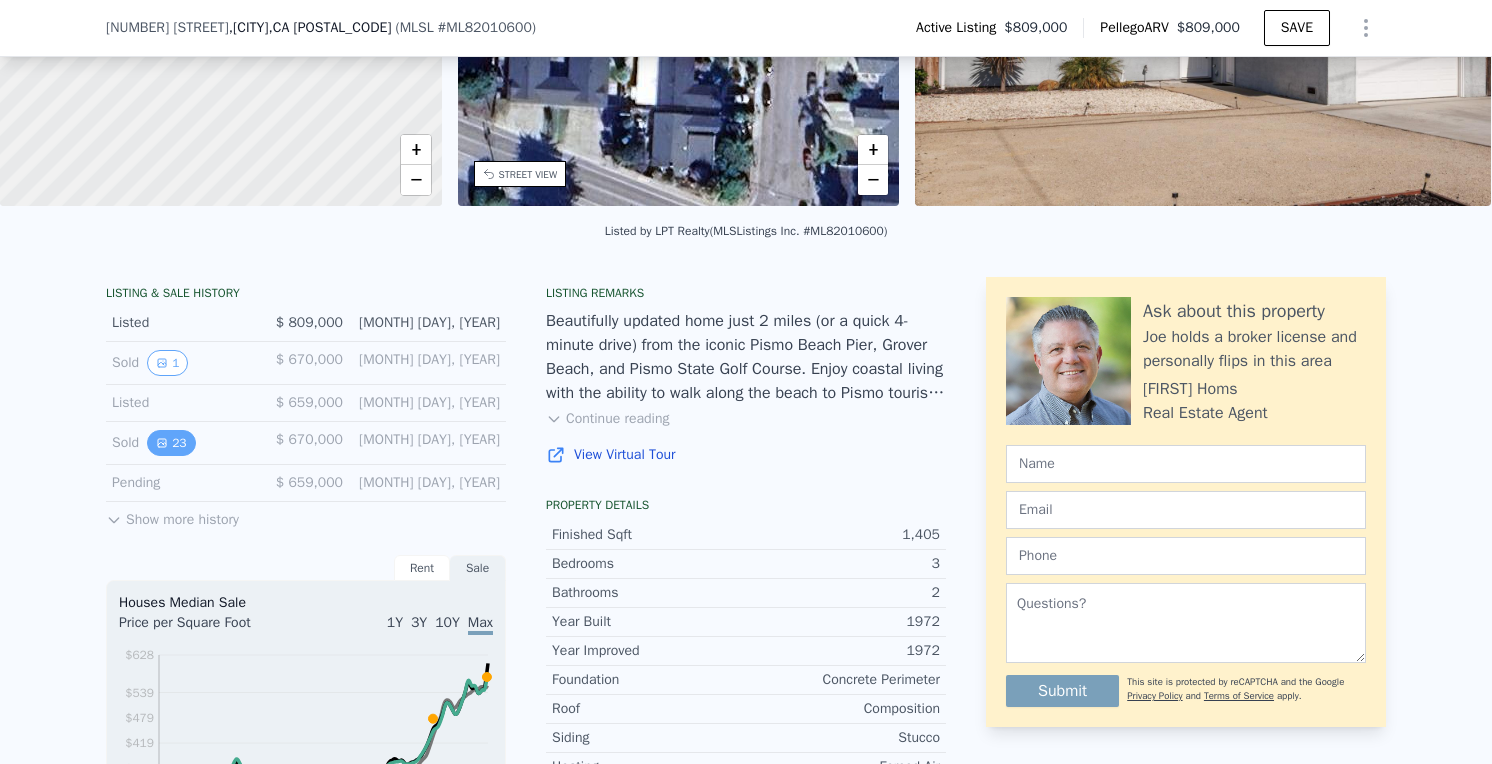 click on "23" at bounding box center [171, 443] 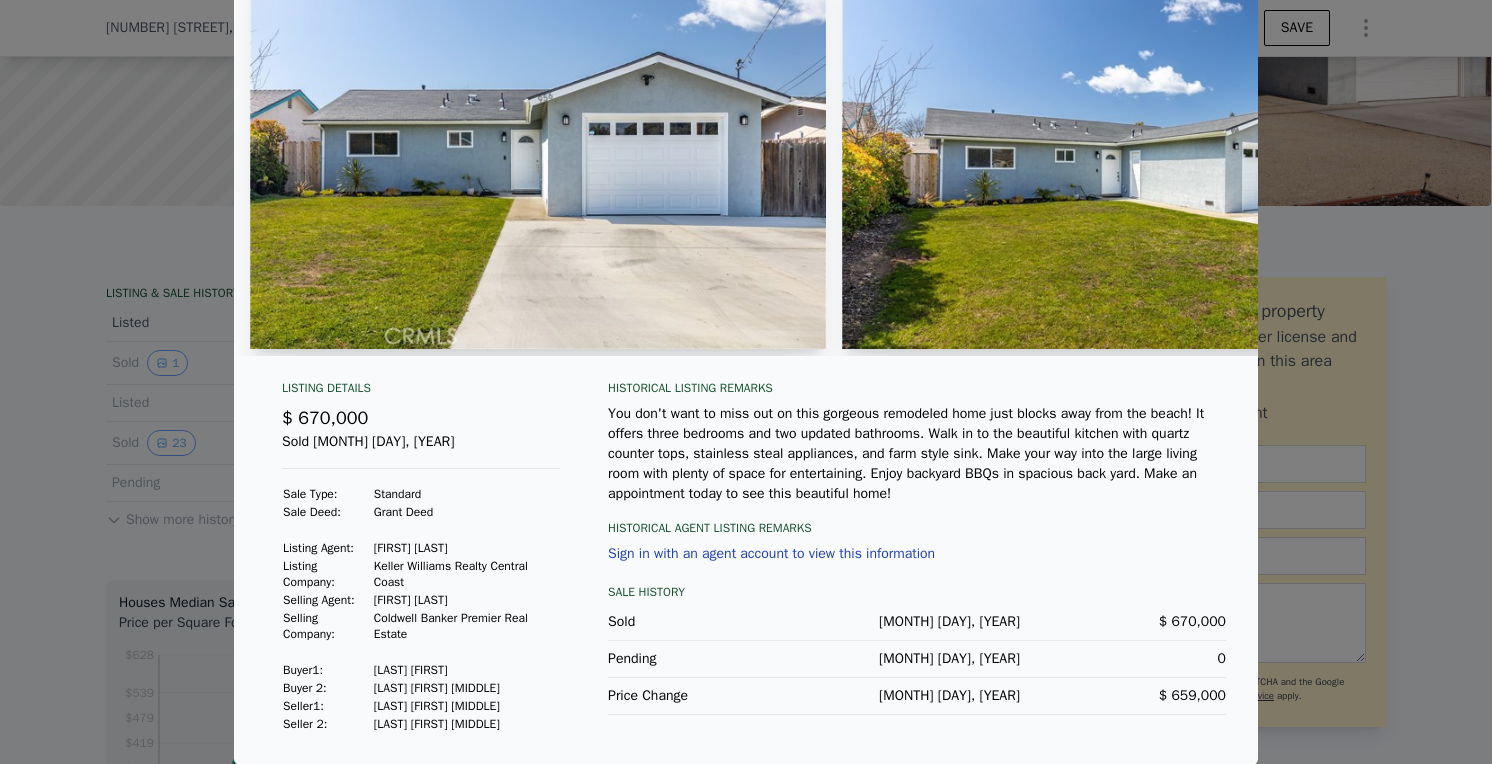 scroll, scrollTop: 121, scrollLeft: 0, axis: vertical 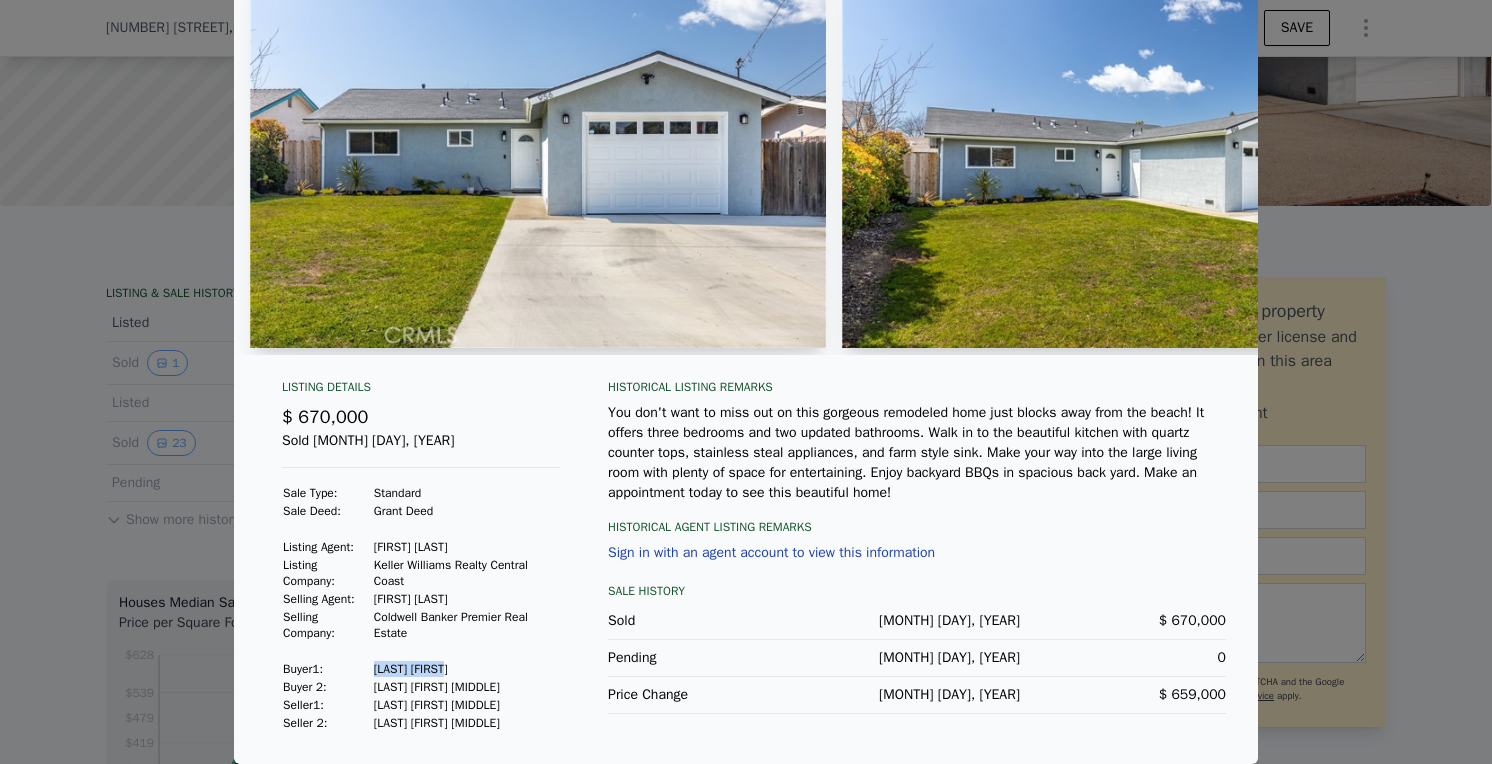 drag, startPoint x: 374, startPoint y: 664, endPoint x: 477, endPoint y: 664, distance: 103 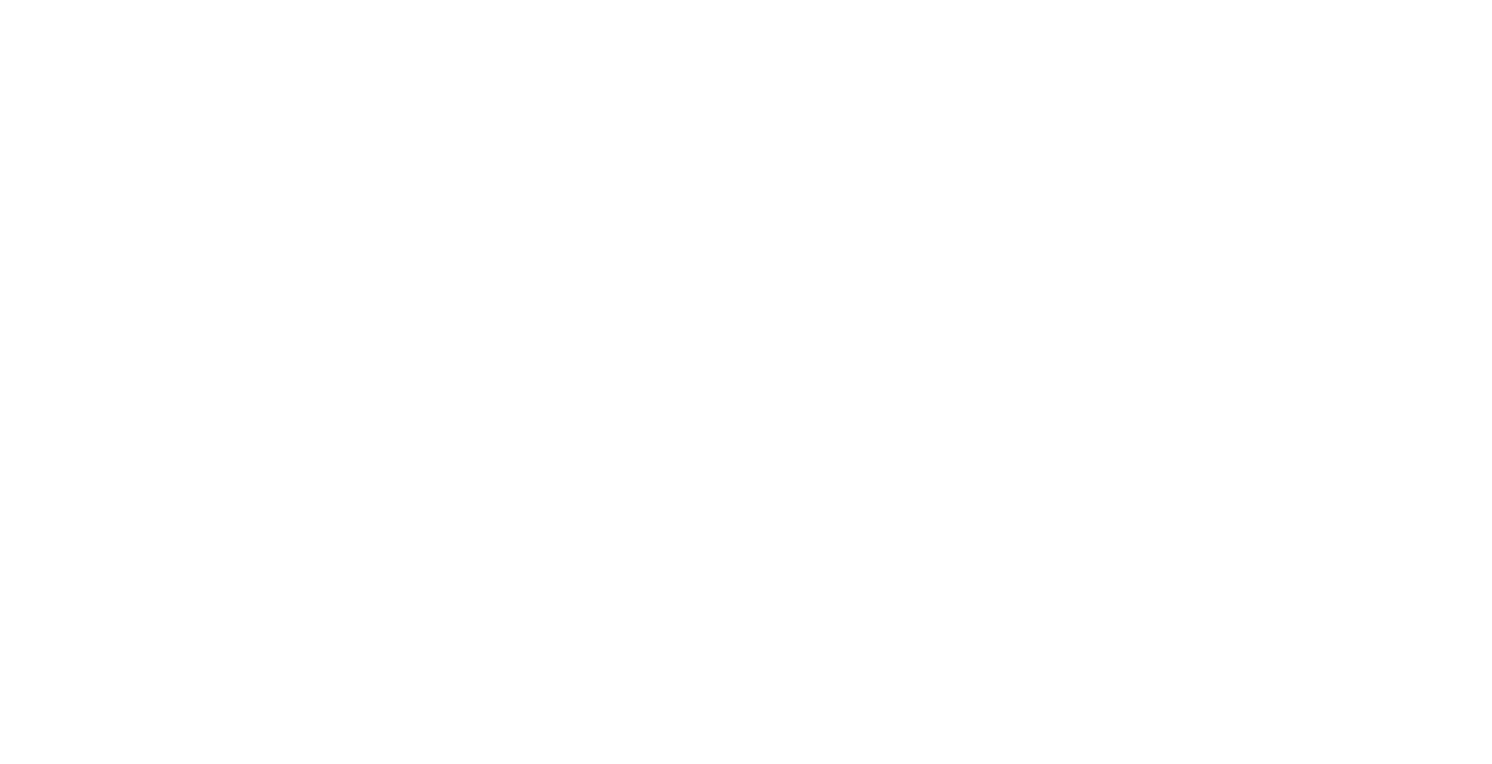 scroll, scrollTop: 0, scrollLeft: 0, axis: both 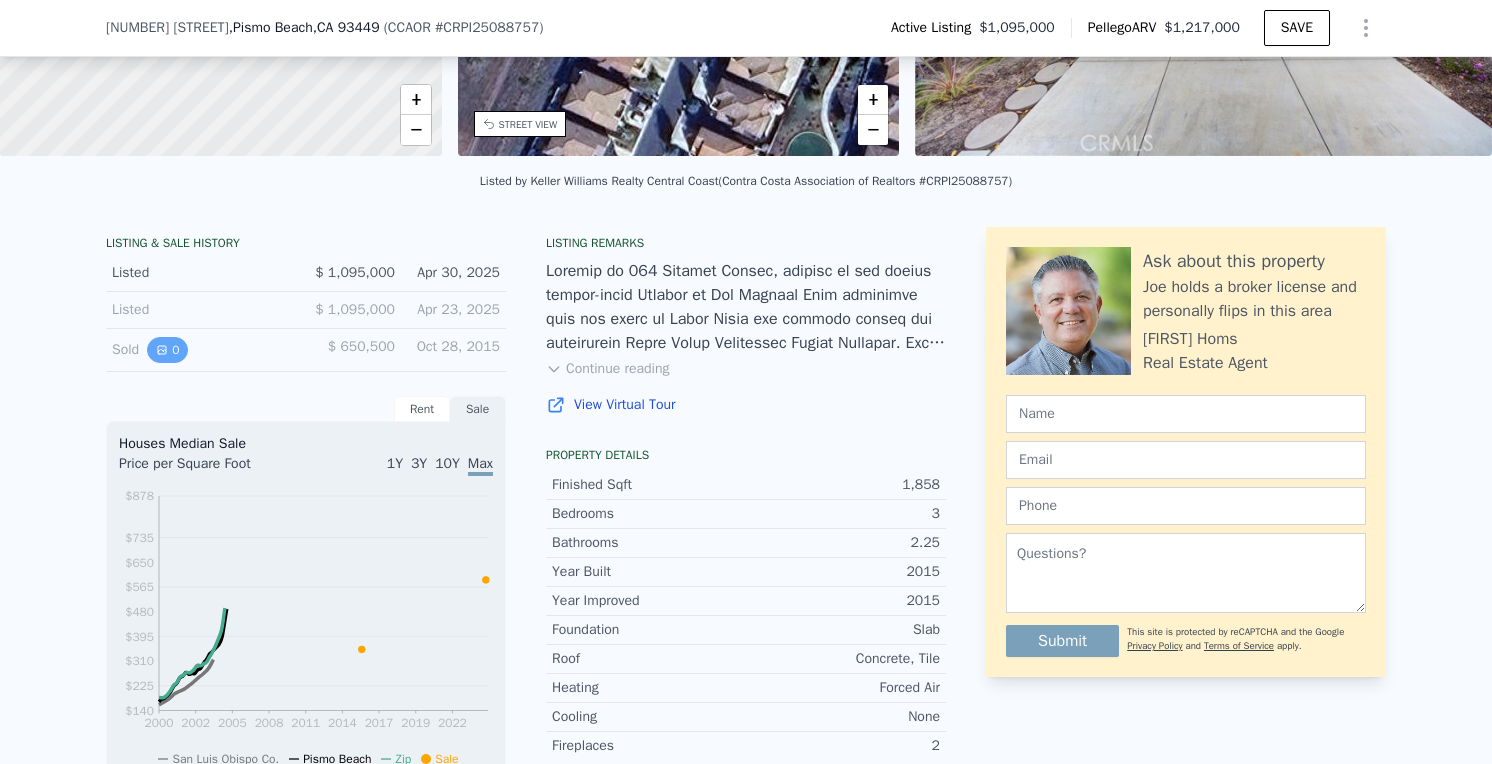 click on "0" at bounding box center (167, 350) 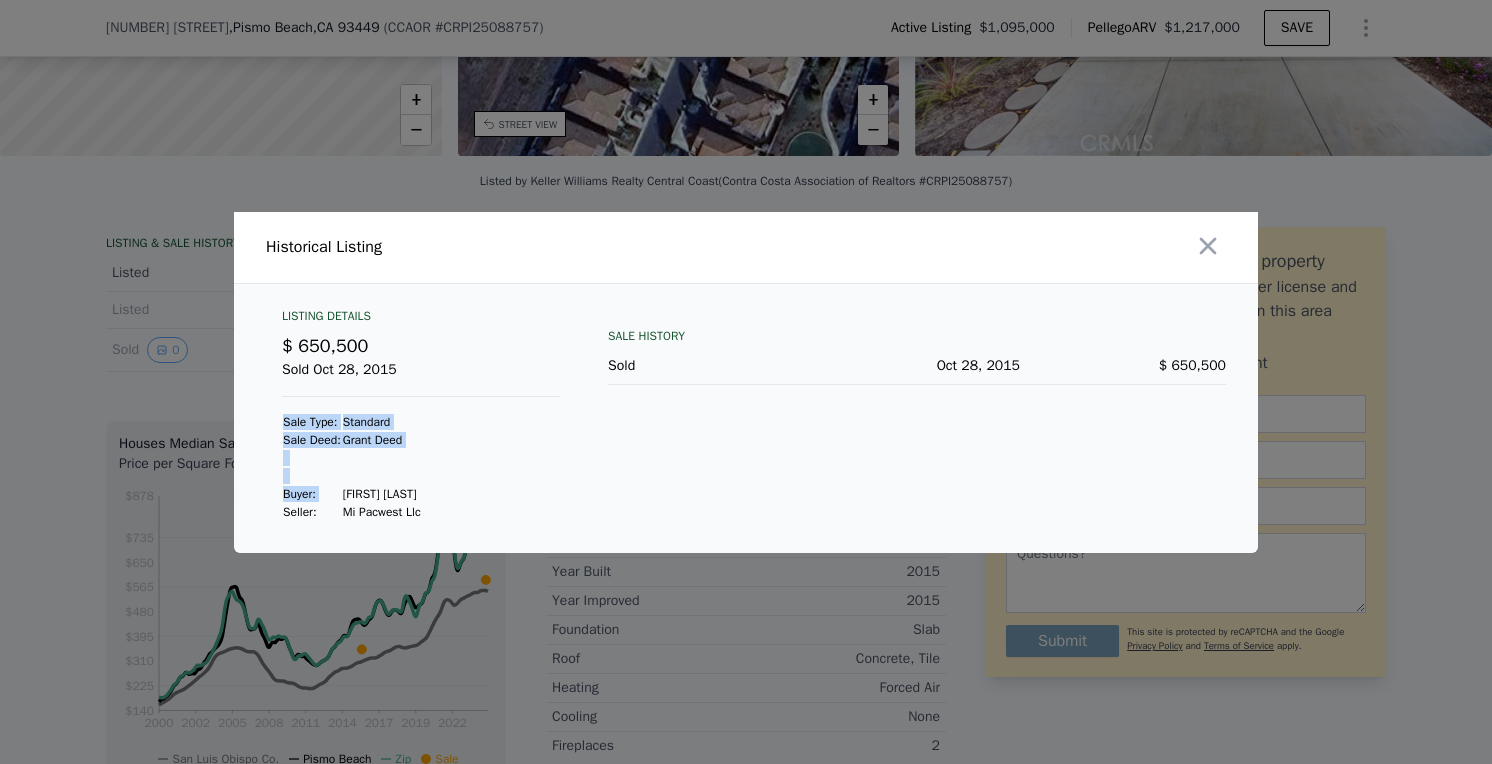 drag, startPoint x: 348, startPoint y: 496, endPoint x: 470, endPoint y: 493, distance: 122.03688 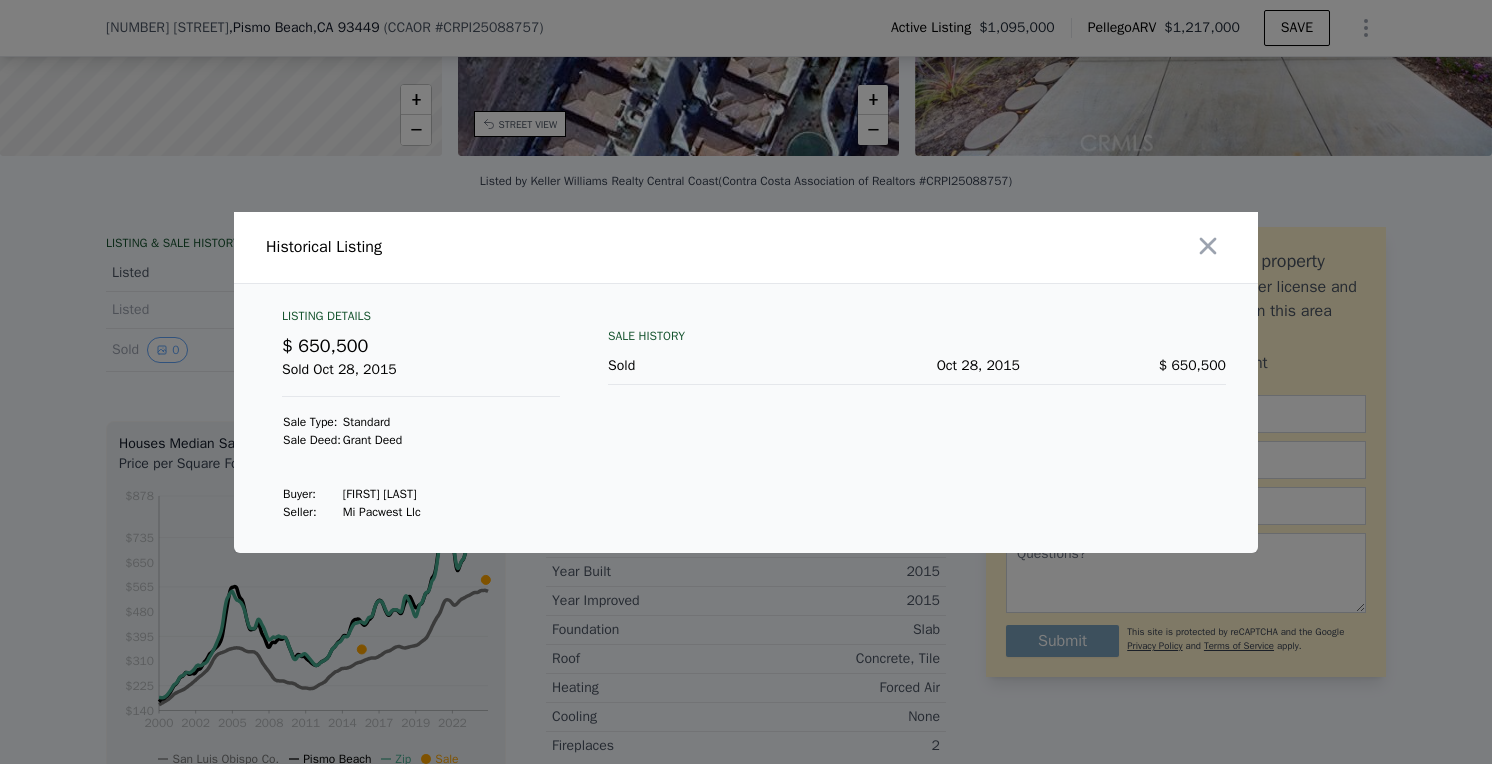 click on "Olson Timothy B" at bounding box center (382, 494) 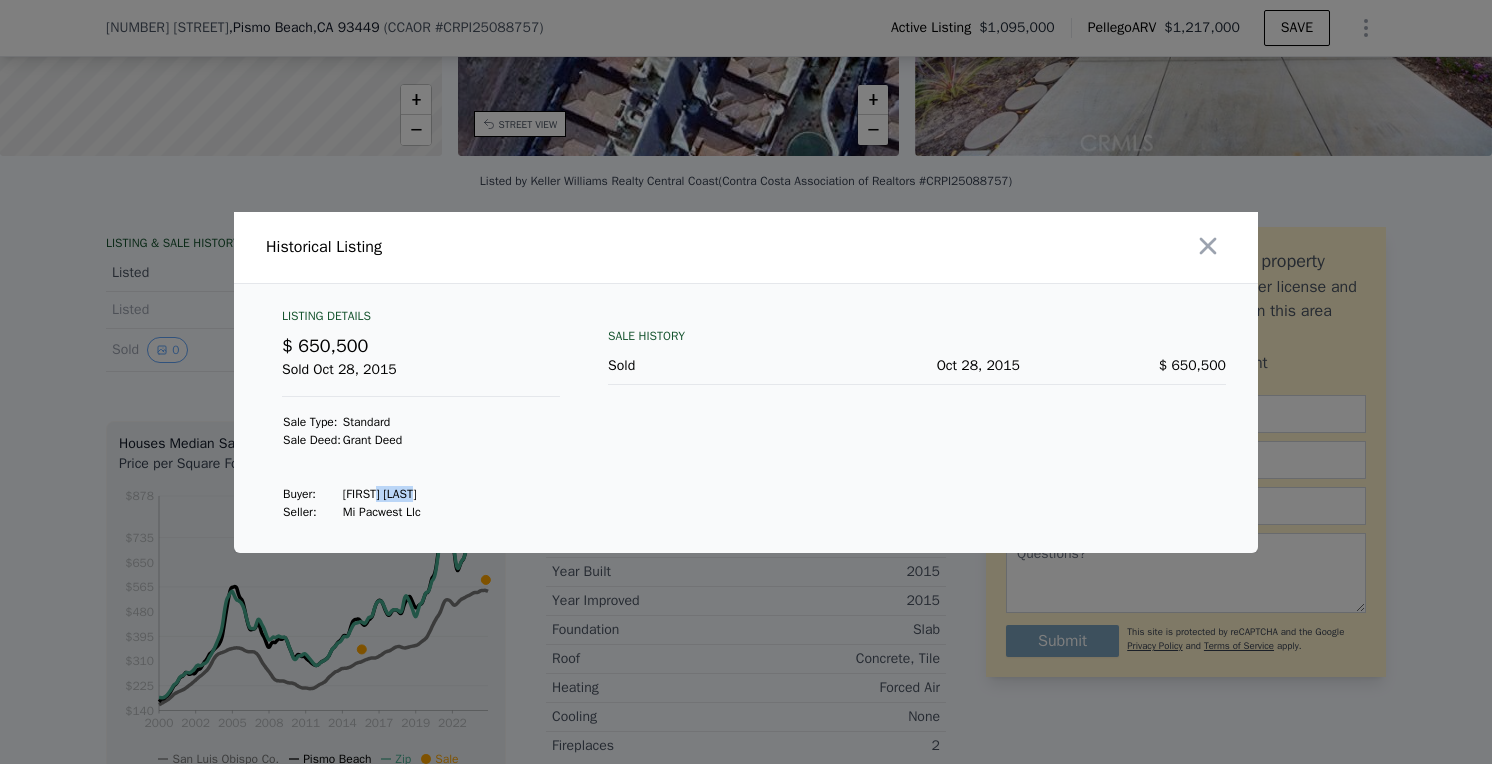 click on "Olson Timothy B" at bounding box center (382, 494) 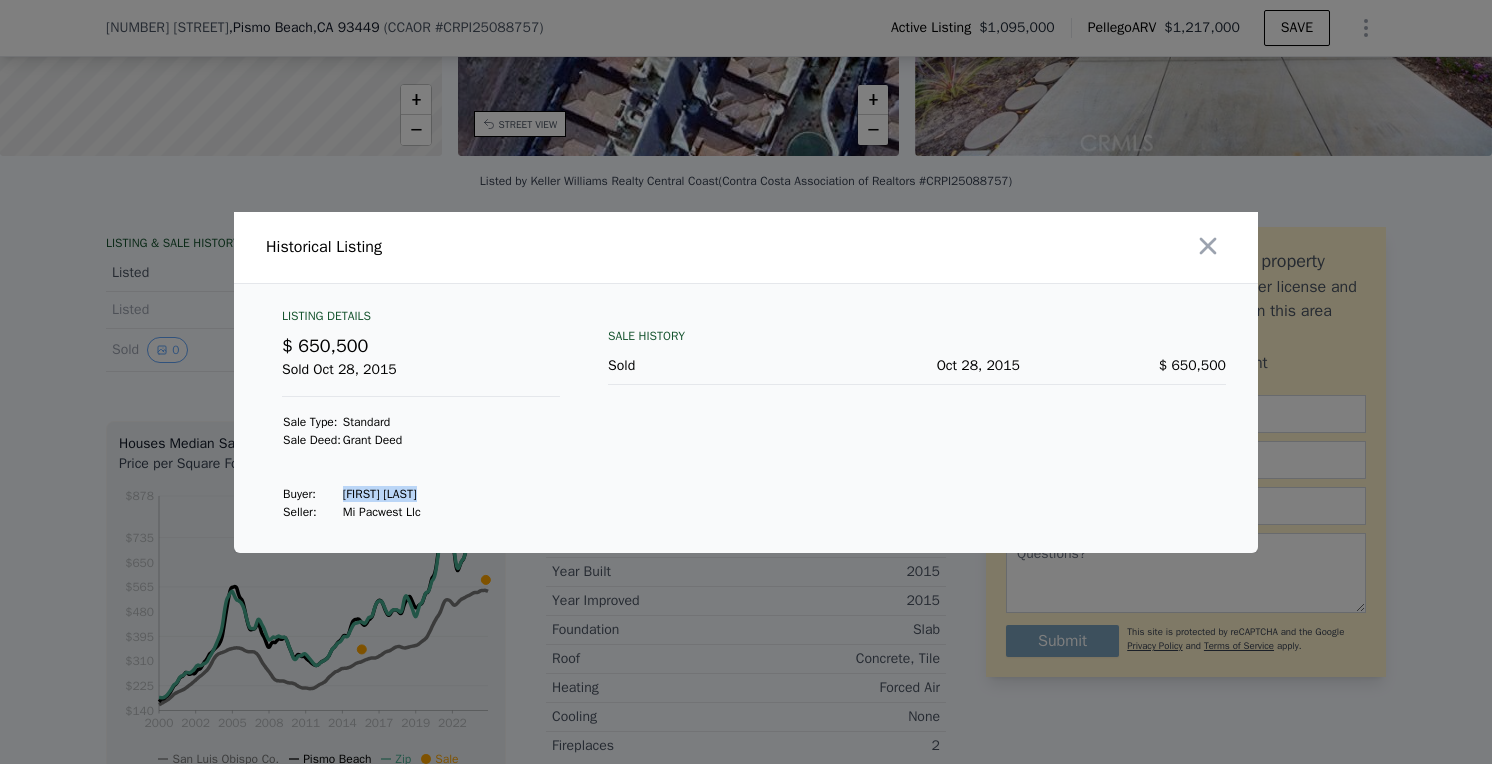click on "Olson Timothy B" at bounding box center [382, 494] 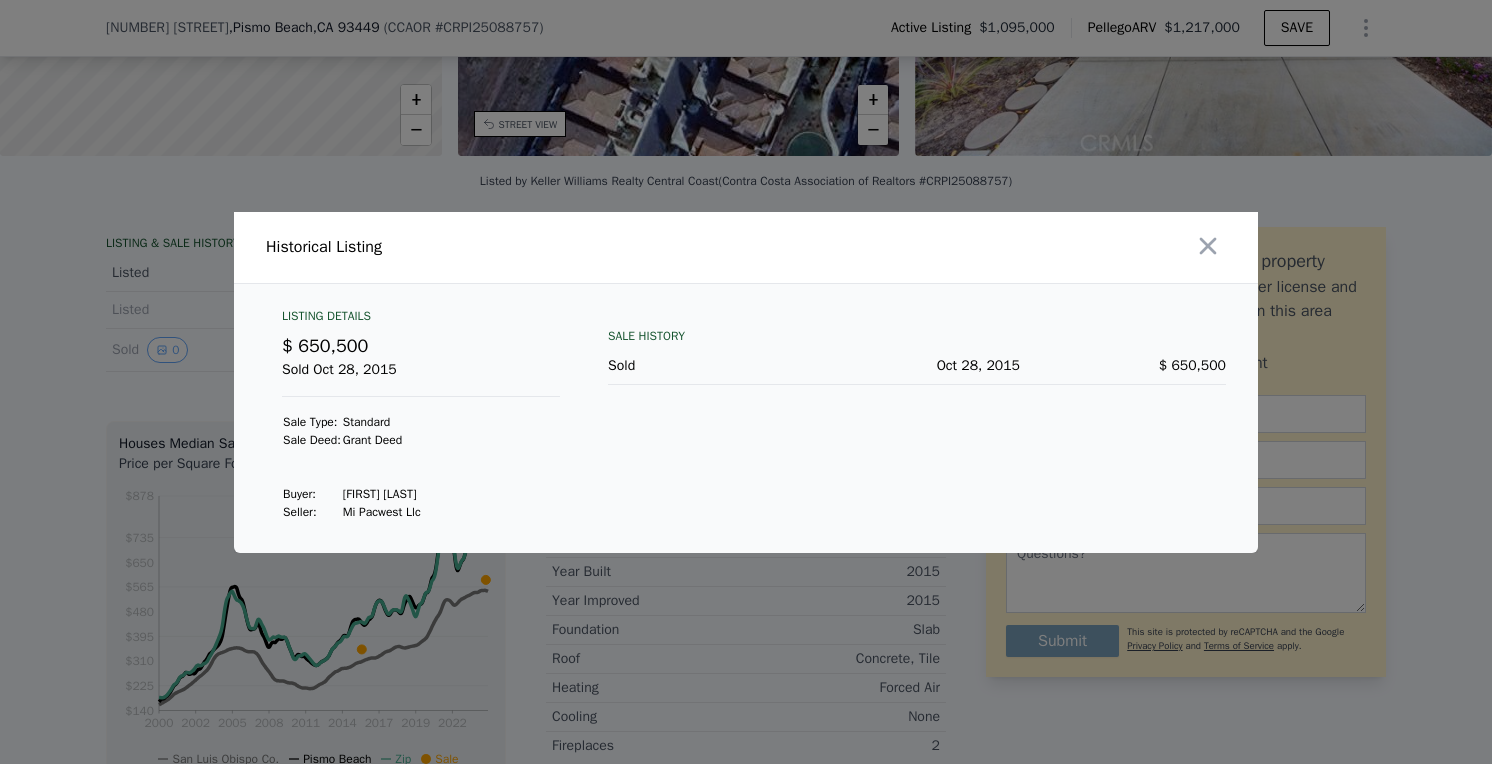 click at bounding box center [746, 382] 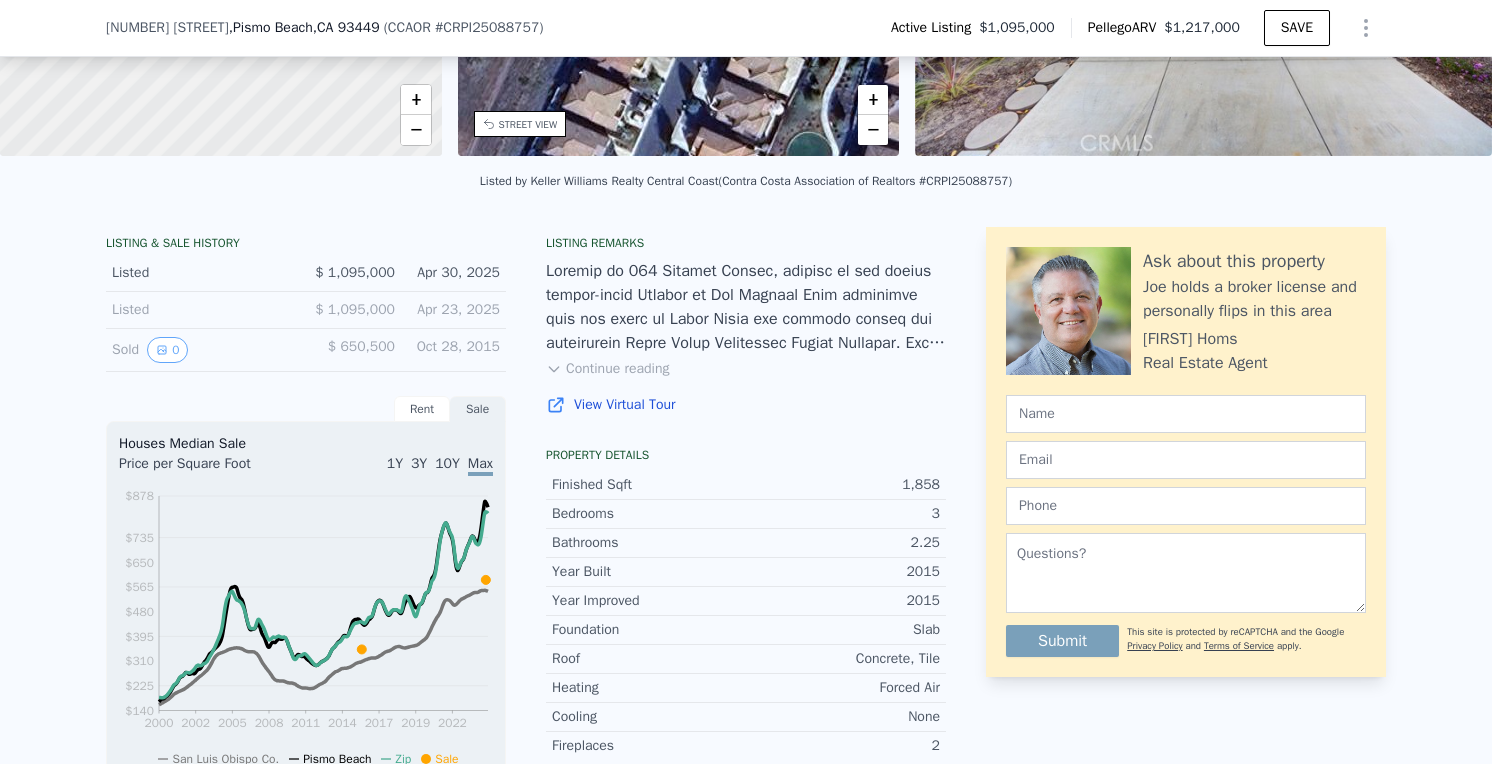 scroll, scrollTop: 7, scrollLeft: 0, axis: vertical 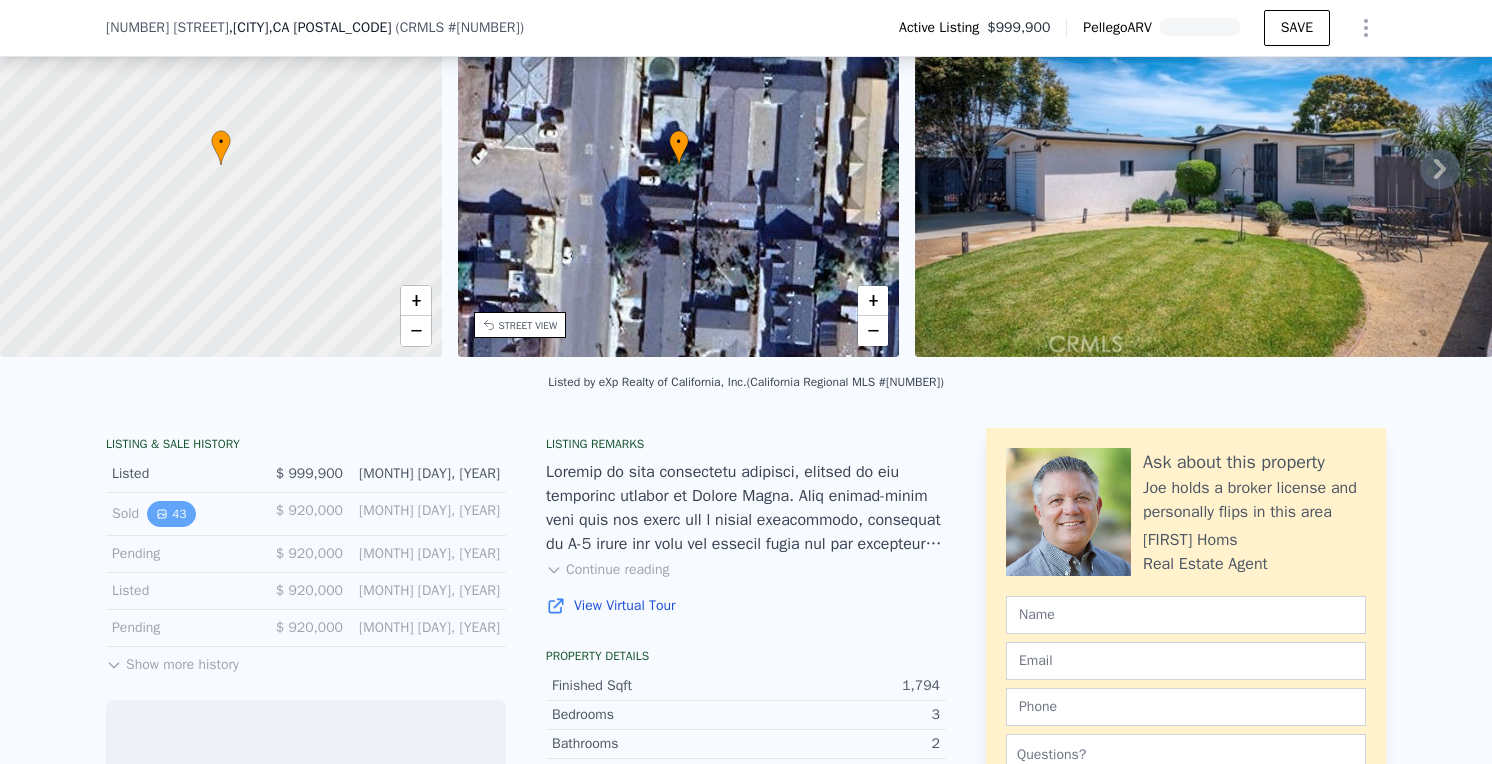 click 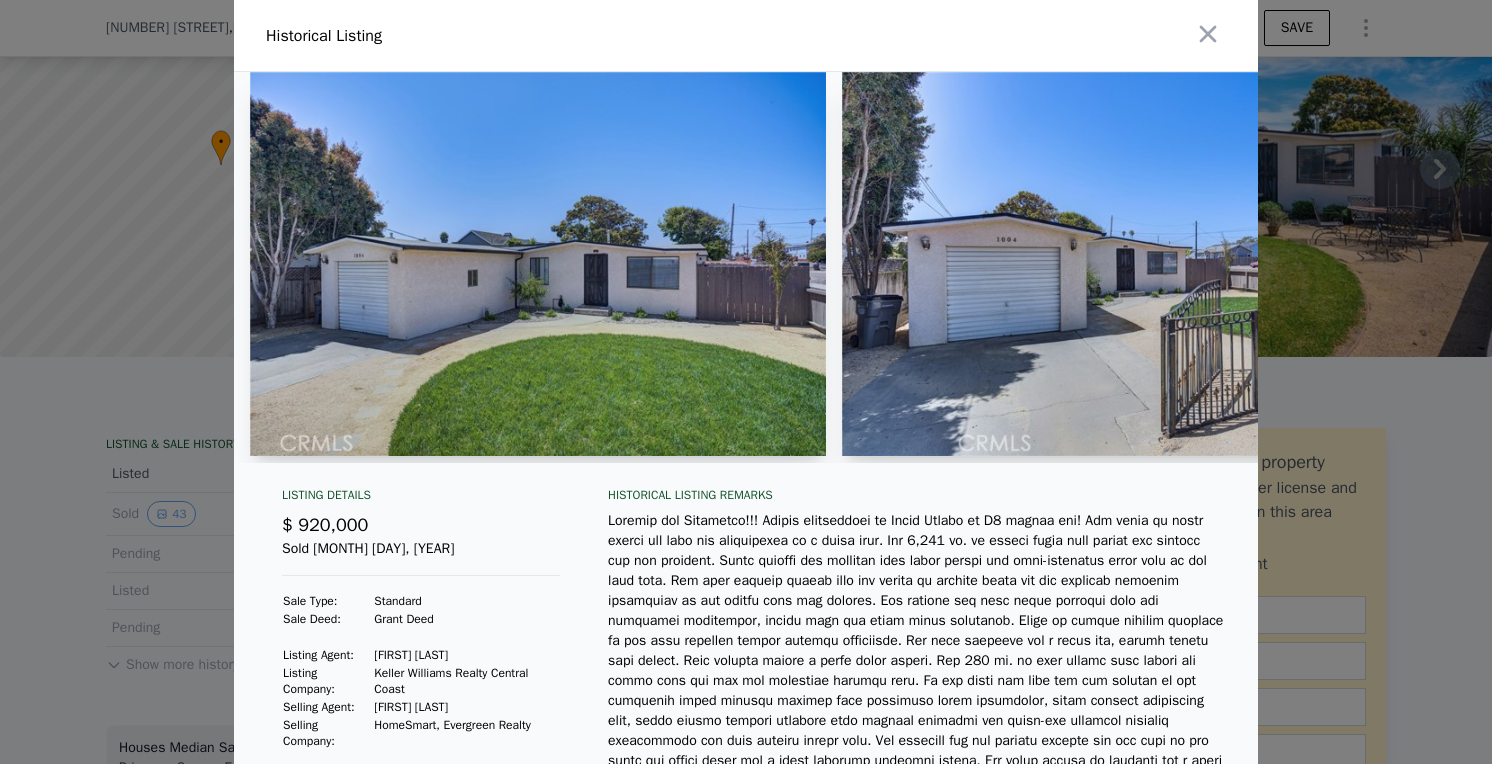 scroll, scrollTop: 293, scrollLeft: 0, axis: vertical 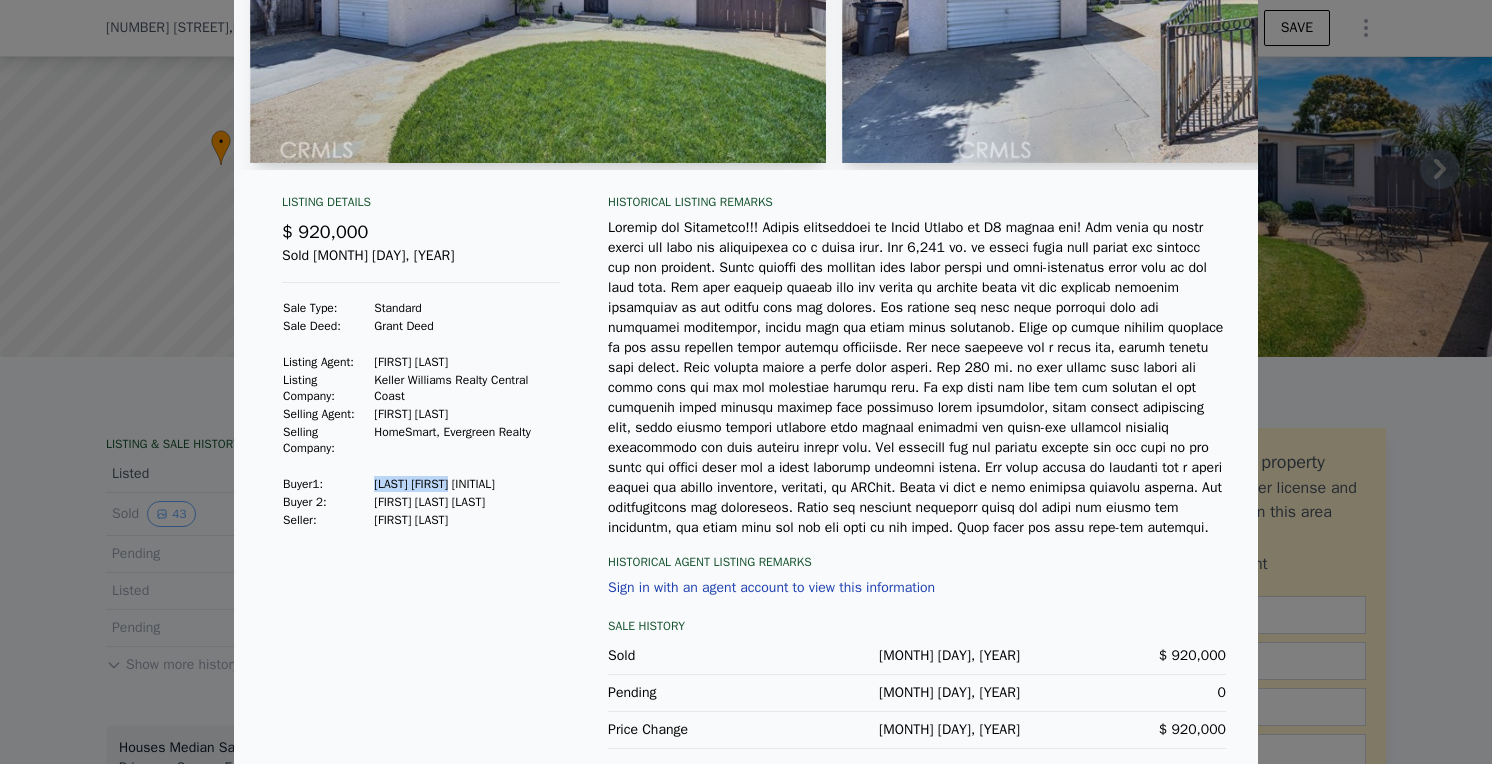drag, startPoint x: 379, startPoint y: 500, endPoint x: 470, endPoint y: 496, distance: 91.08787 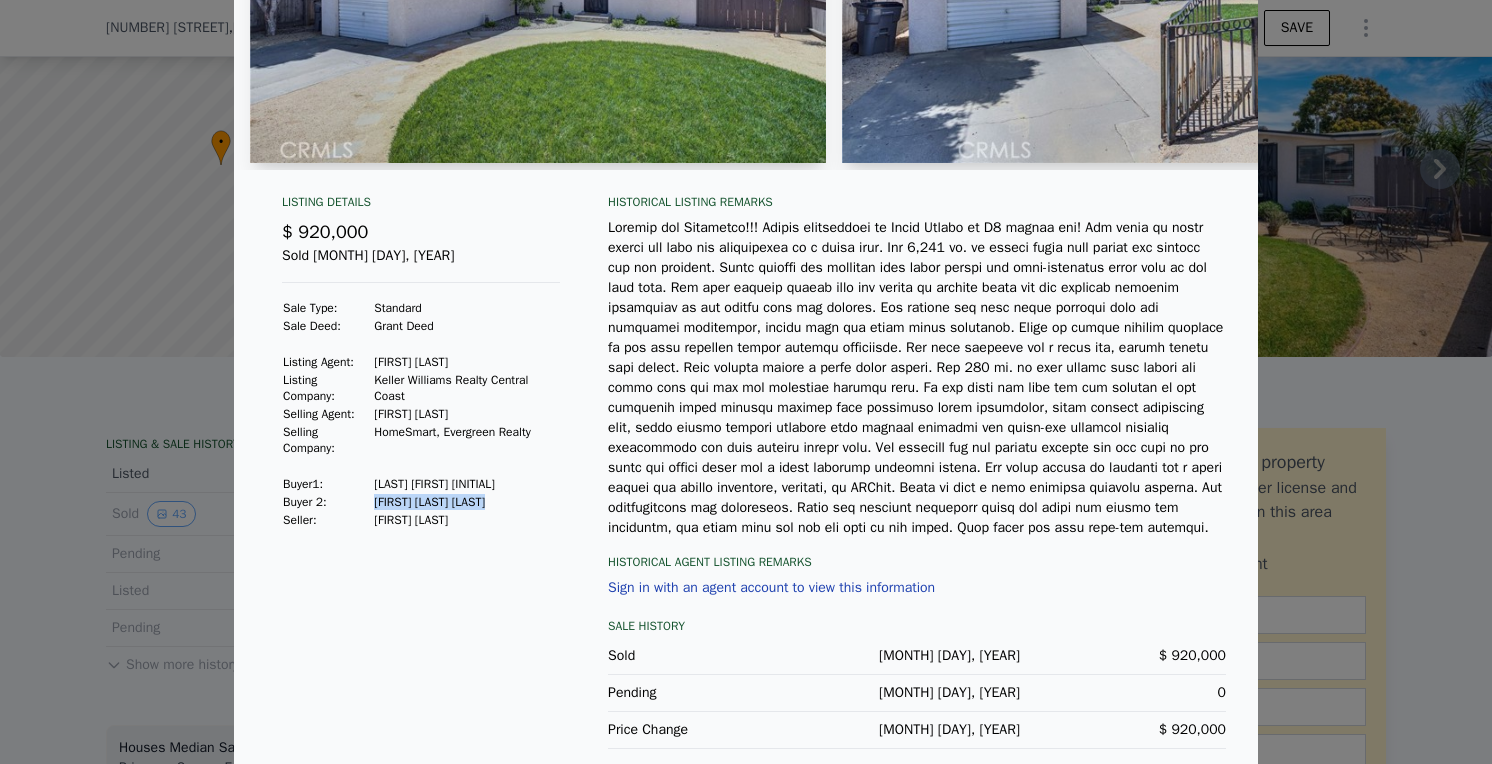 drag, startPoint x: 372, startPoint y: 512, endPoint x: 508, endPoint y: 514, distance: 136.01471 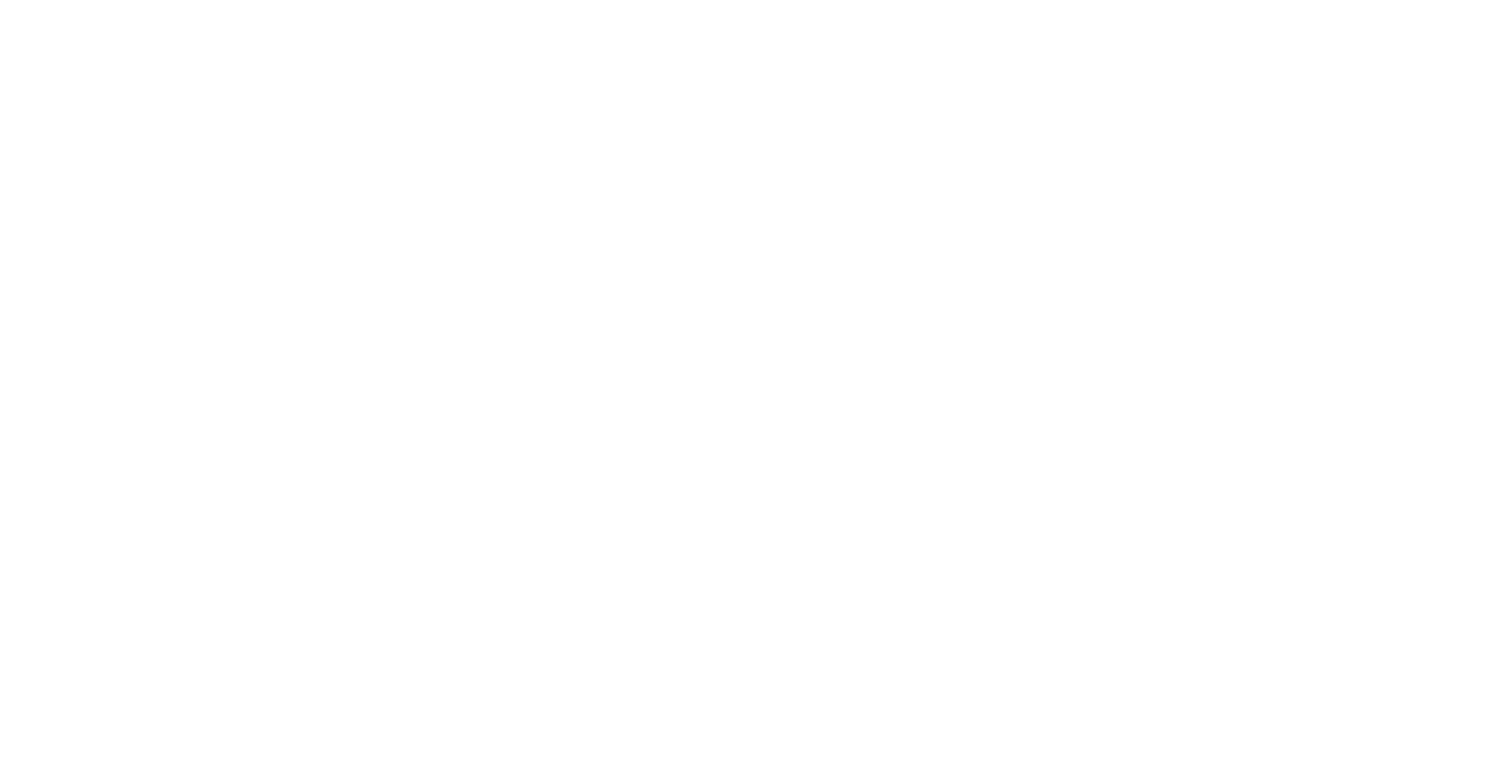 scroll, scrollTop: 0, scrollLeft: 0, axis: both 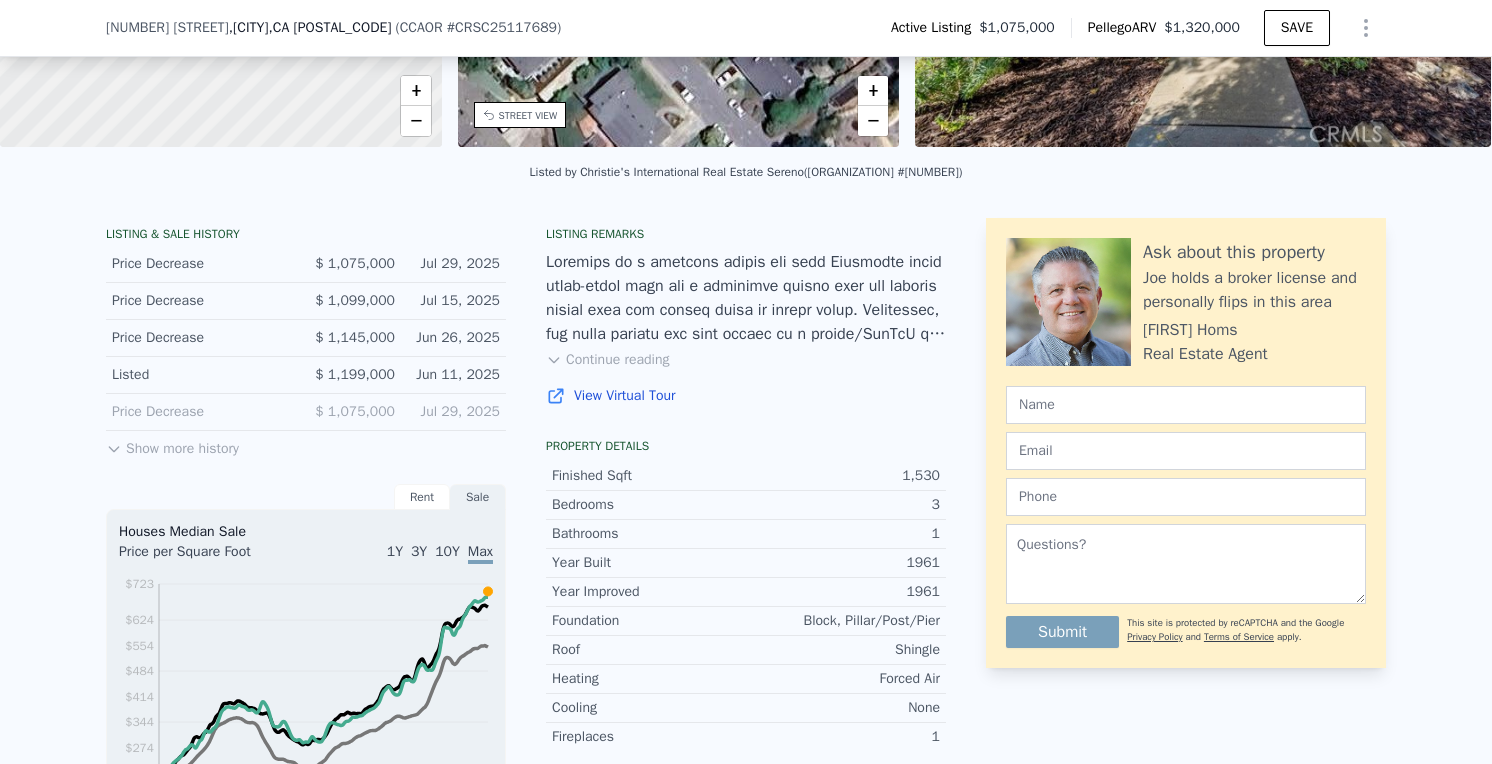 click on "Show more history" at bounding box center (172, 445) 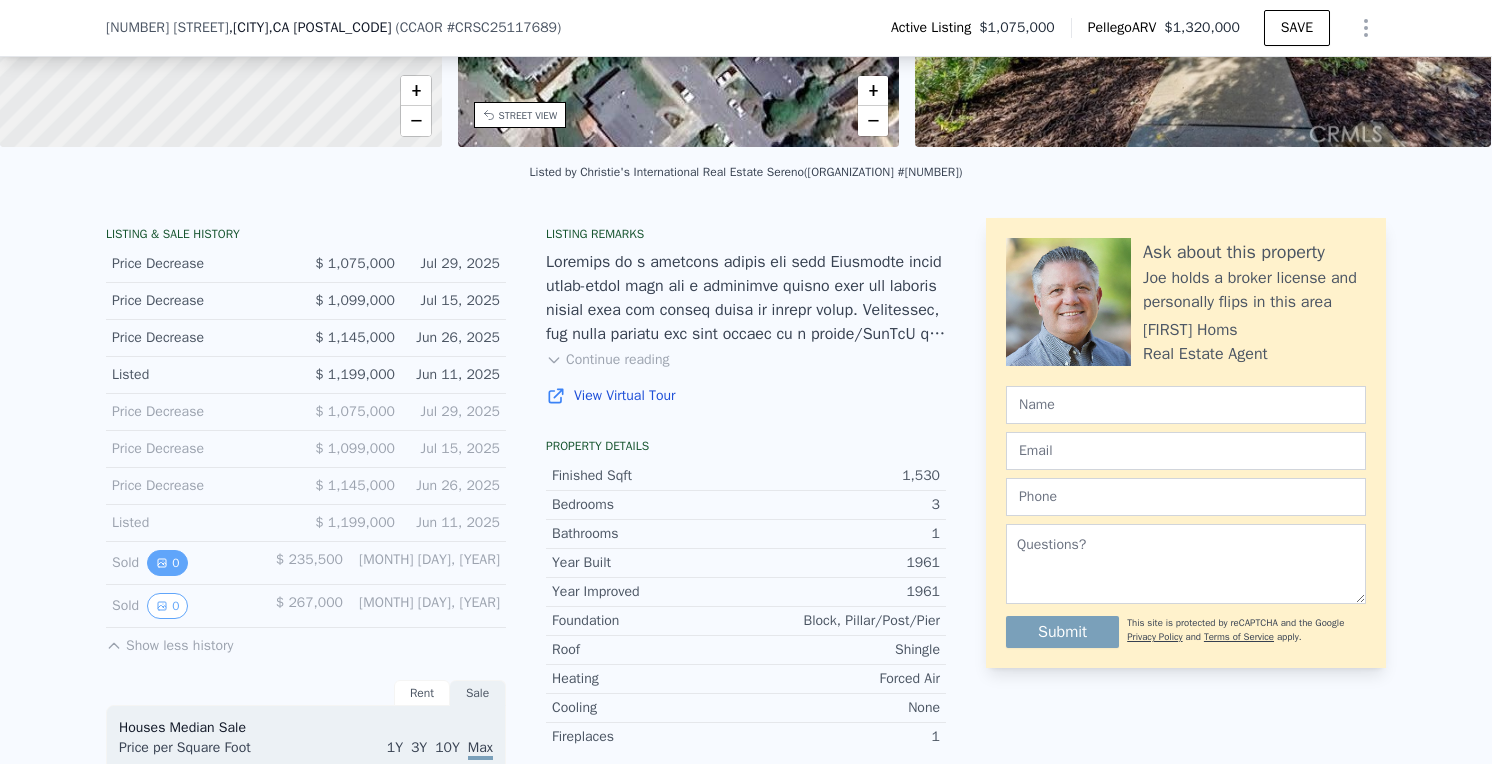 click on "0" at bounding box center [167, 563] 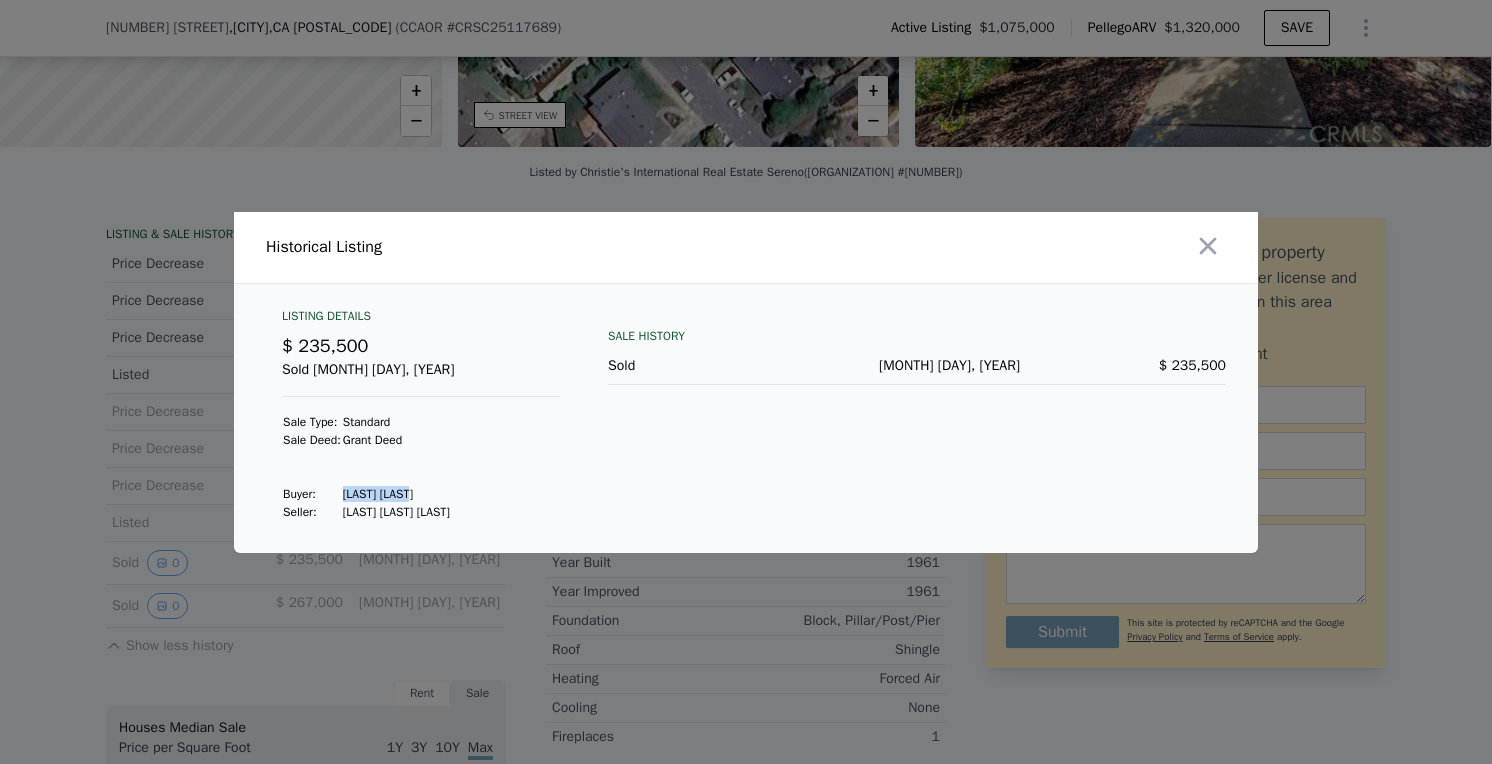 drag, startPoint x: 350, startPoint y: 496, endPoint x: 444, endPoint y: 492, distance: 94.08507 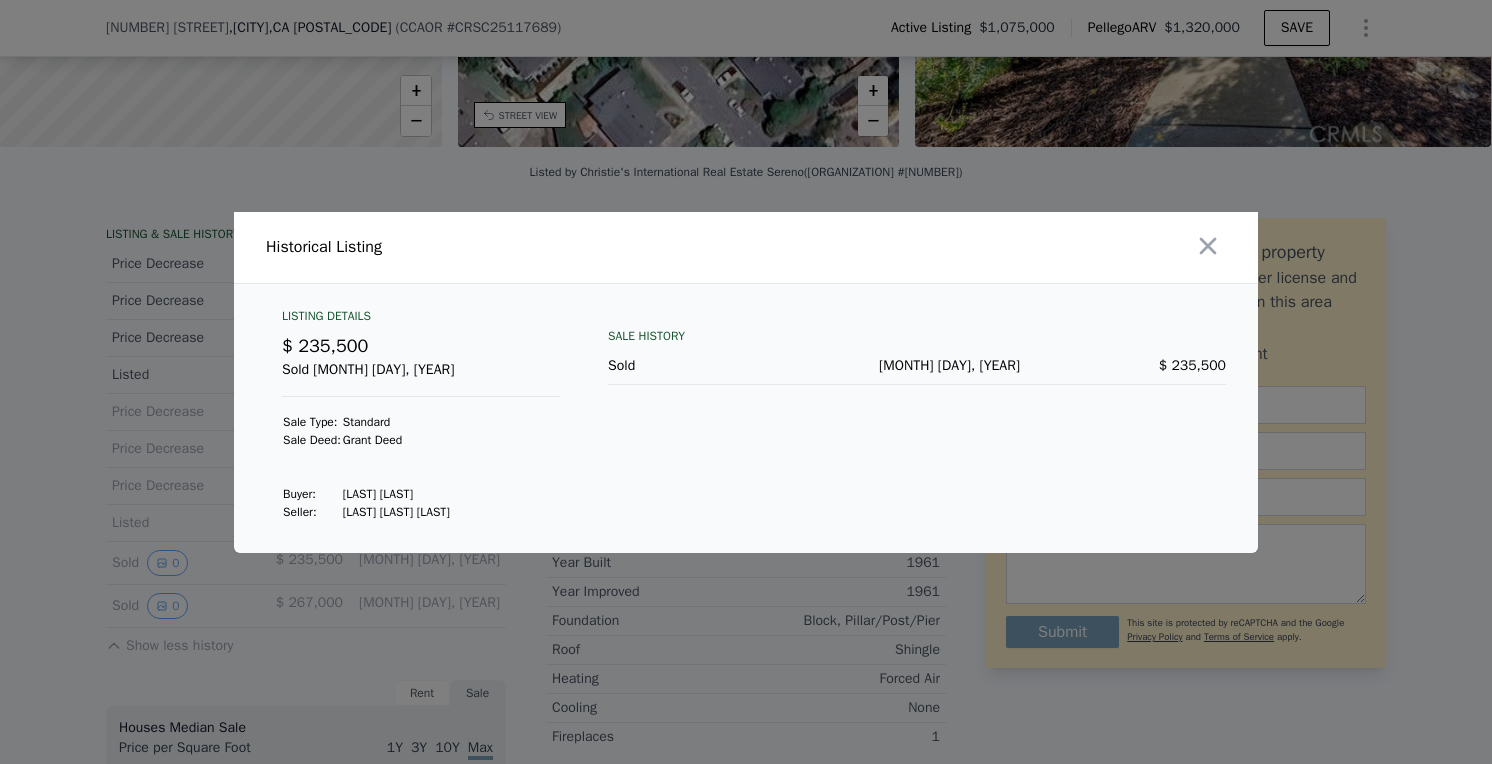click at bounding box center (746, 382) 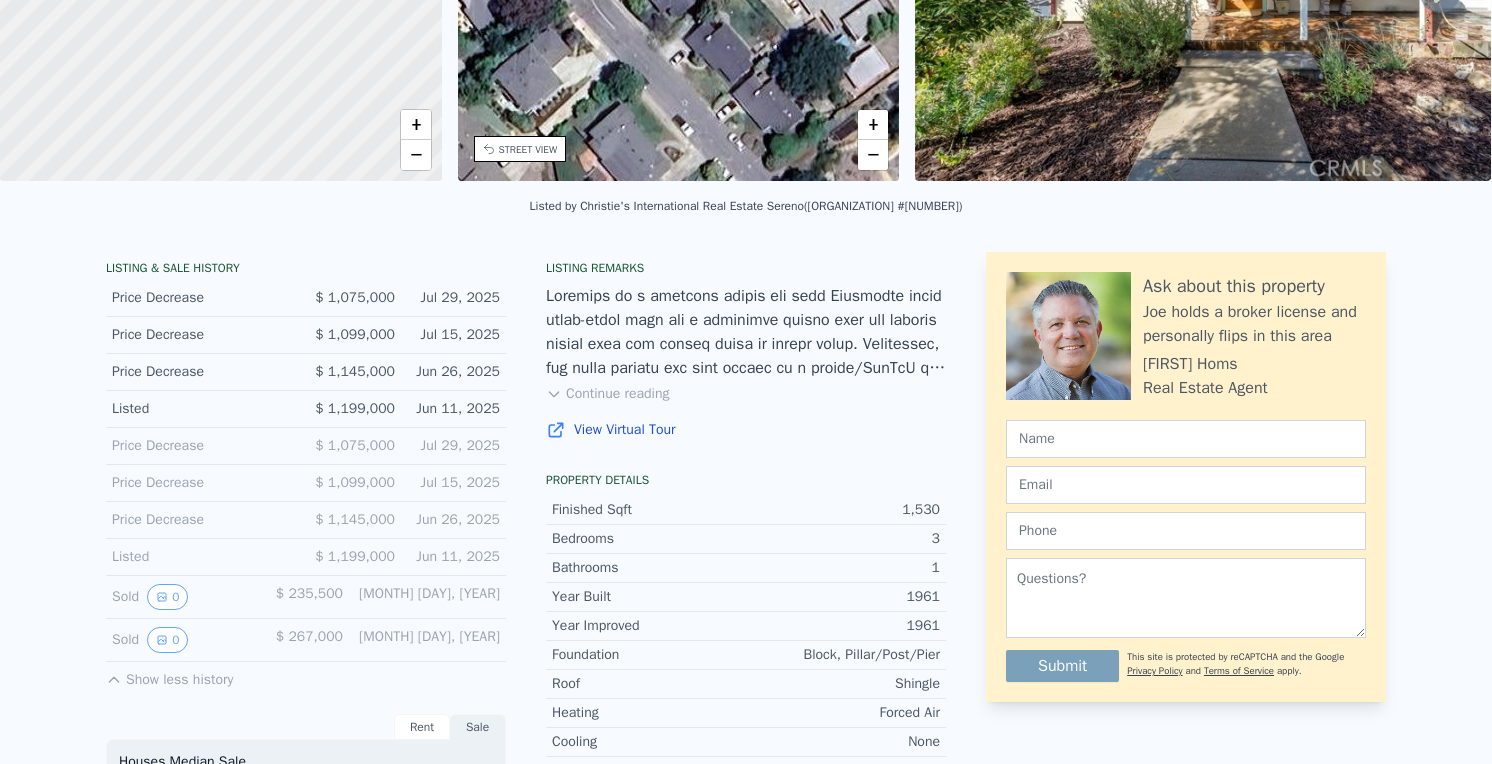 scroll, scrollTop: 64, scrollLeft: 0, axis: vertical 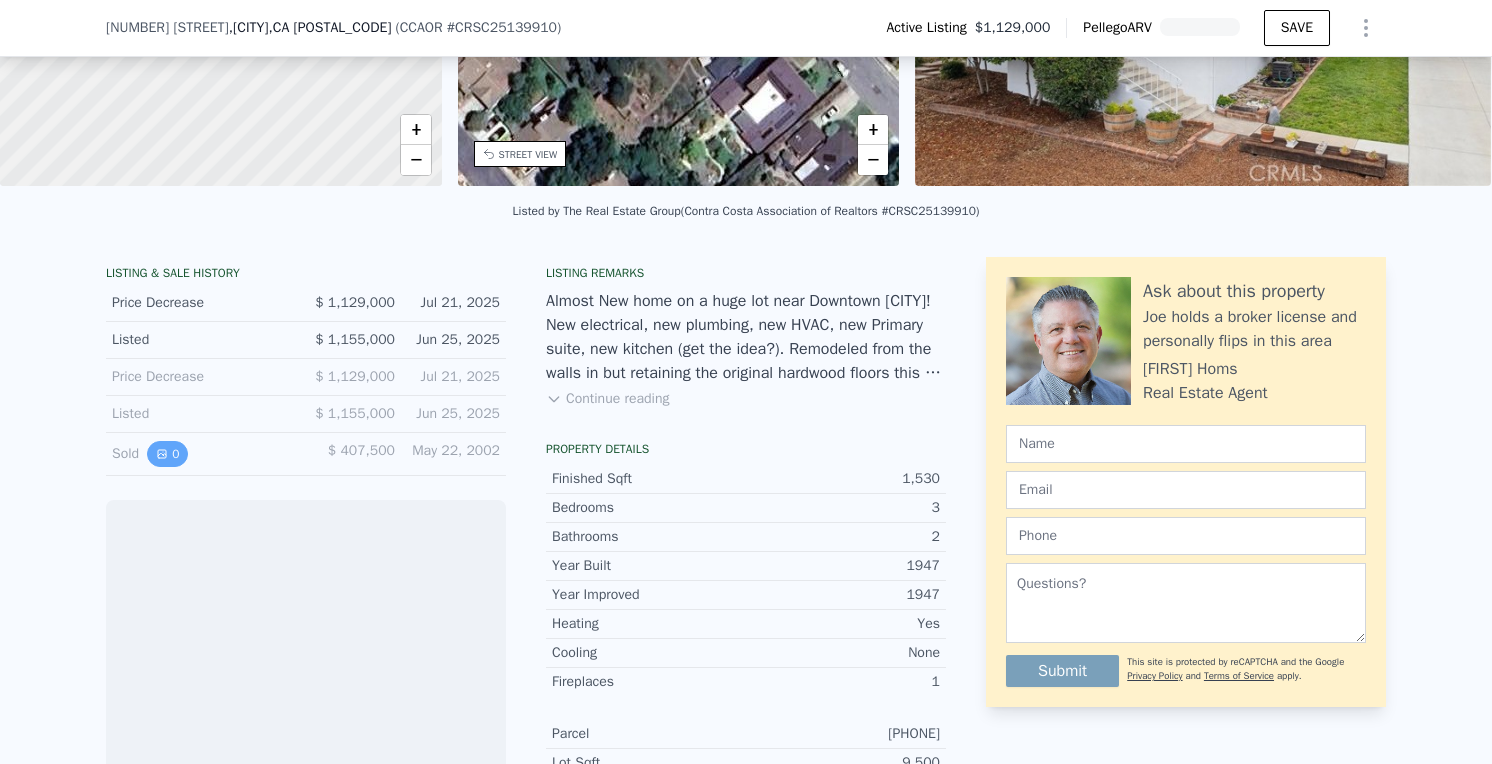 click on "0" at bounding box center [167, 454] 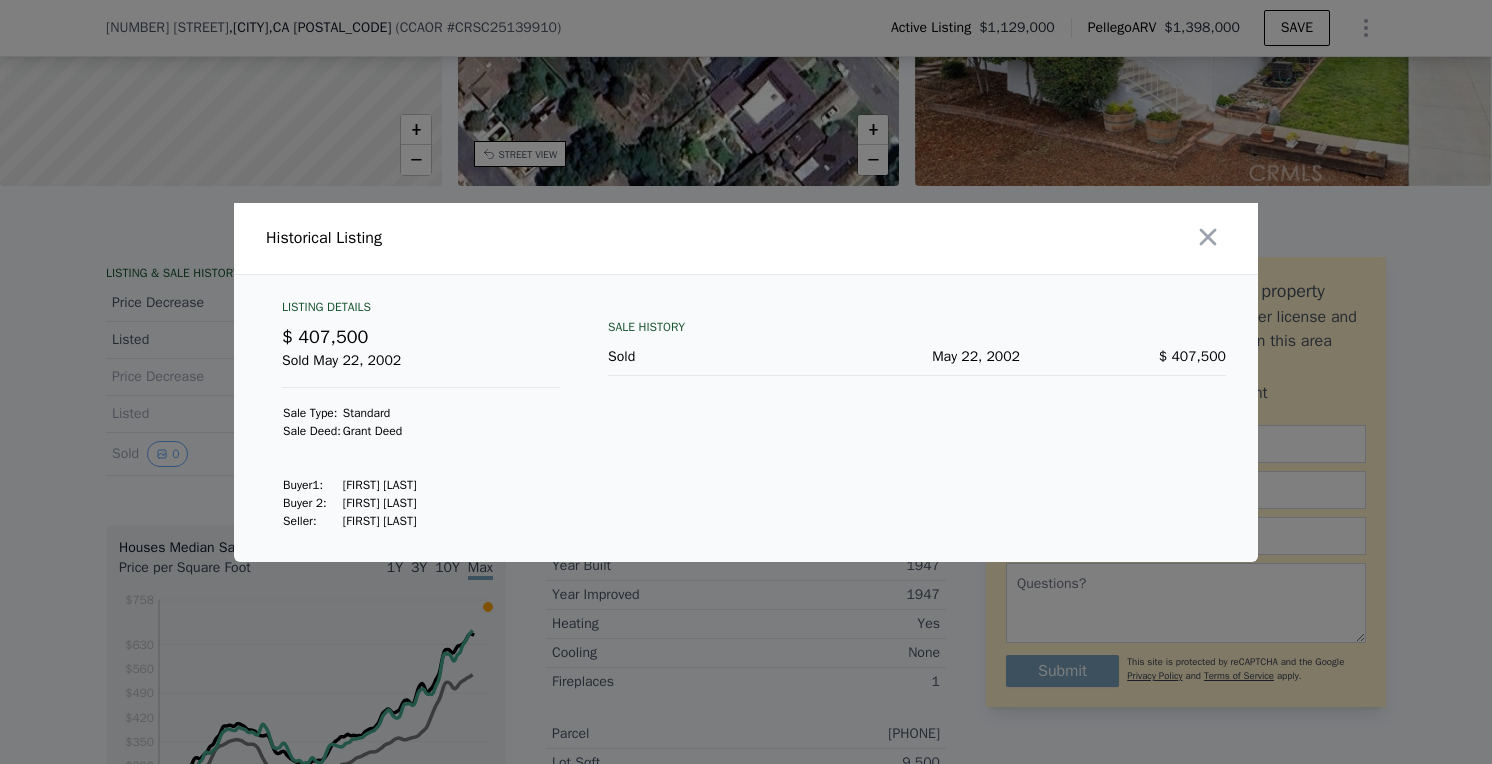 drag, startPoint x: 350, startPoint y: 481, endPoint x: 463, endPoint y: 482, distance: 113.004425 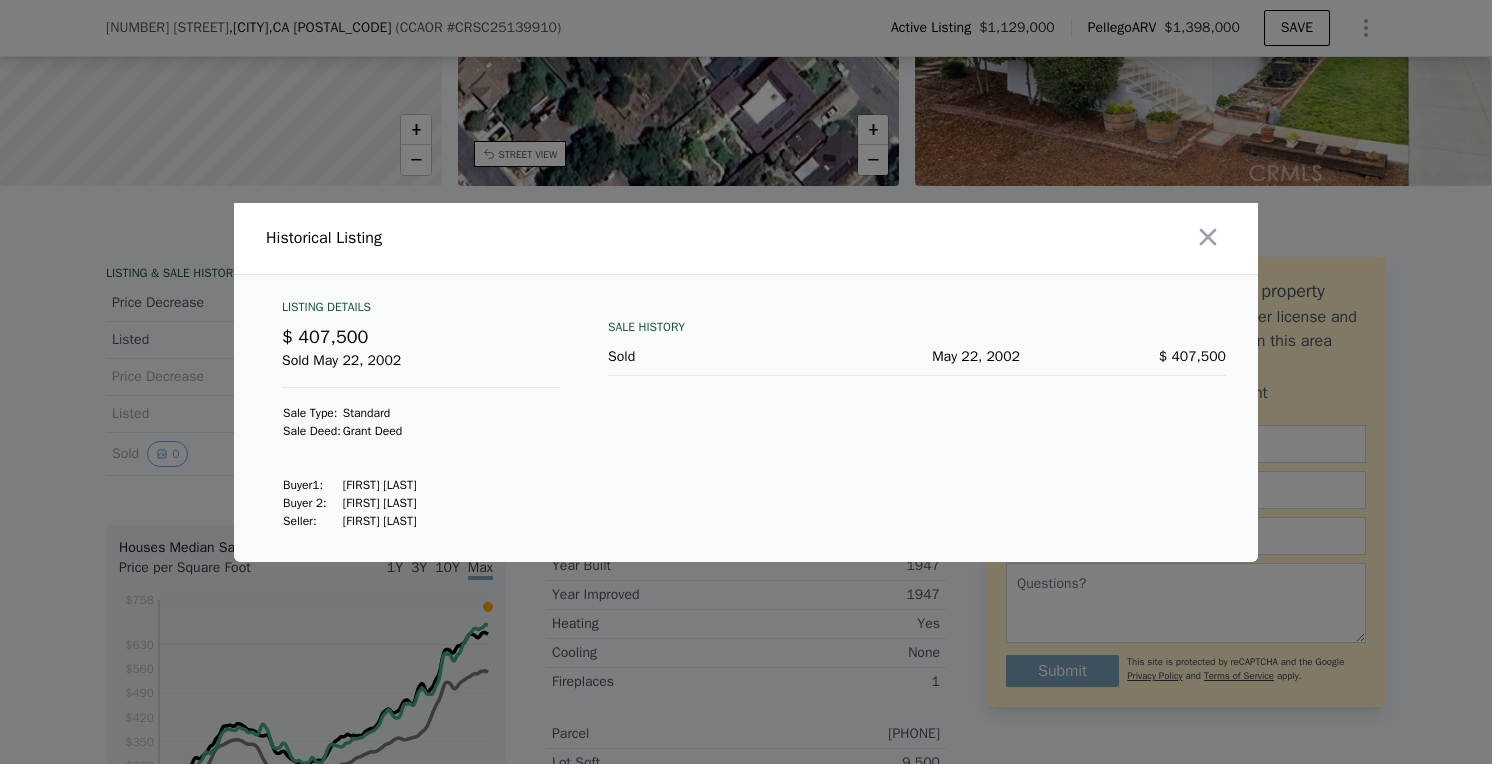 copy on "[FIRST] [LAST]" 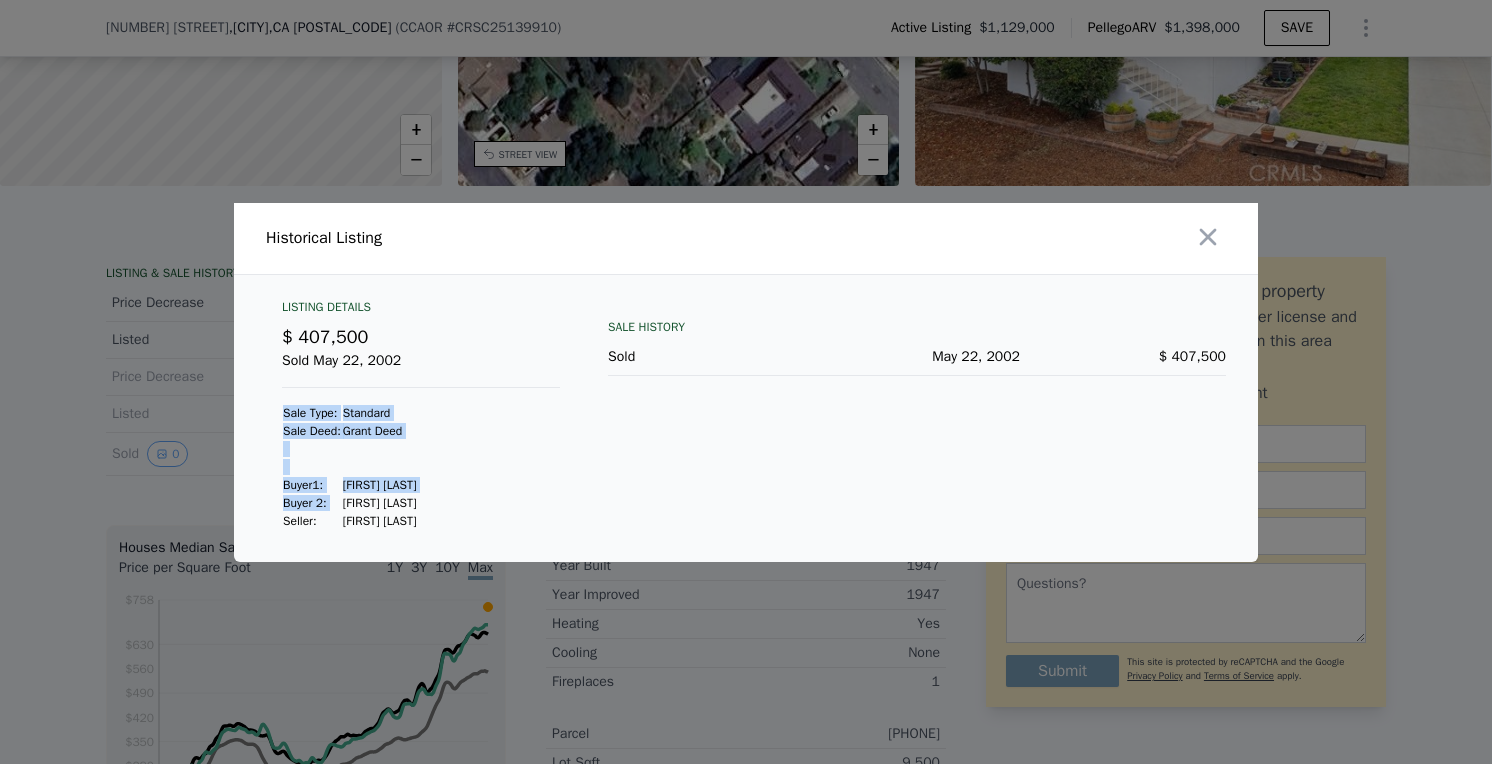 drag, startPoint x: 350, startPoint y: 501, endPoint x: 552, endPoint y: 497, distance: 202.0396 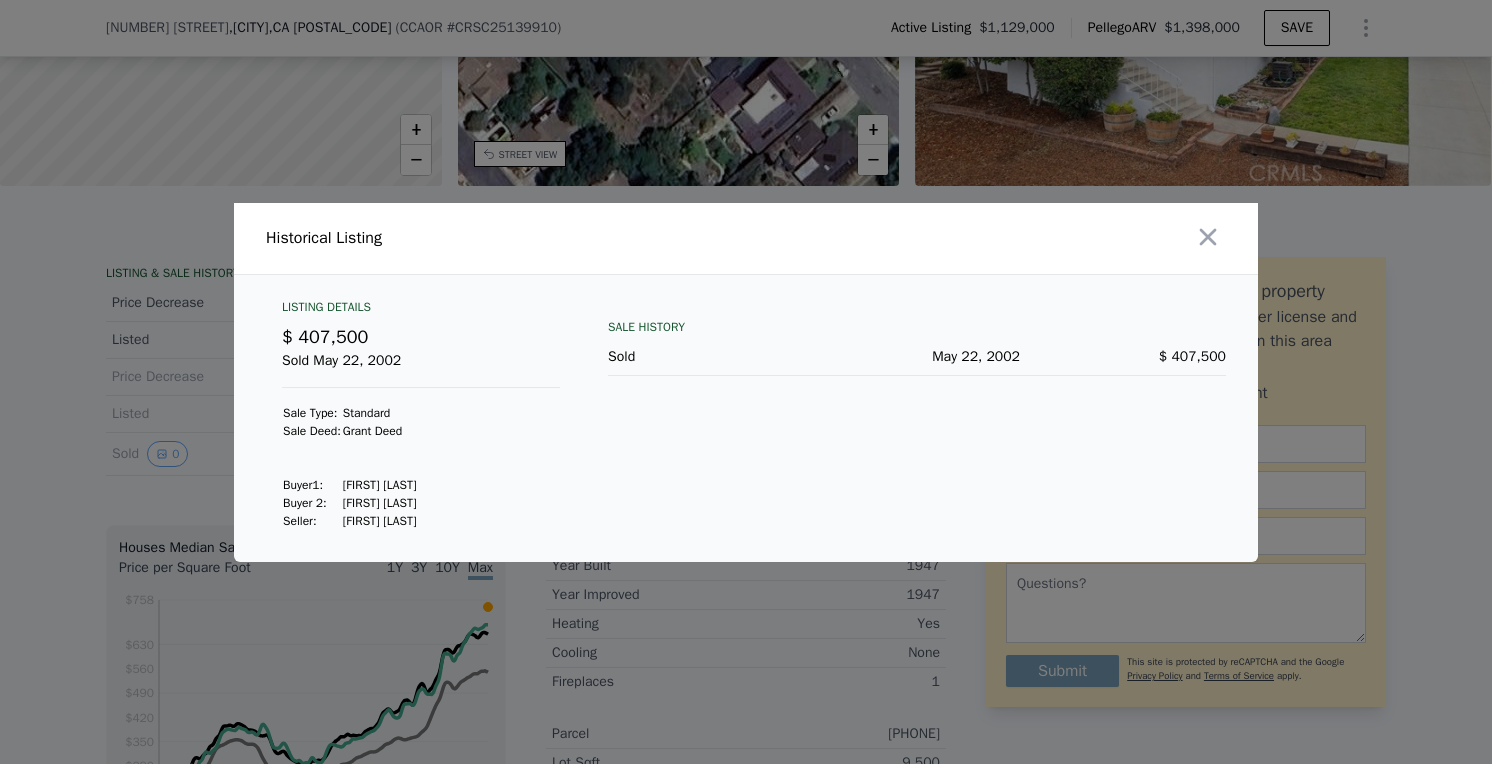 click on "Stephenson Jeanne E Spencer" at bounding box center (380, 503) 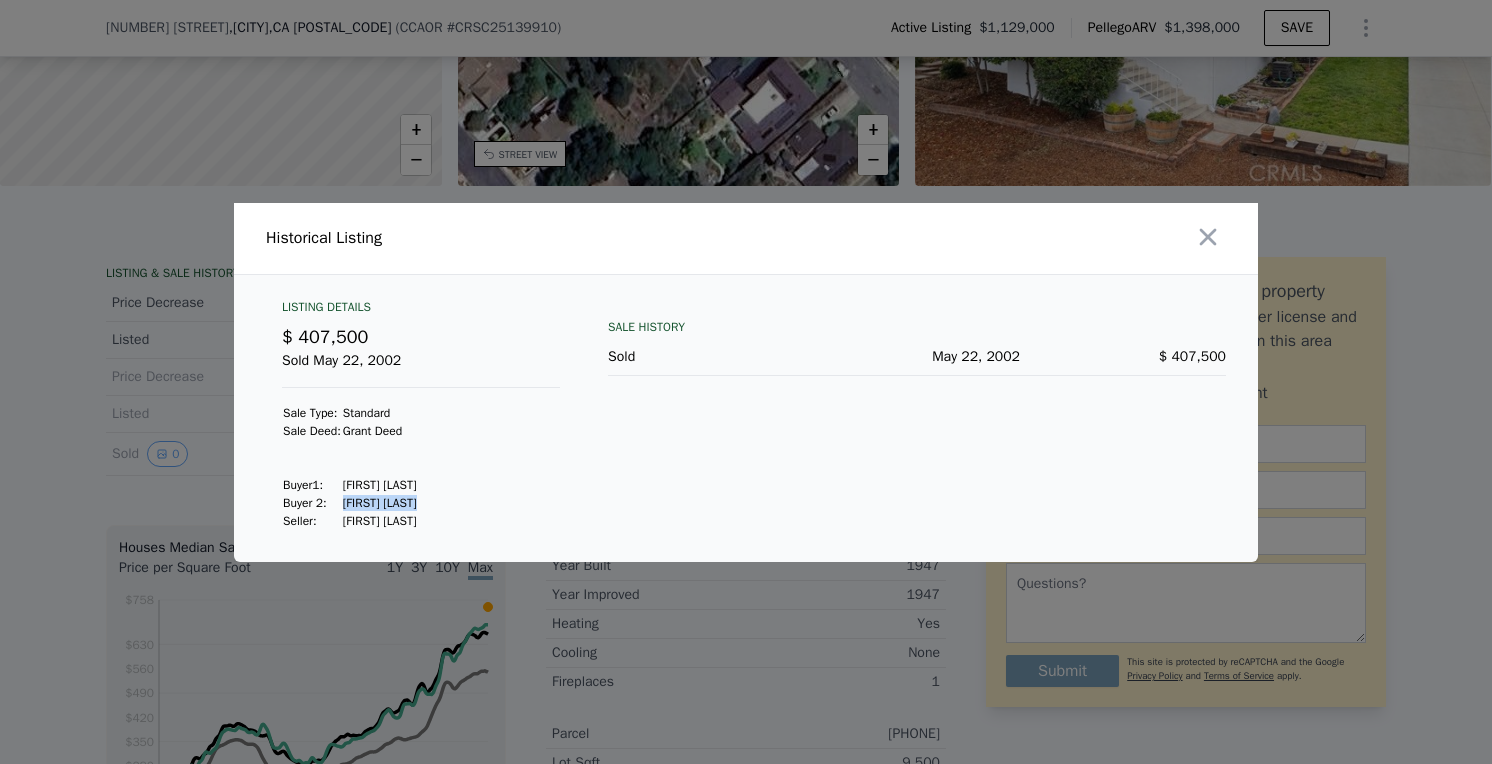 click on "Stephenson Jeanne E Spencer" at bounding box center [380, 503] 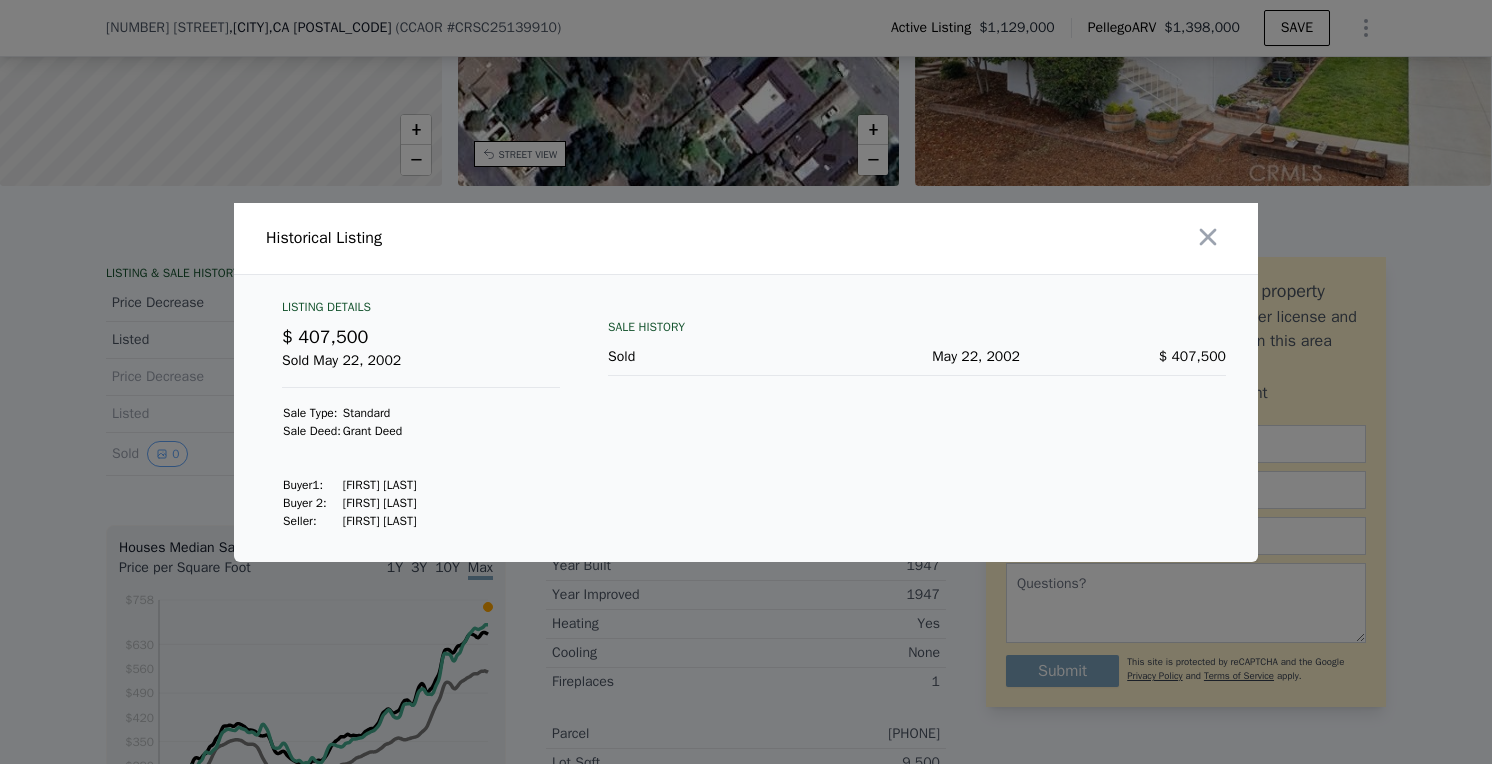click at bounding box center (746, 382) 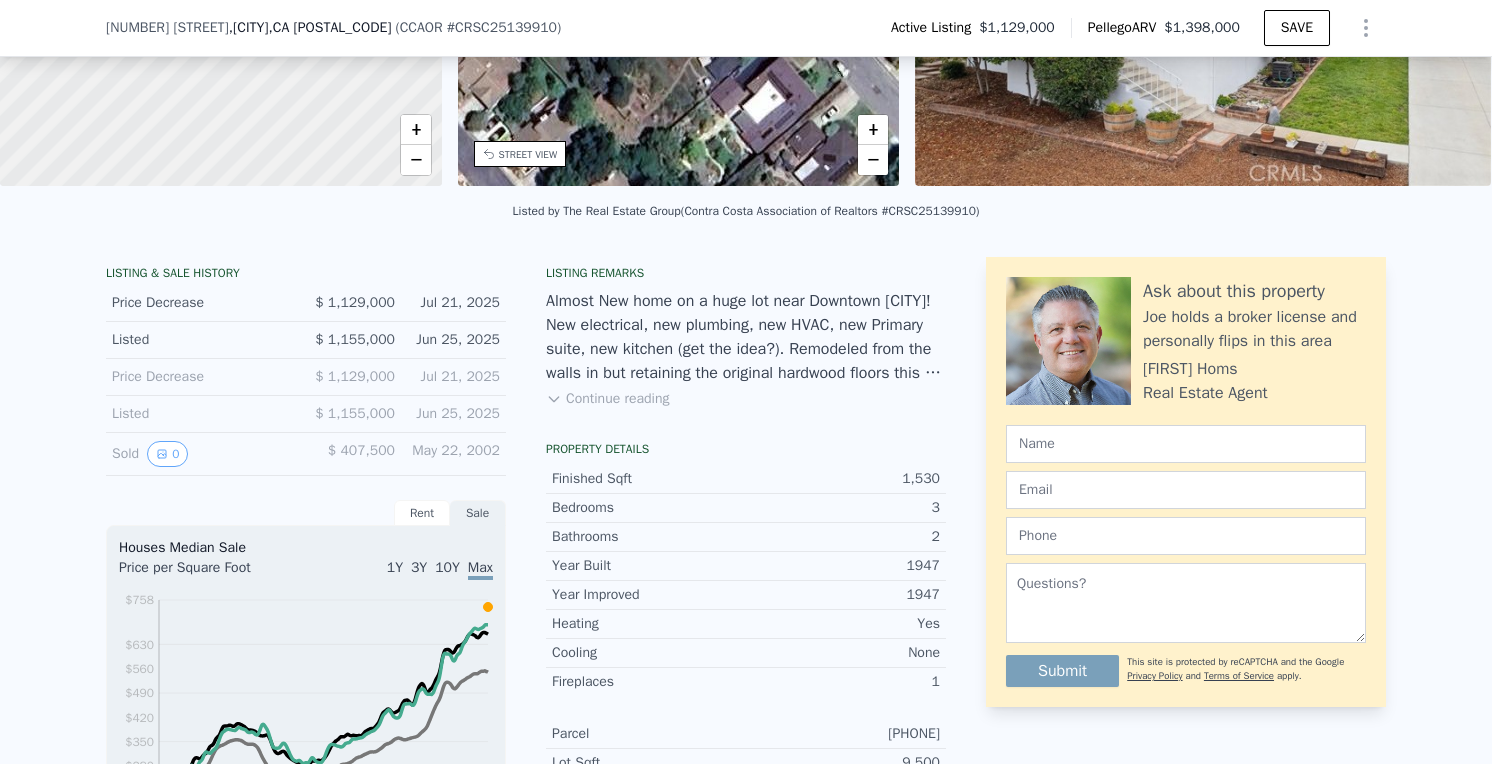 click on "Continue reading" at bounding box center (607, 399) 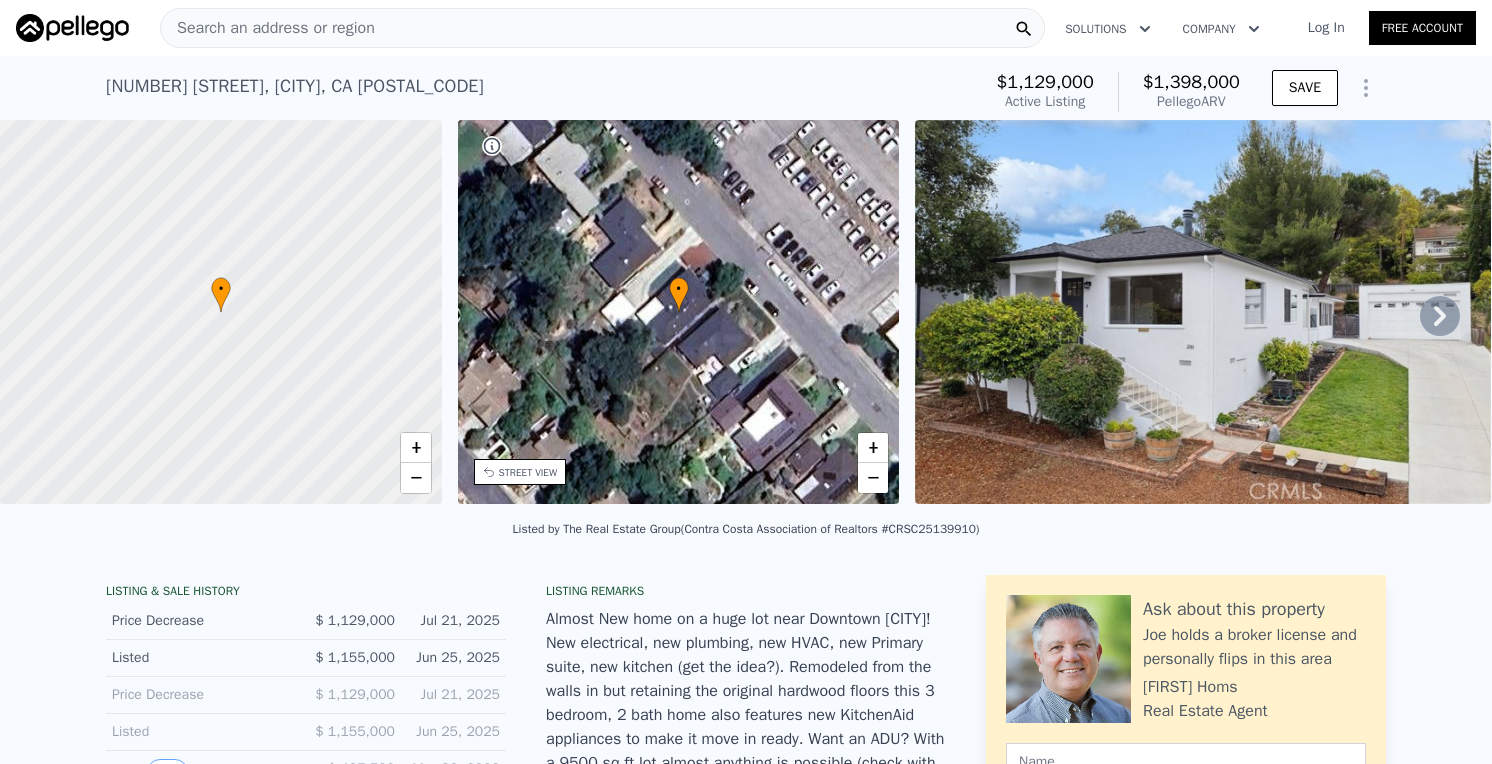 scroll, scrollTop: 0, scrollLeft: 0, axis: both 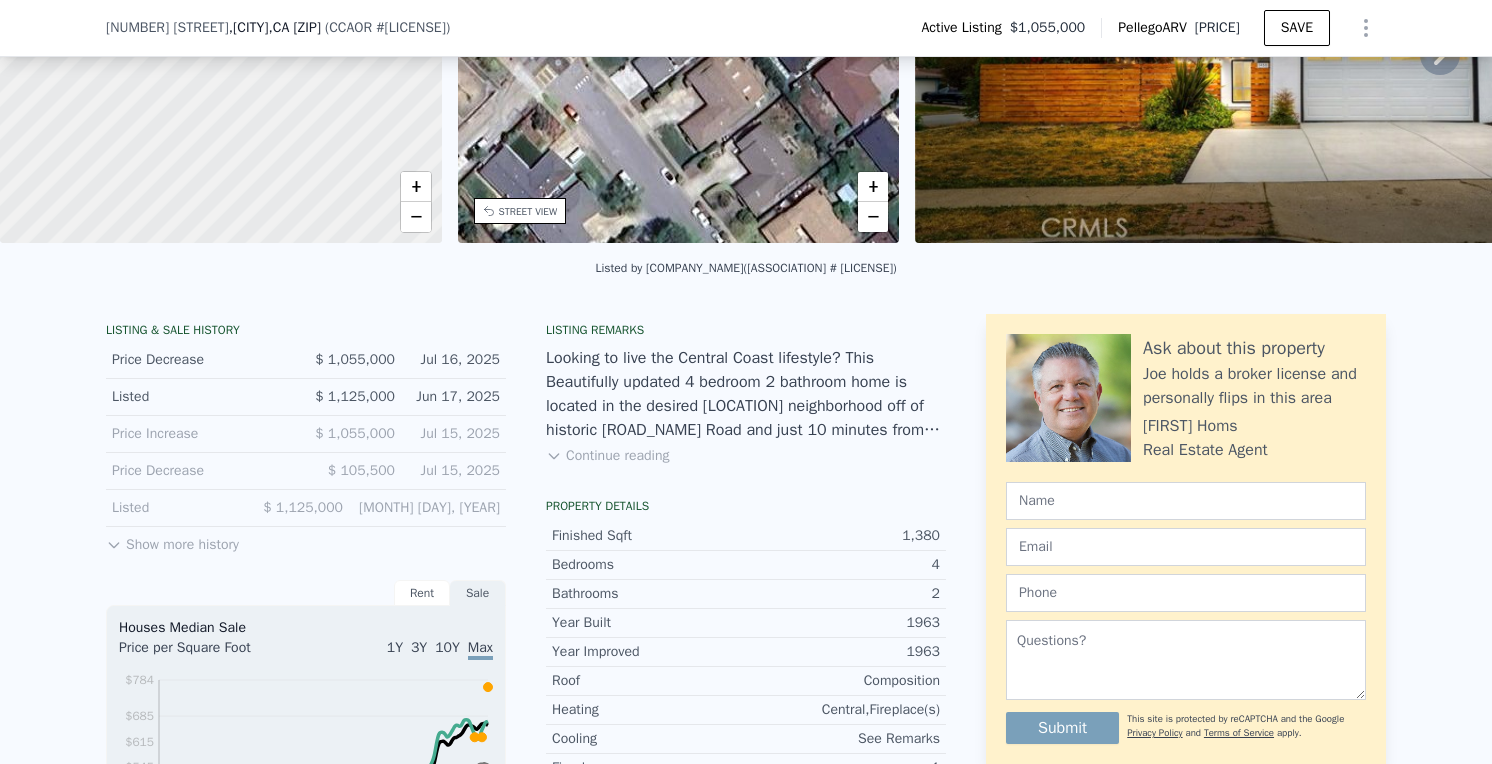 click on "Show more history" at bounding box center (172, 541) 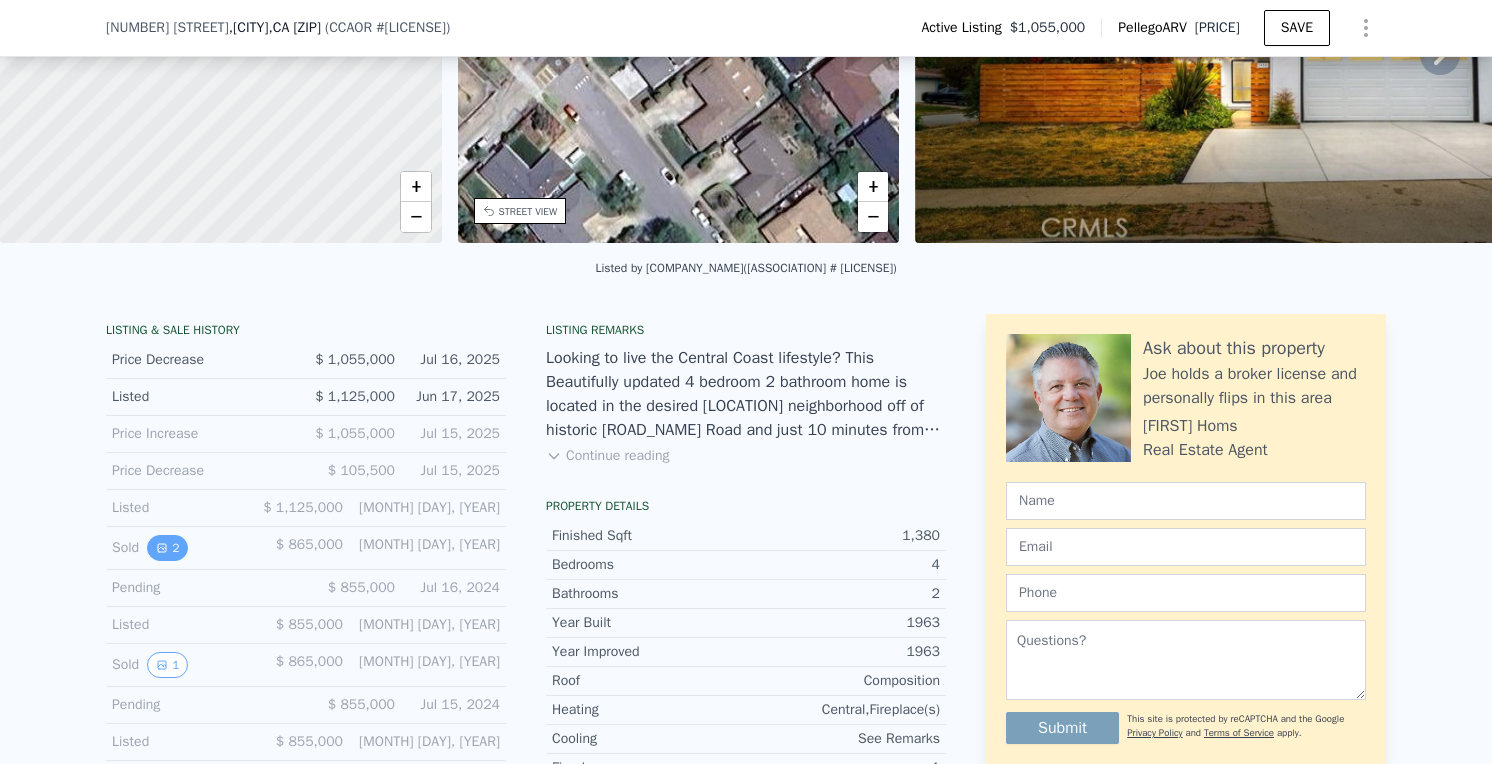 click on "2" at bounding box center (167, 548) 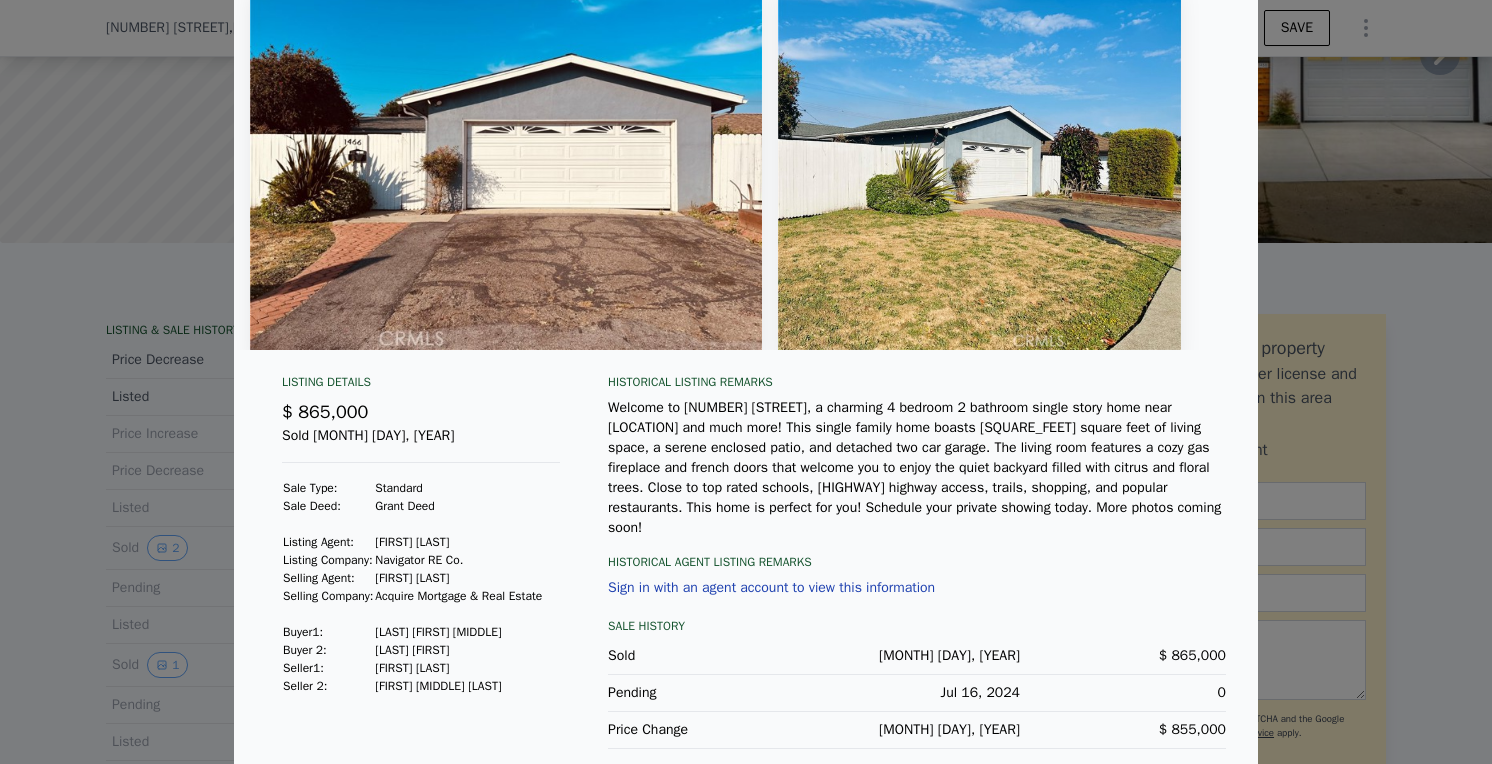 scroll, scrollTop: 122, scrollLeft: 0, axis: vertical 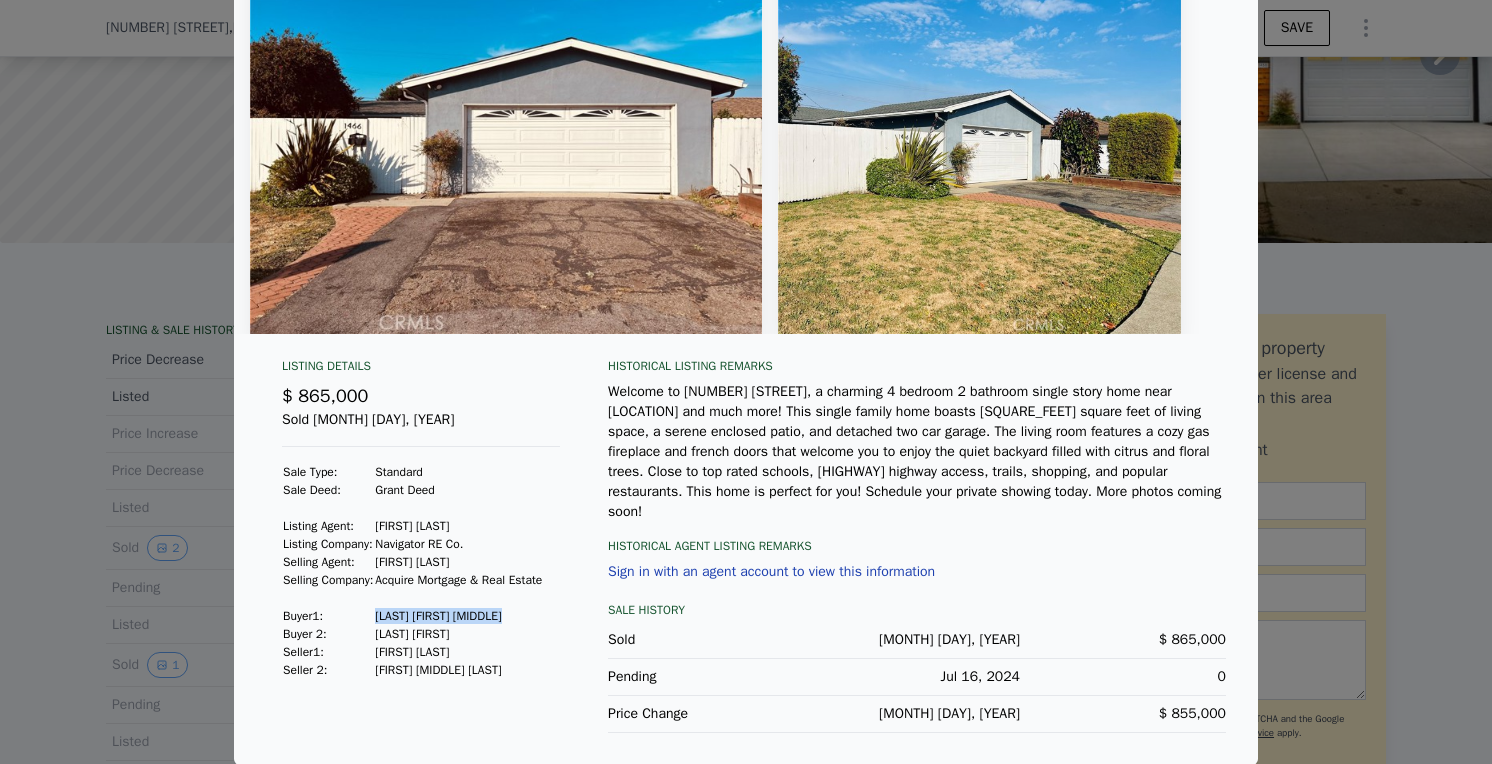 drag, startPoint x: 385, startPoint y: 646, endPoint x: 534, endPoint y: 643, distance: 149.0302 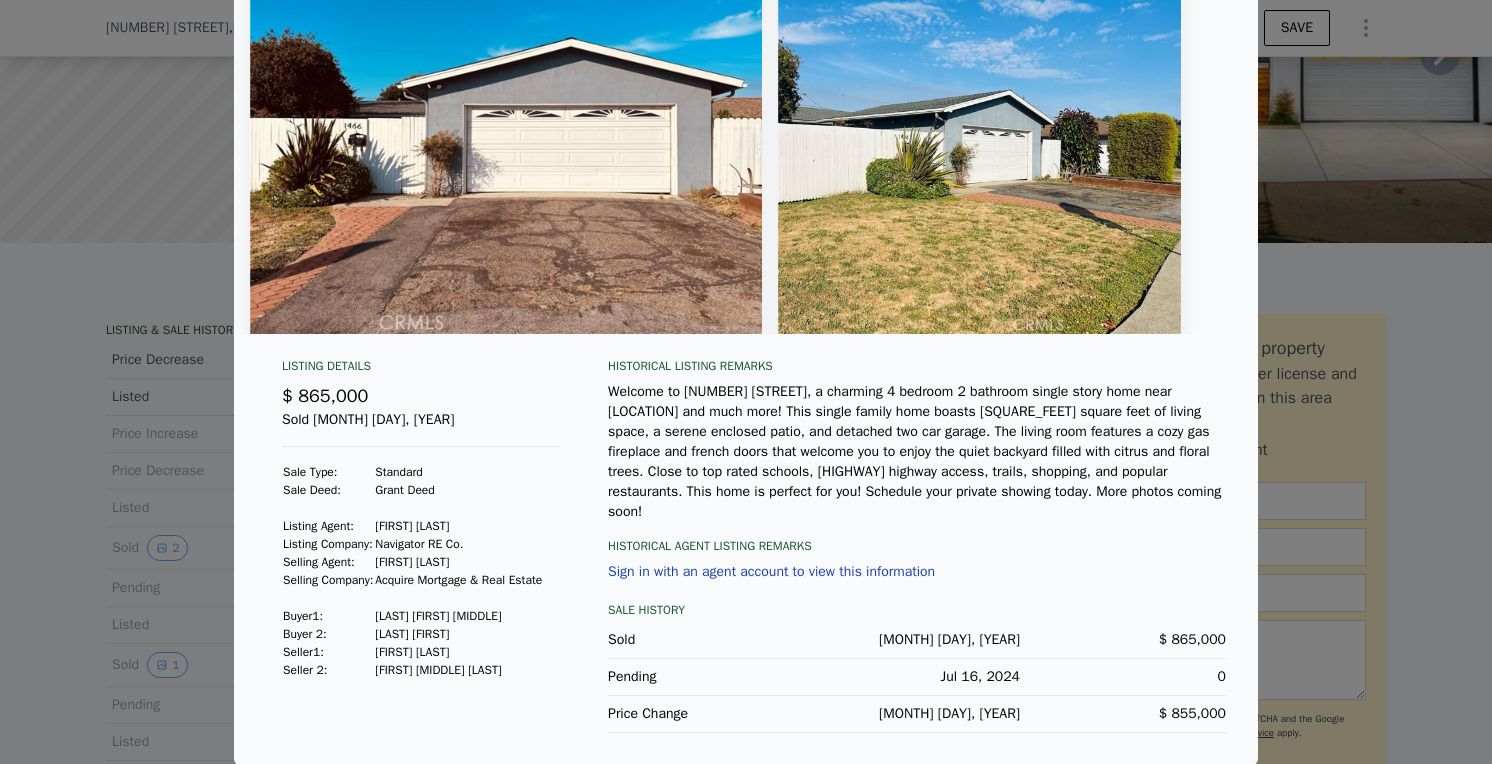 drag, startPoint x: 382, startPoint y: 661, endPoint x: 454, endPoint y: 662, distance: 72.00694 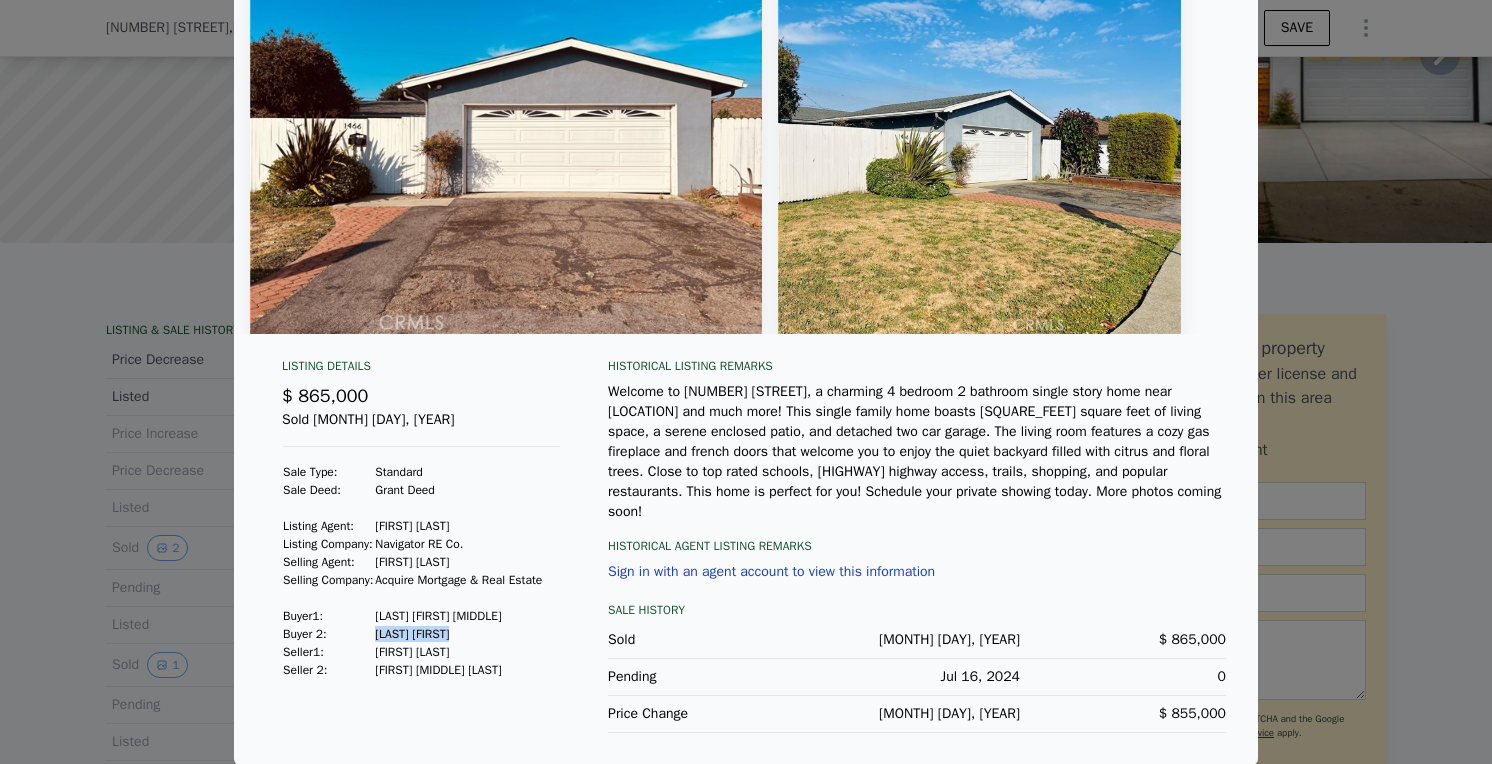 click on "Tapia Denese" at bounding box center (458, 634) 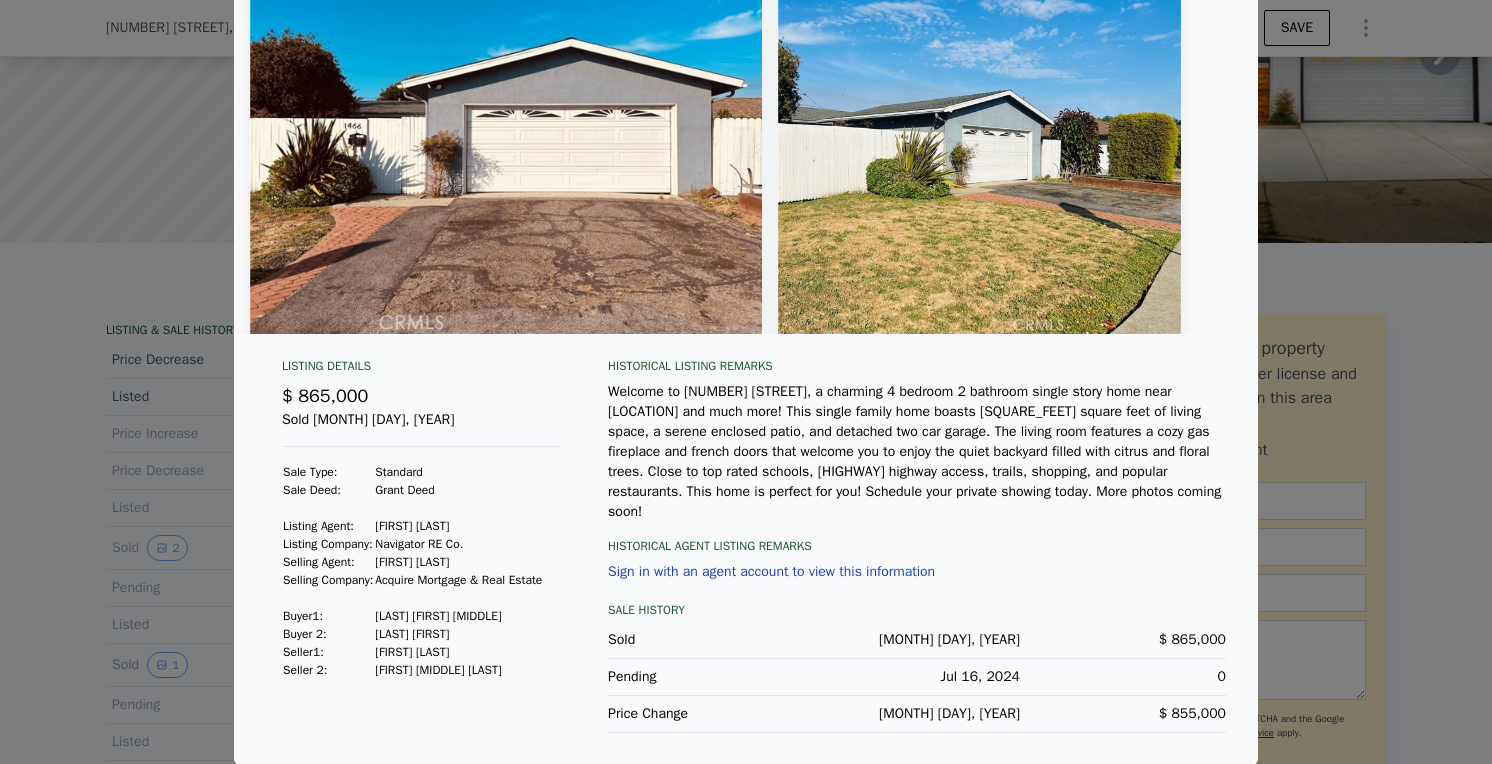 click at bounding box center [746, 382] 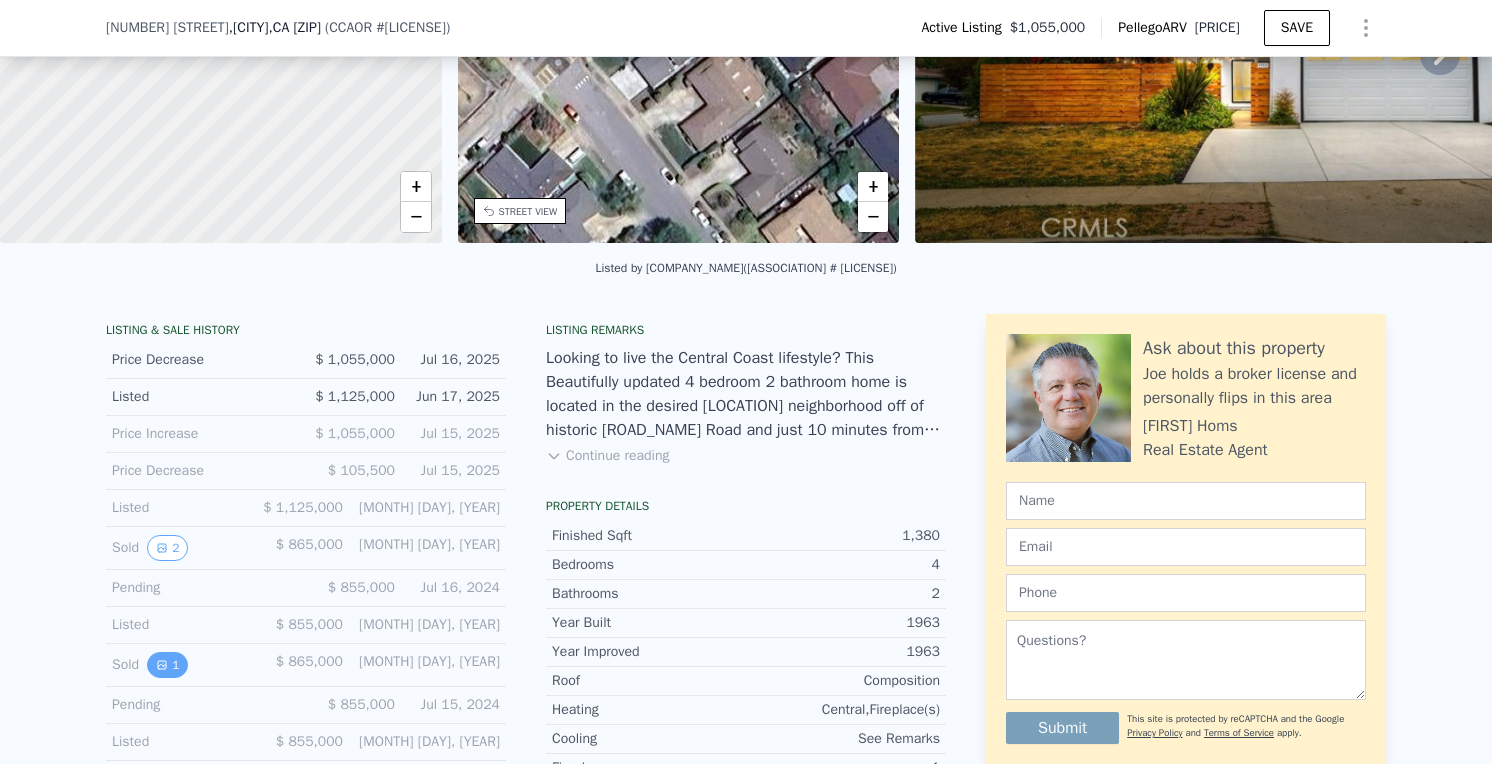 click on "1" at bounding box center (167, 665) 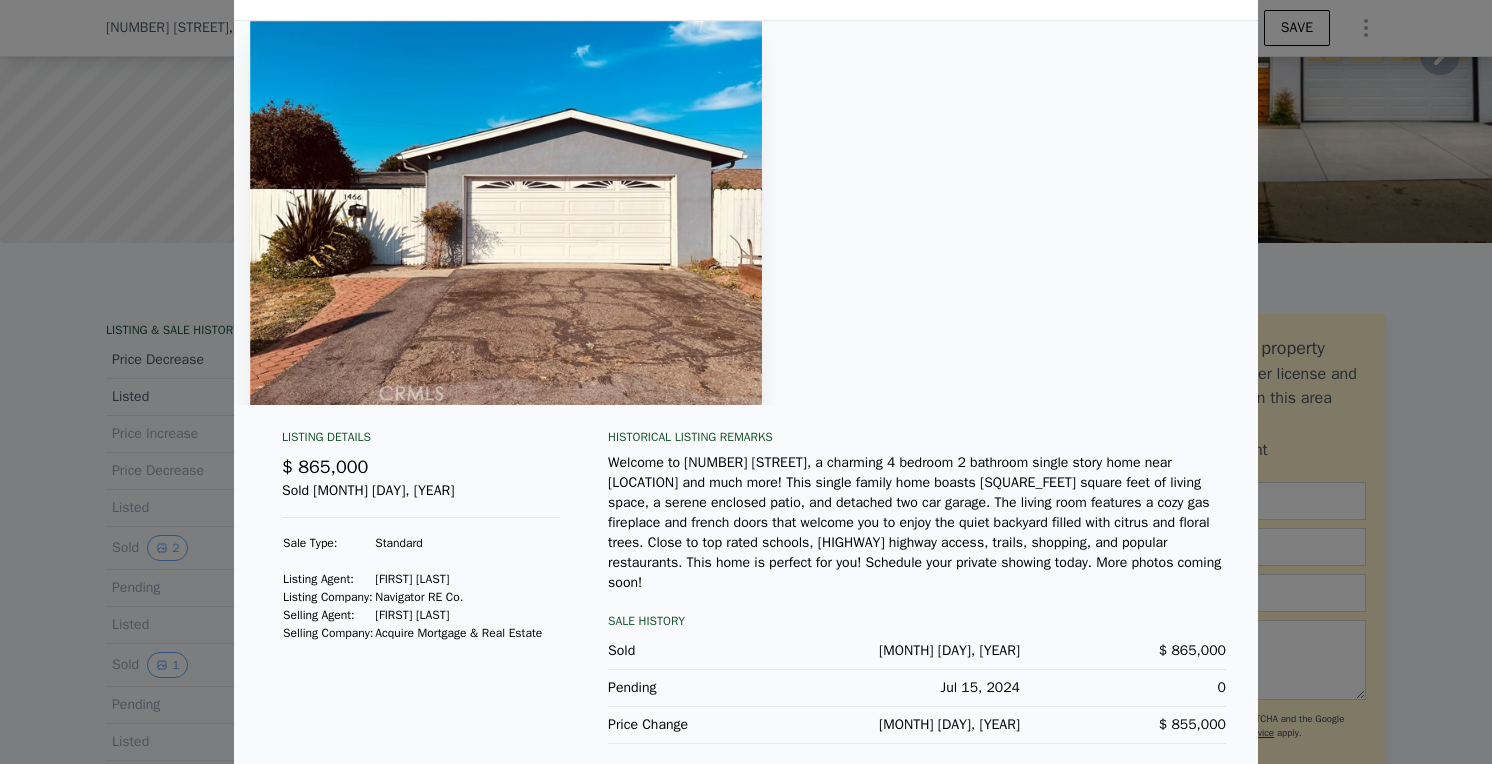 scroll, scrollTop: 62, scrollLeft: 0, axis: vertical 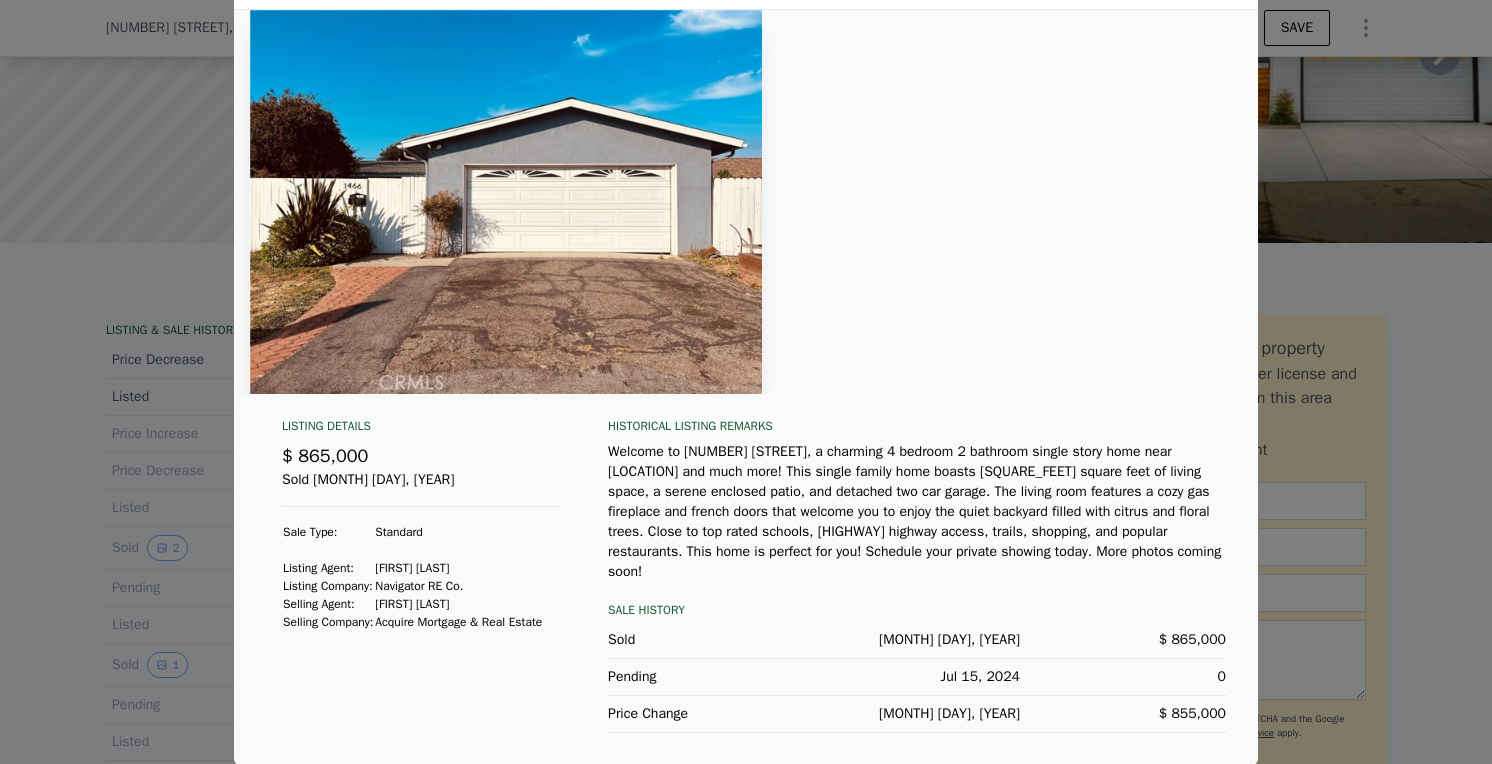 click at bounding box center [746, 382] 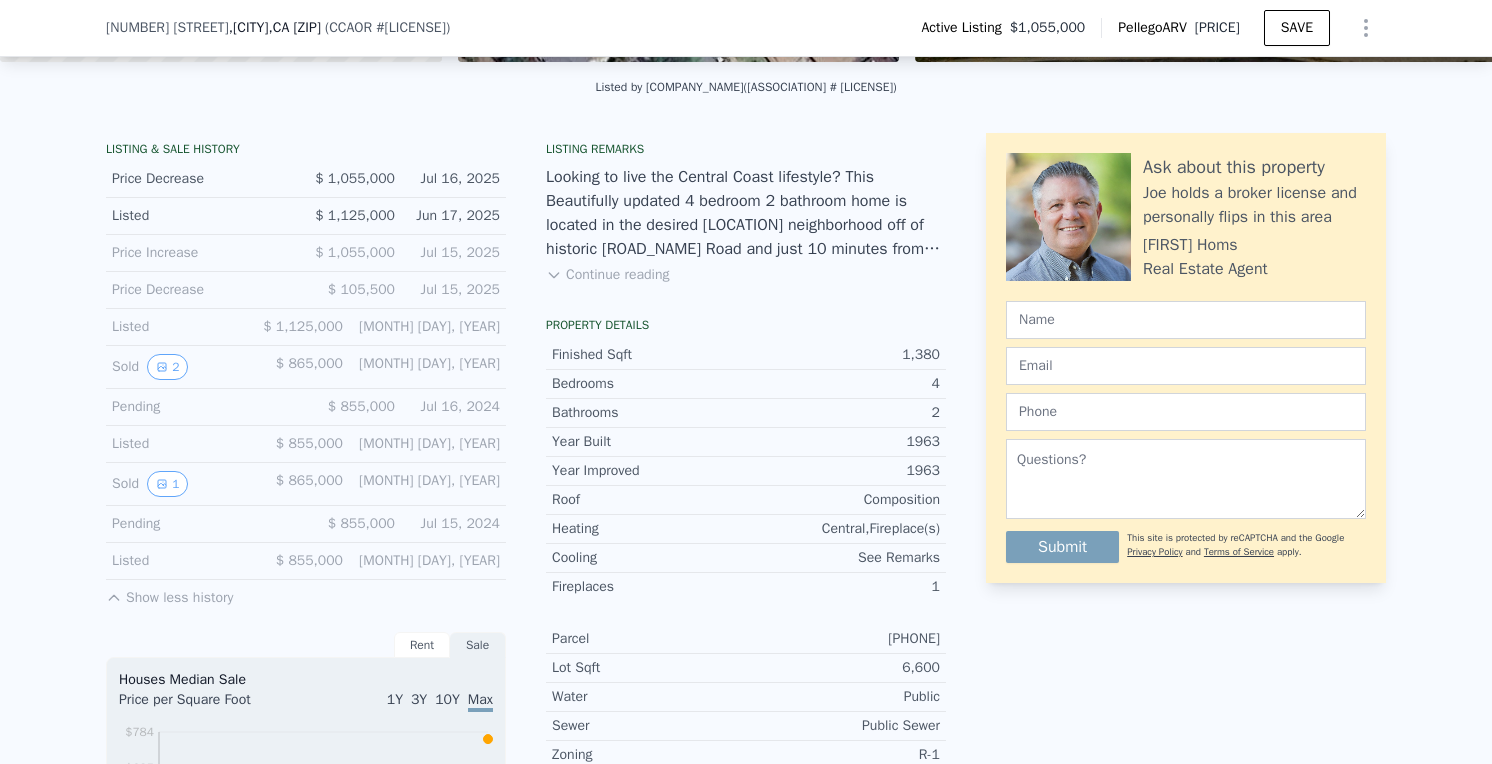 scroll, scrollTop: 687, scrollLeft: 0, axis: vertical 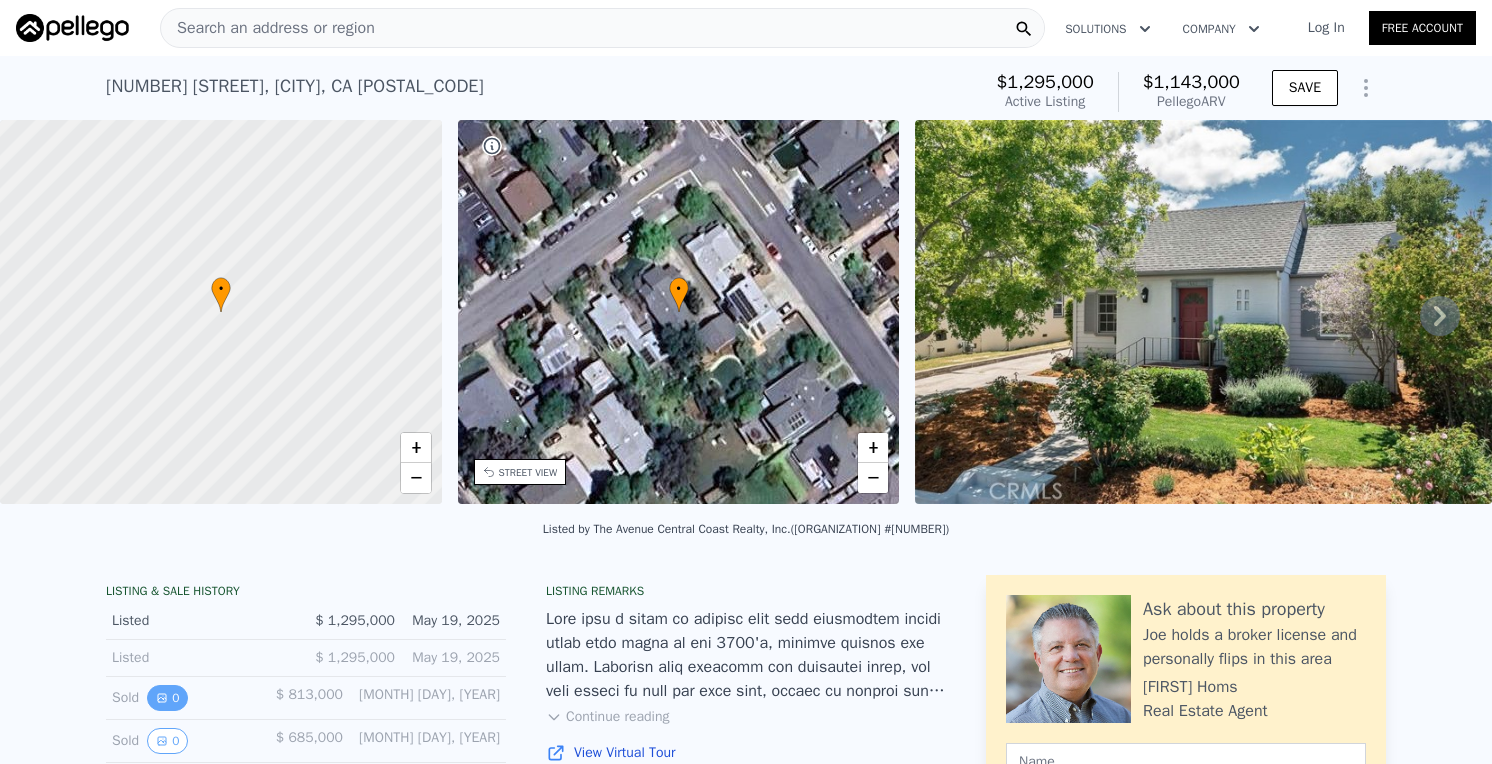 click on "0" at bounding box center [167, 698] 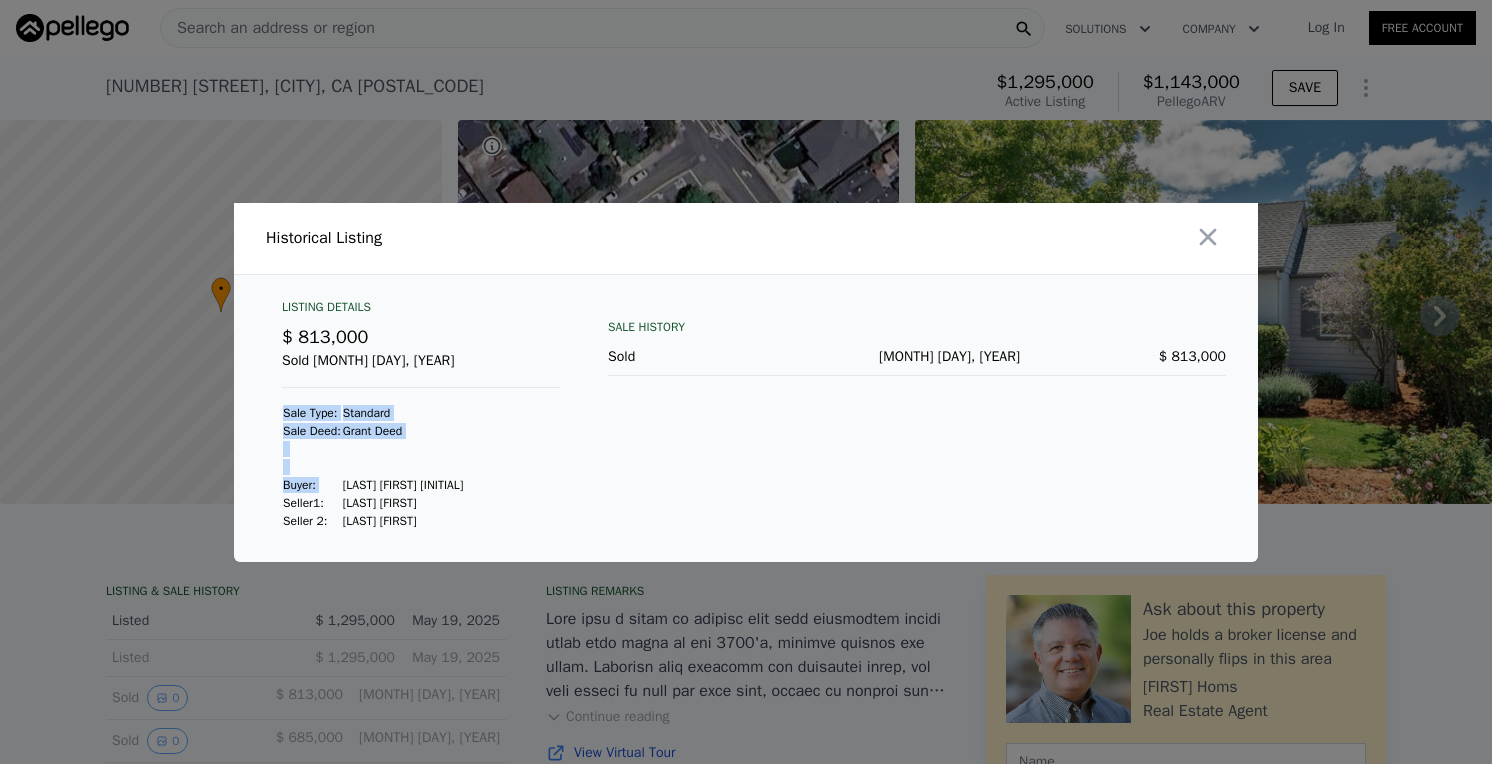 drag, startPoint x: 350, startPoint y: 485, endPoint x: 447, endPoint y: 486, distance: 97.00516 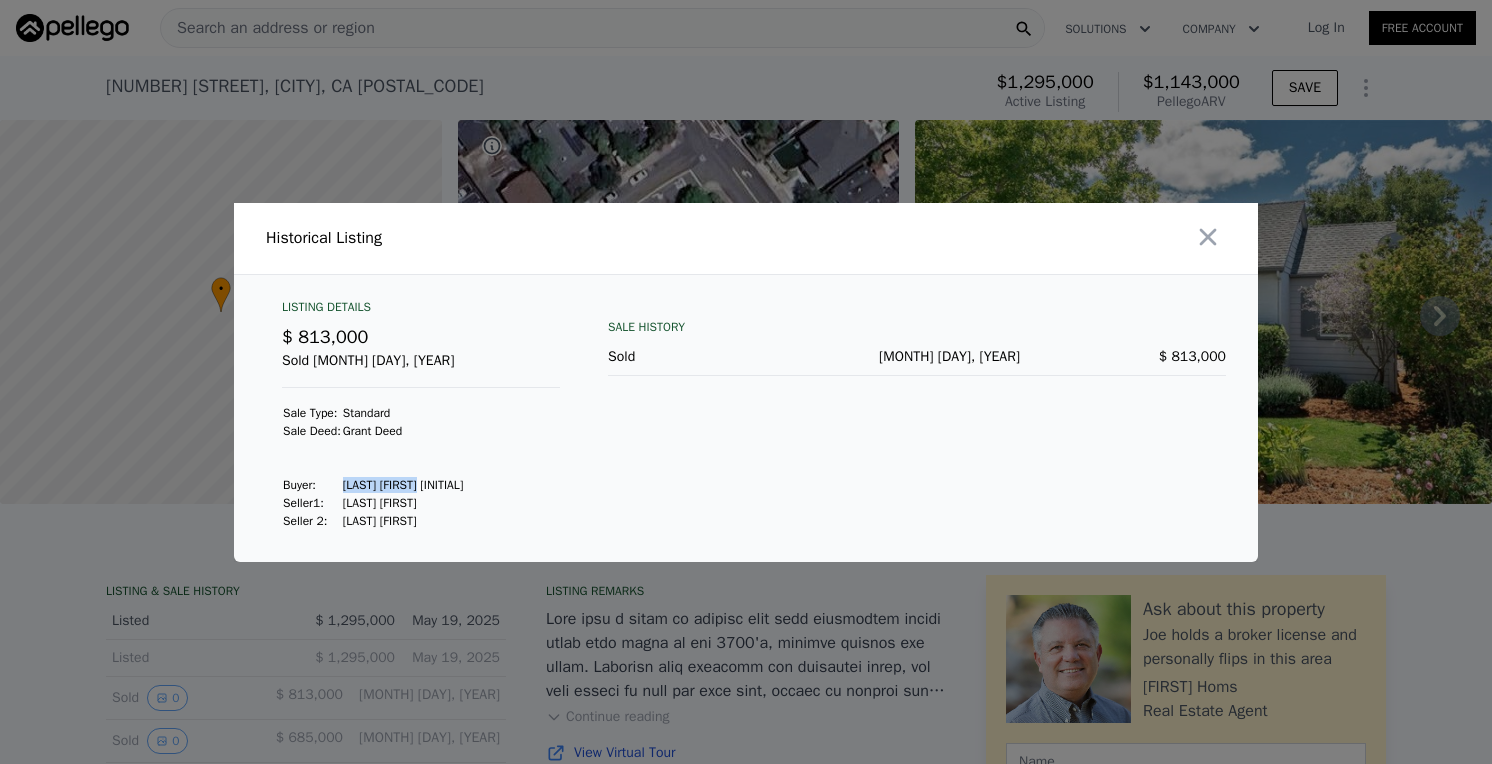 drag, startPoint x: 349, startPoint y: 483, endPoint x: 440, endPoint y: 482, distance: 91.00549 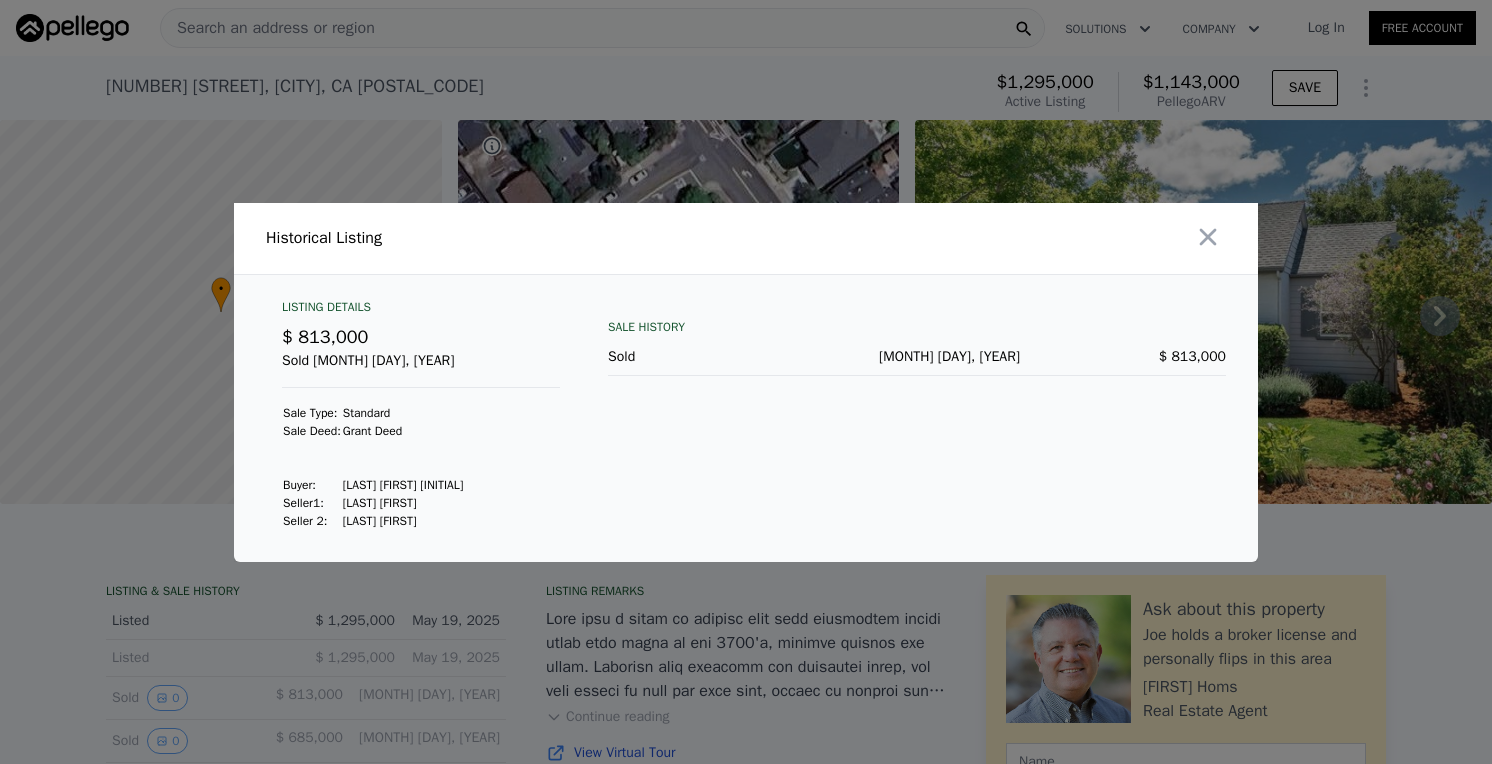 click at bounding box center (746, 382) 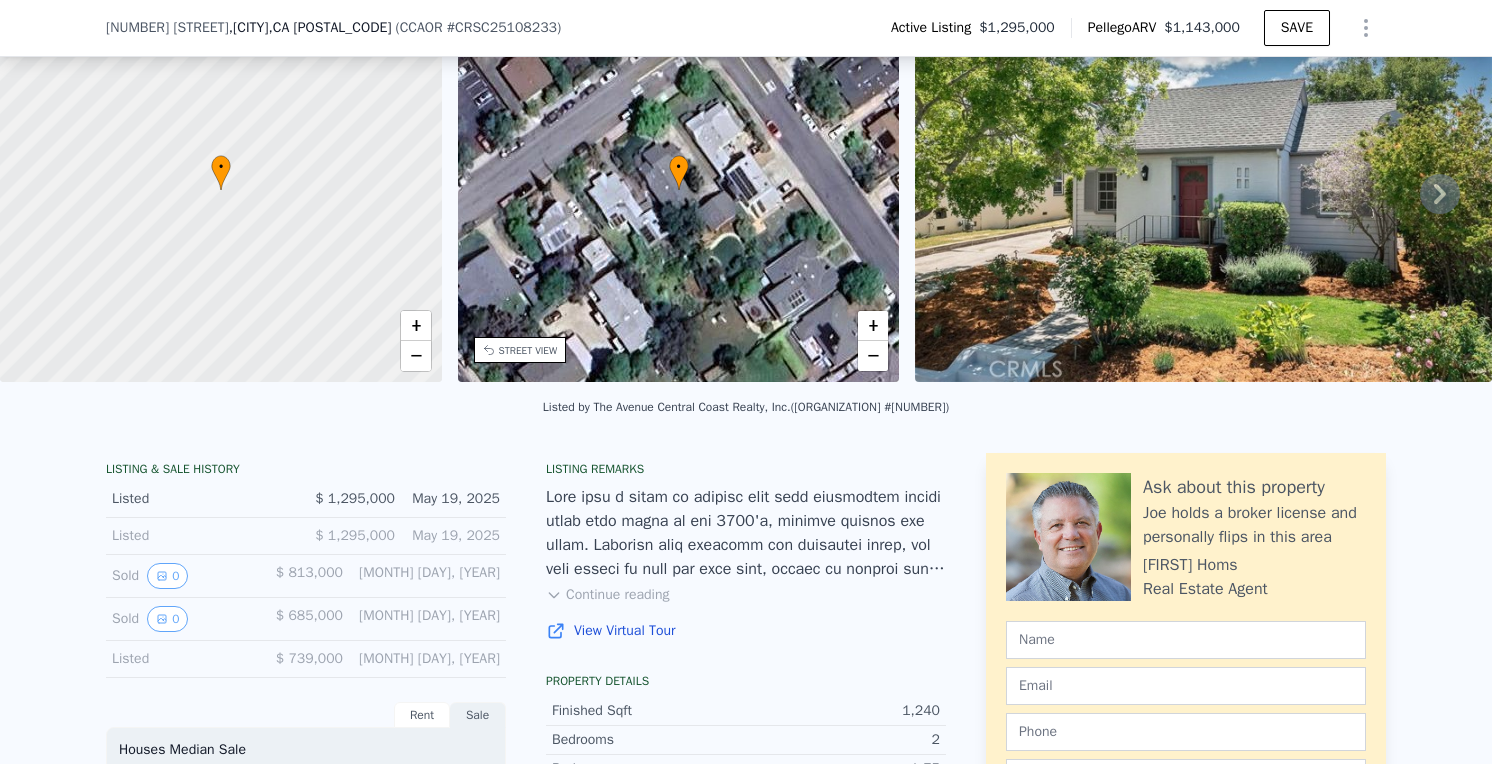 click on "Continue reading" at bounding box center [607, 595] 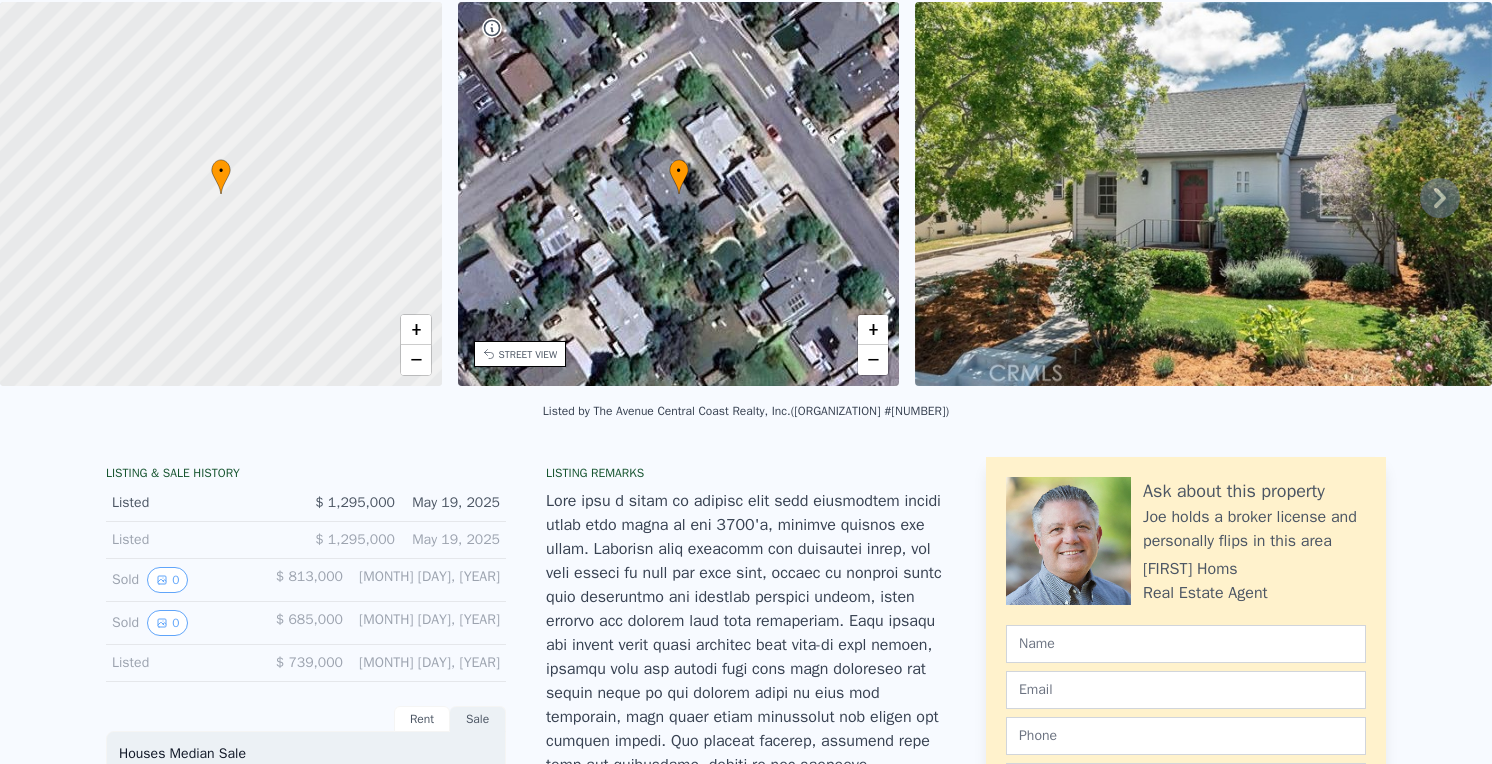scroll, scrollTop: 0, scrollLeft: 0, axis: both 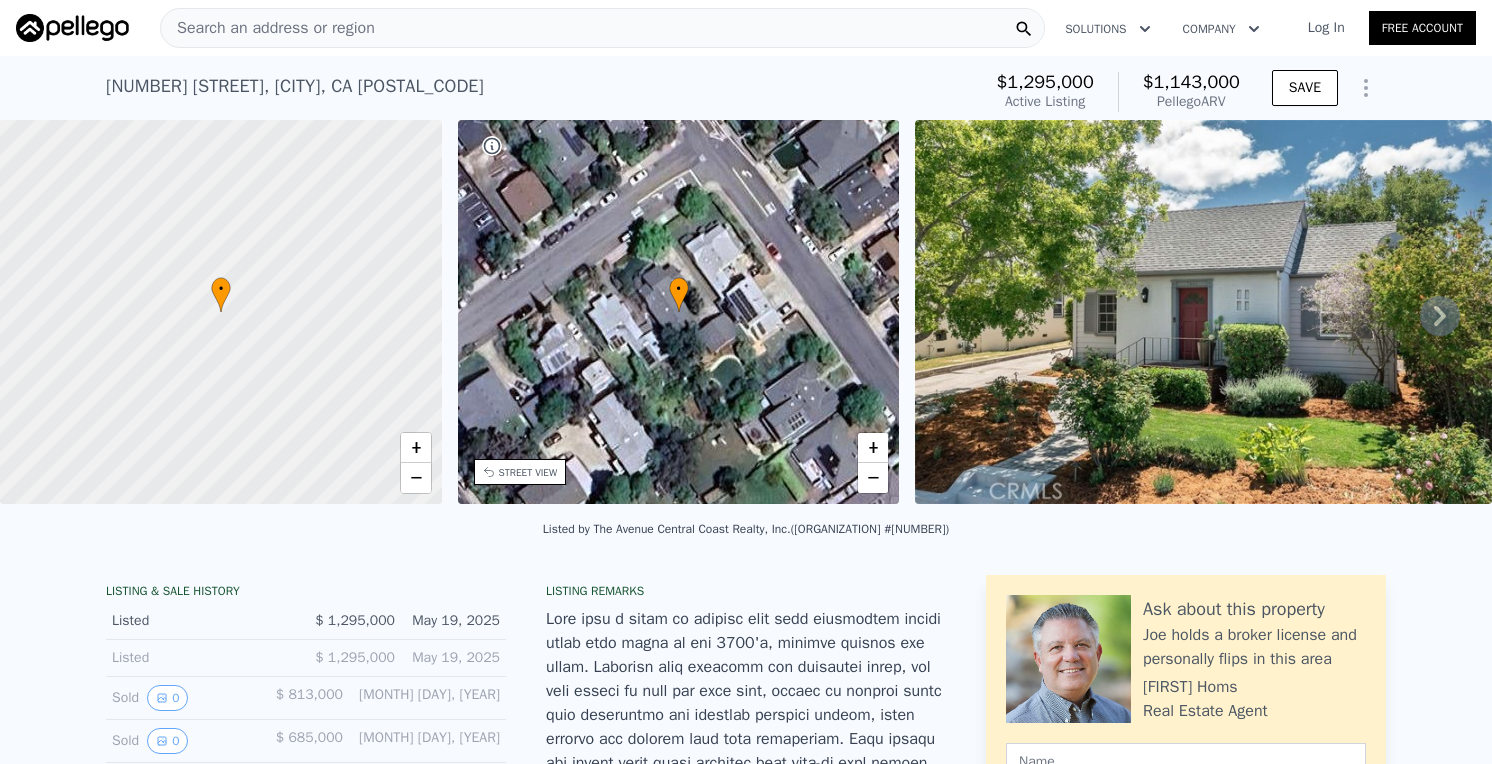 click at bounding box center [1203, 312] 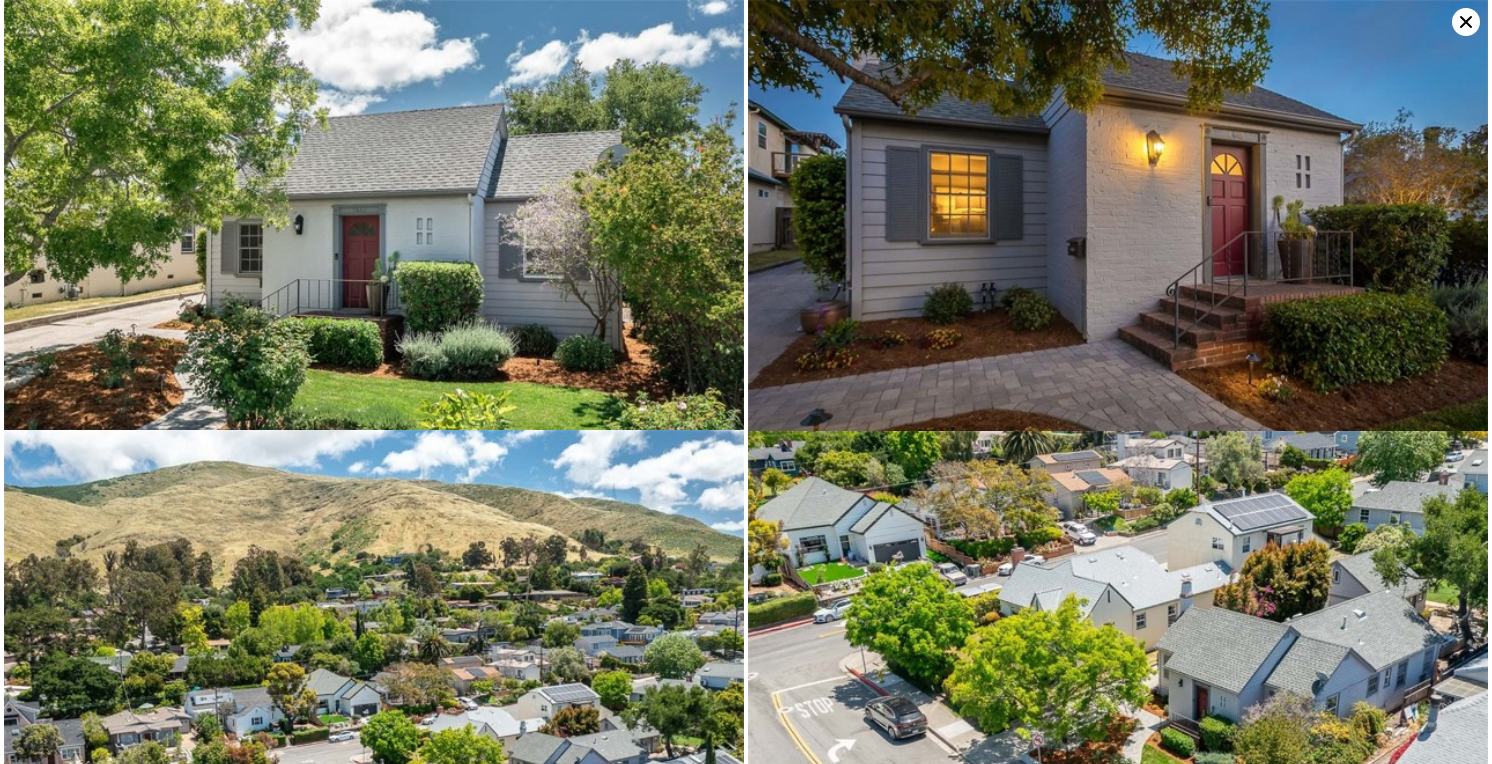 click at bounding box center [374, 246] 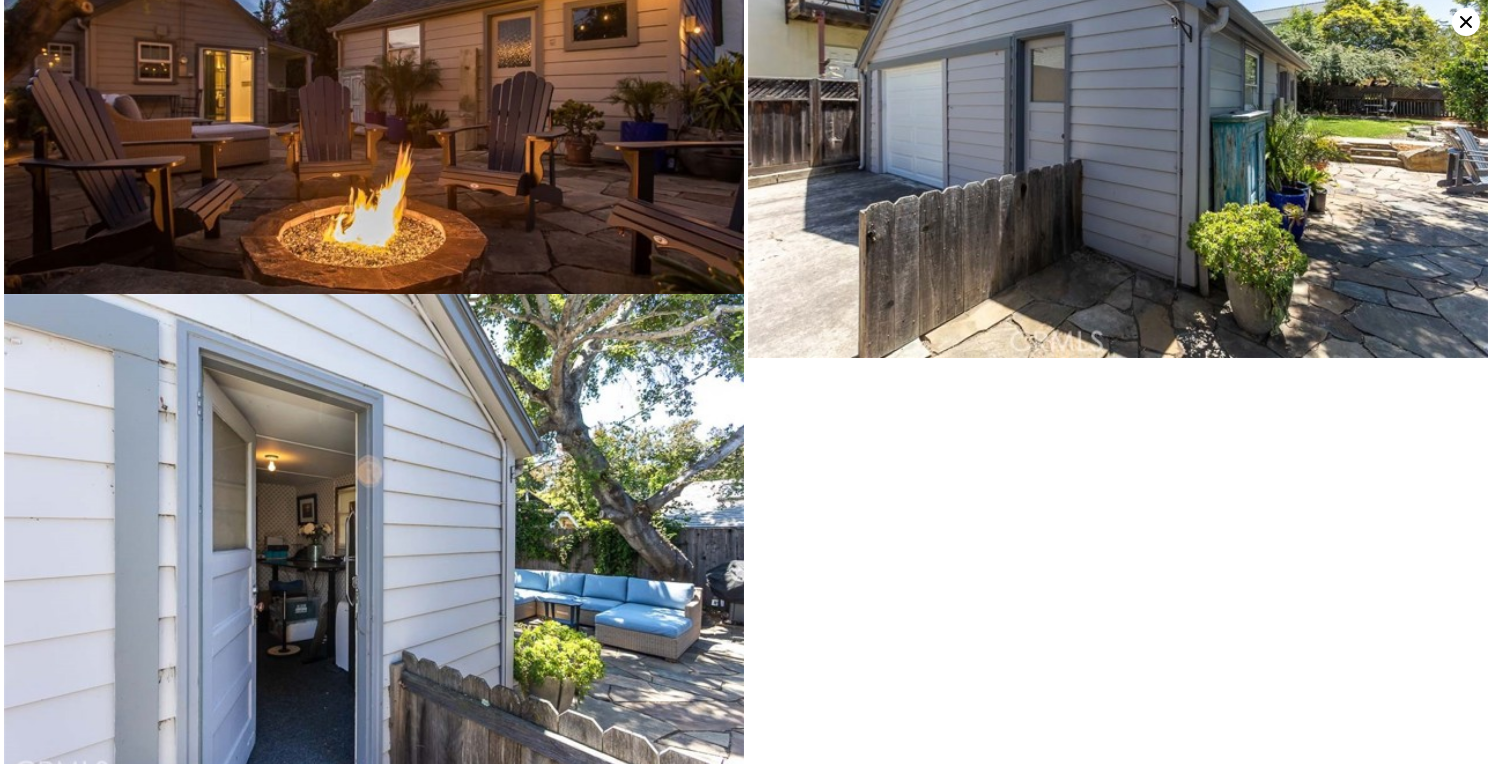 scroll, scrollTop: 5756, scrollLeft: 0, axis: vertical 